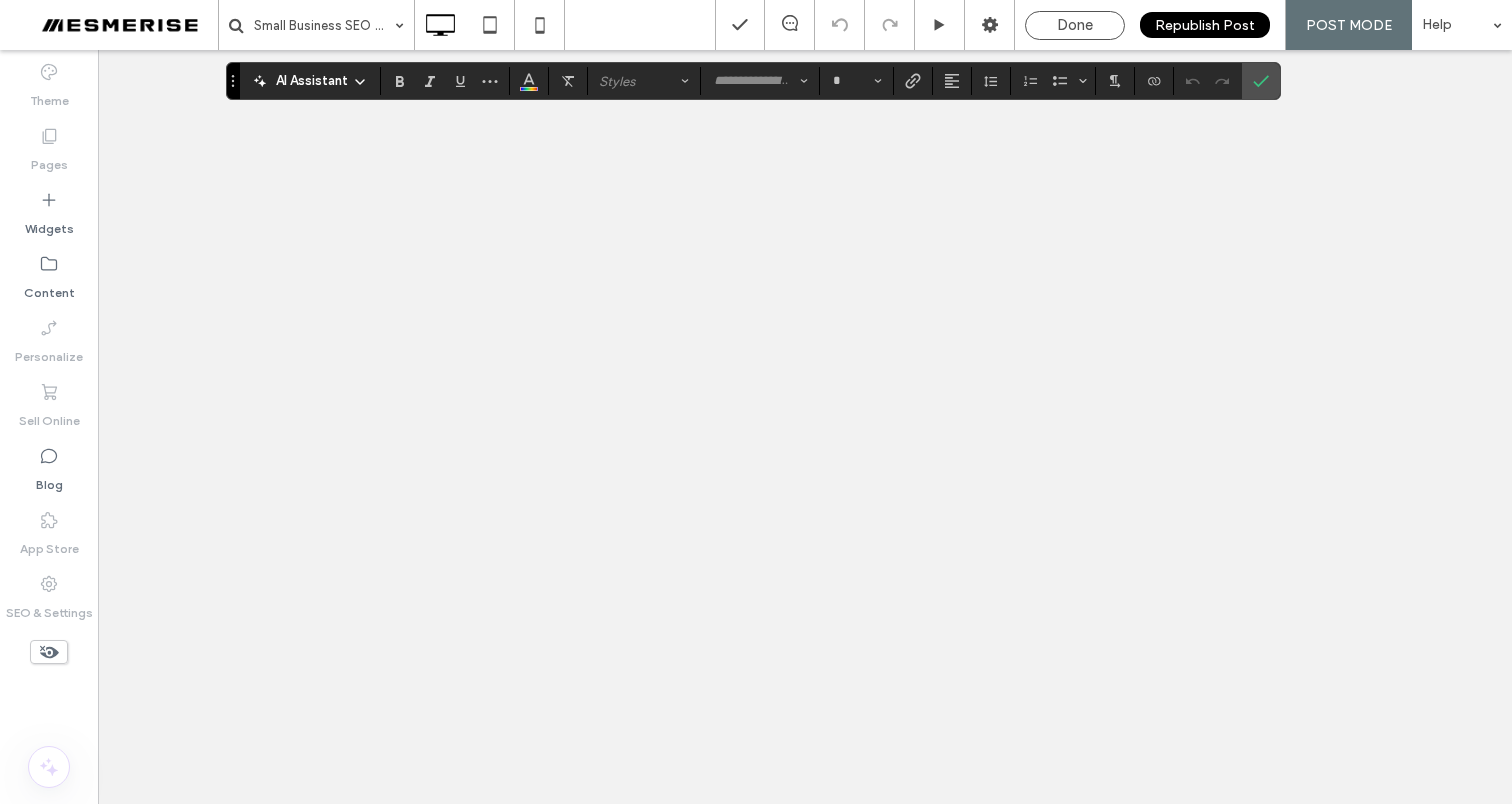 scroll, scrollTop: 0, scrollLeft: 0, axis: both 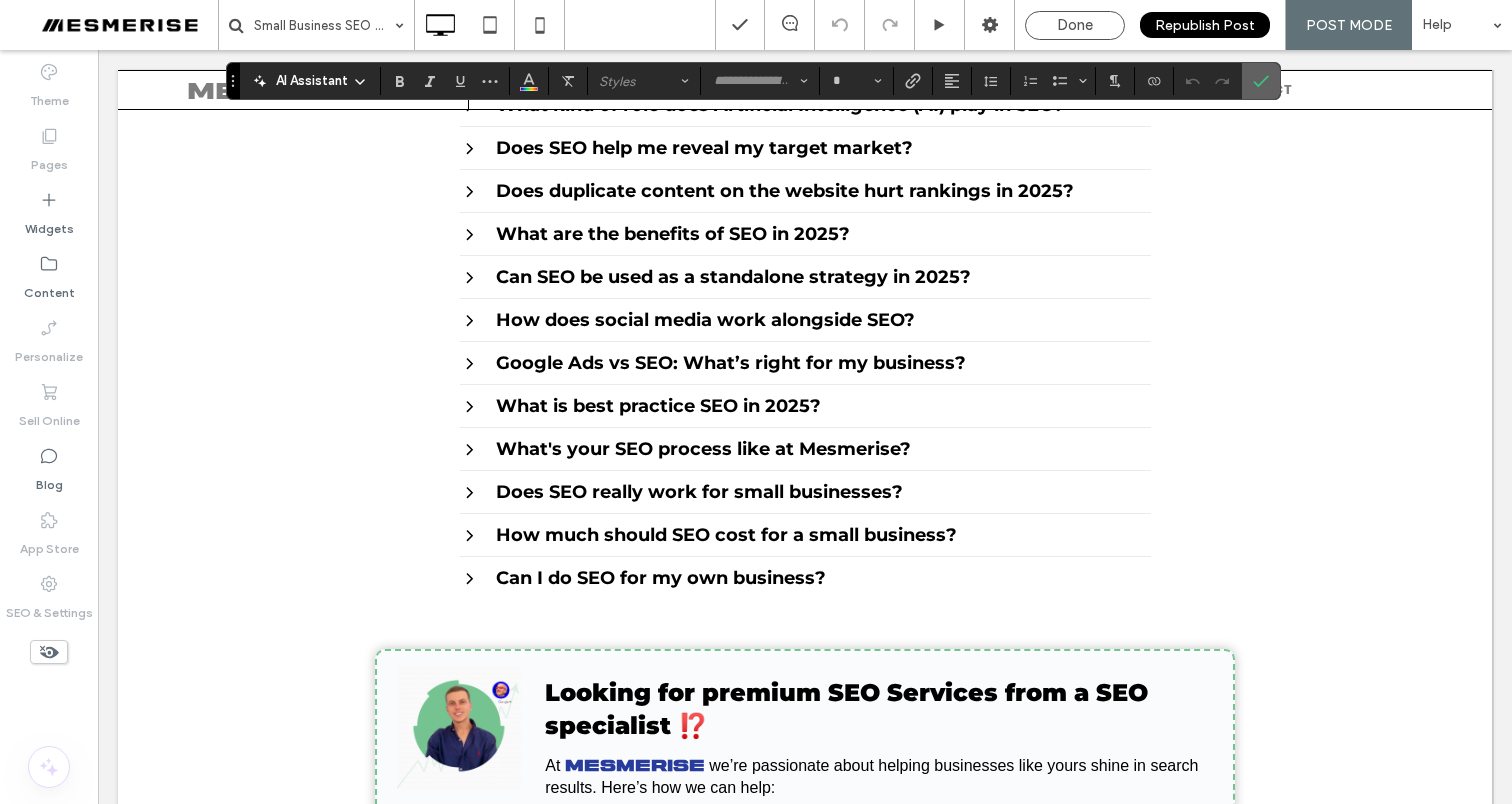 click 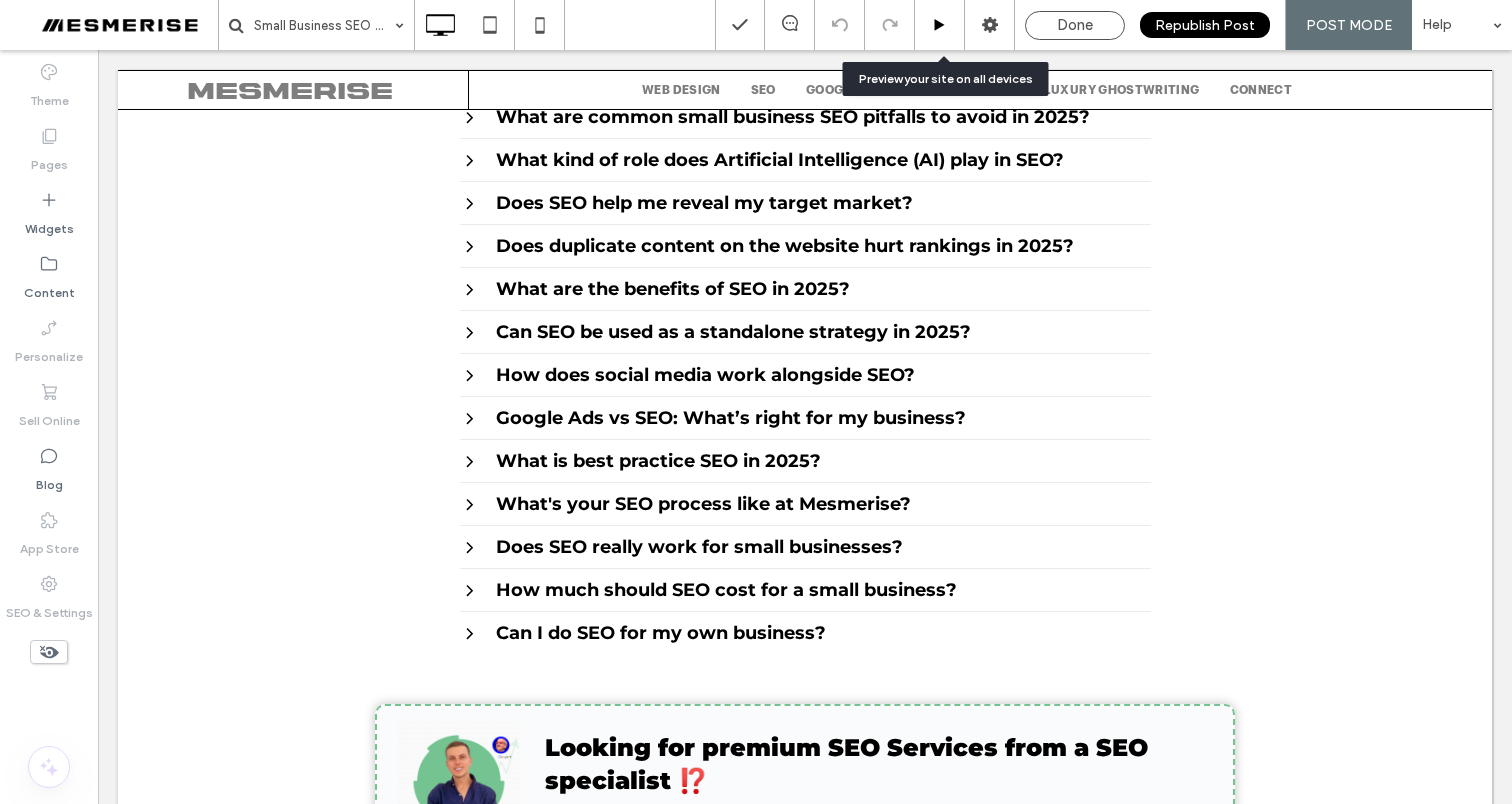 click 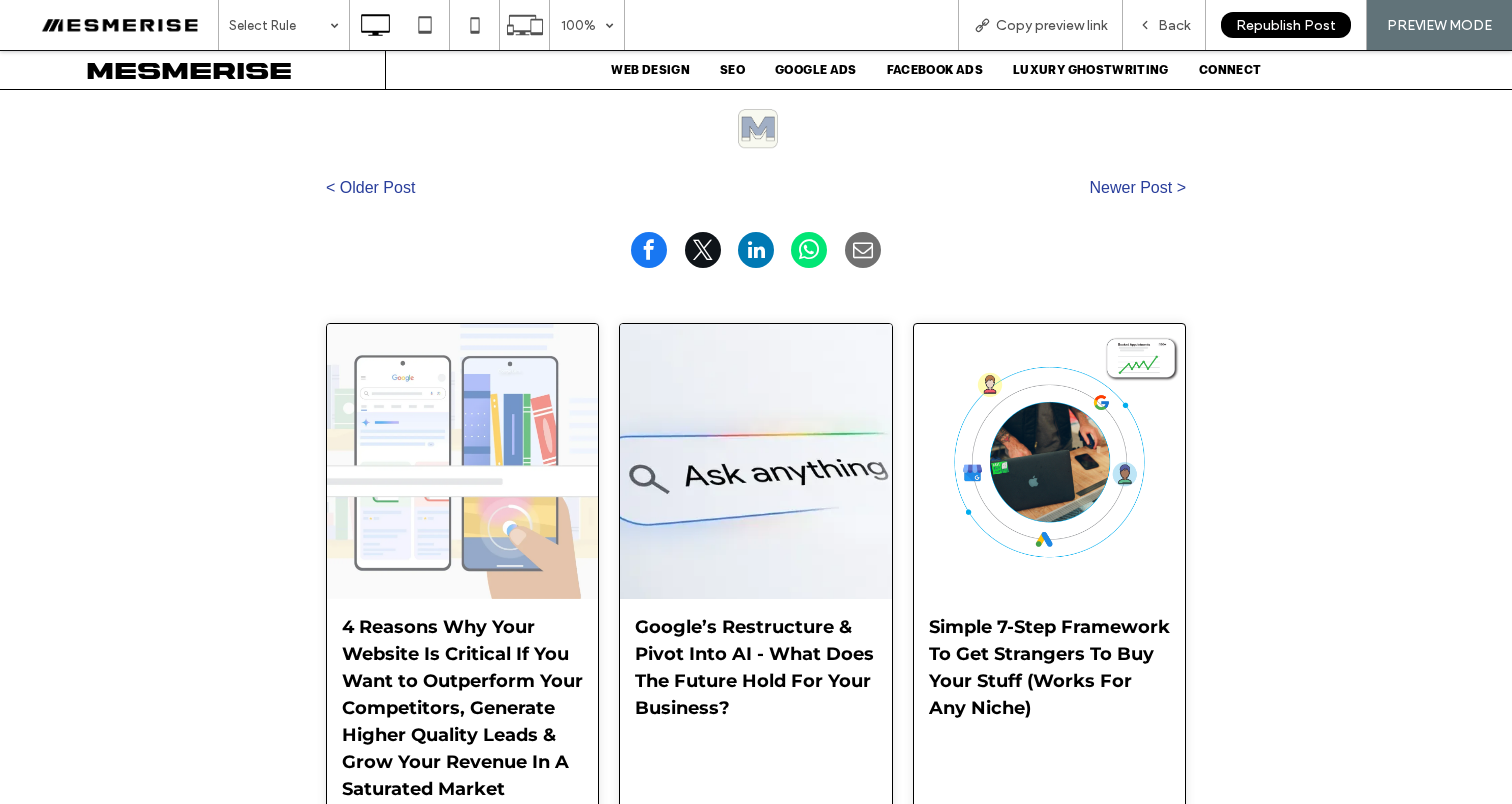 scroll, scrollTop: 15498, scrollLeft: 0, axis: vertical 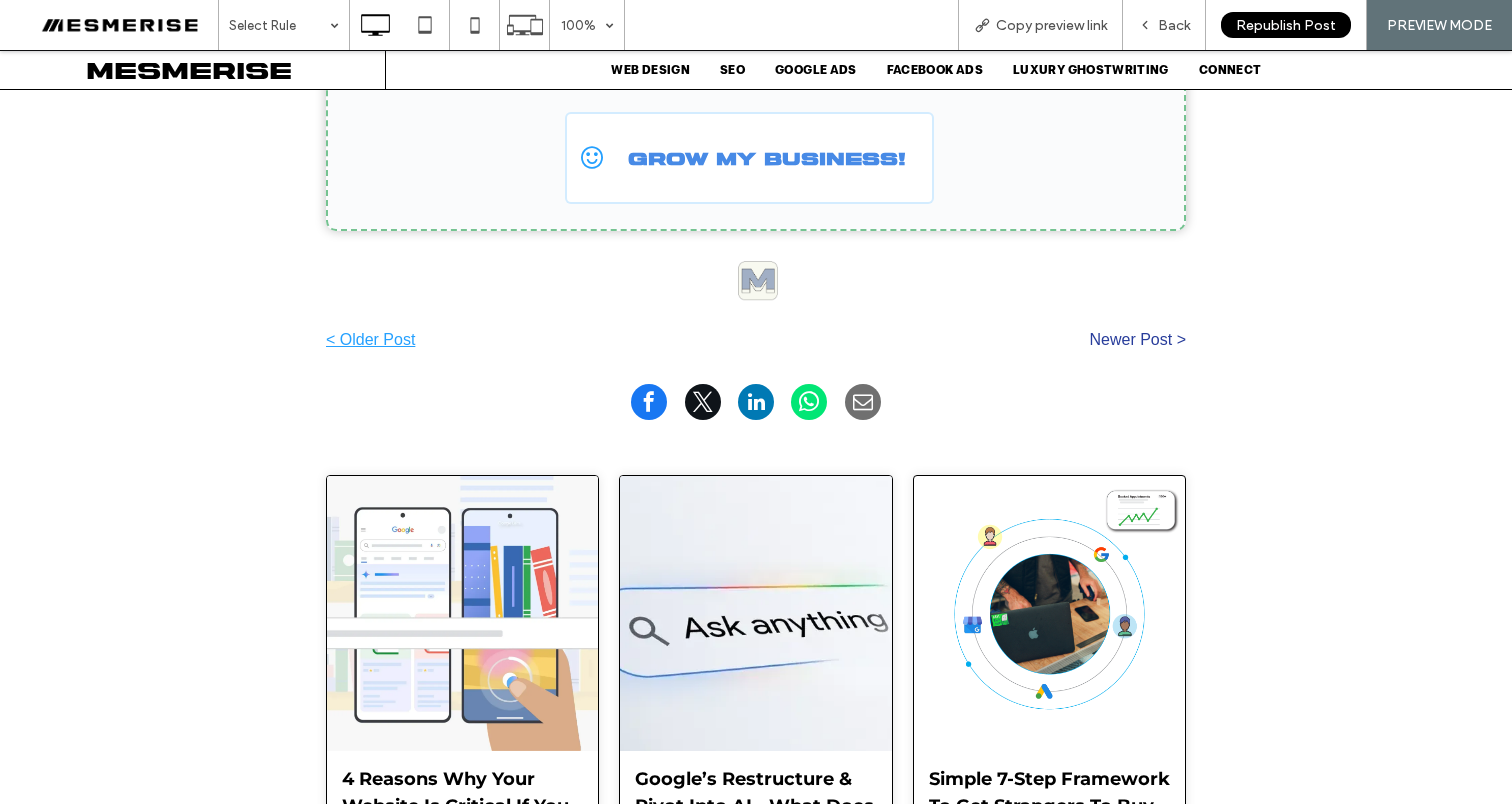 click on "< Older Post" at bounding box center [541, 340] 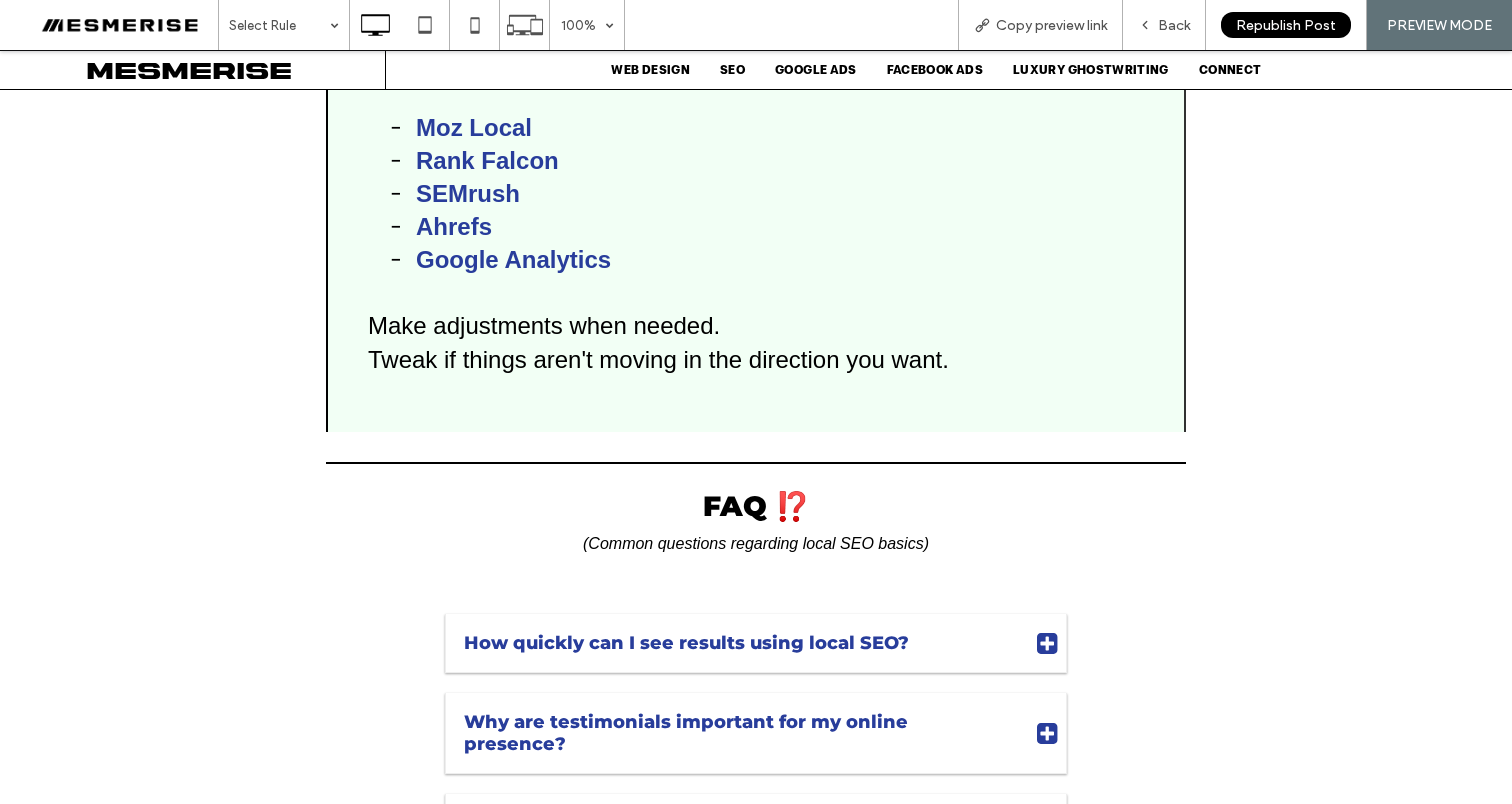 scroll, scrollTop: 54305, scrollLeft: 0, axis: vertical 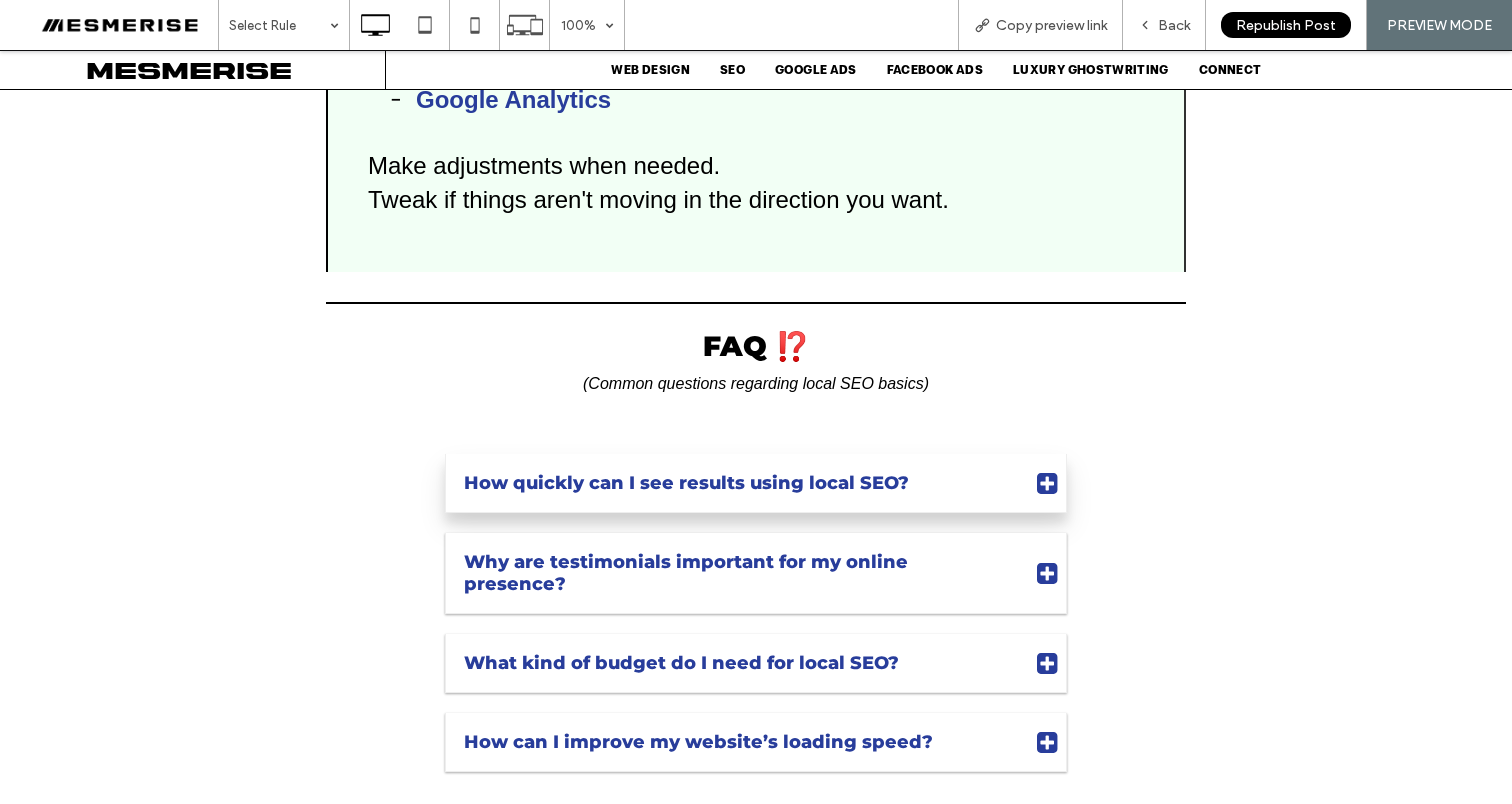 click on "How quickly can I see results using local SEO?" at bounding box center [737, 483] 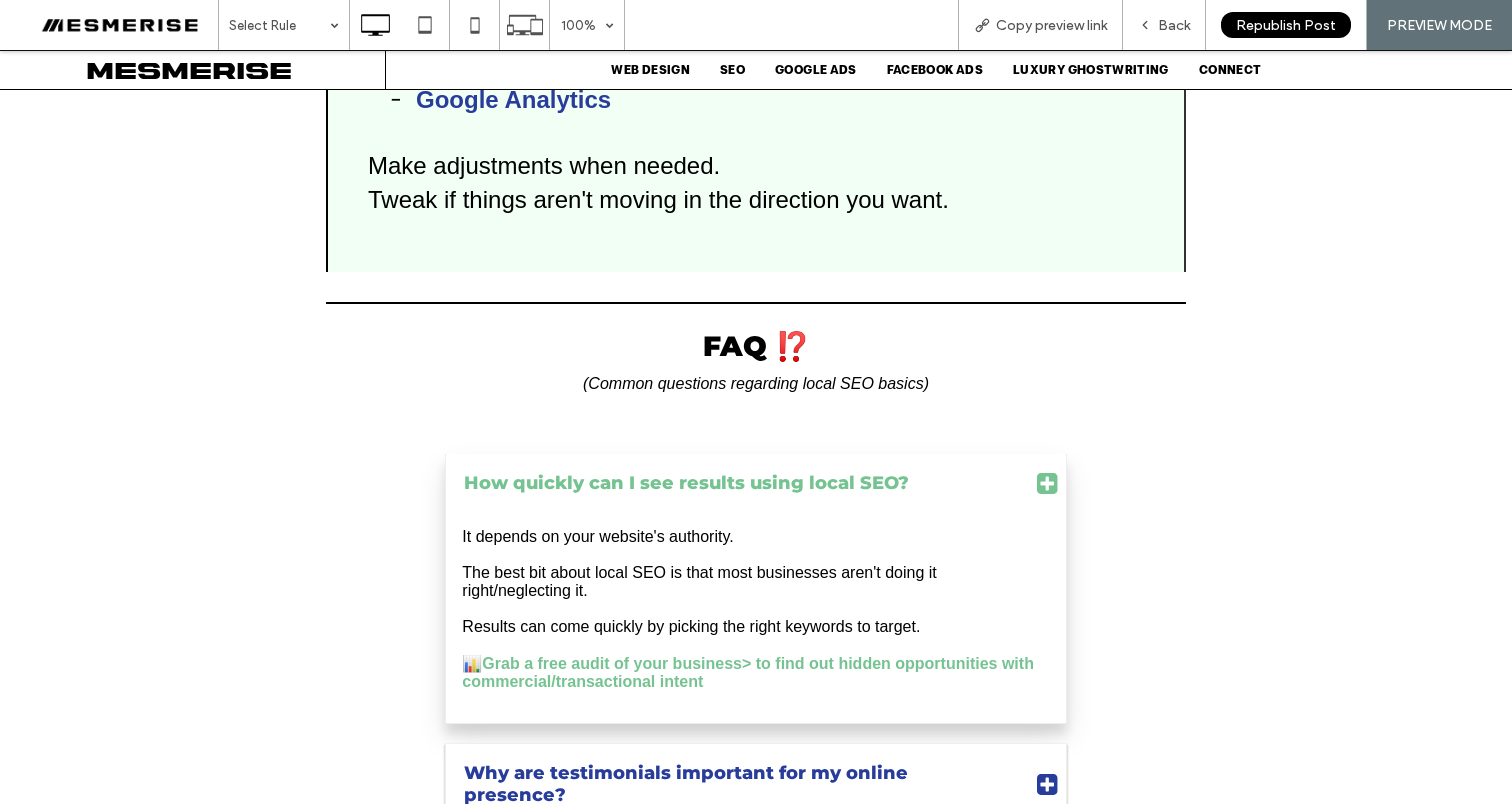 click on "How quickly can I see results using local SEO?" at bounding box center [737, 483] 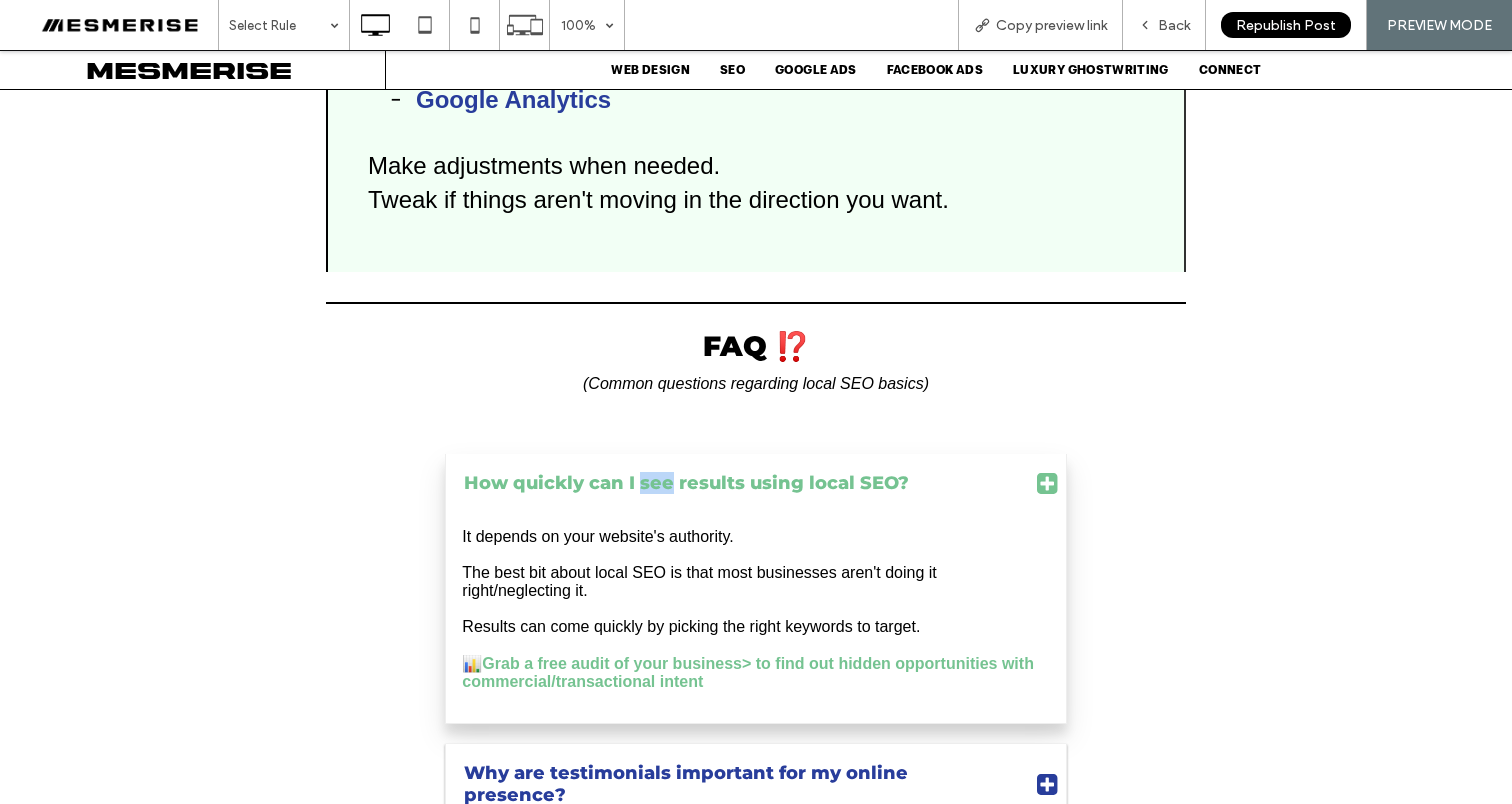 click on "How quickly can I see results using local SEO?" at bounding box center (737, 483) 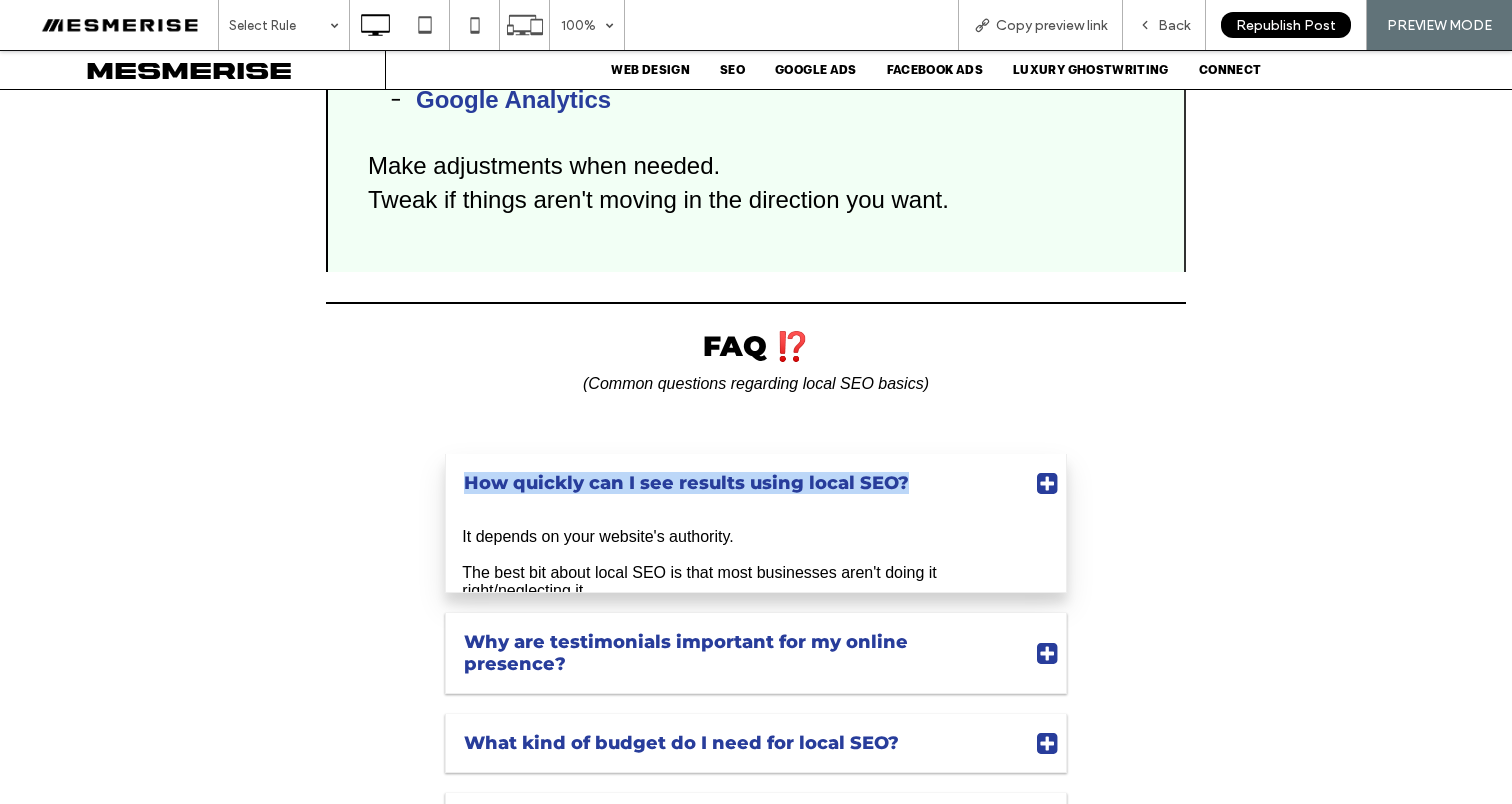 click on "How quickly can I see results using local SEO?" at bounding box center [737, 483] 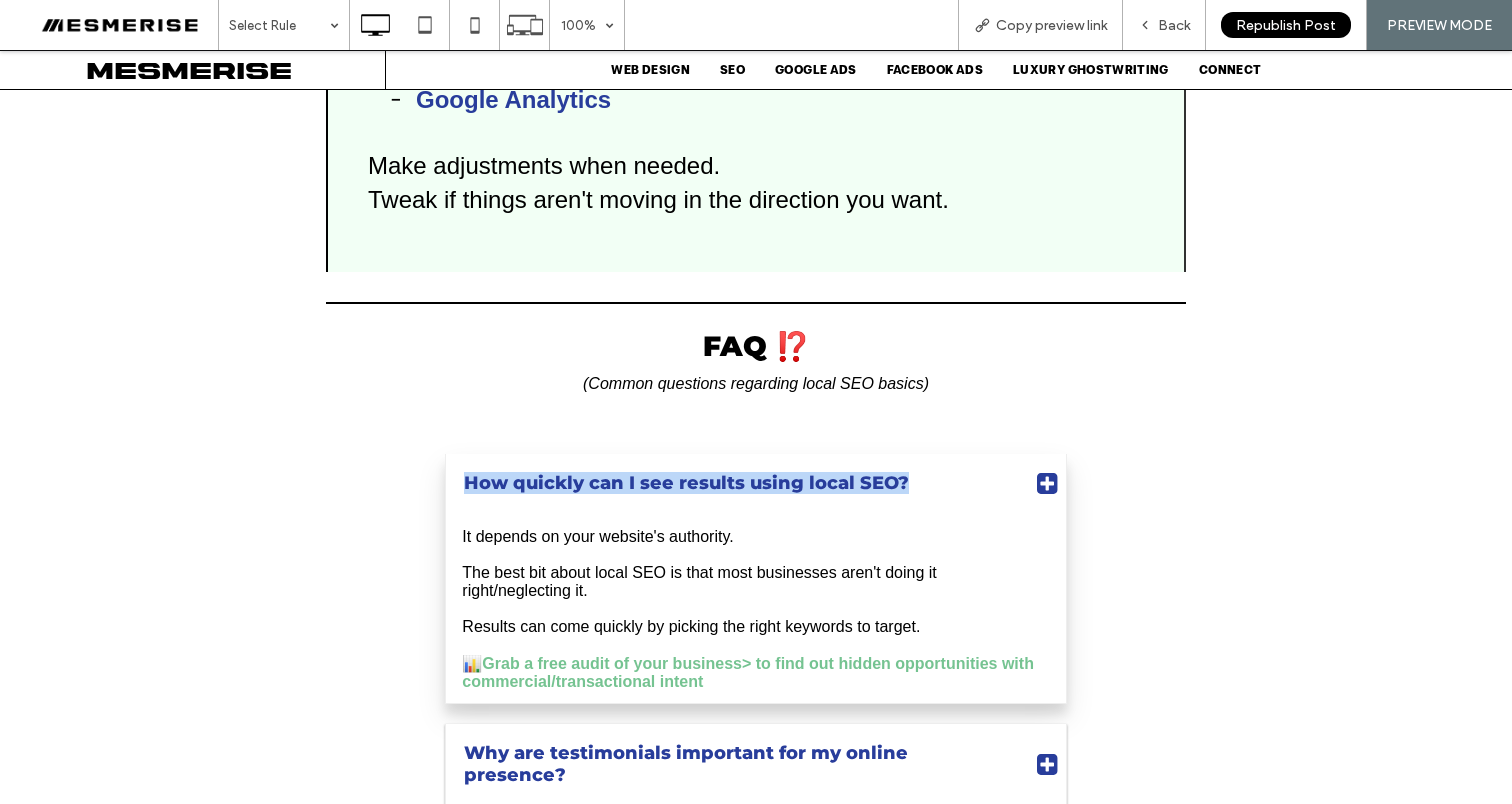 copy on "How quickly can I see results using local SEO?" 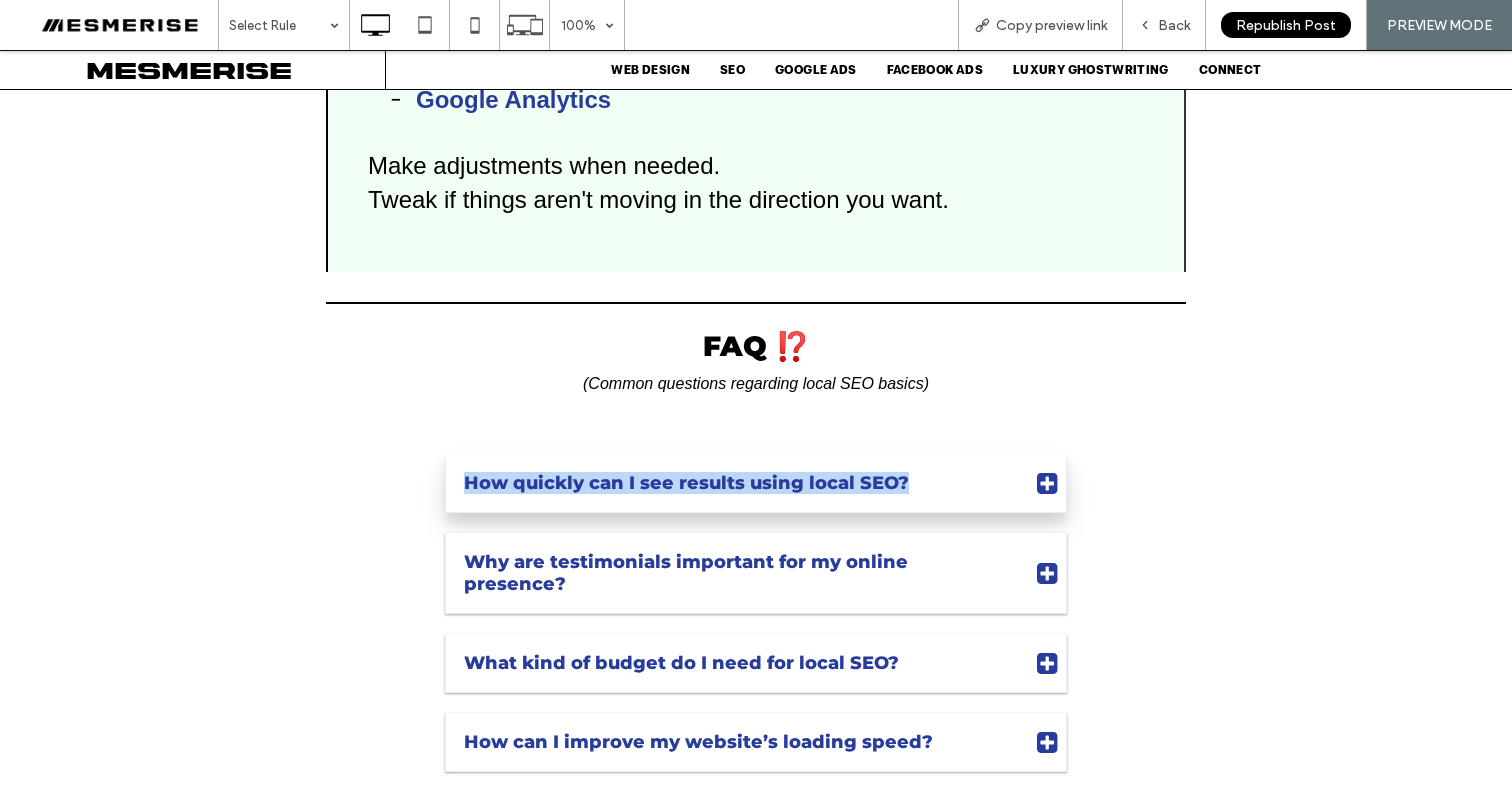 click on "How quickly can I see results using local SEO?" at bounding box center [737, 483] 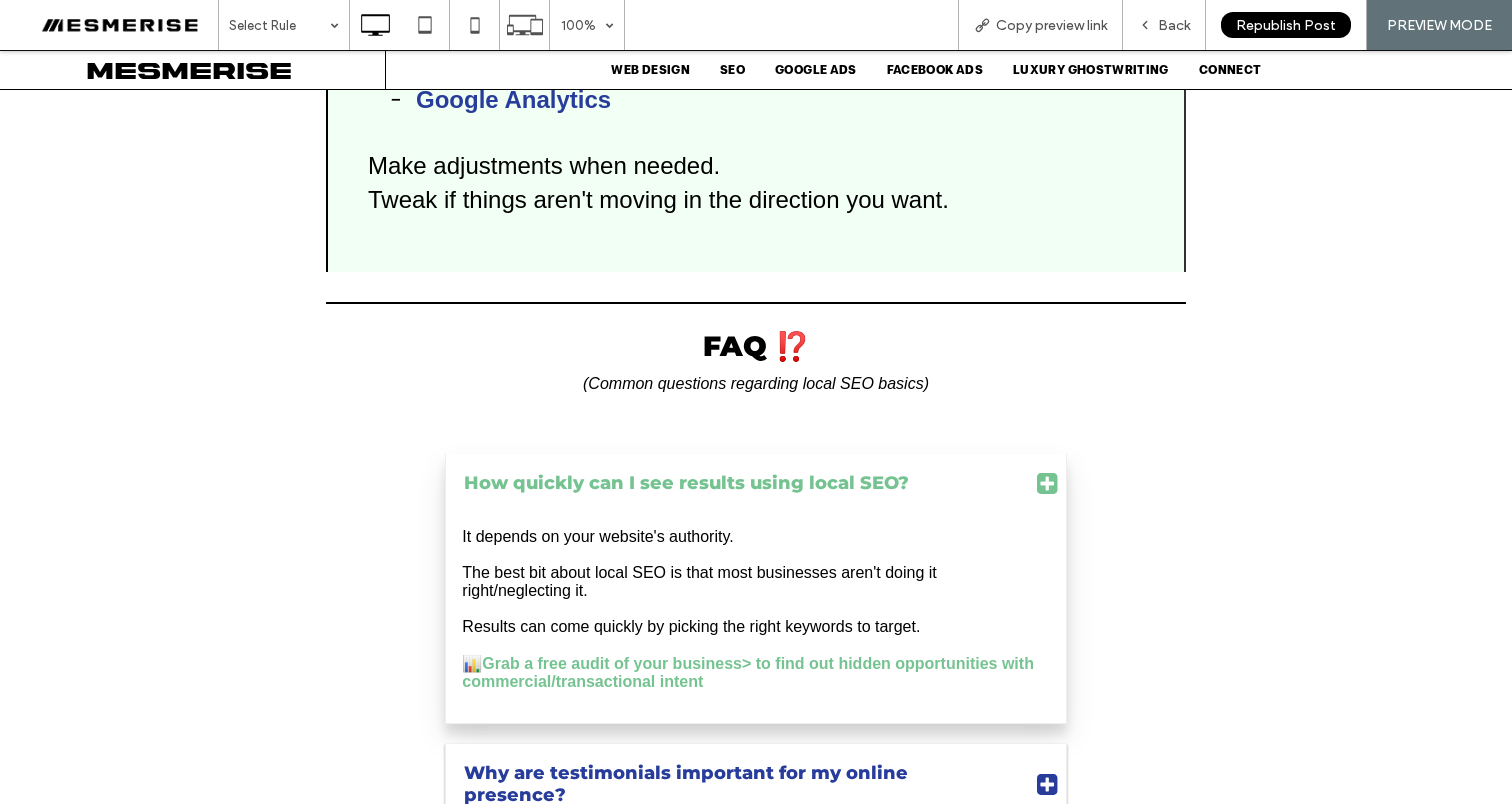 drag, startPoint x: 916, startPoint y: 550, endPoint x: 467, endPoint y: 499, distance: 451.88715 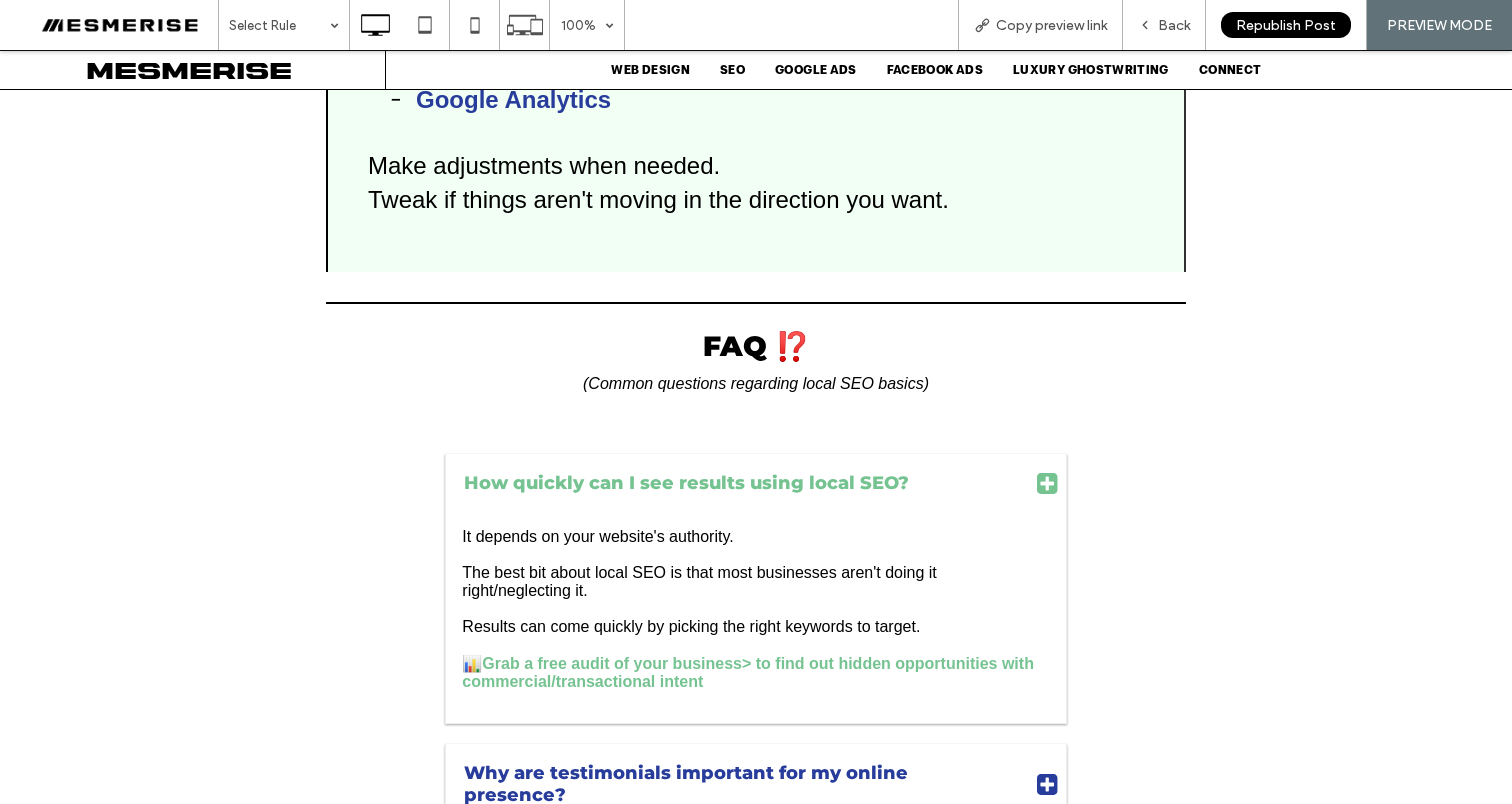 copy on "It depends on your website's authority. The best bit about local SEO is that most businesses aren't doing it right/neglecting it. Results can come quickly by picking the right keywords to target." 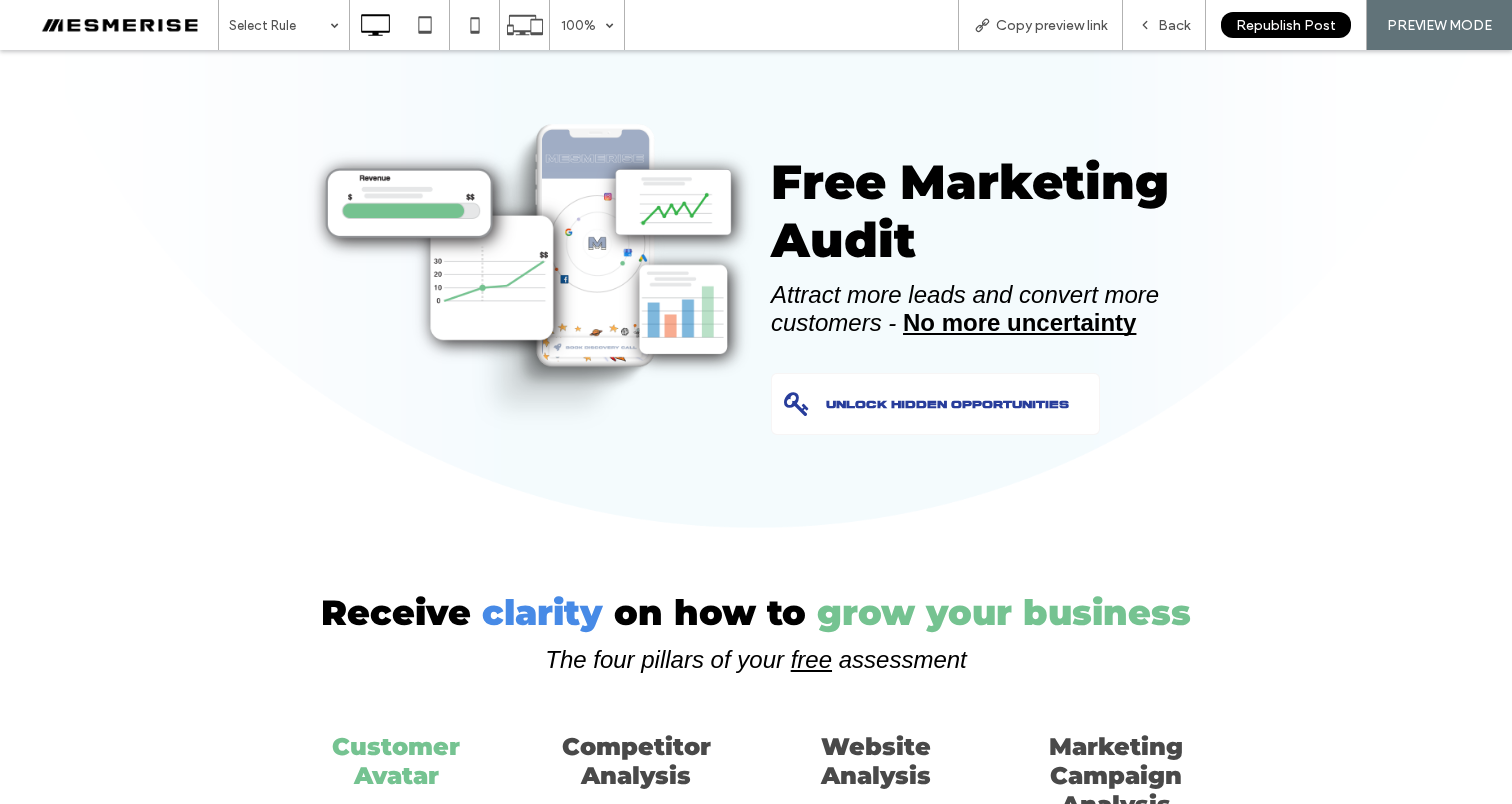 scroll, scrollTop: 0, scrollLeft: 0, axis: both 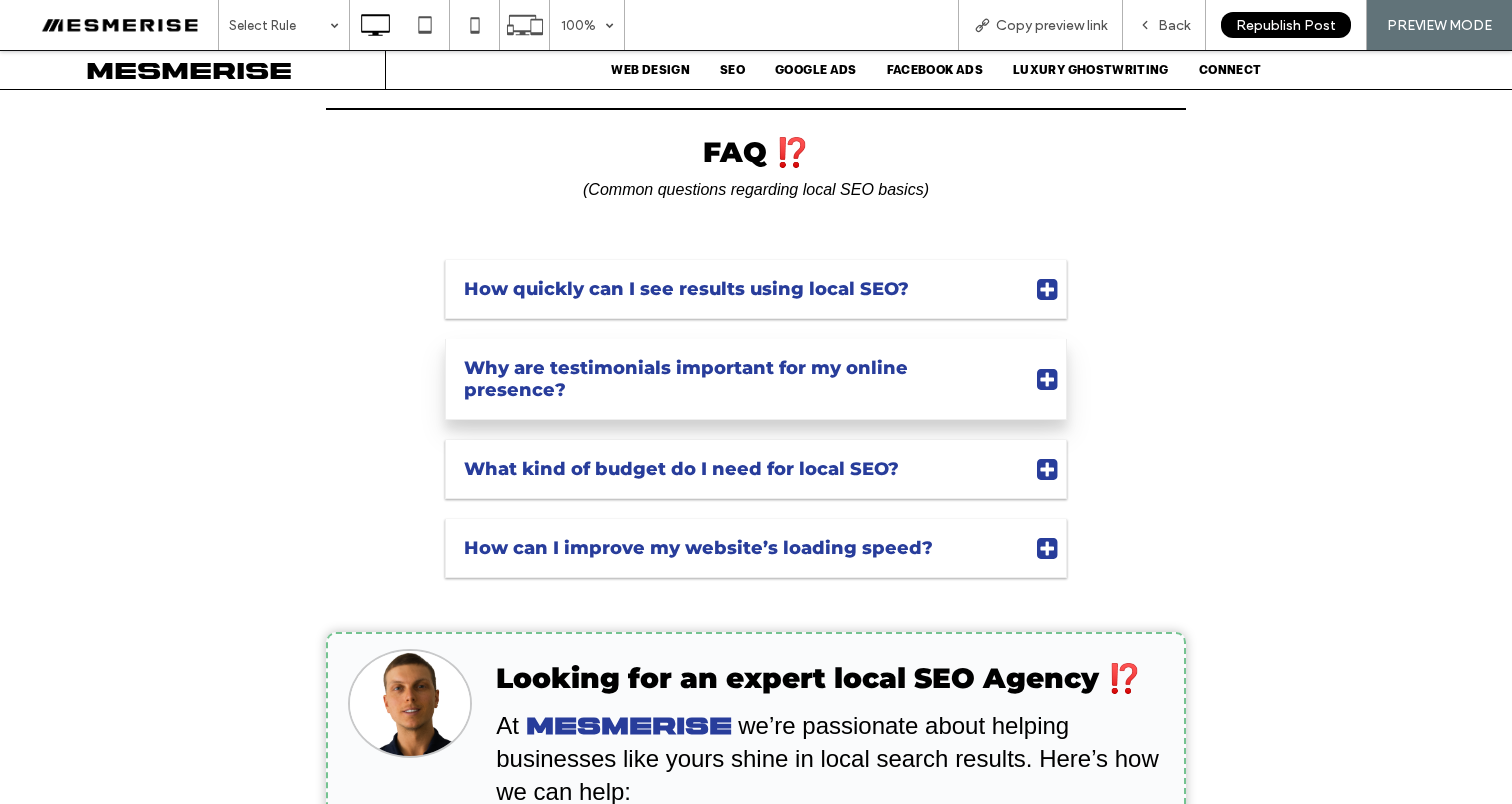 click on "Why are testimonials important for my online presence?" at bounding box center [737, 379] 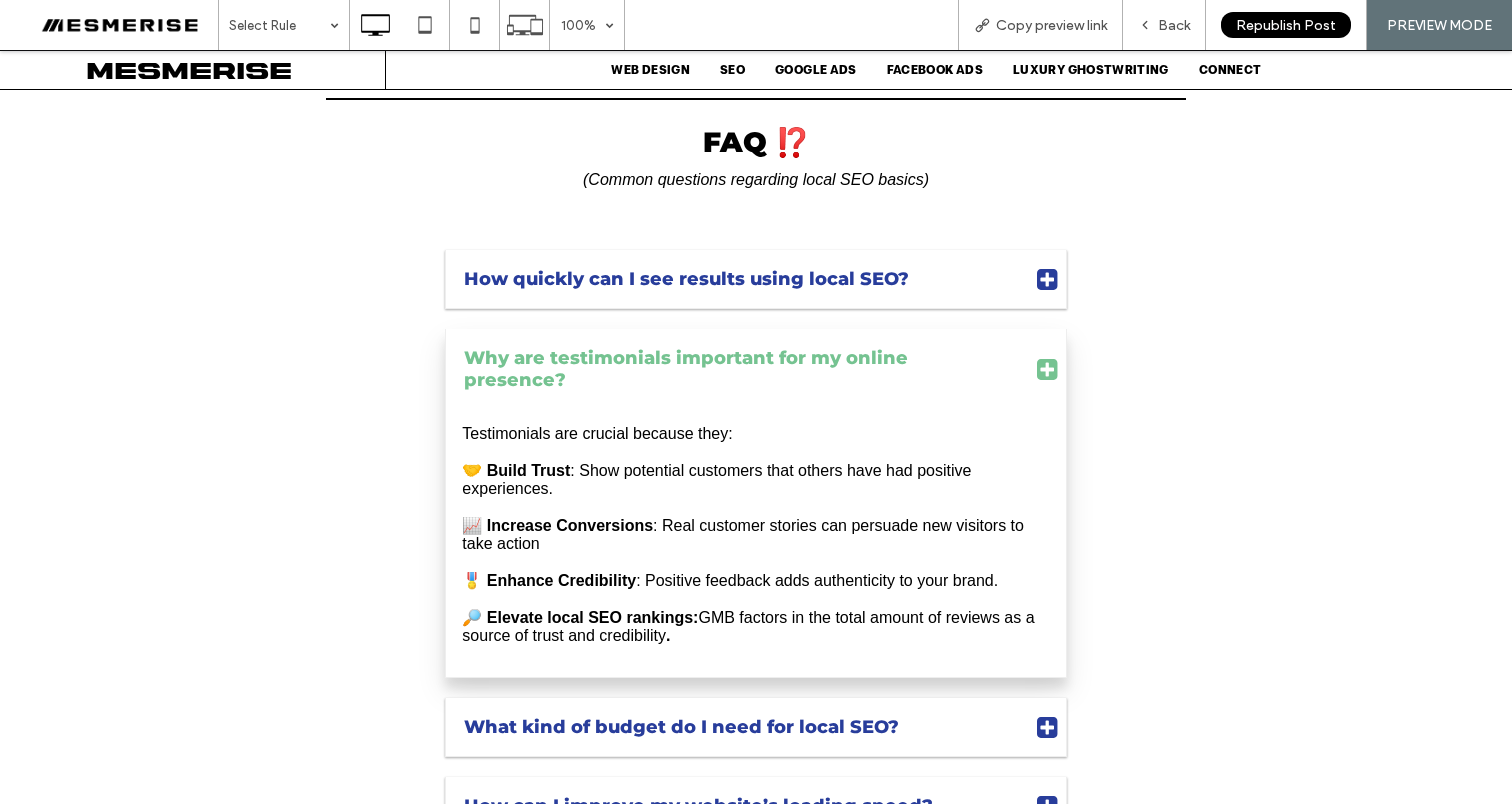 scroll, scrollTop: 54489, scrollLeft: 0, axis: vertical 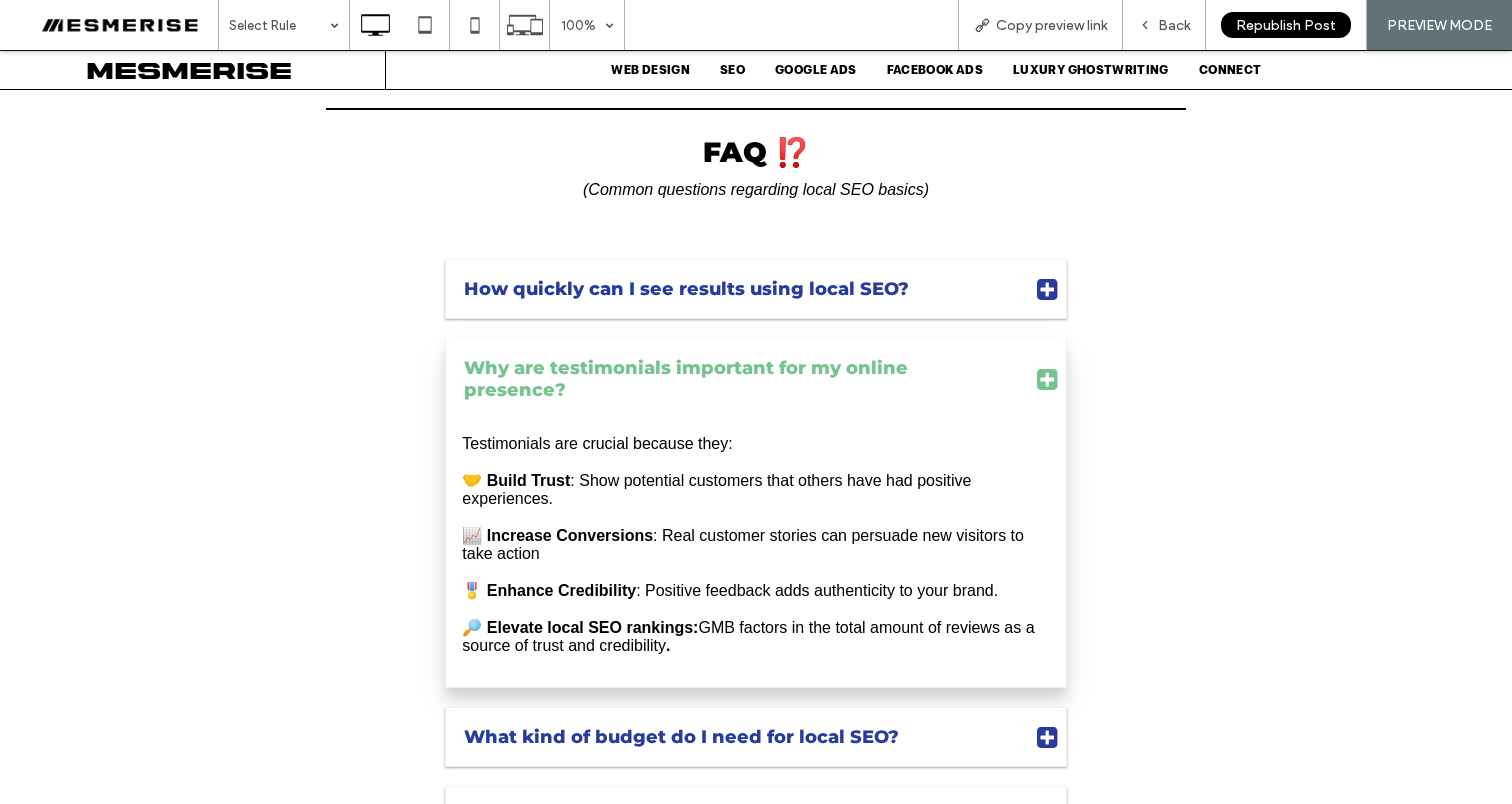 click on "Why are testimonials important for my online presence?" at bounding box center [737, 379] 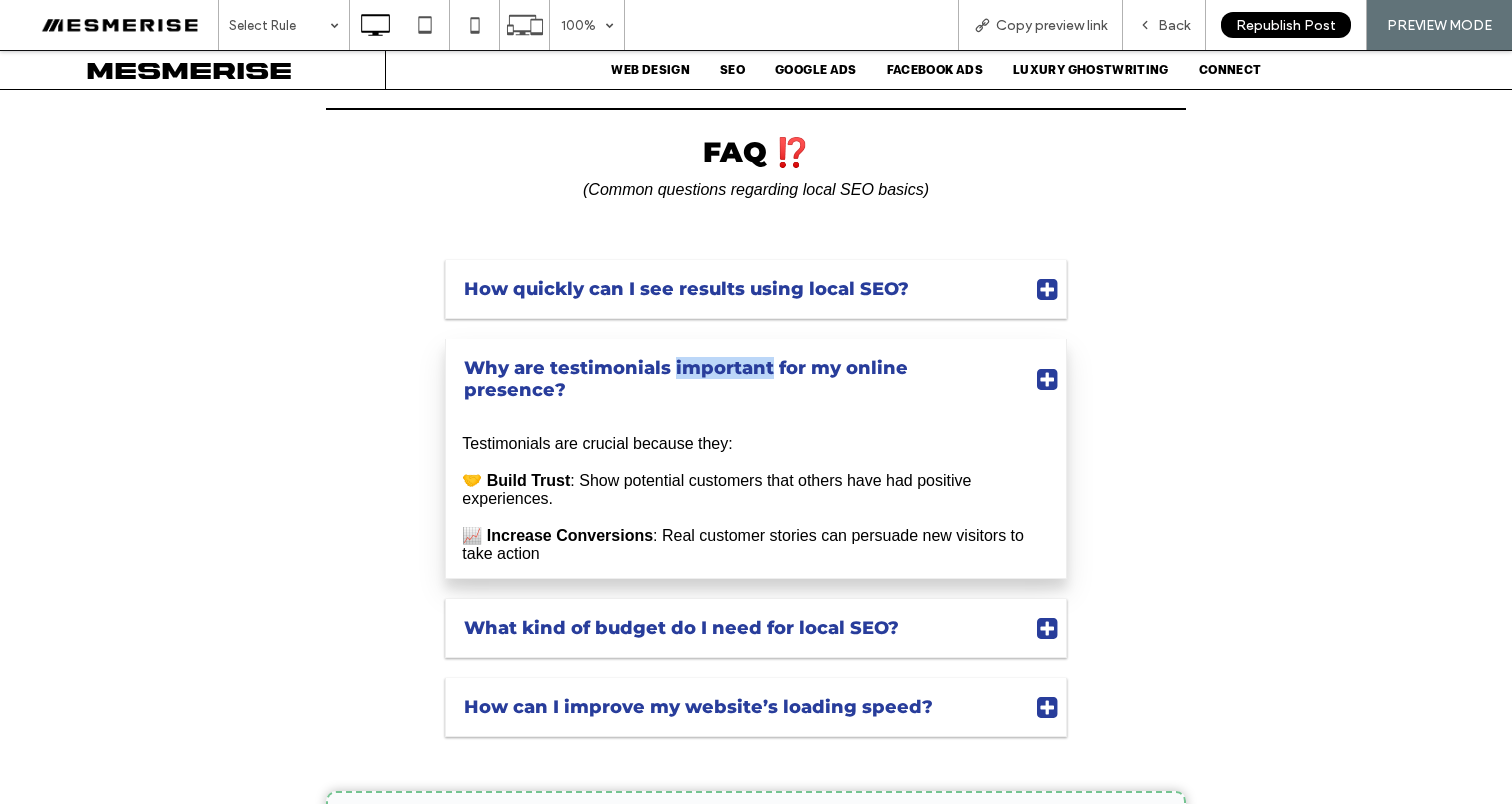 click on "Why are testimonials important for my online presence?" at bounding box center [737, 379] 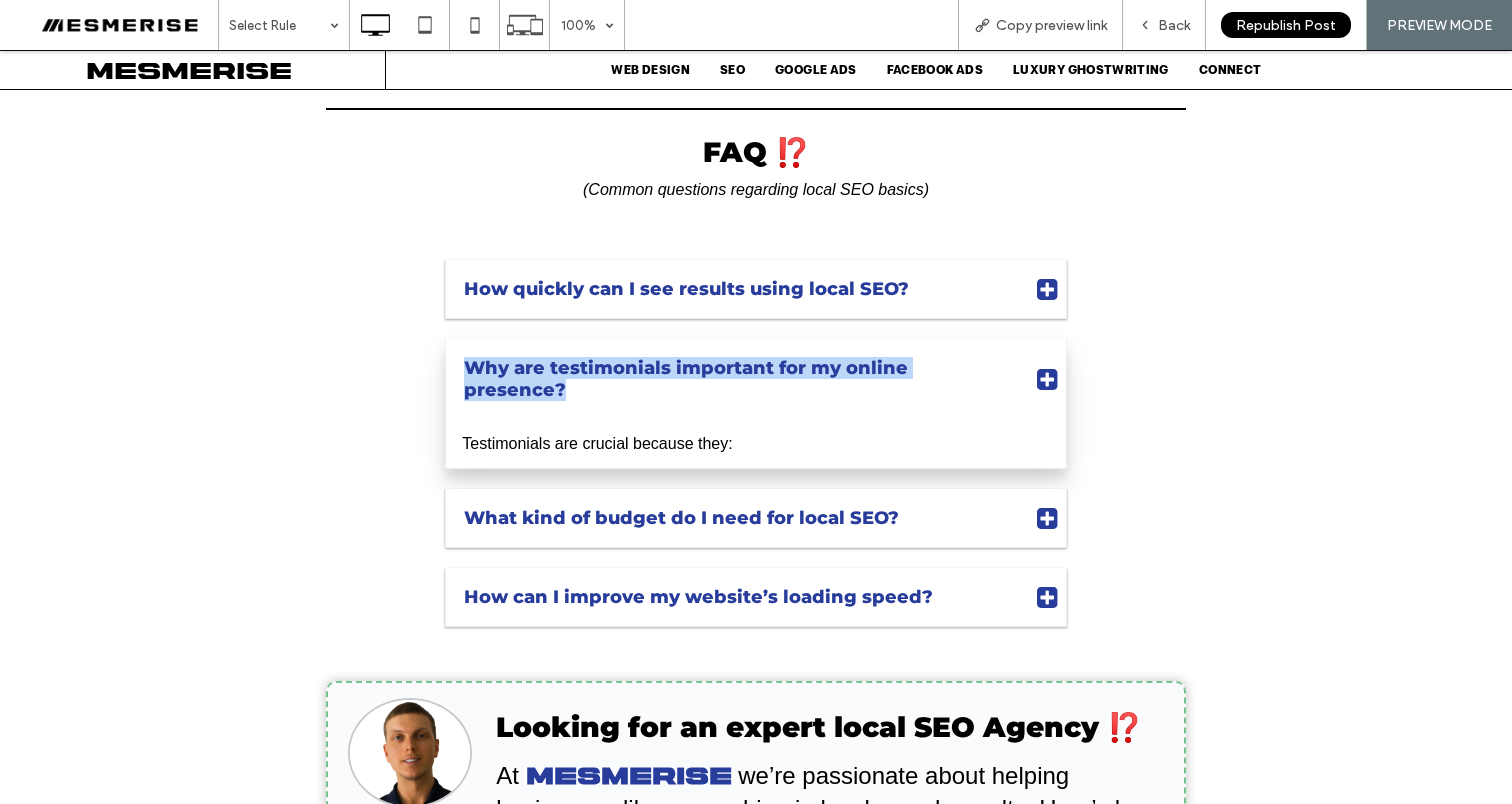 click on "Why are testimonials important for my online presence?" at bounding box center (737, 379) 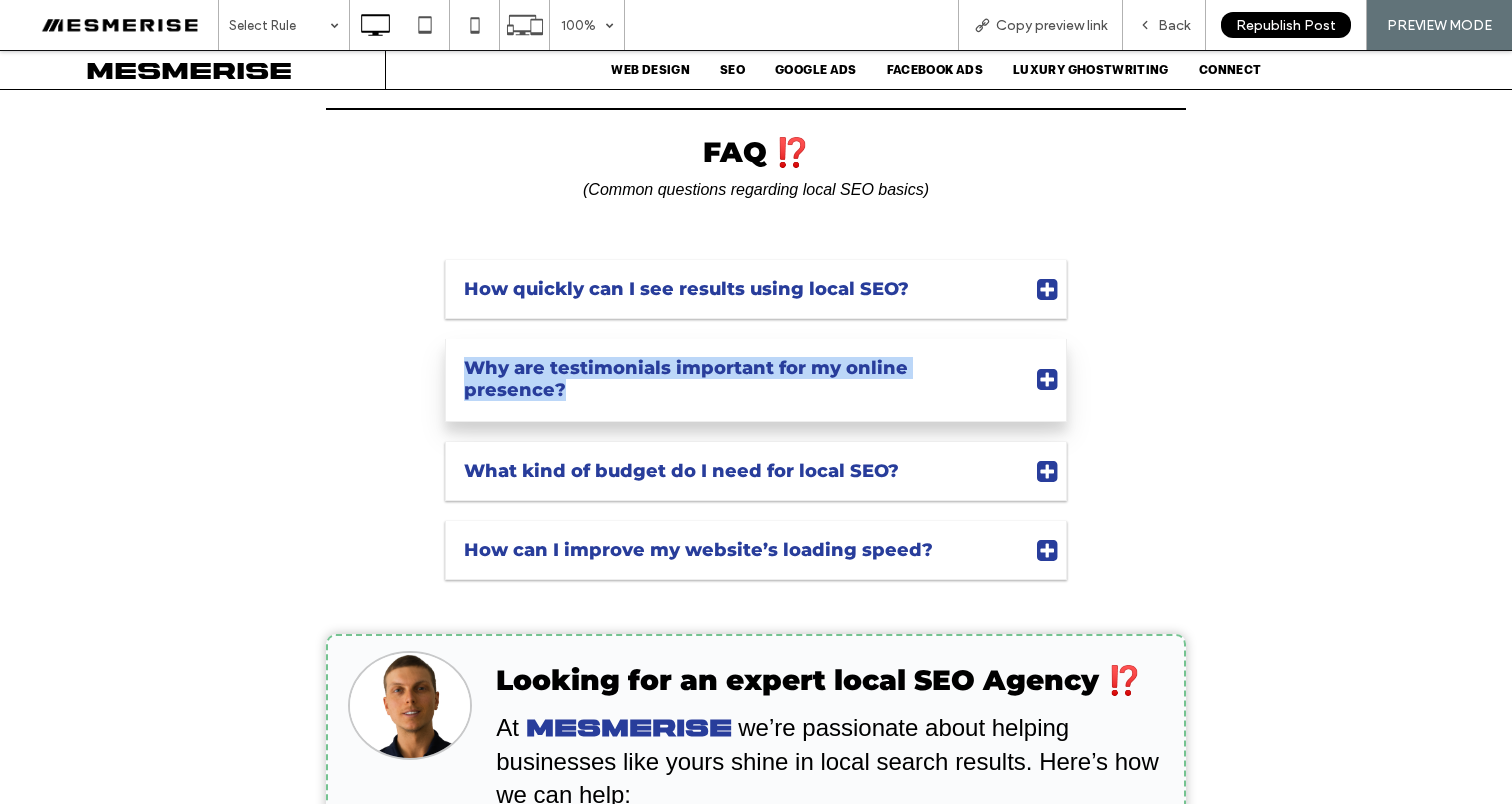 copy on "Why are testimonials important for my online presence?" 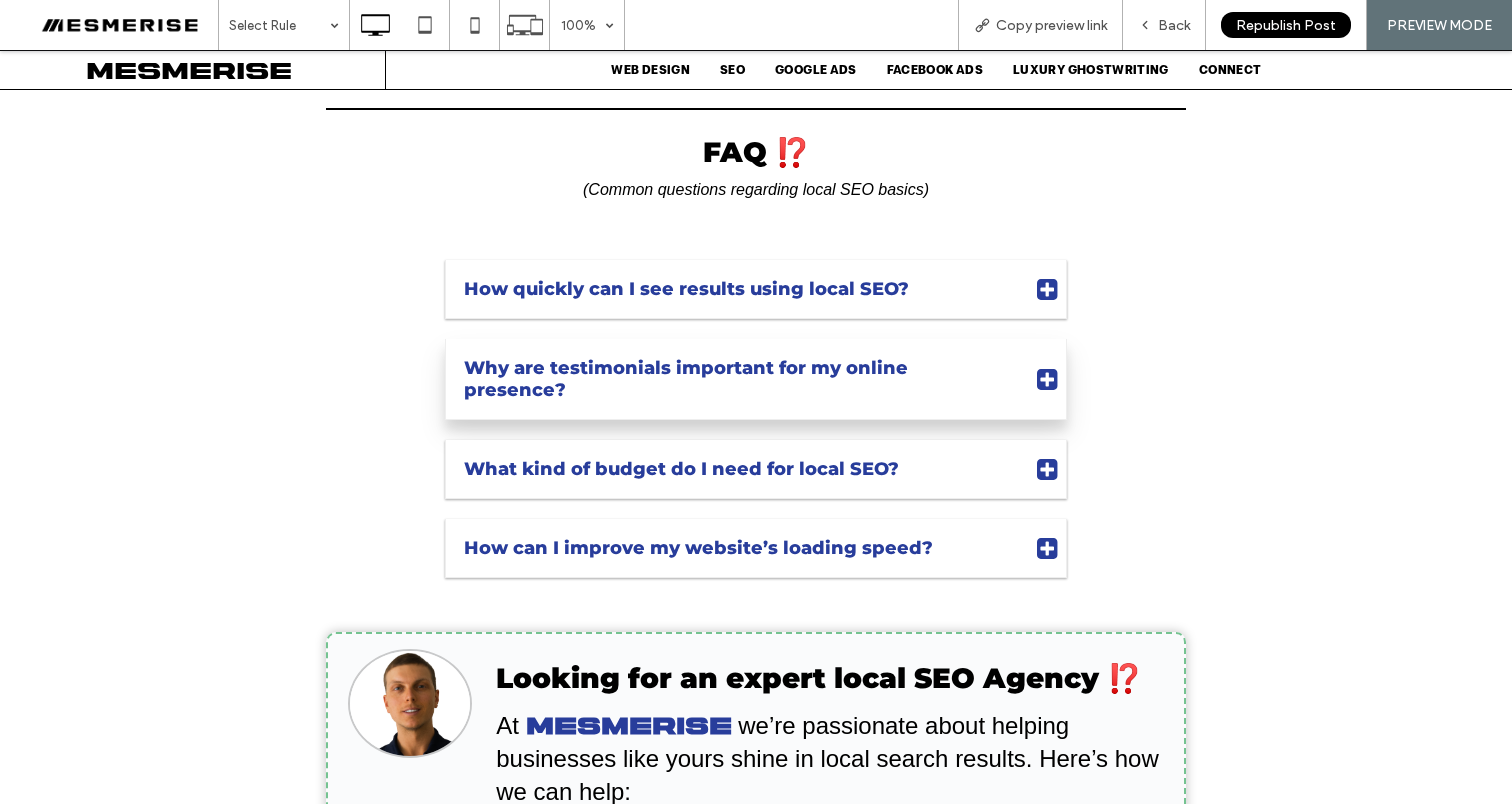 click on "Why are testimonials important for my online presence?" at bounding box center [737, 379] 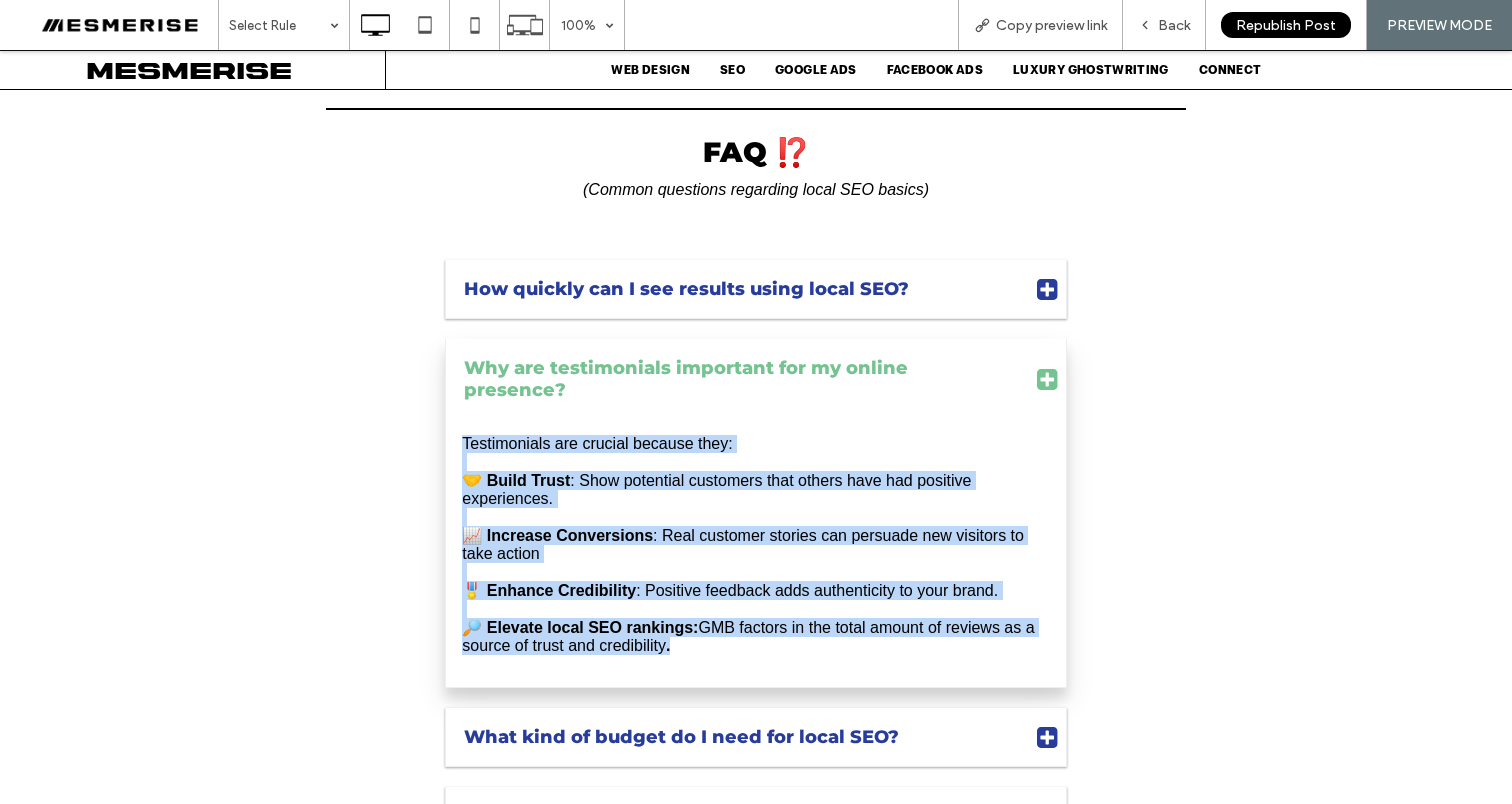 drag, startPoint x: 454, startPoint y: 344, endPoint x: 664, endPoint y: 563, distance: 303.41556 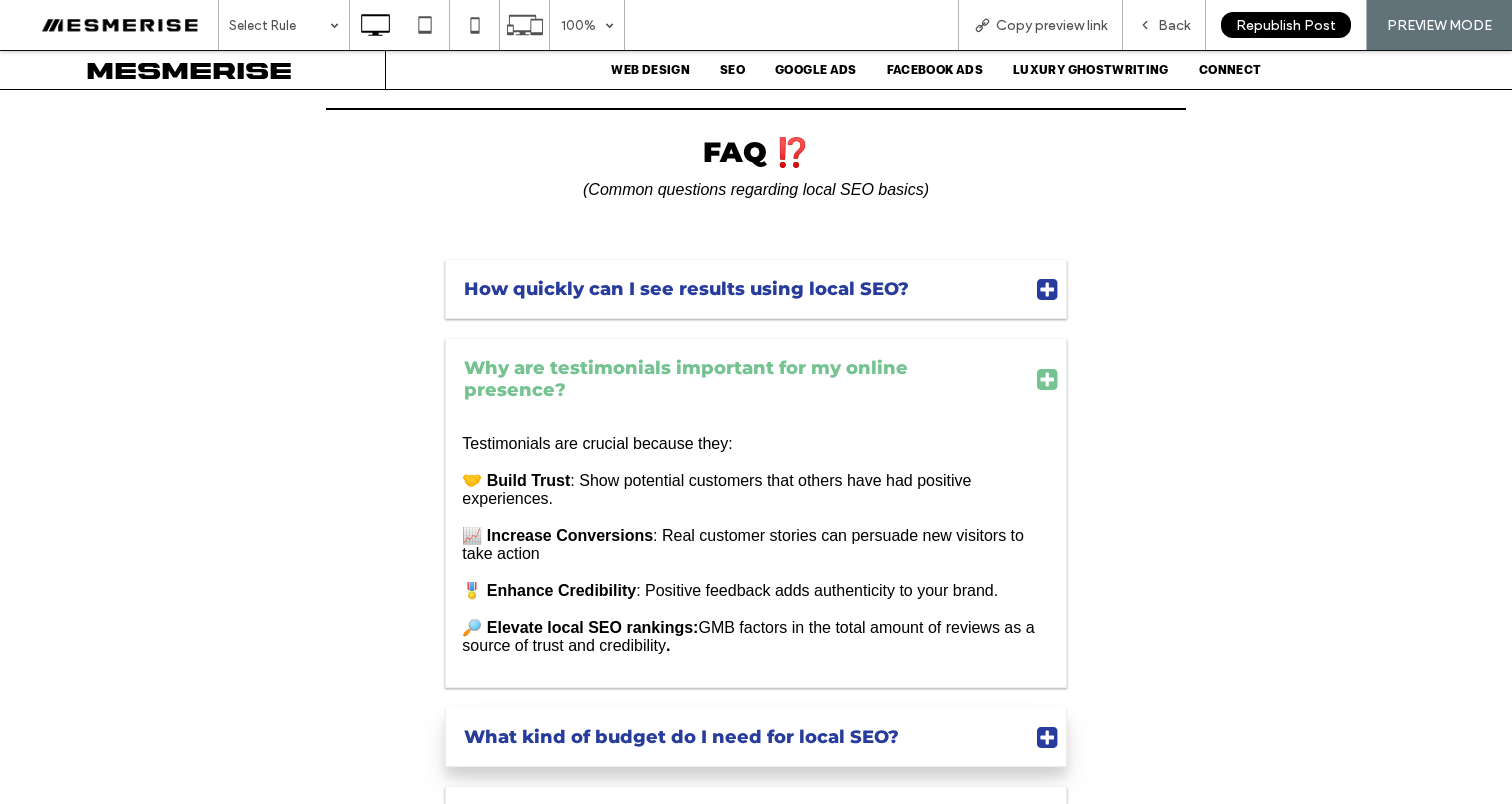 click on "What kind of budget do I need for local SEO?" at bounding box center (737, 737) 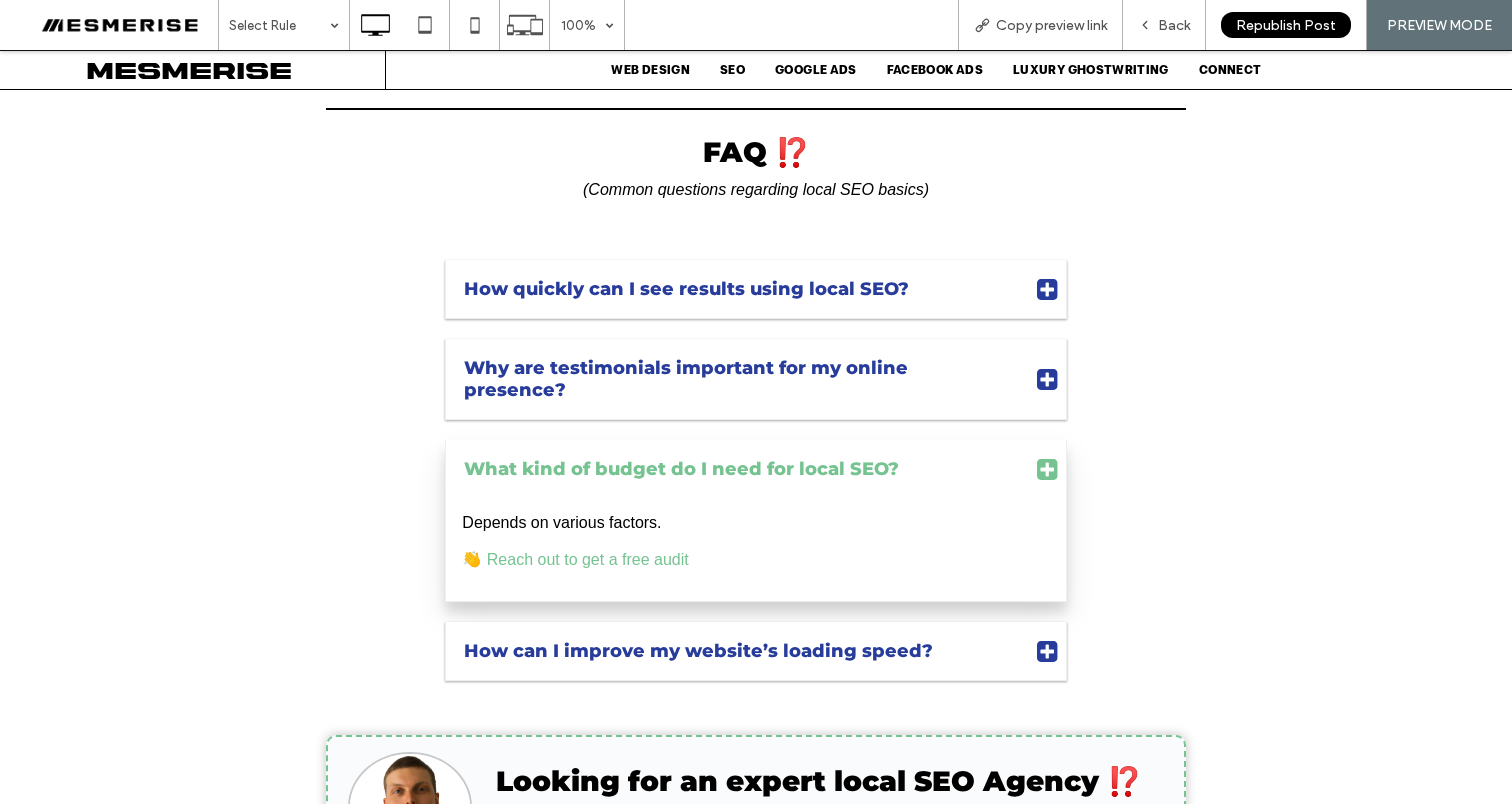 click on "What kind of budget do I need for local SEO?" at bounding box center (737, 469) 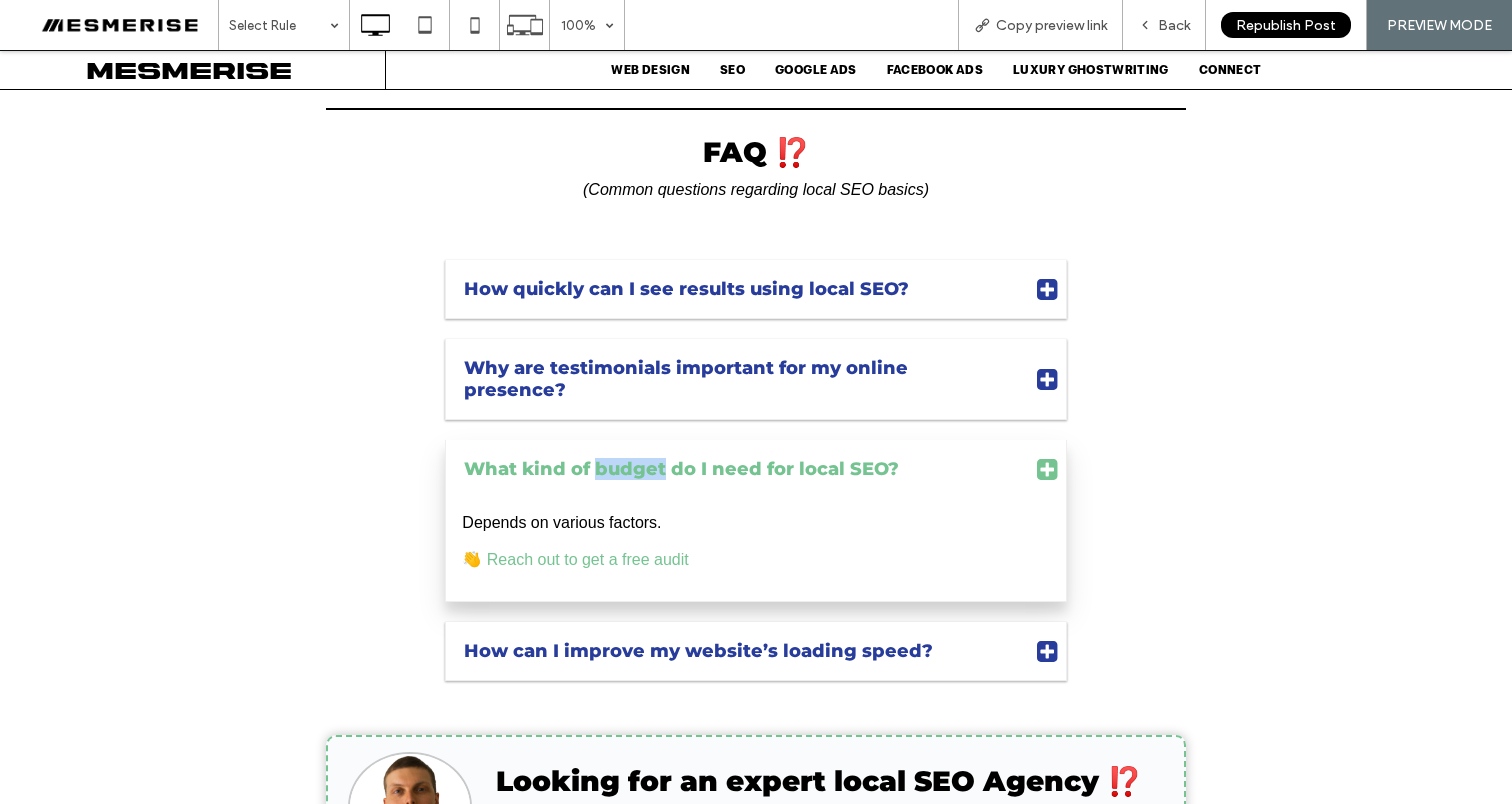 click on "What kind of budget do I need for local SEO?" at bounding box center [737, 469] 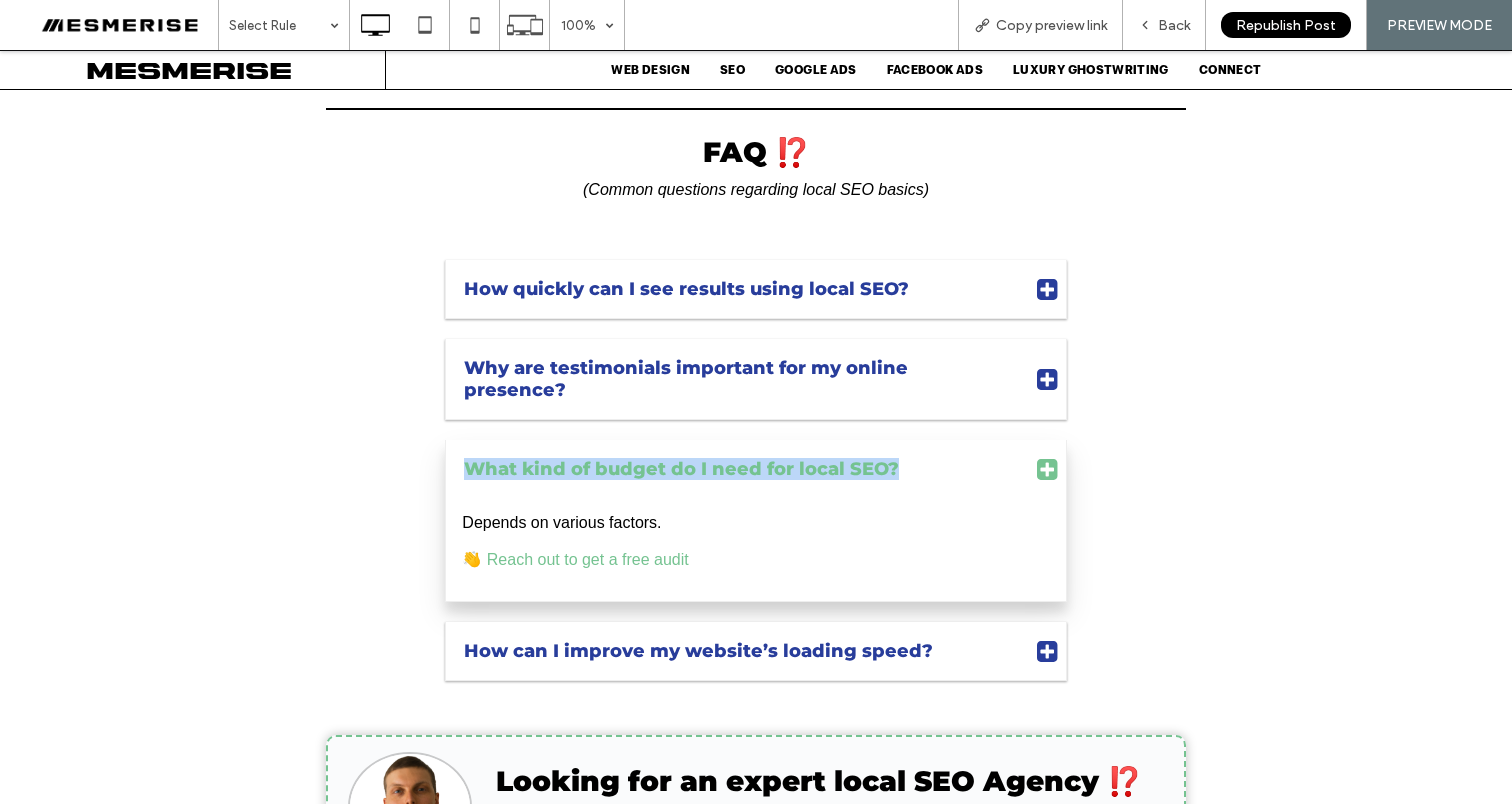 click on "What kind of budget do I need for local SEO?" at bounding box center (737, 469) 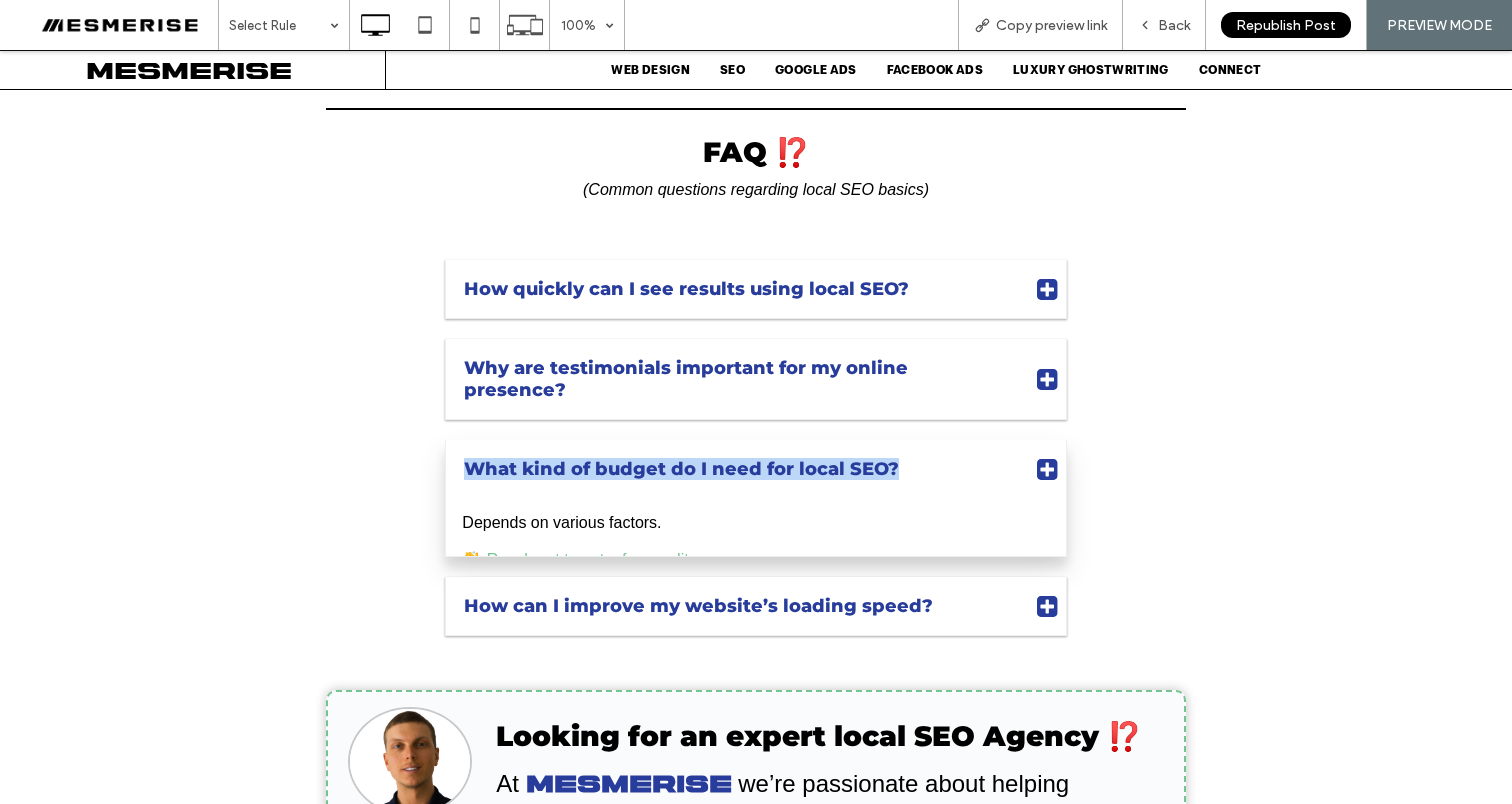 copy on "What kind of budget do I need for local SEO?" 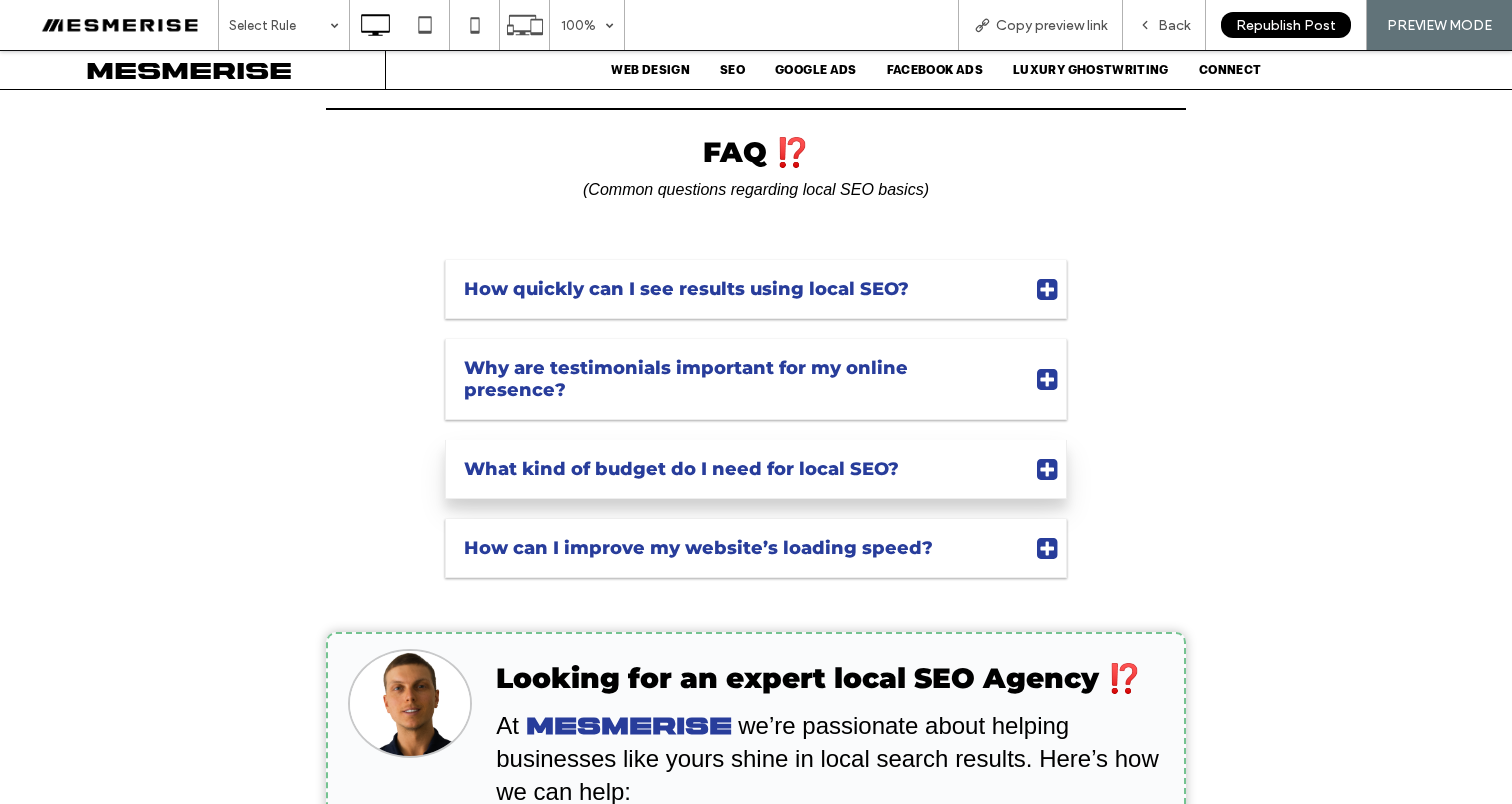 click on "What kind of budget do I need for local SEO?" at bounding box center (737, 469) 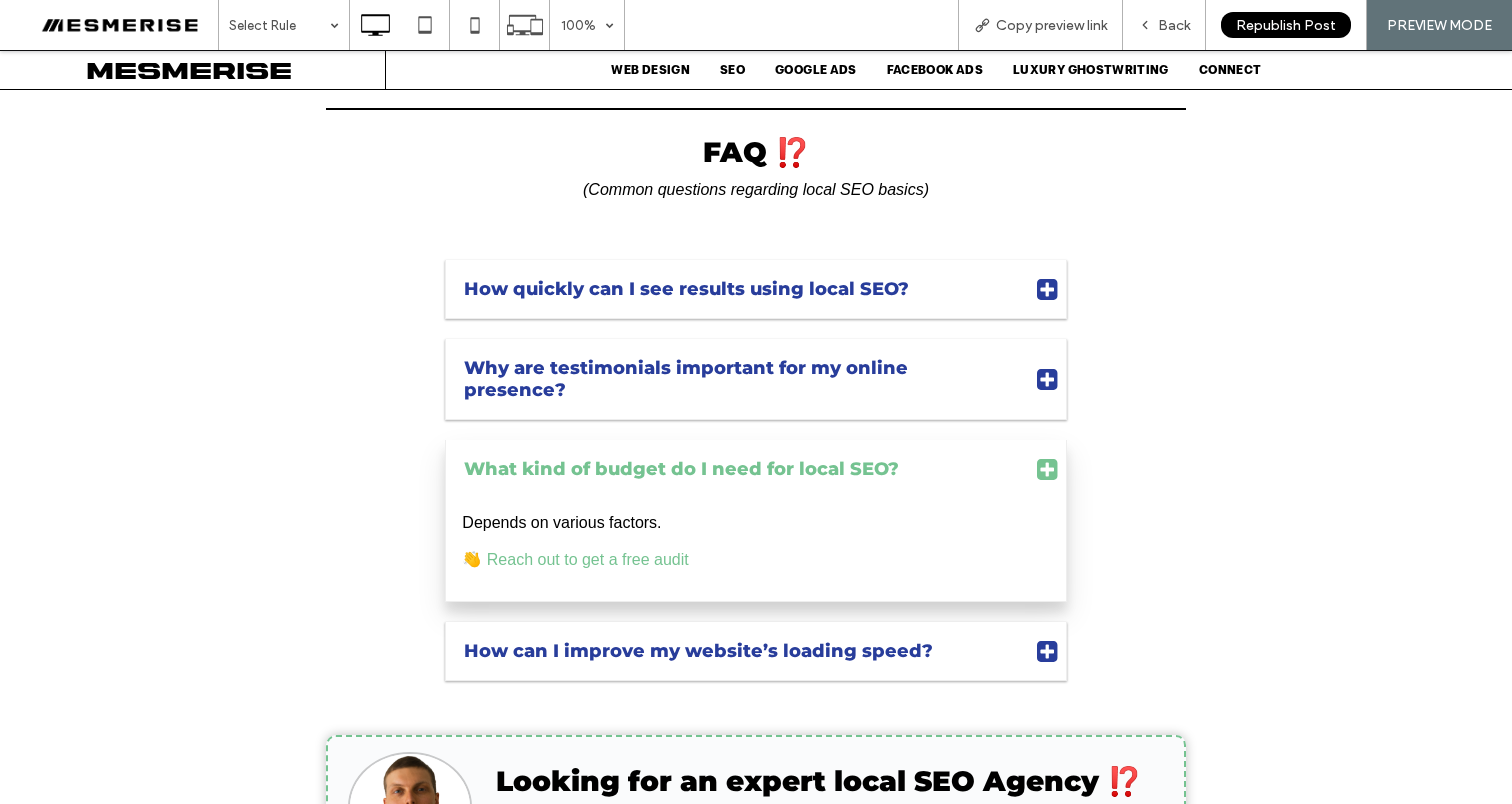 drag, startPoint x: 674, startPoint y: 427, endPoint x: 456, endPoint y: 427, distance: 218 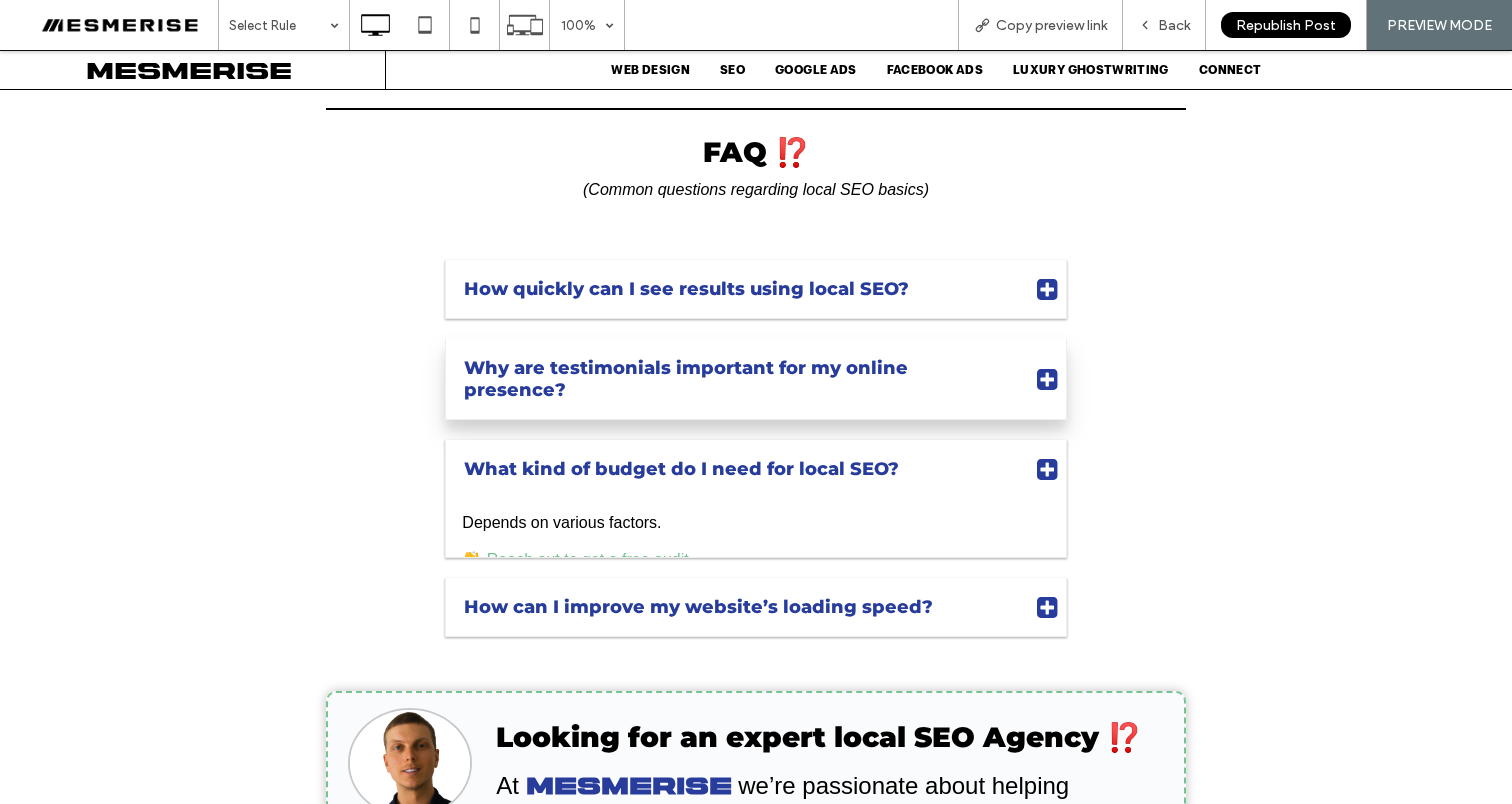 click on "Why are testimonials important for my online presence?" at bounding box center [737, 379] 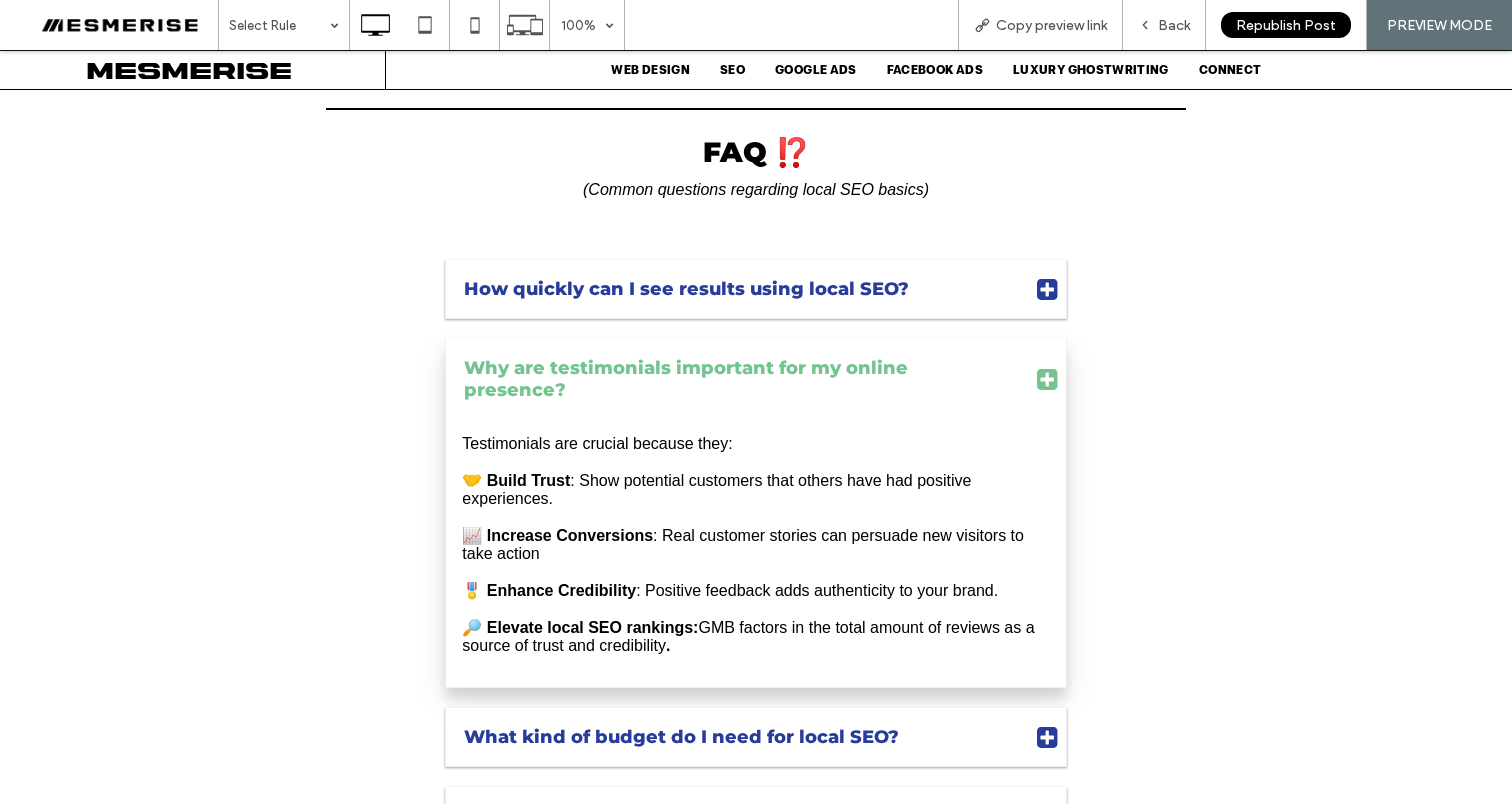 click on "Why are testimonials important for my online presence?" at bounding box center [737, 379] 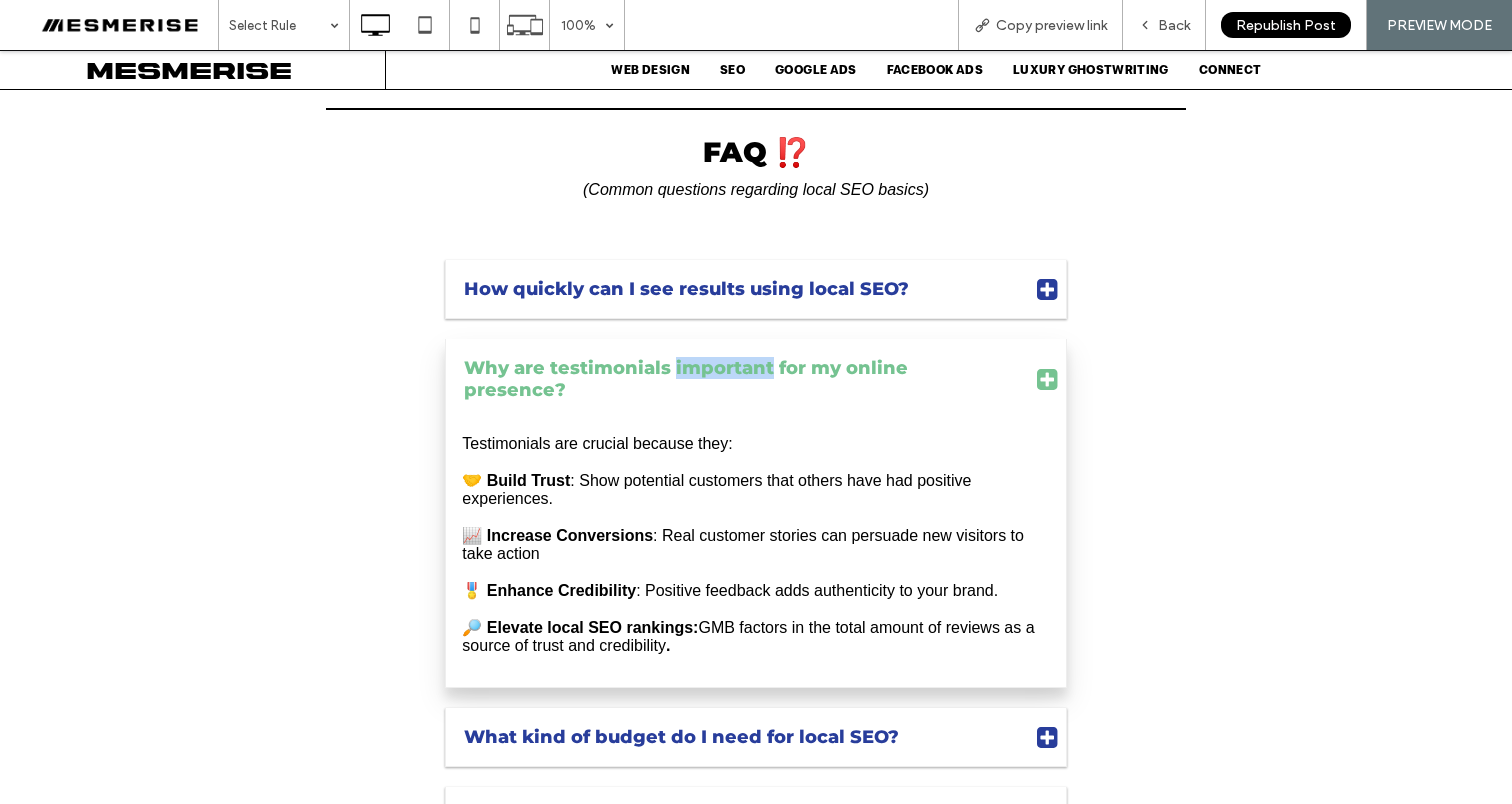 click on "Why are testimonials important for my online presence?" at bounding box center [737, 379] 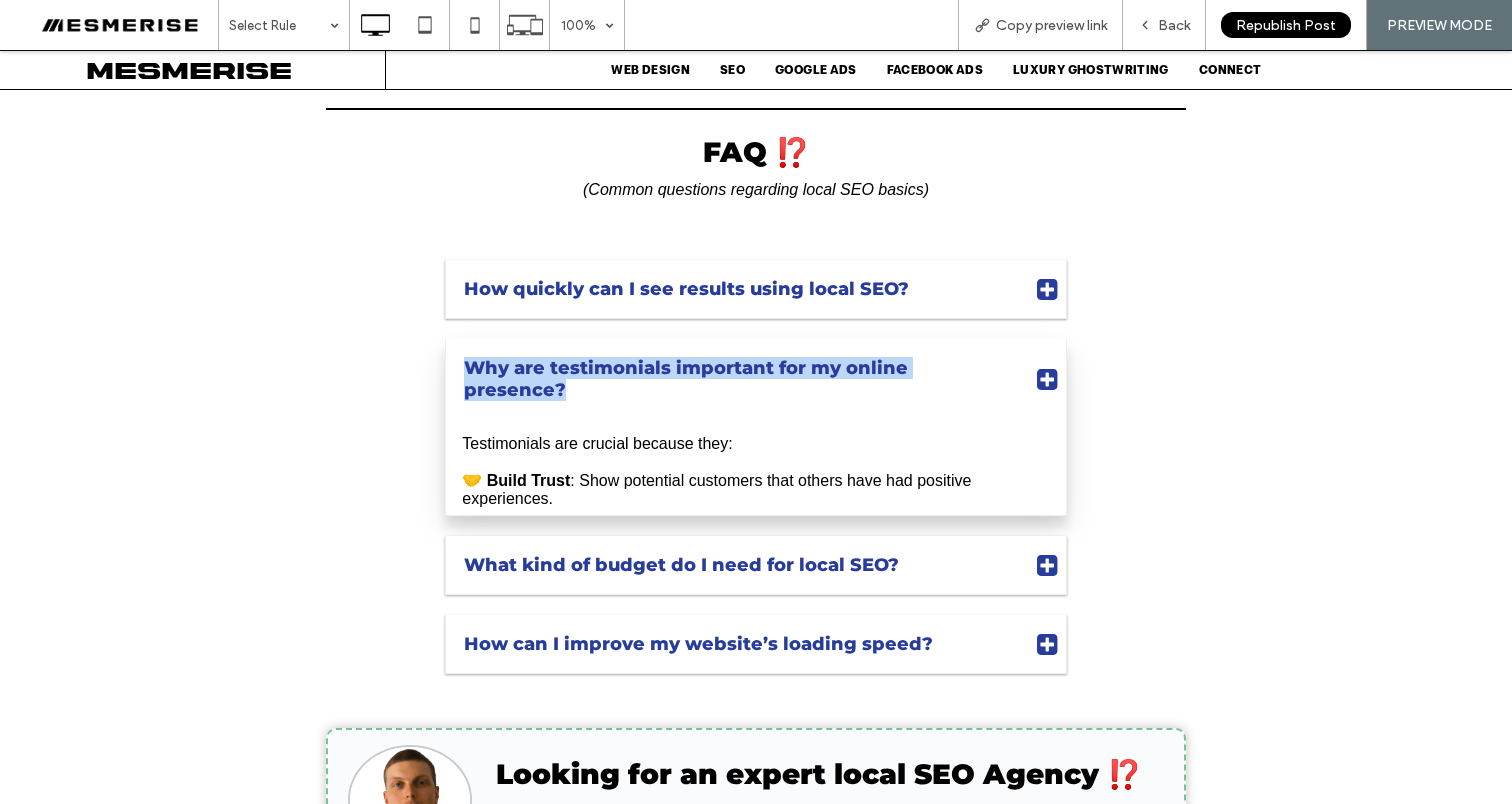 click on "Why are testimonials important for my online presence?" at bounding box center (737, 379) 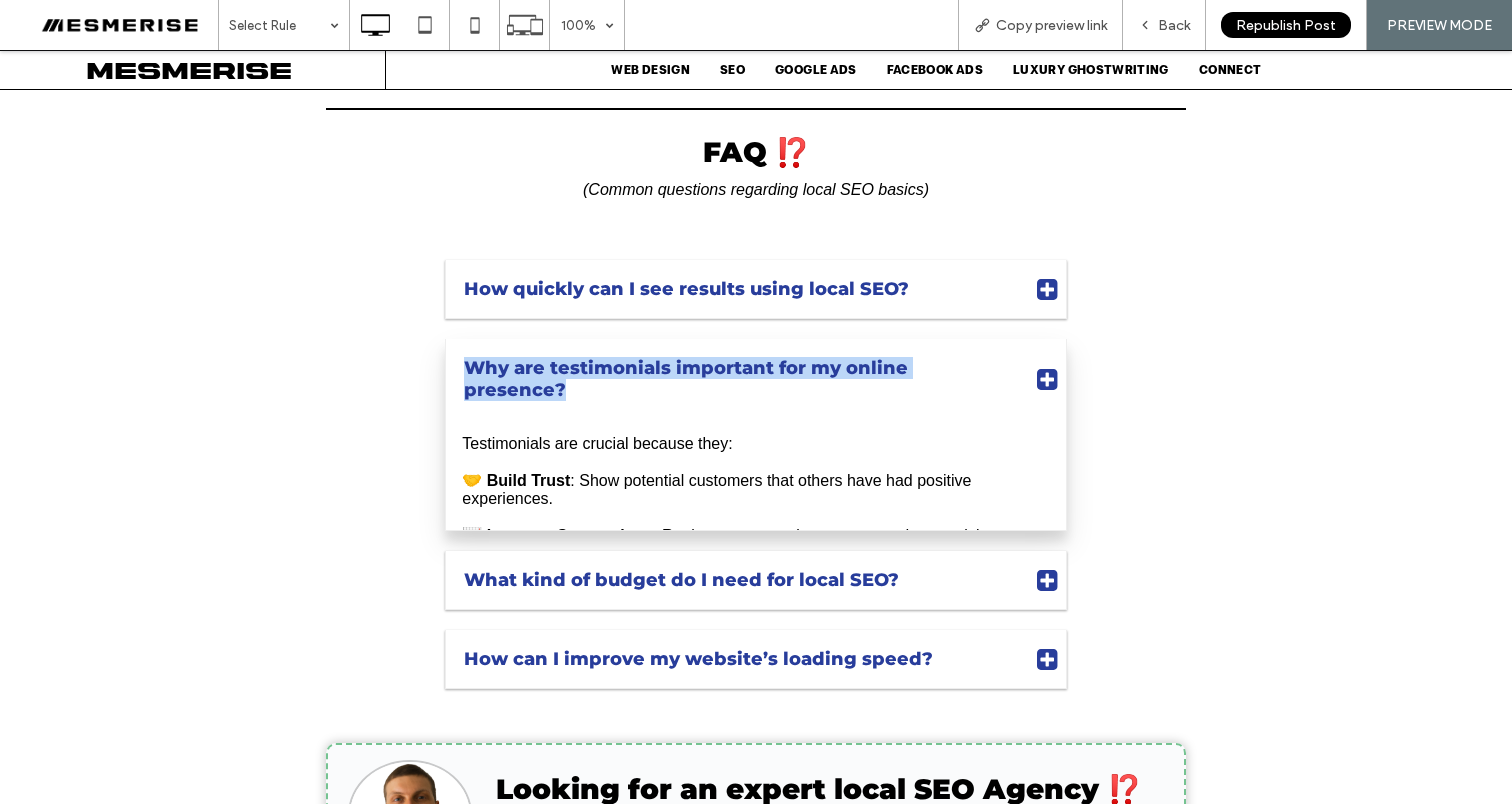 copy on "Why are testimonials important for my online presence?" 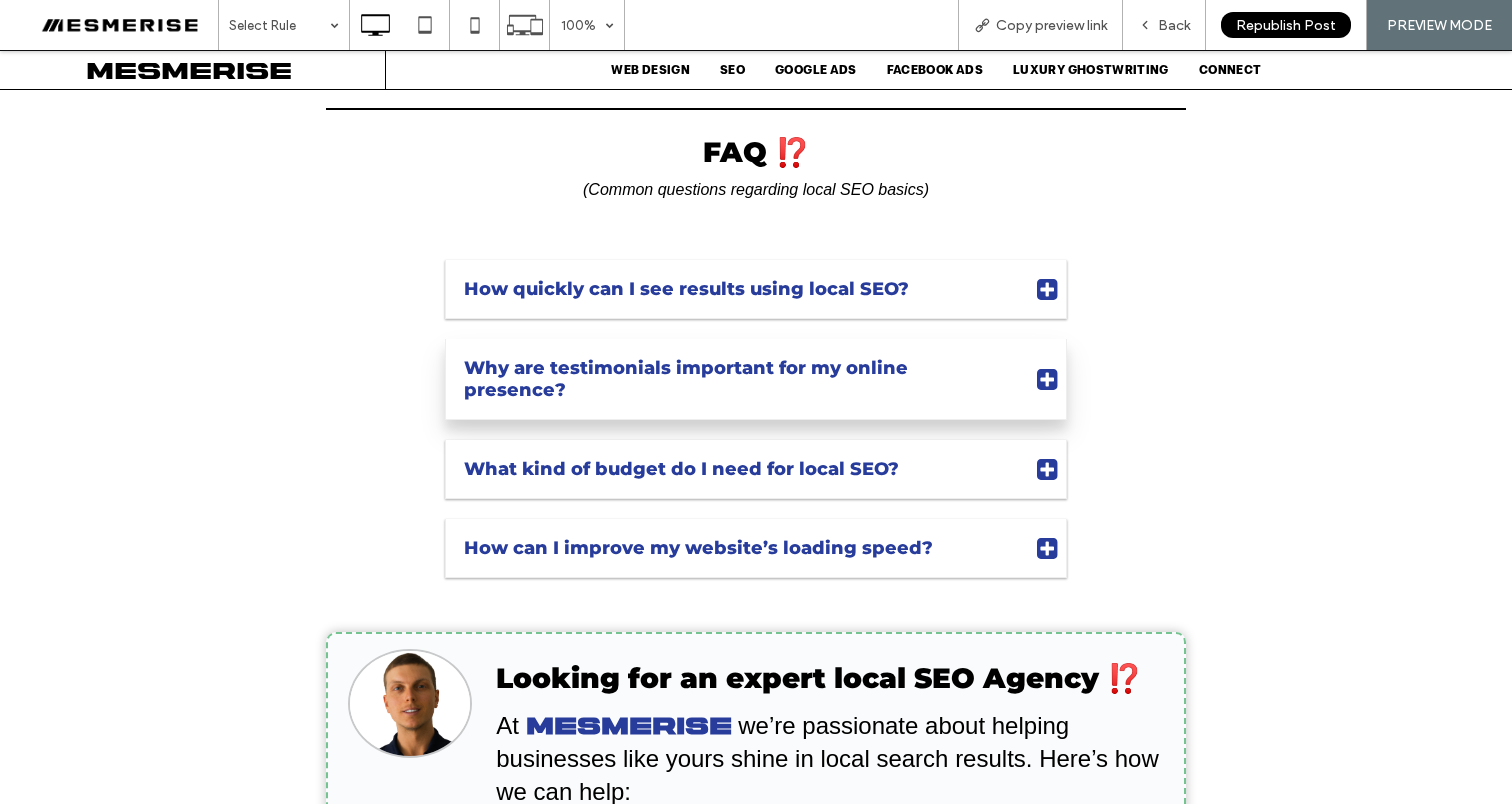 click on "Why are testimonials important for my online presence?" at bounding box center (737, 379) 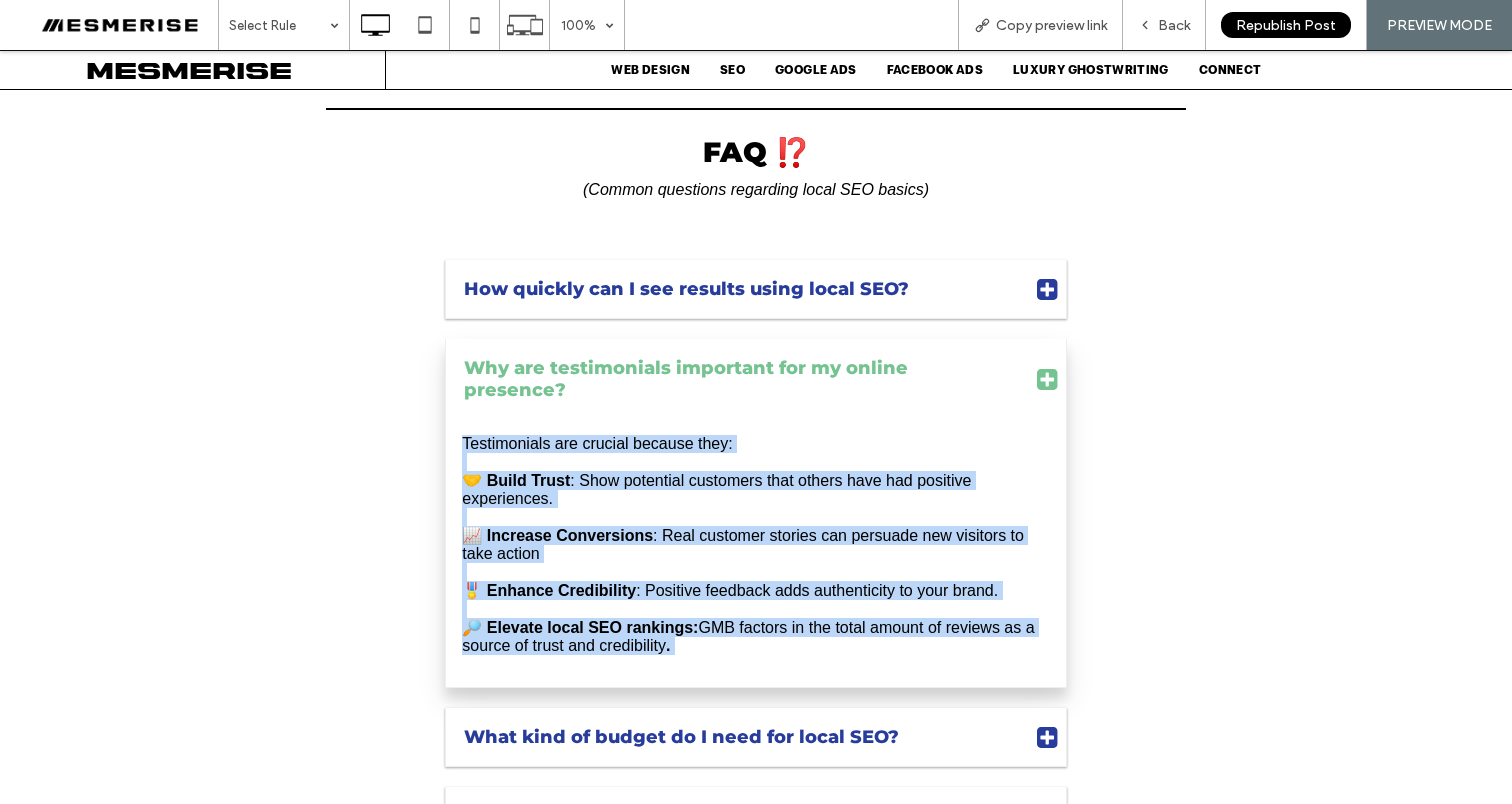 drag, startPoint x: 480, startPoint y: 339, endPoint x: 721, endPoint y: 556, distance: 324.29926 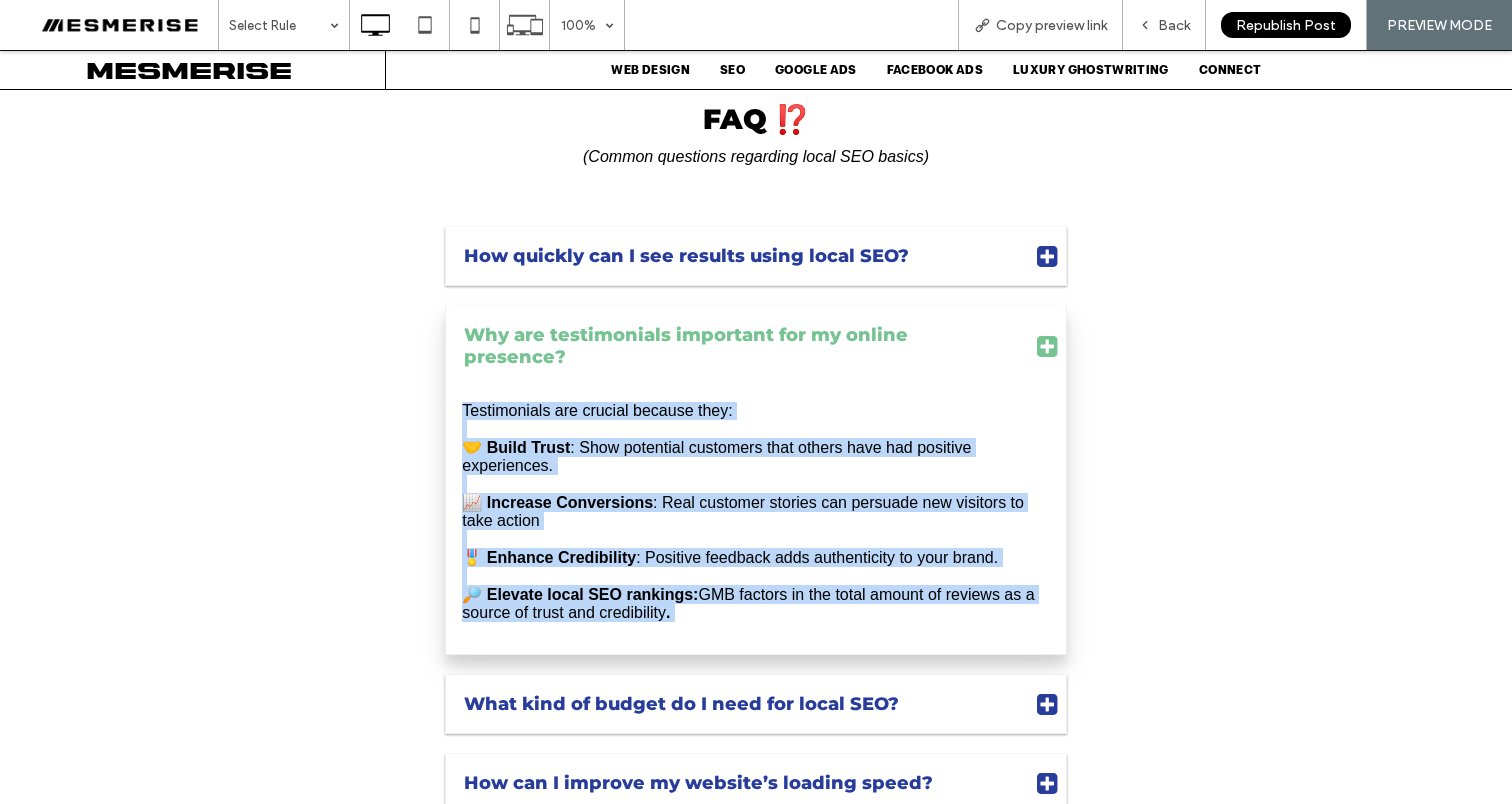 scroll, scrollTop: 54718, scrollLeft: 0, axis: vertical 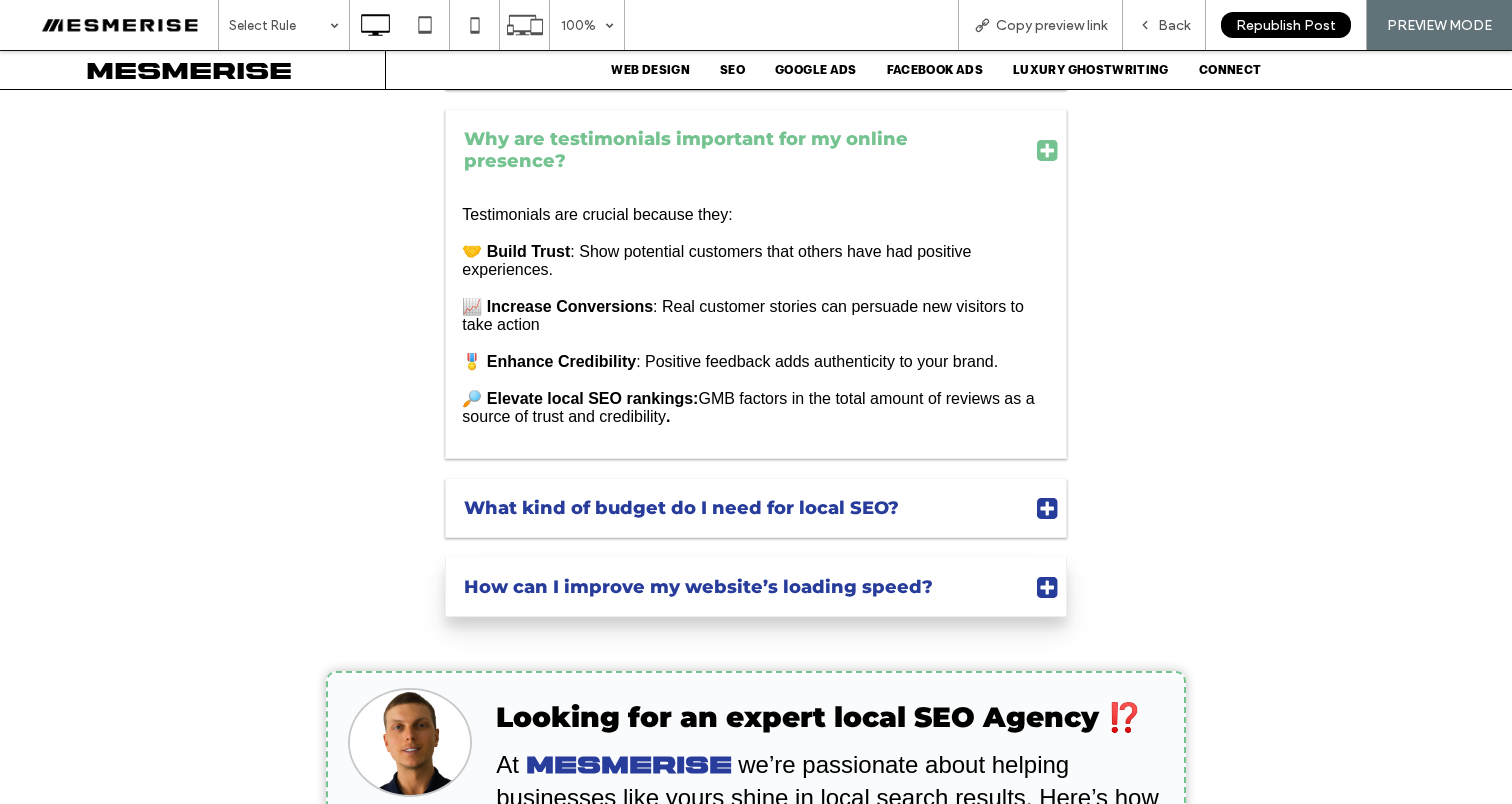 click on "How can I improve my website’s loading speed?" at bounding box center (737, 587) 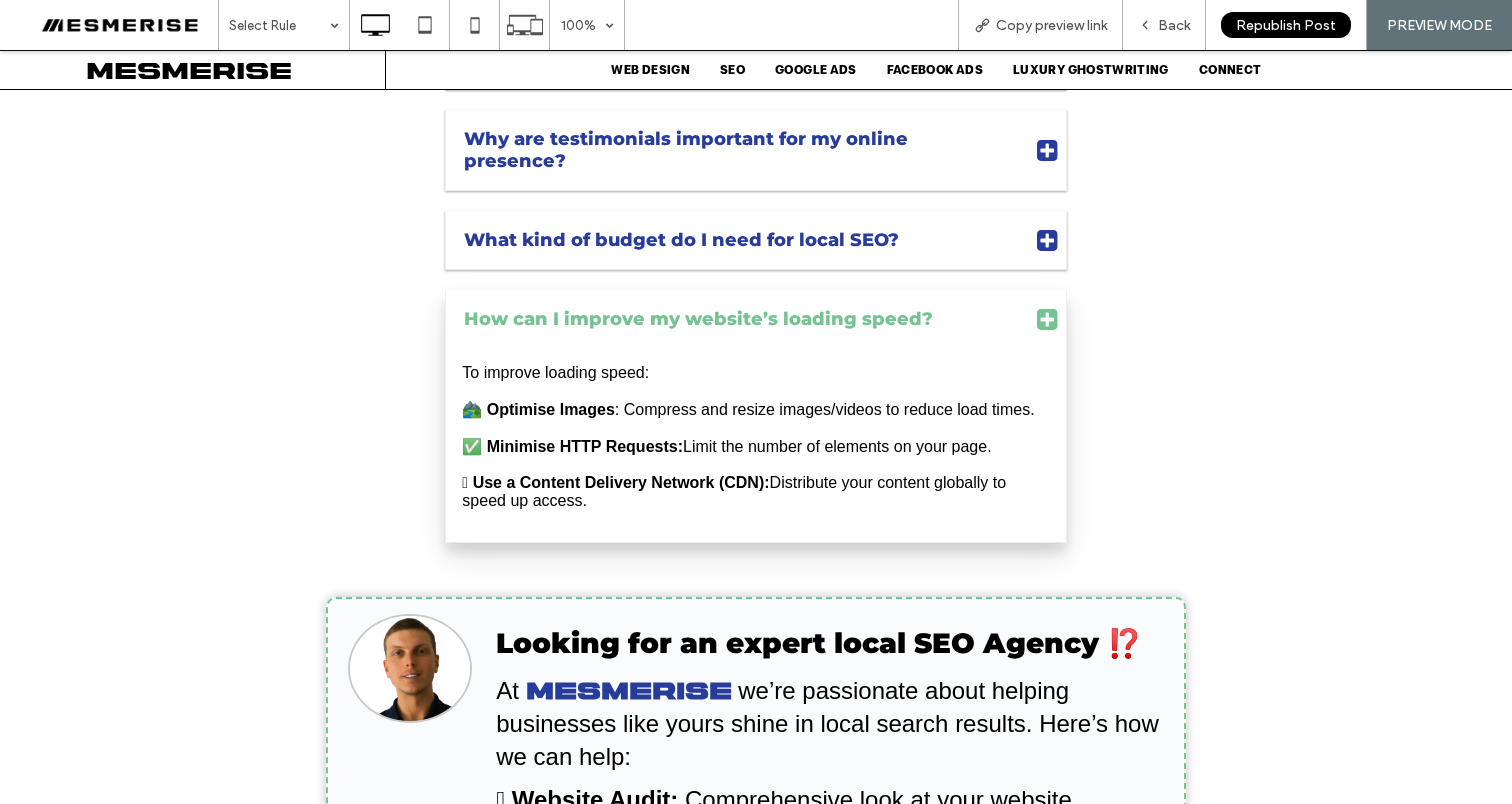 click on "How can I improve my website’s loading speed?" at bounding box center (737, 319) 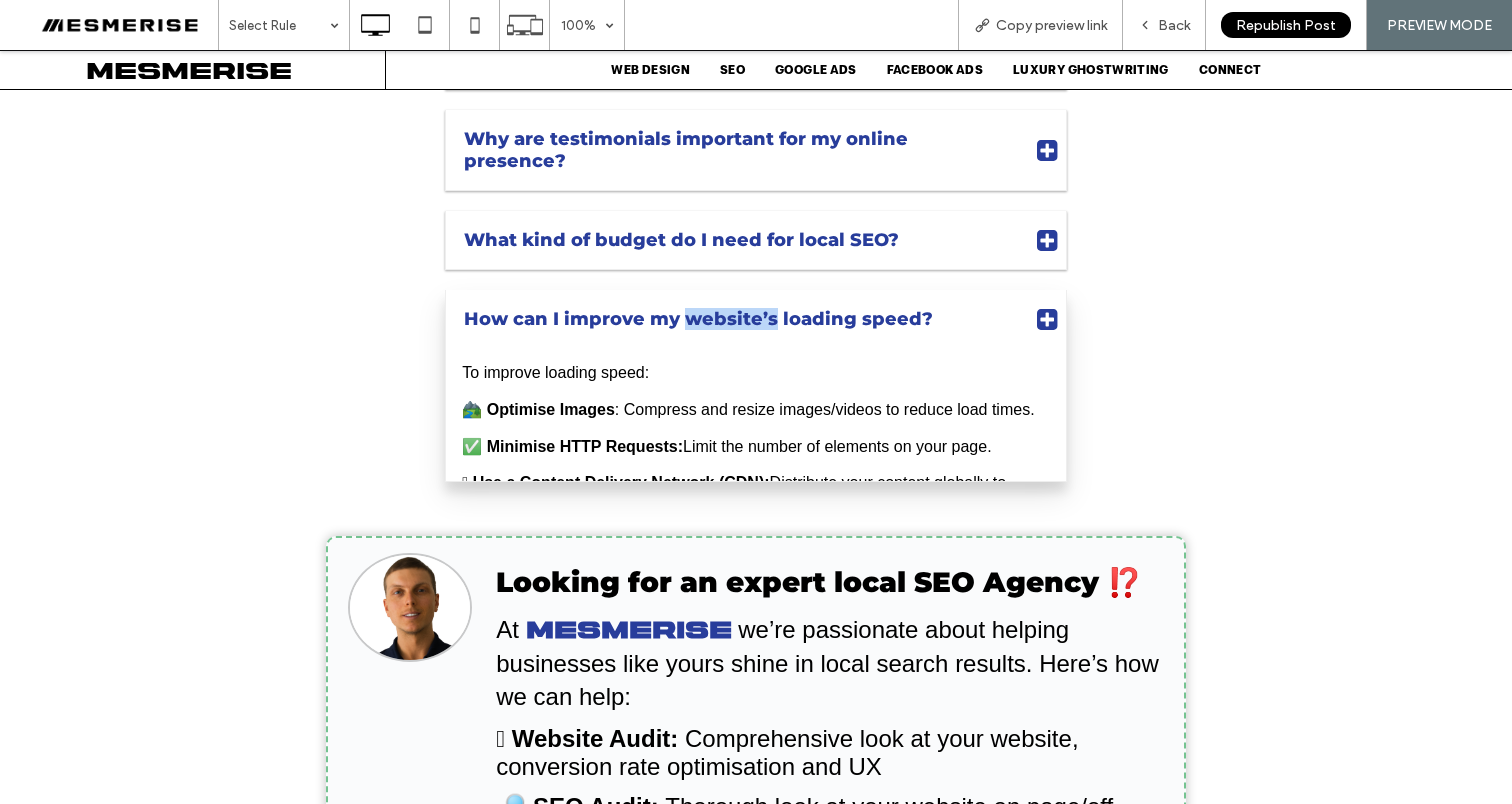click on "How can I improve my website’s loading speed?" at bounding box center [737, 319] 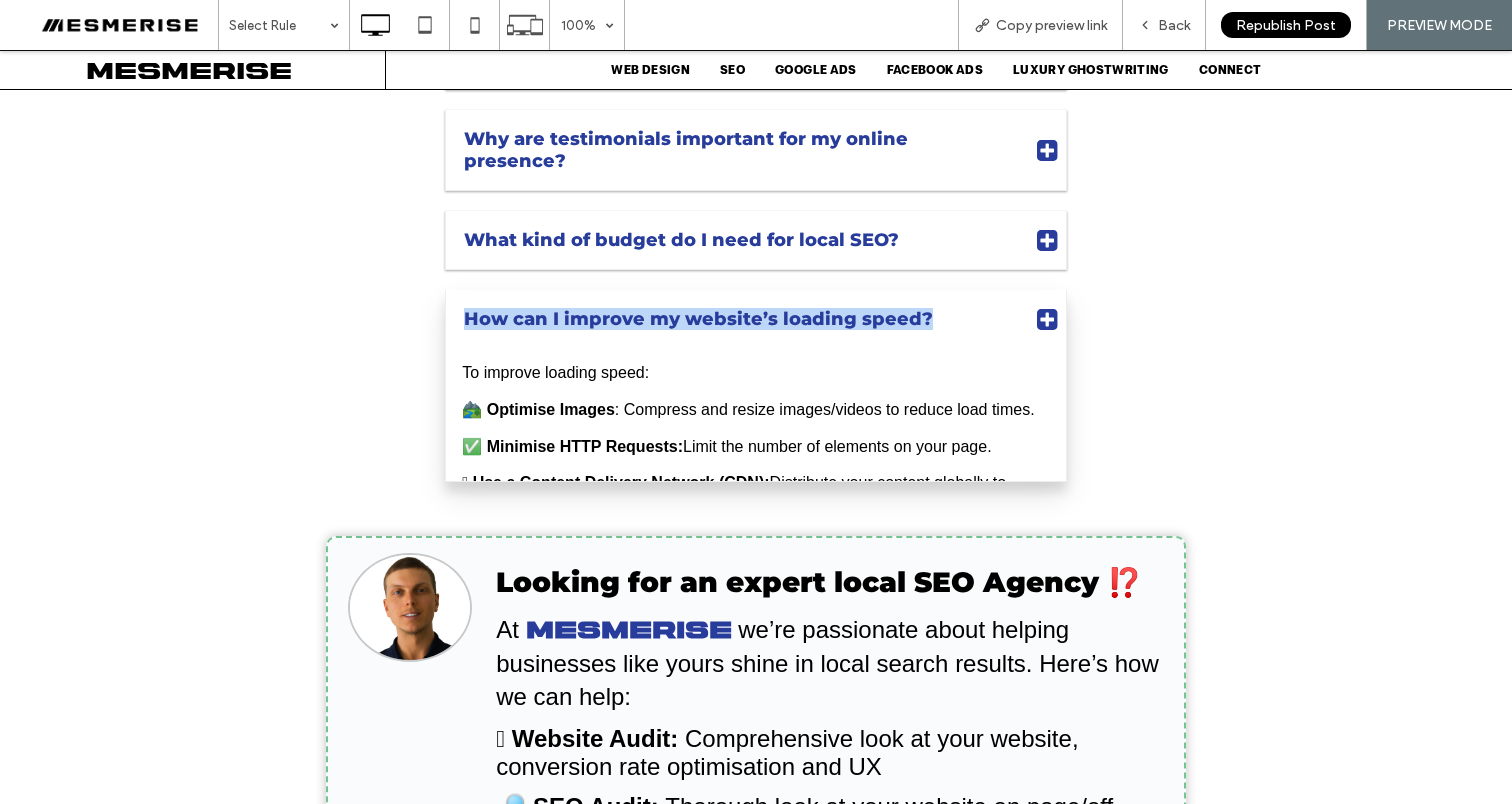 click on "How can I improve my website’s loading speed?" at bounding box center [737, 319] 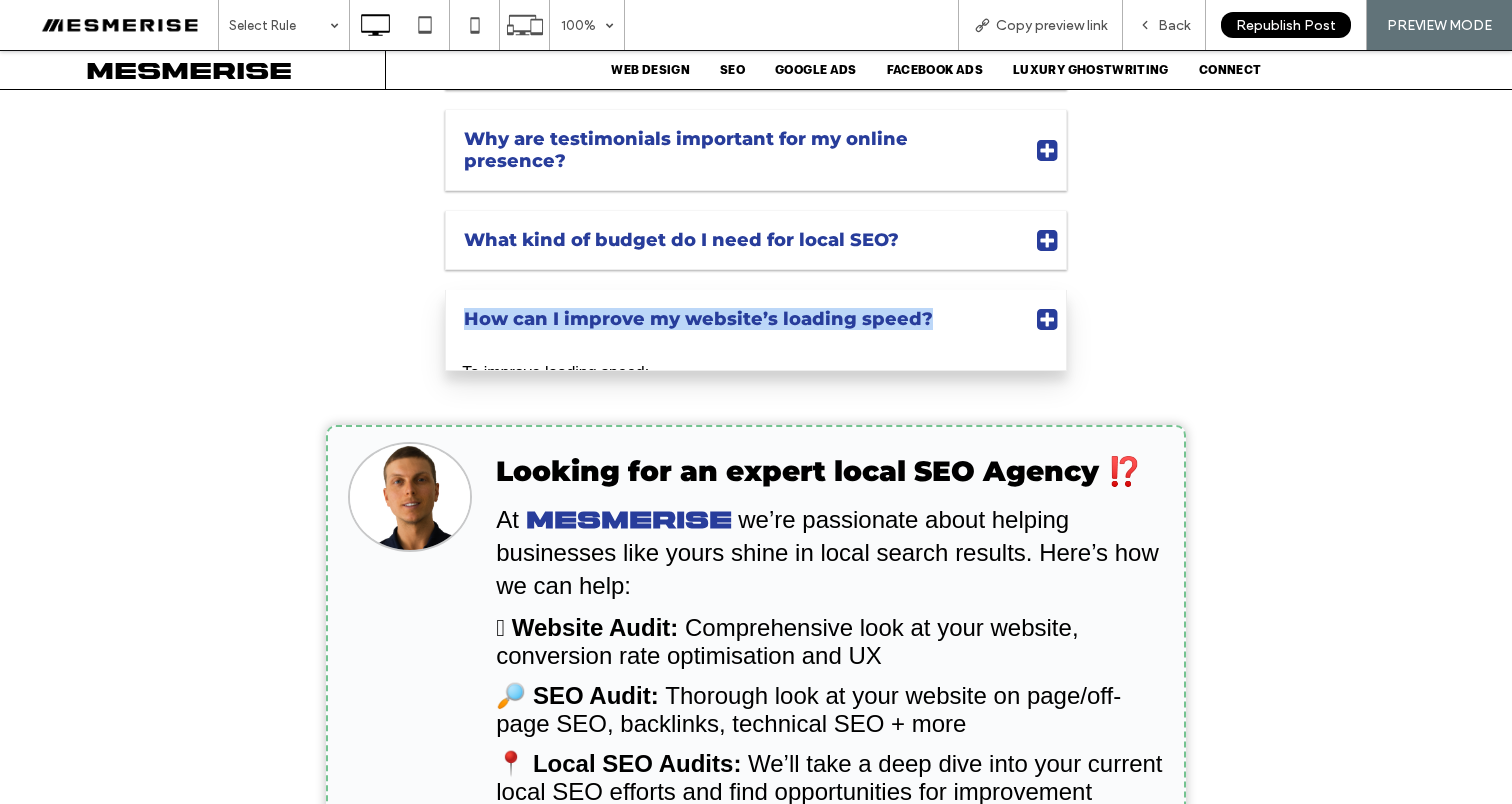 copy on "How can I improve my website’s loading speed?" 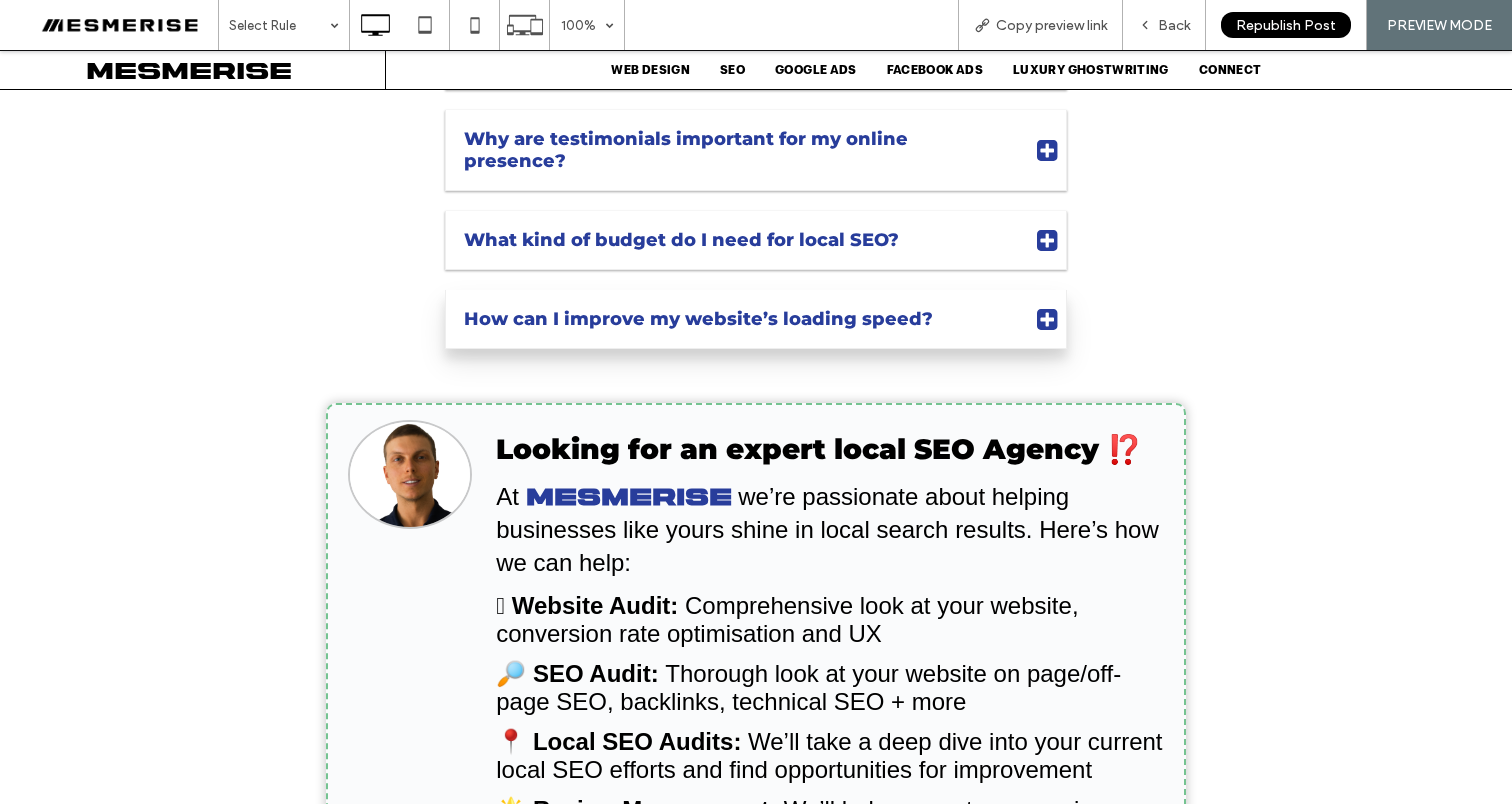 click on "How can I improve my website’s loading speed?" at bounding box center [737, 319] 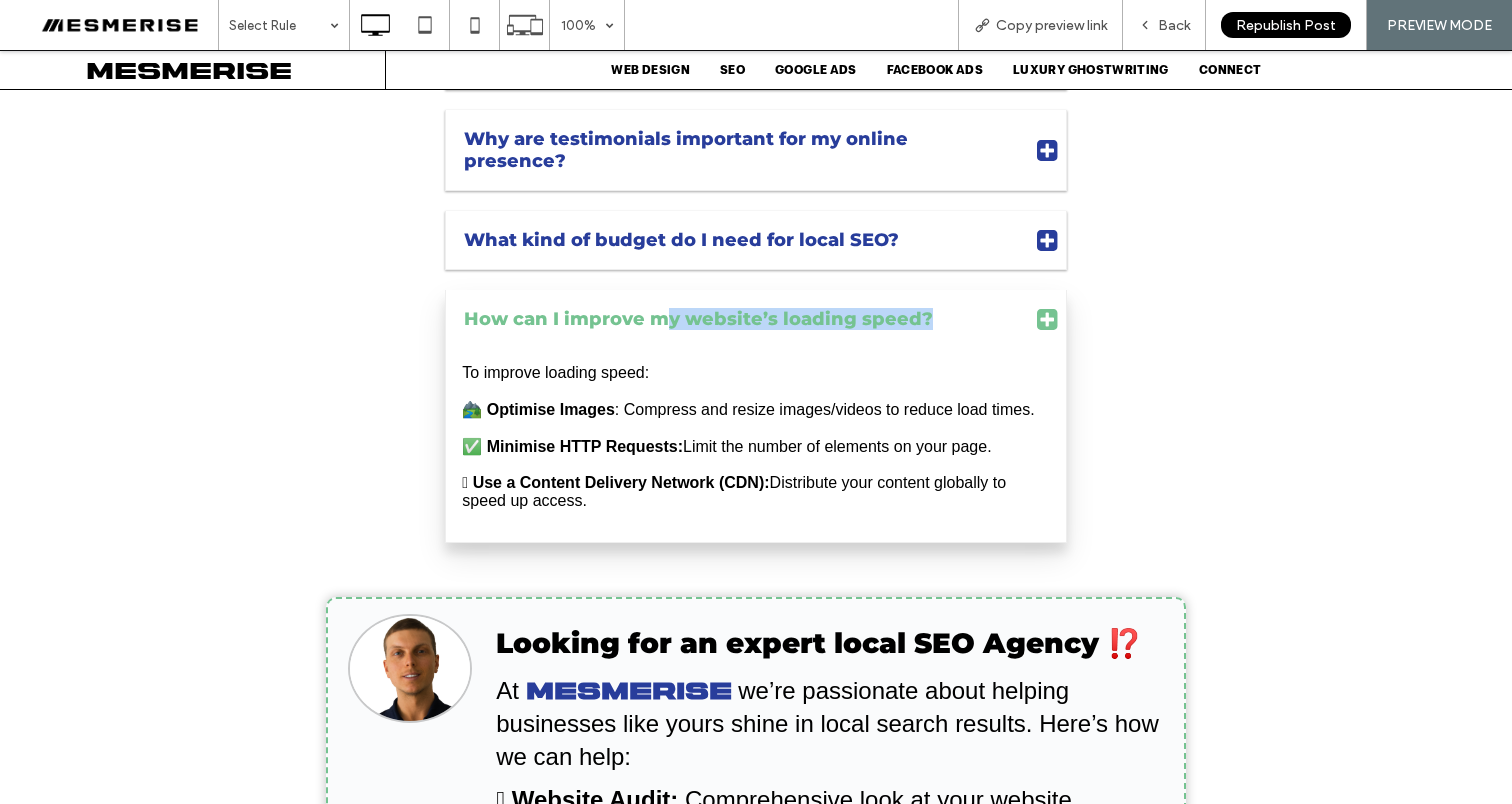 drag, startPoint x: 585, startPoint y: 412, endPoint x: 457, endPoint y: 275, distance: 187.49133 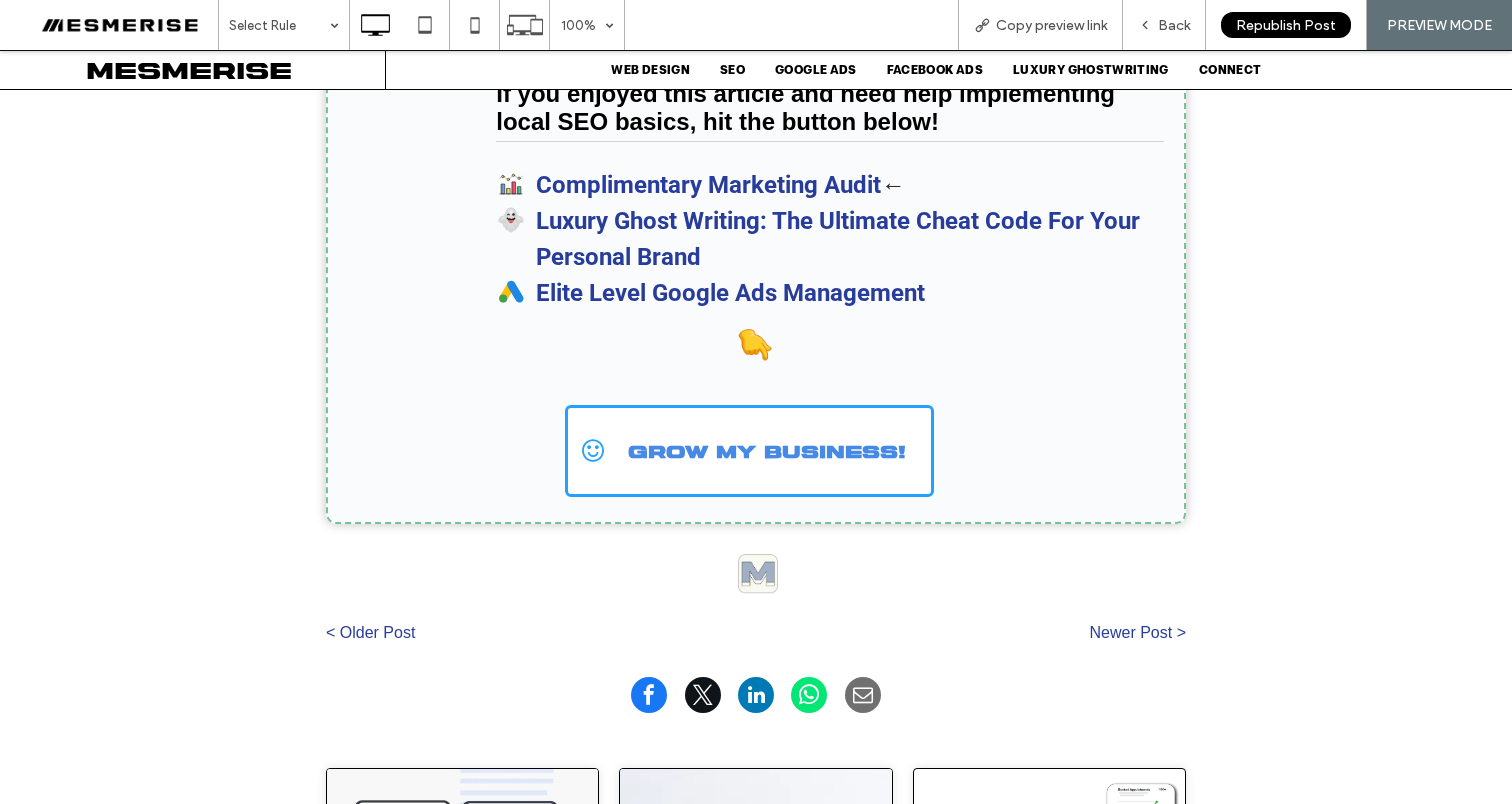 scroll, scrollTop: 55977, scrollLeft: 0, axis: vertical 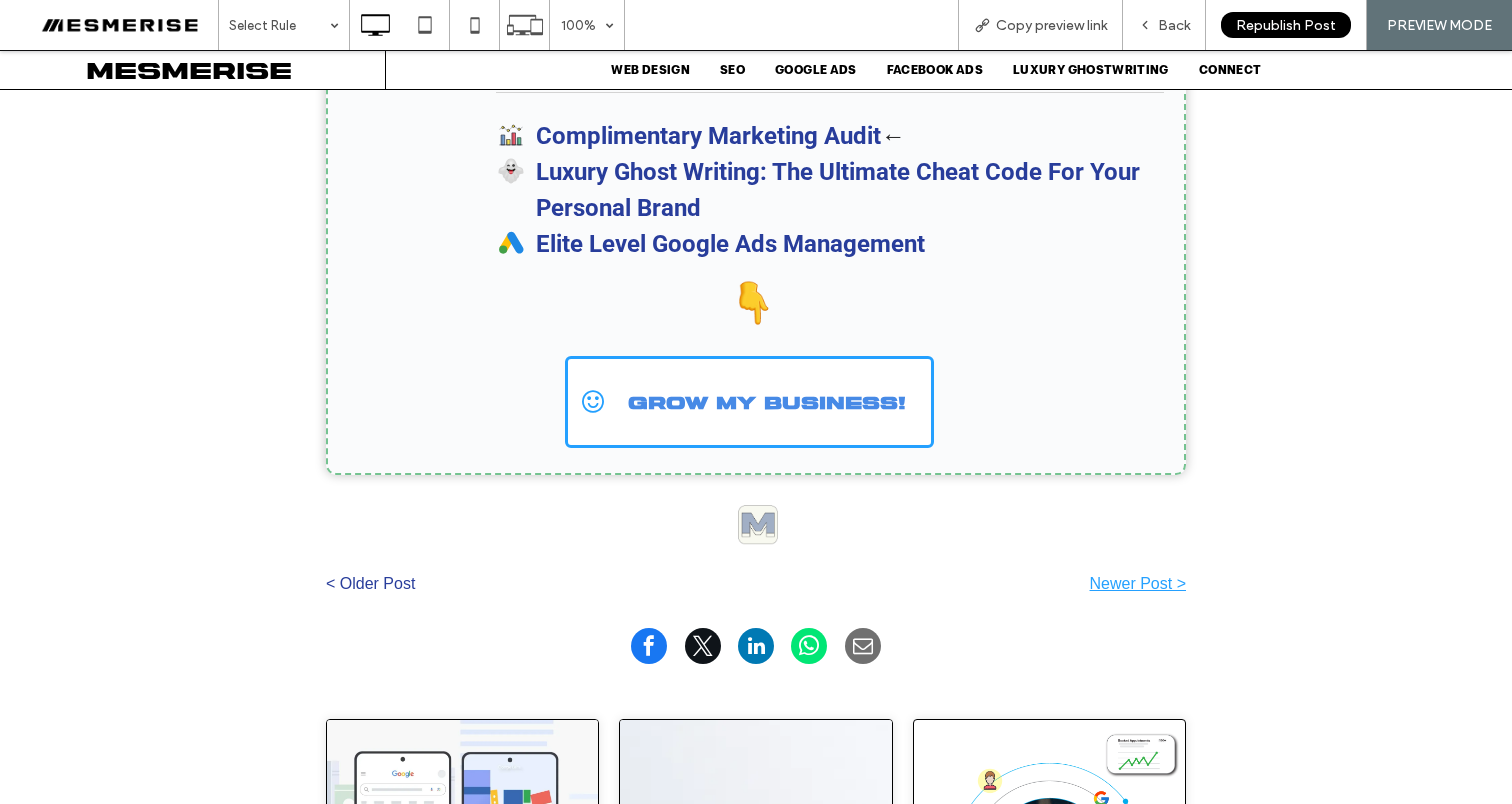 click on "Newer Post >" at bounding box center [971, 584] 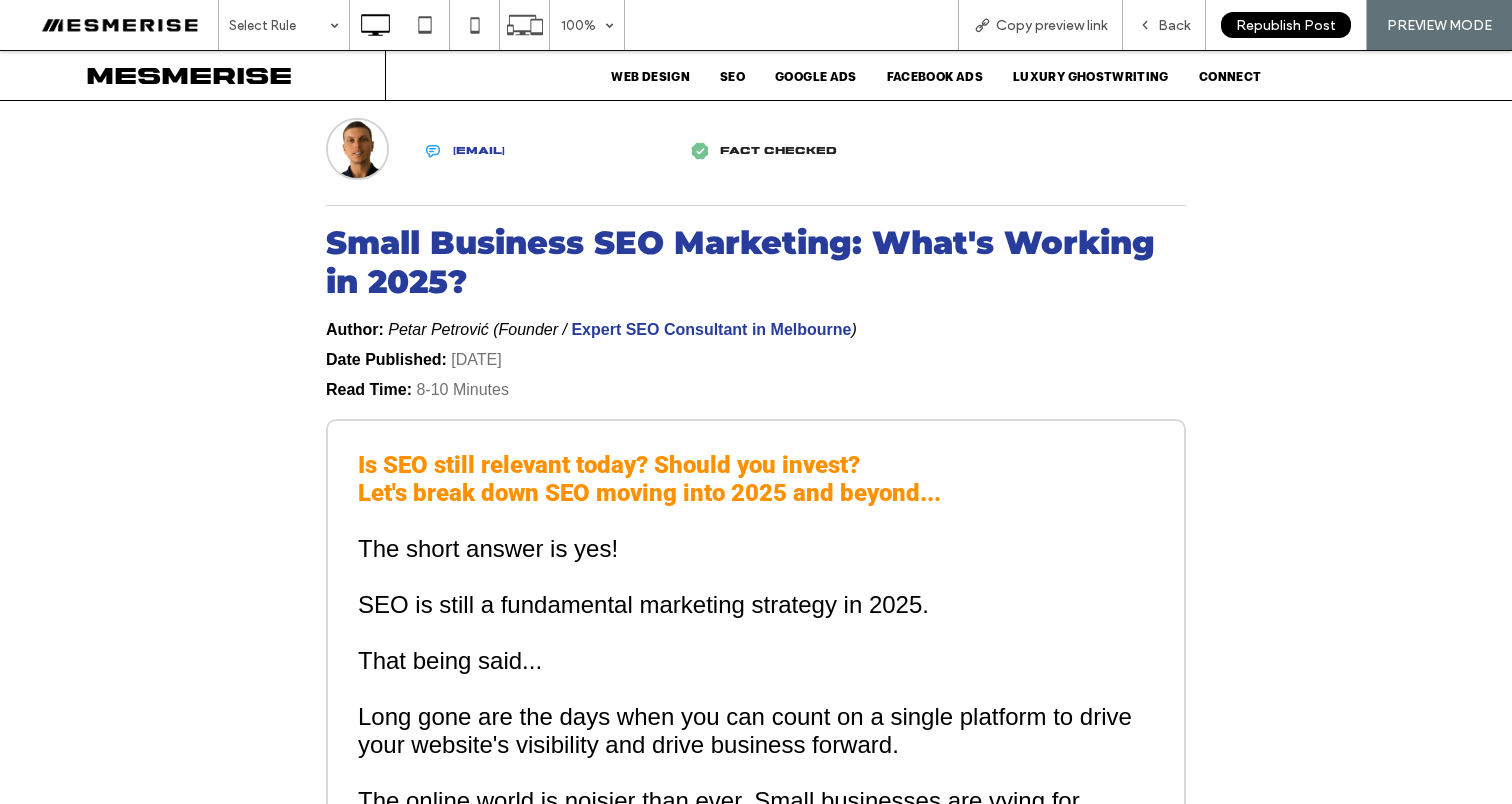 scroll, scrollTop: 0, scrollLeft: 0, axis: both 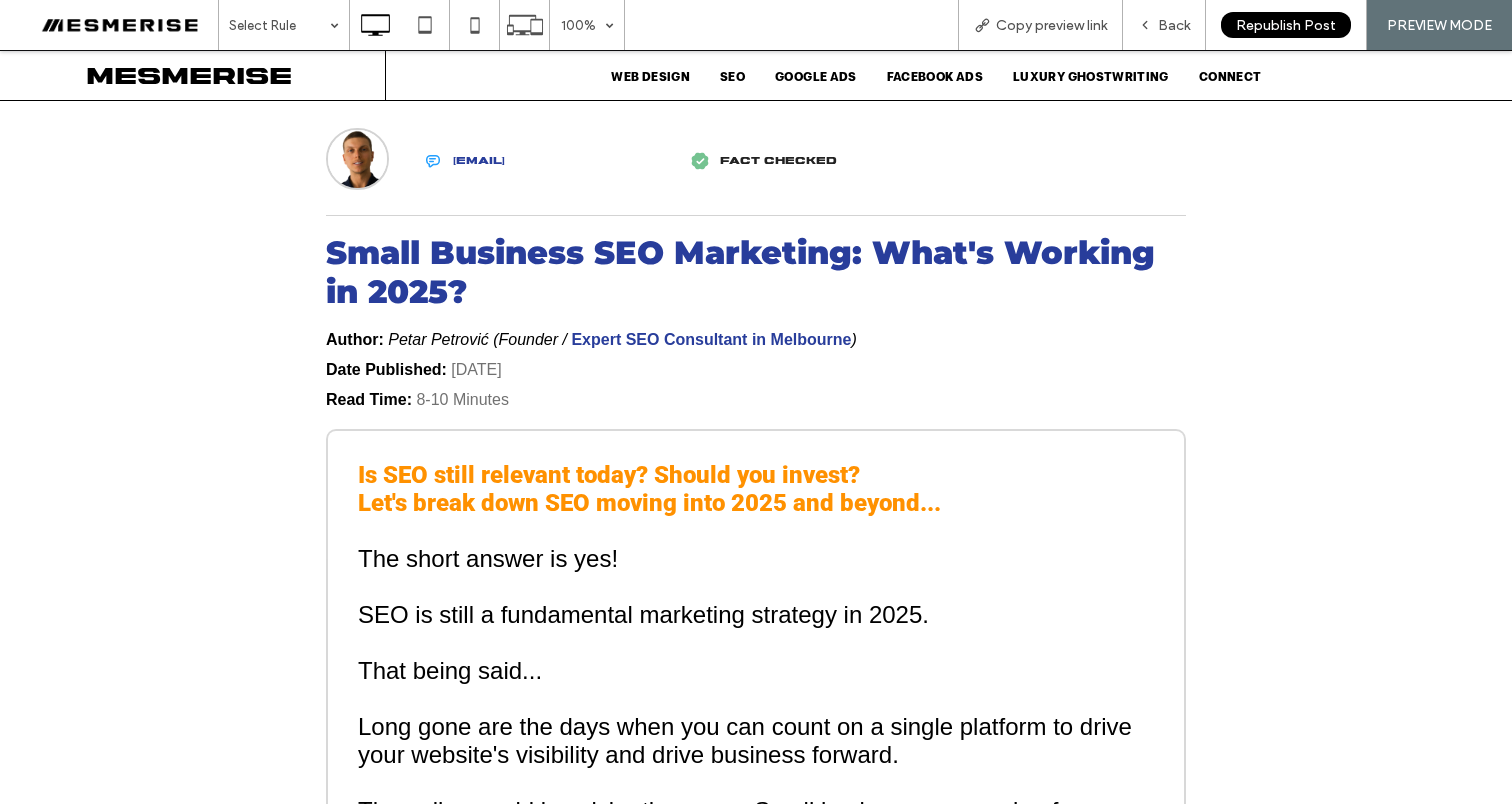 click on "Small Business SEO Marketing: What's Working in 2025?" at bounding box center (740, 272) 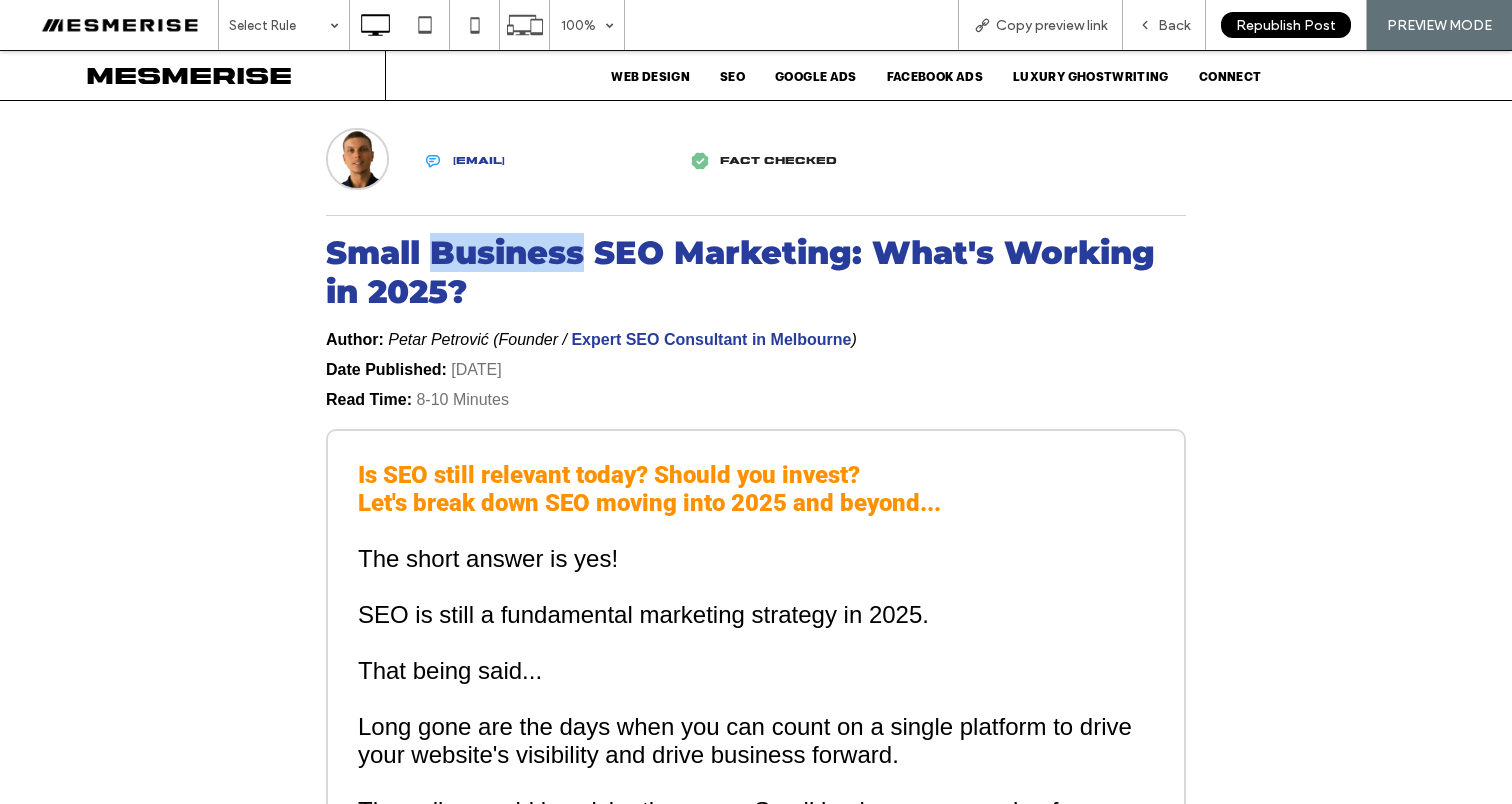click on "Small Business SEO Marketing: What's Working in 2025?" at bounding box center [740, 272] 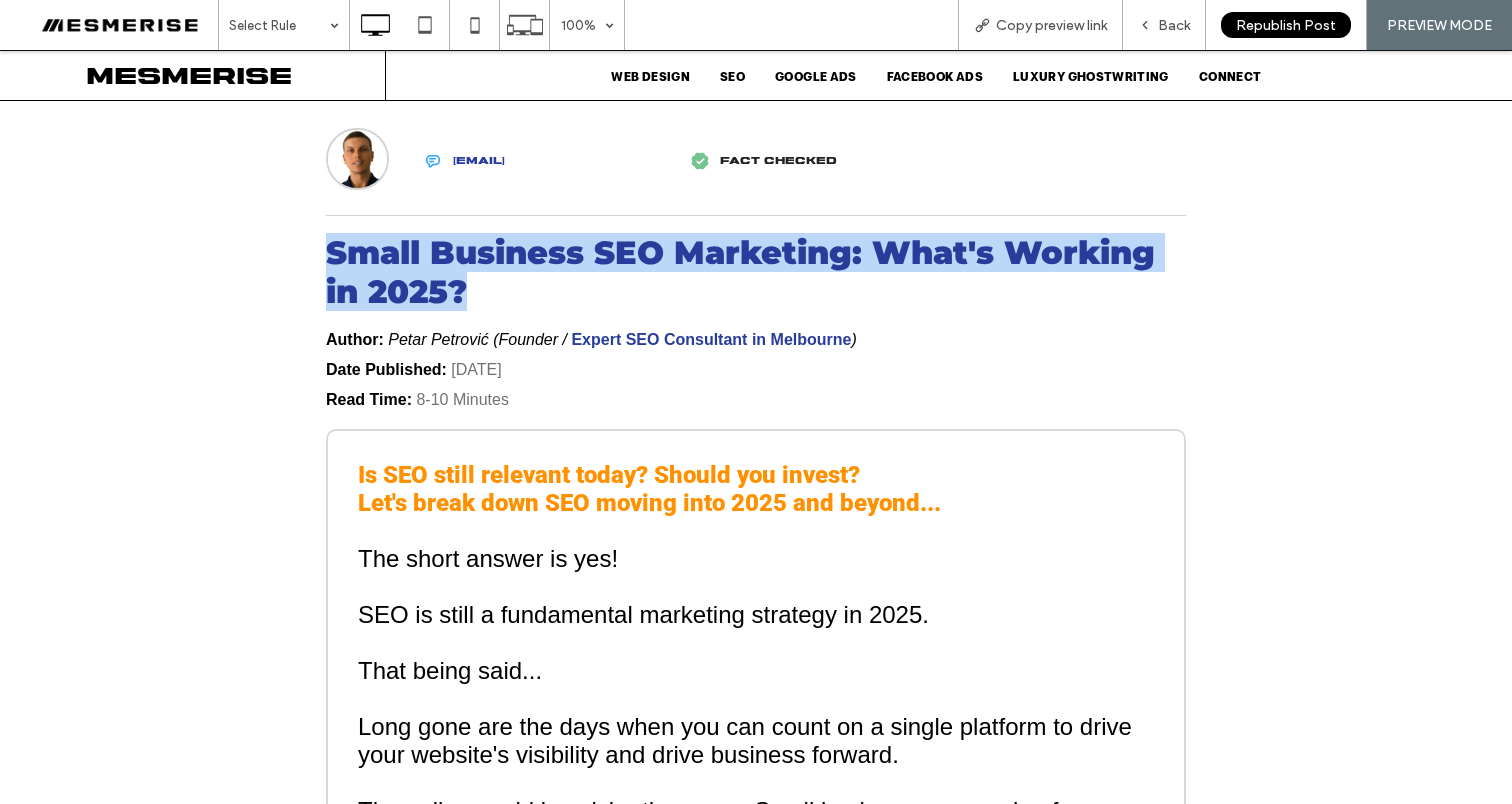 click on "Small Business SEO Marketing: What's Working in 2025?" at bounding box center [740, 272] 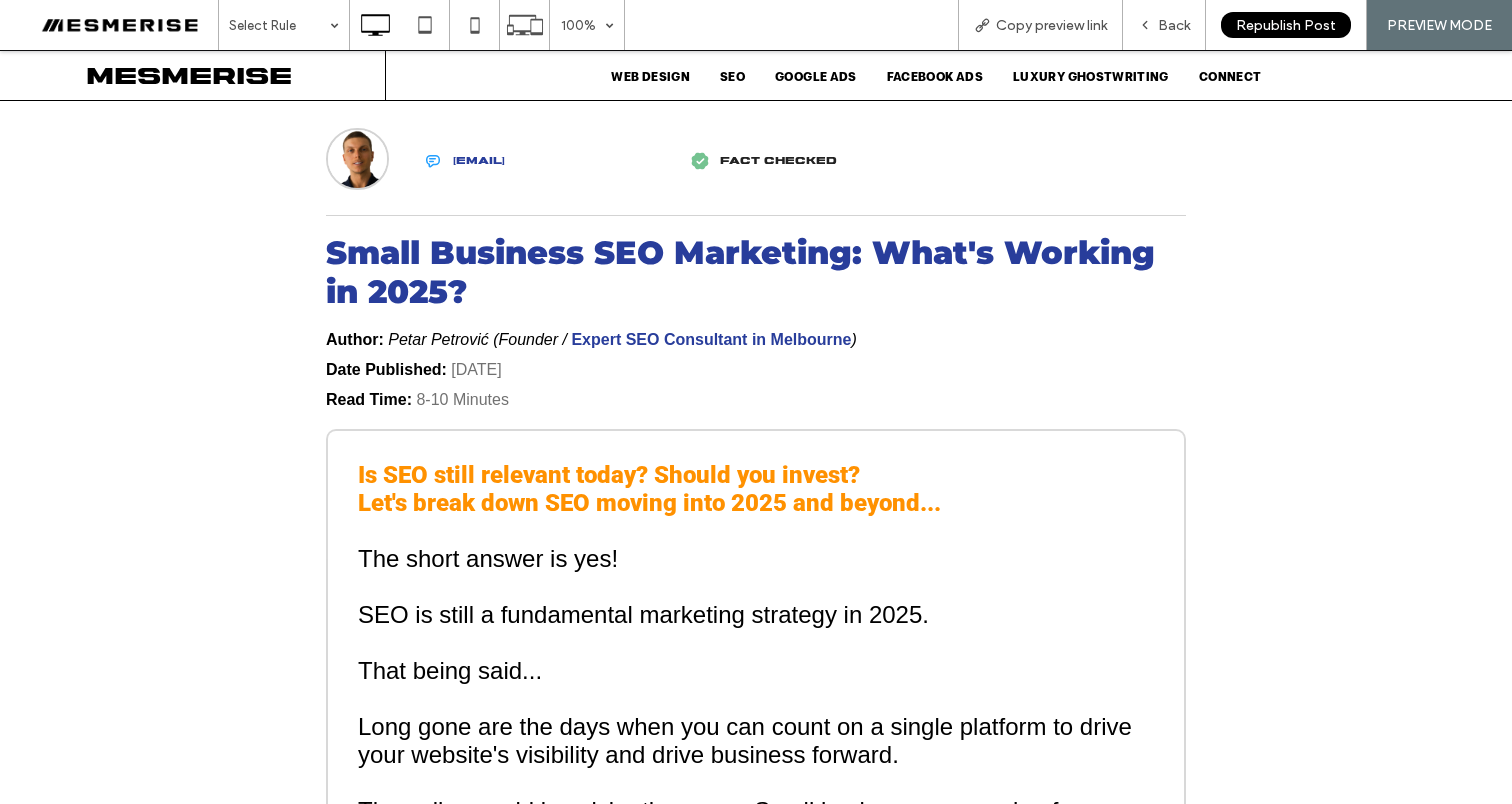click on "Small Business SEO Marketing: What's Working in 2025?" at bounding box center [740, 272] 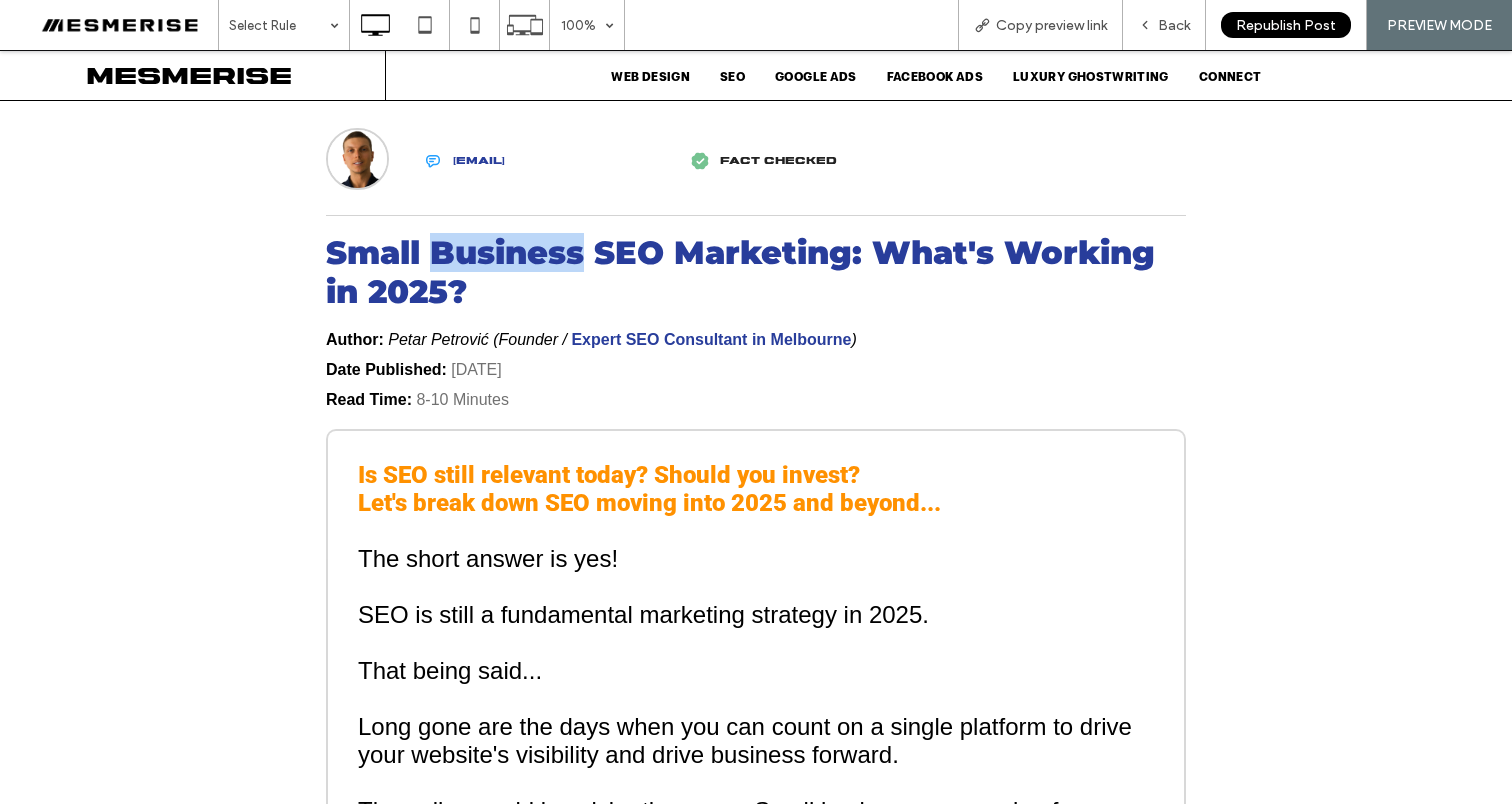 click on "Small Business SEO Marketing: What's Working in 2025?" at bounding box center [740, 272] 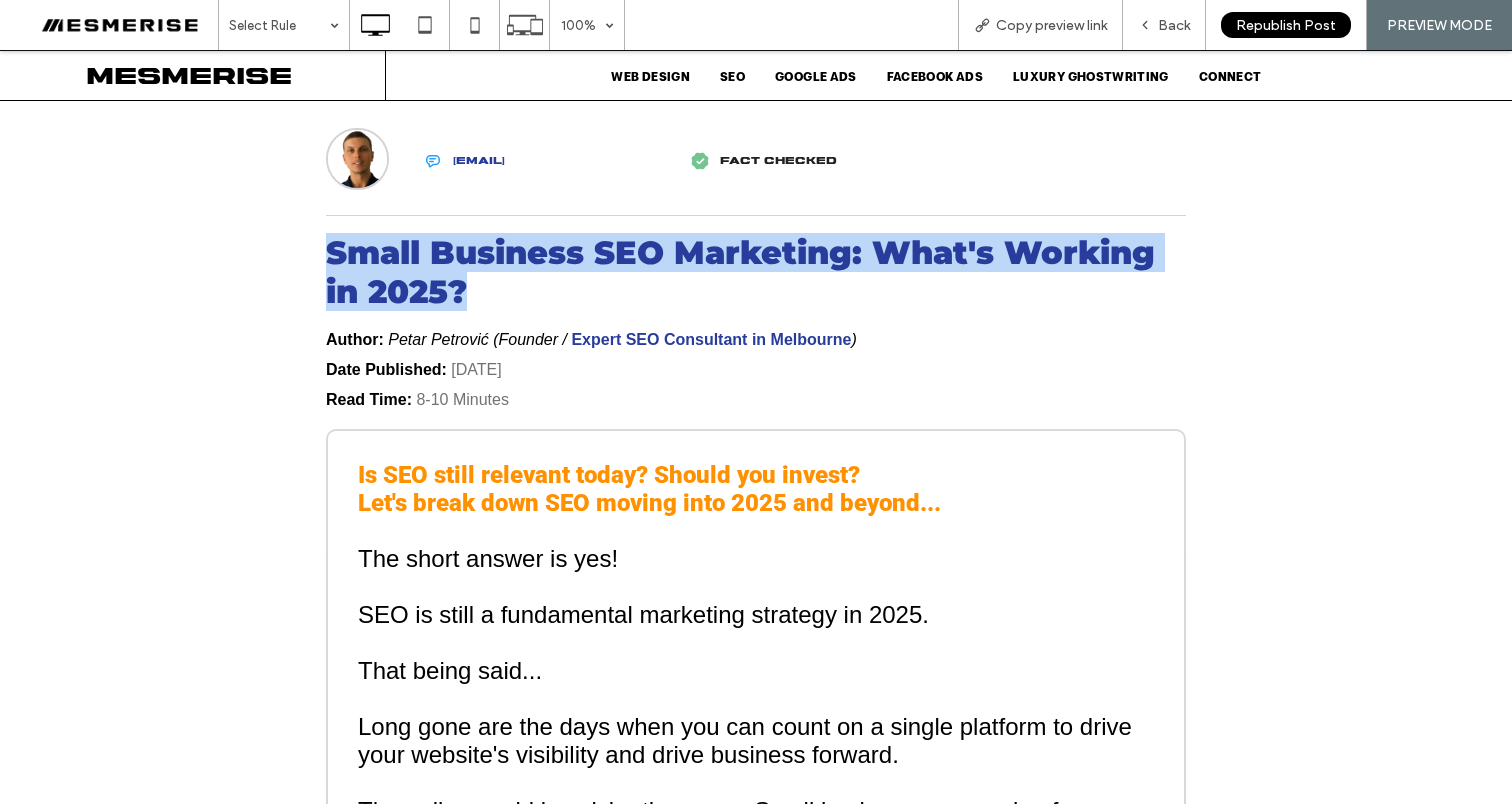 click on "Small Business SEO Marketing: What's Working in 2025?" at bounding box center [740, 272] 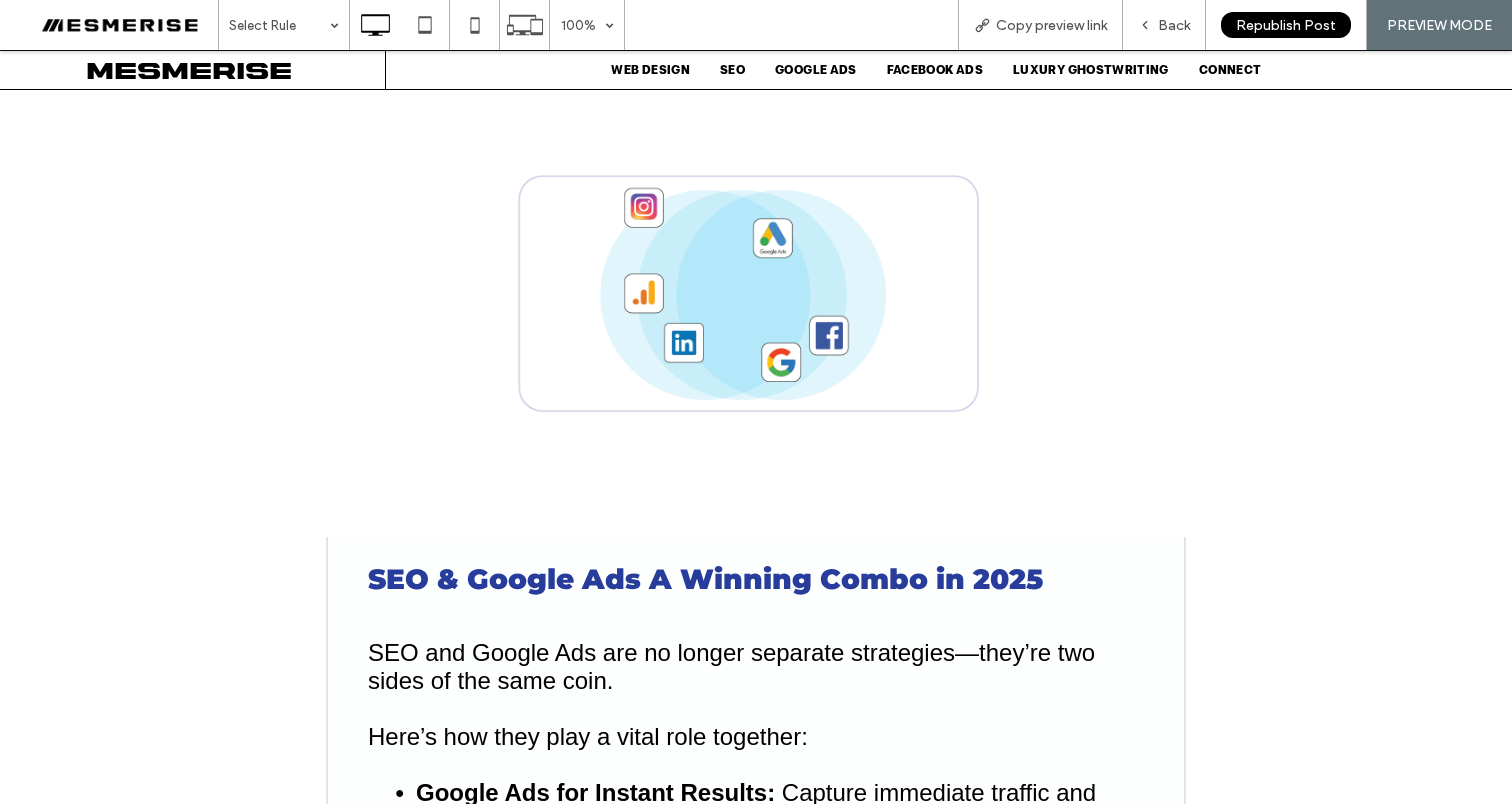 scroll, scrollTop: 9780, scrollLeft: 0, axis: vertical 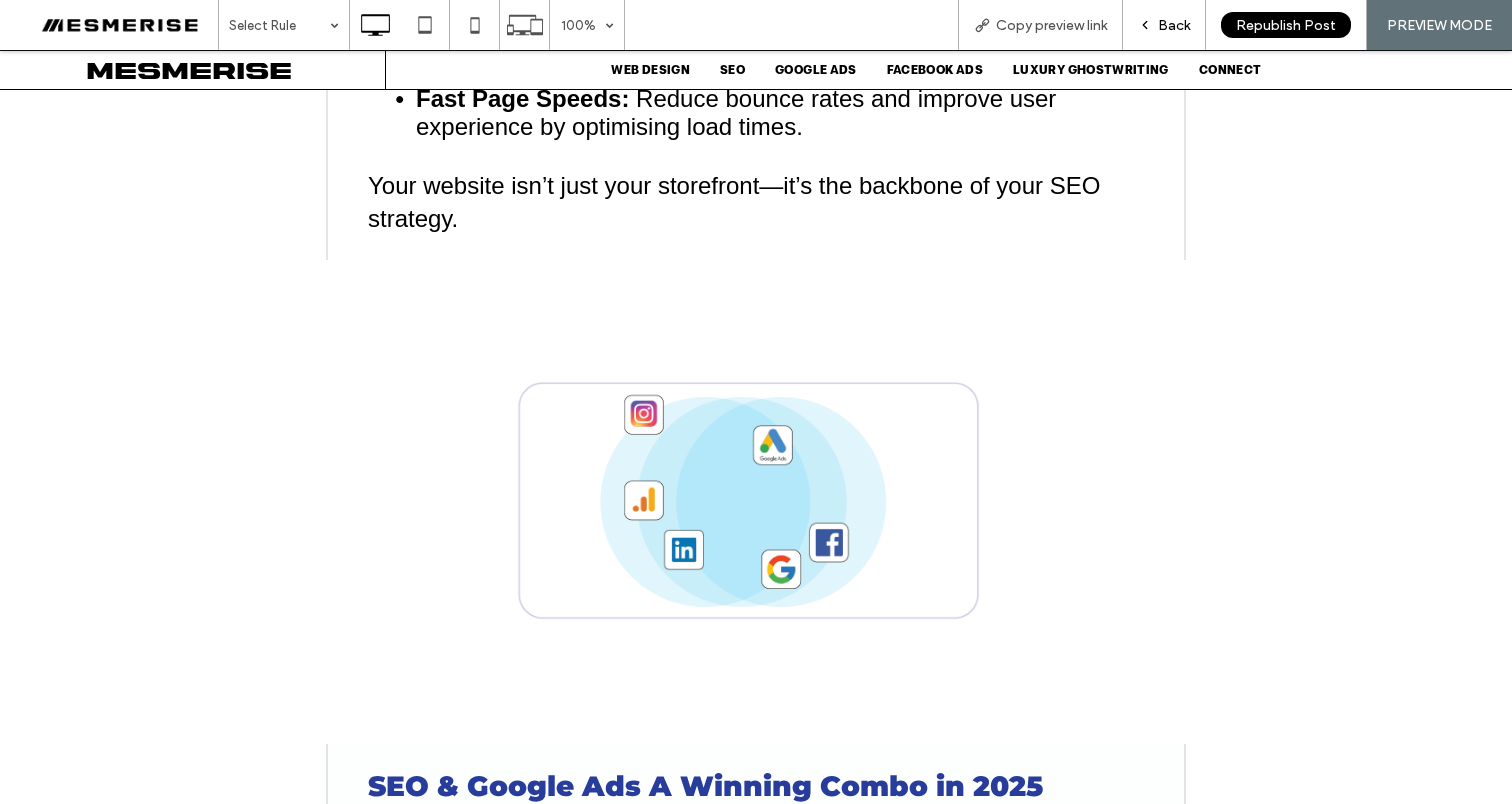 click on "Back" at bounding box center (1174, 25) 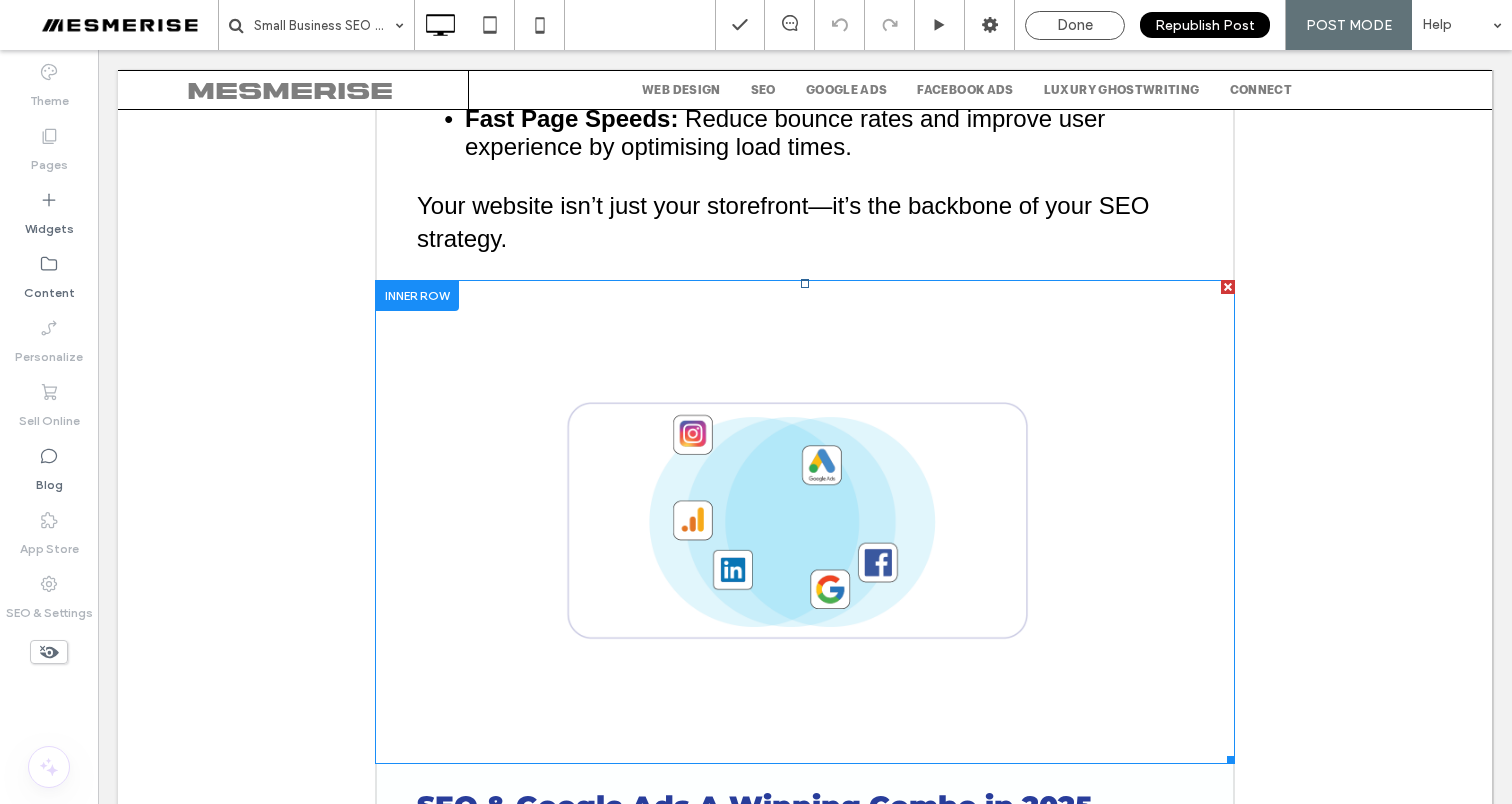 click at bounding box center (805, 522) 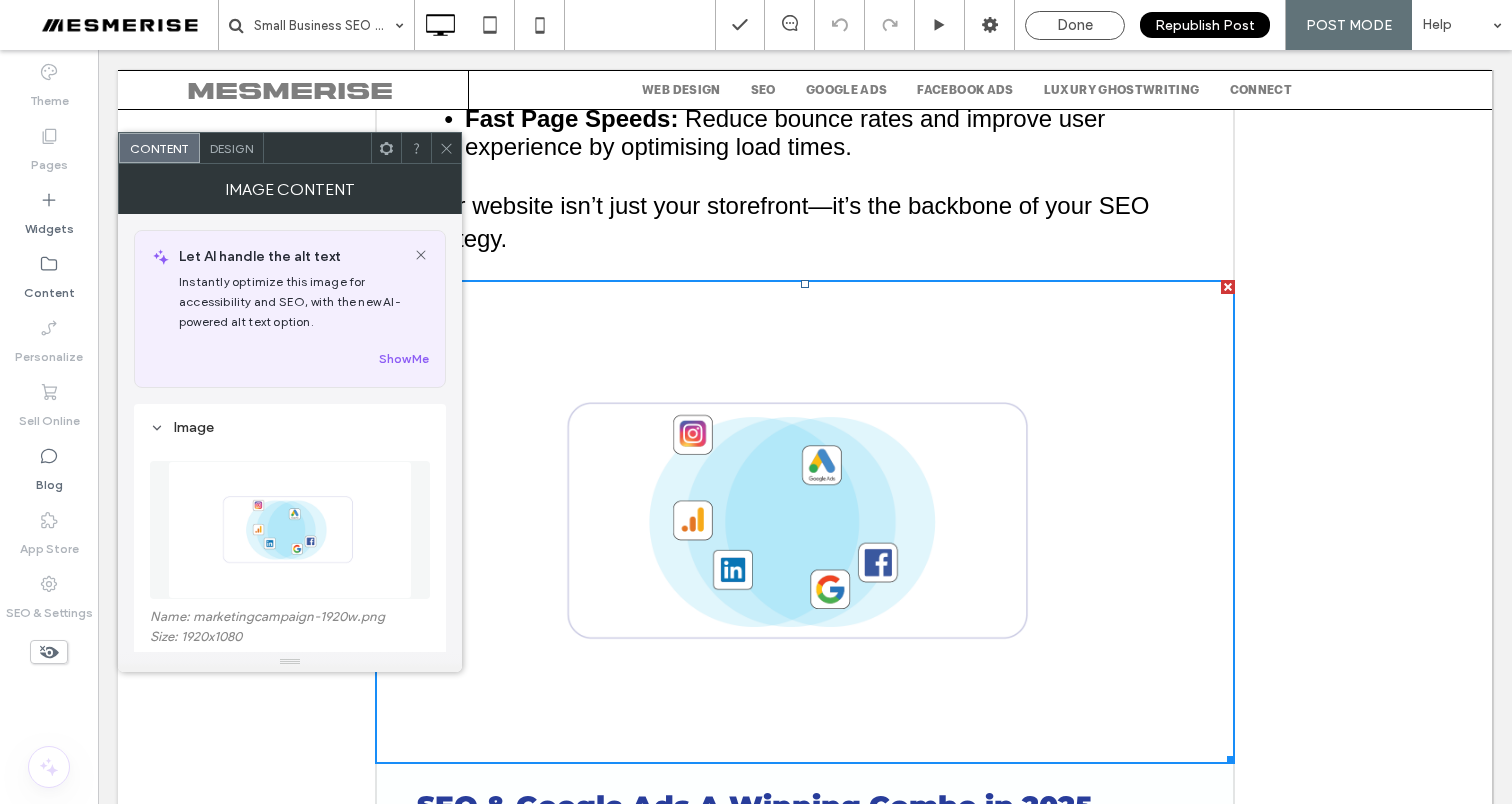 click at bounding box center [805, 522] 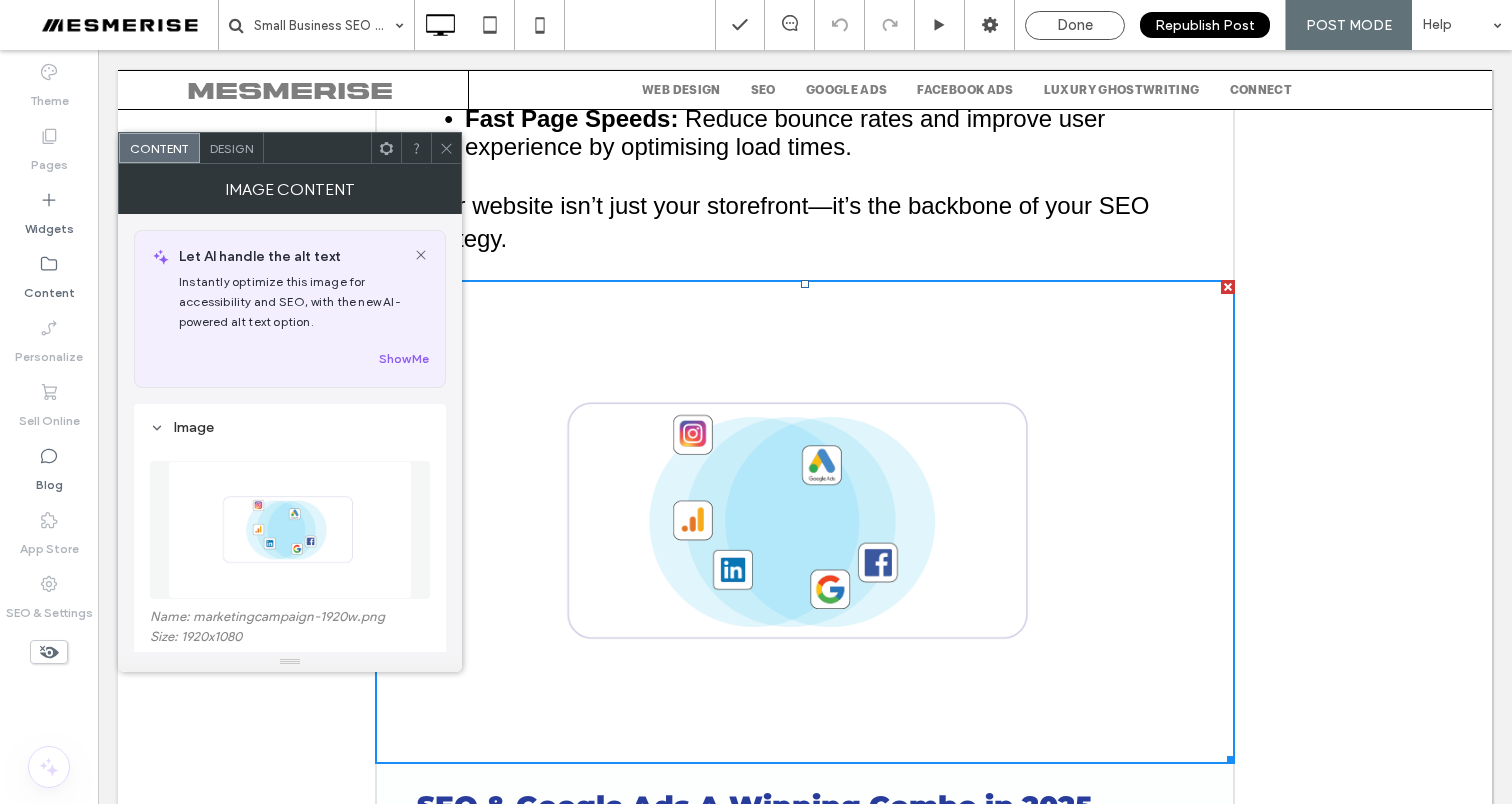 click on "Name: marketingcampaign-1920w.png" at bounding box center (290, 619) 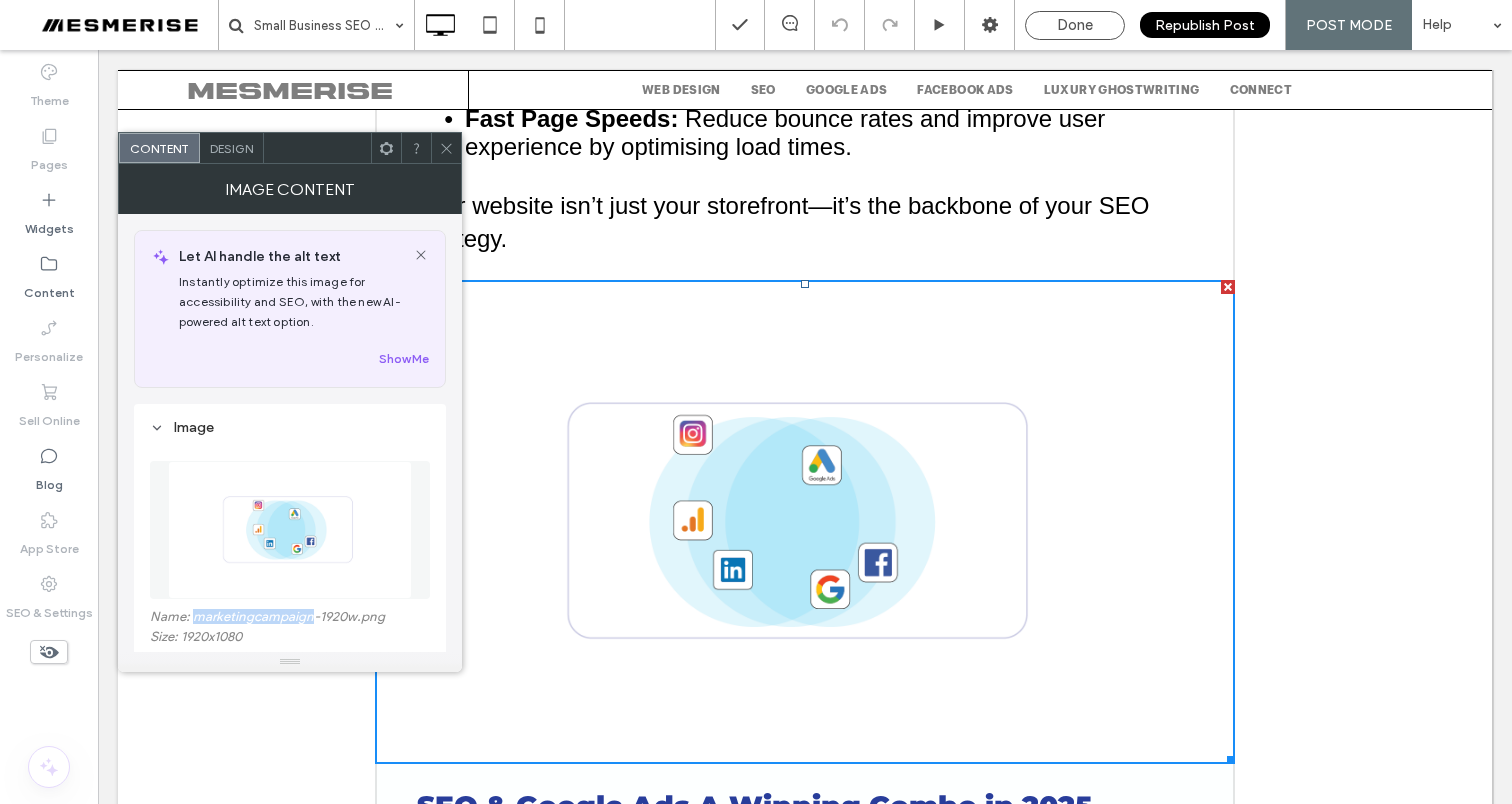 click on "Name: marketingcampaign-1920w.png" at bounding box center [290, 619] 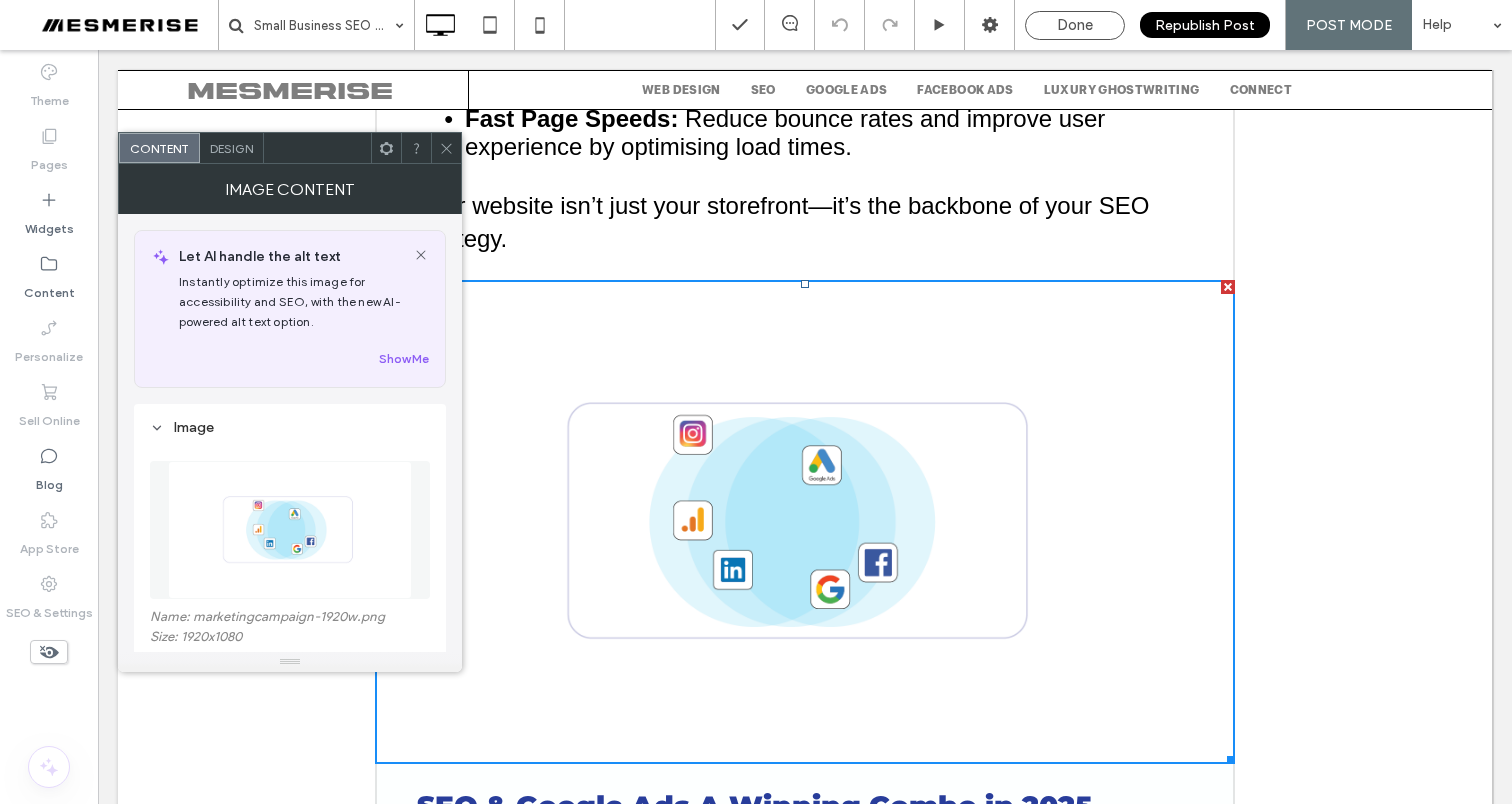 click 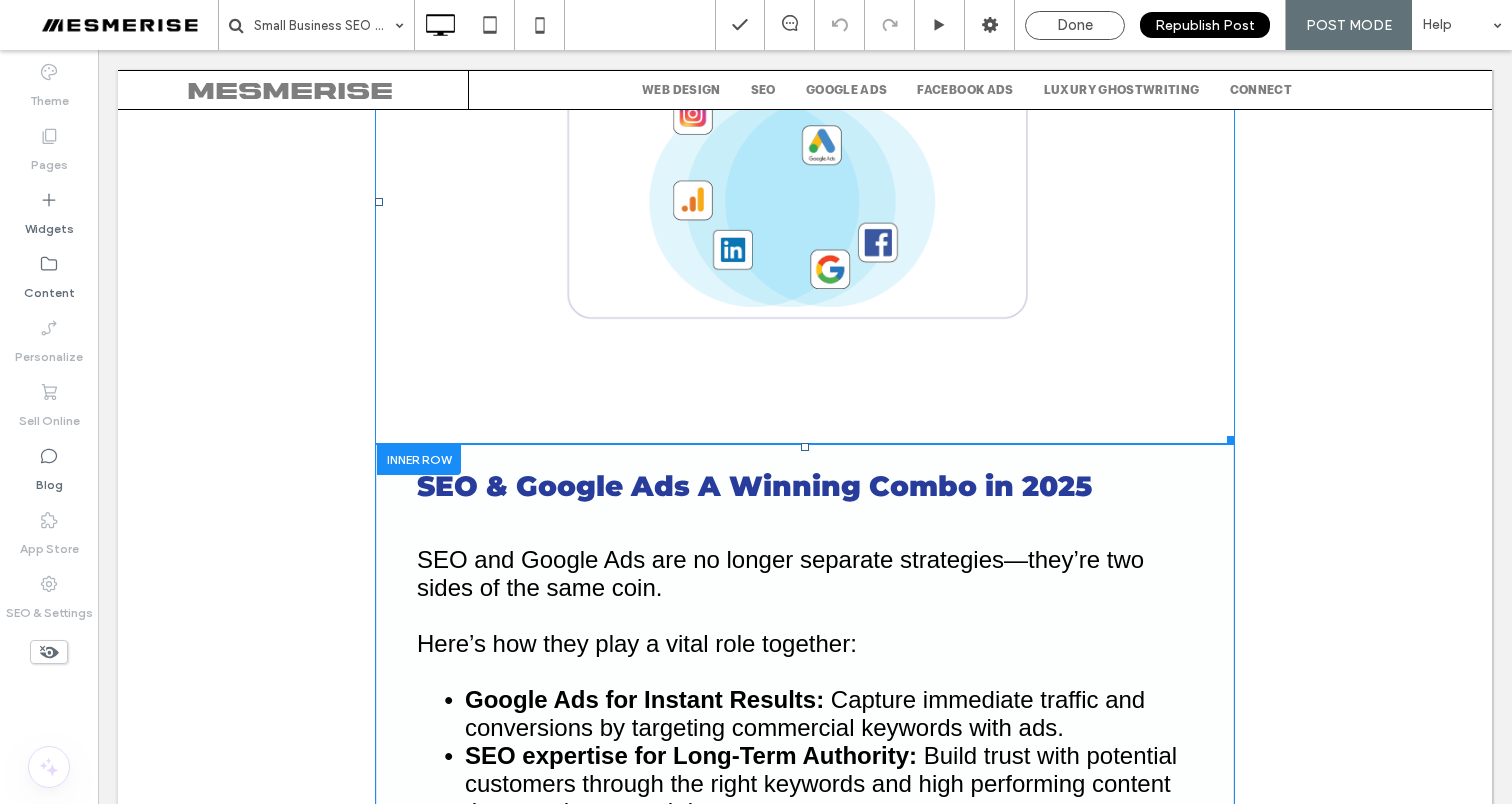 scroll, scrollTop: 10137, scrollLeft: 0, axis: vertical 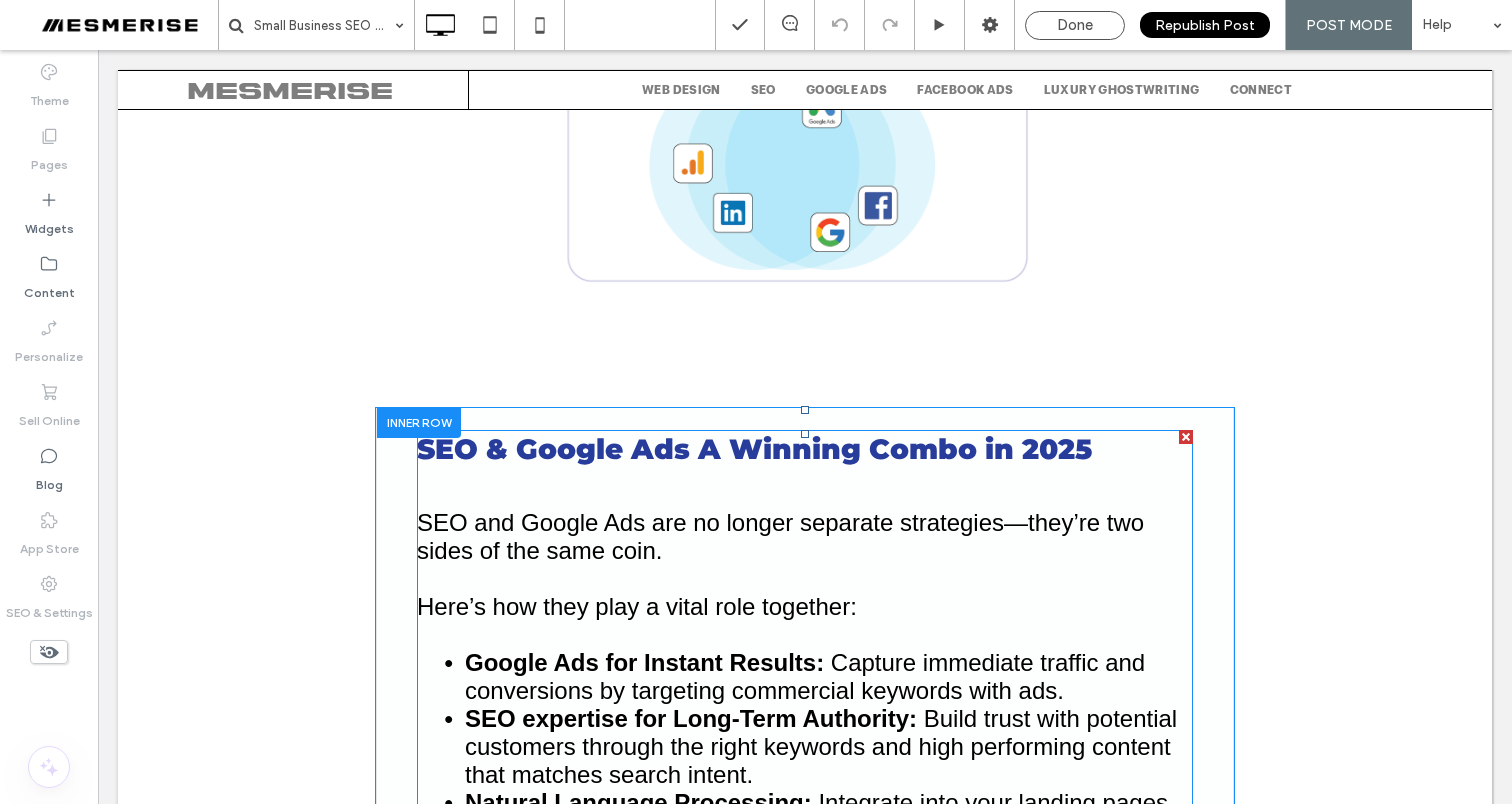 click on "SEO & Google Ads A Winning Combo in 2025" at bounding box center [754, 449] 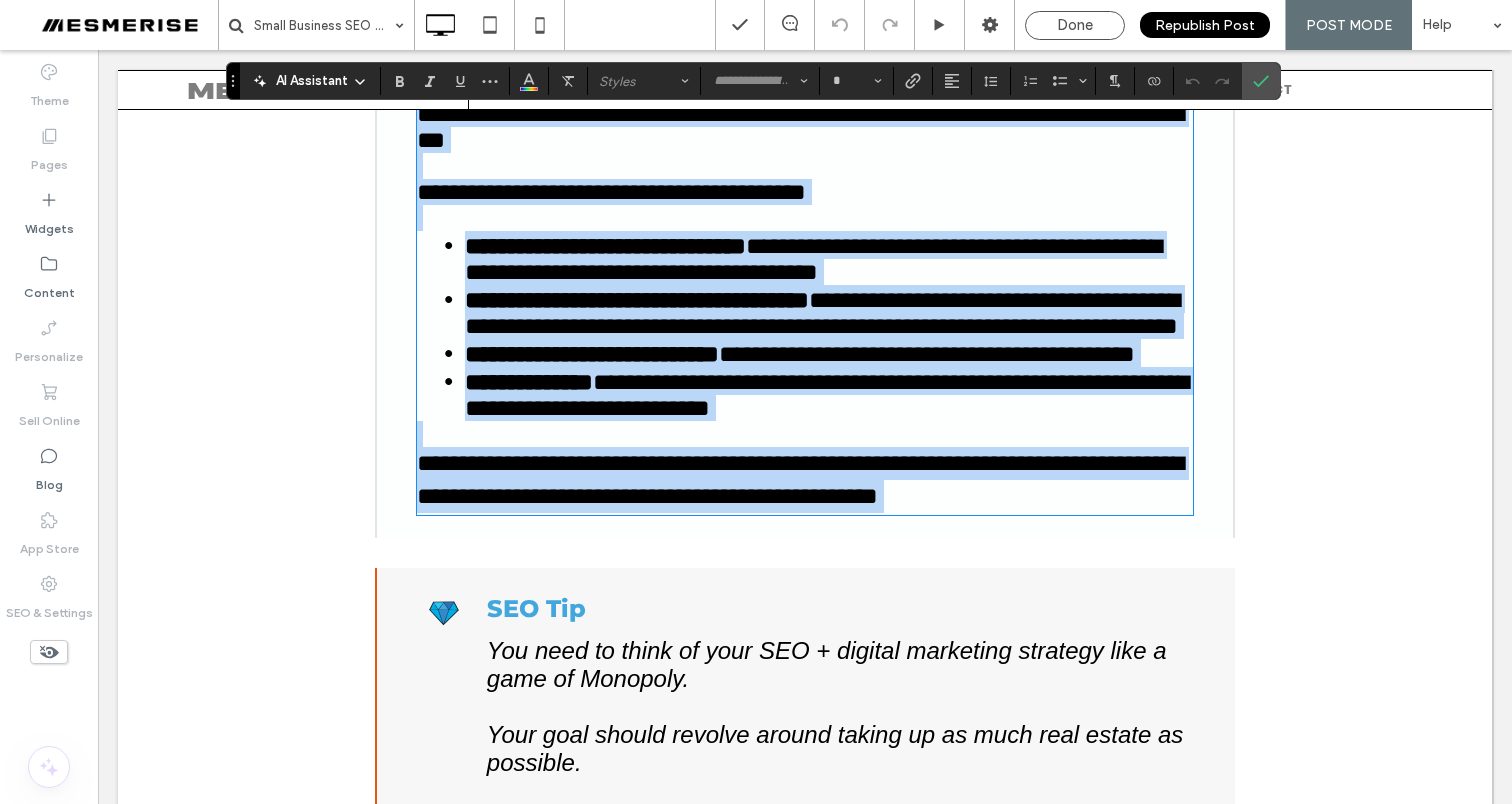 scroll, scrollTop: 10341, scrollLeft: 0, axis: vertical 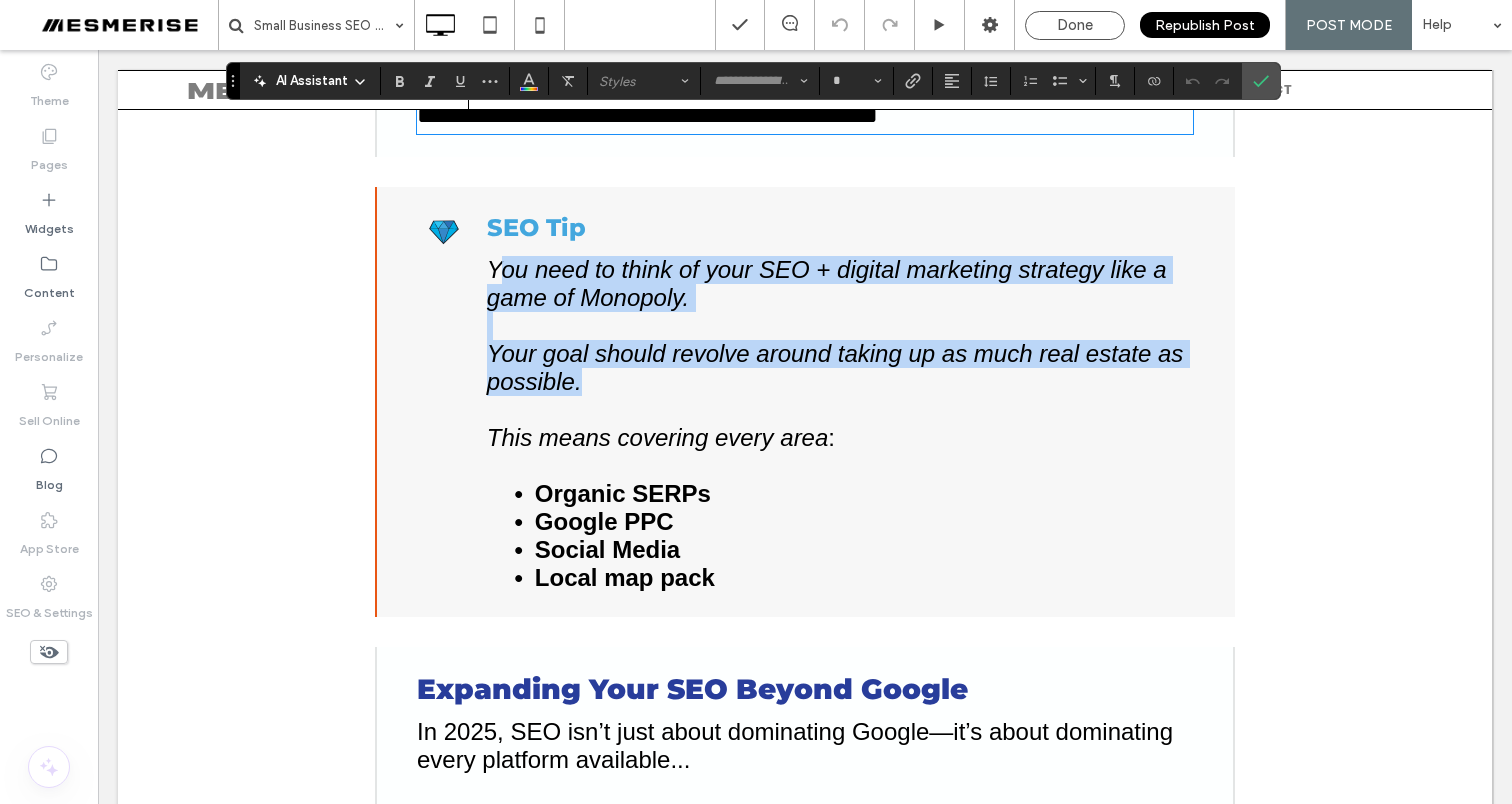 drag, startPoint x: 488, startPoint y: 342, endPoint x: 492, endPoint y: 274, distance: 68.117546 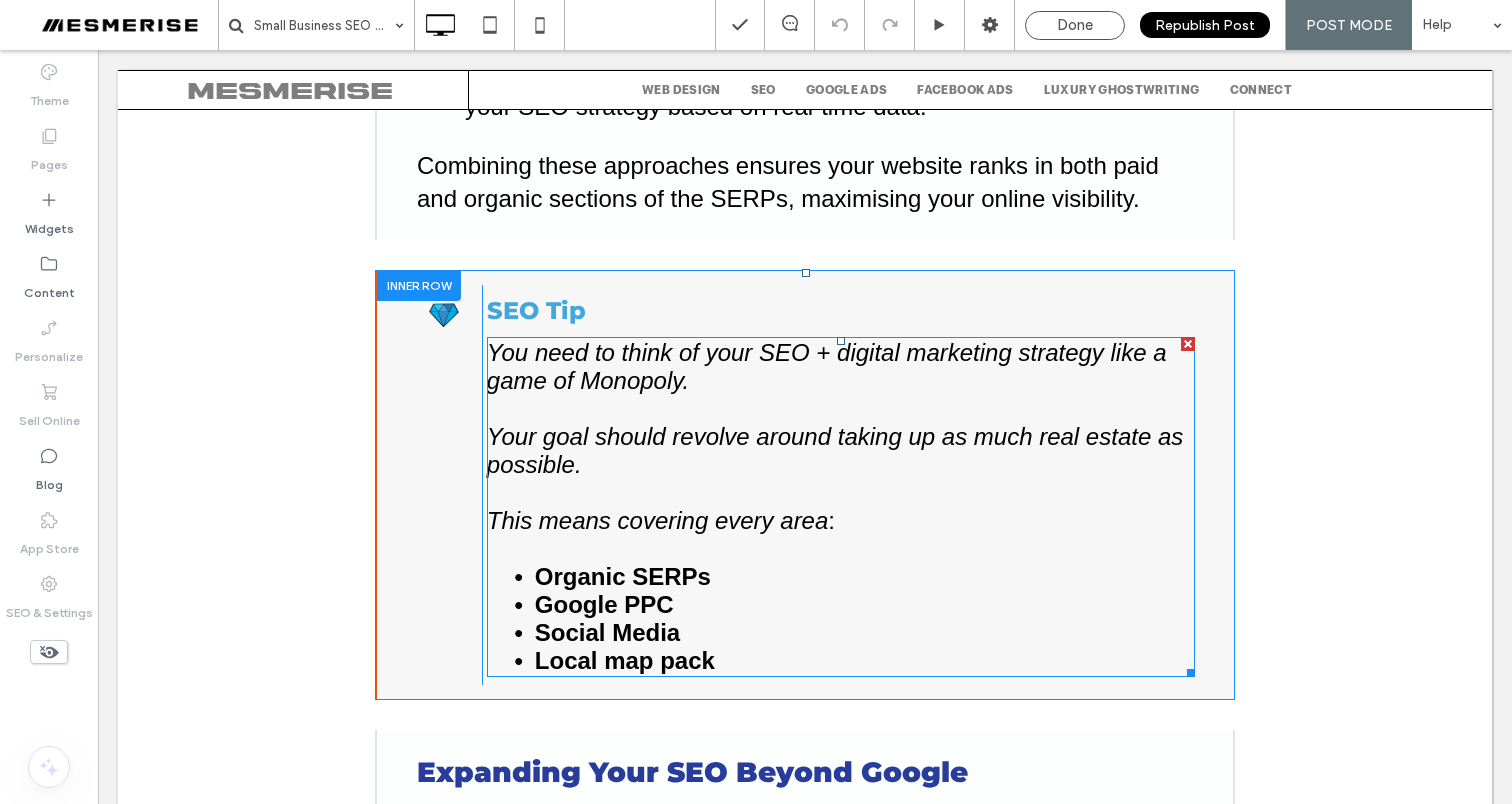 click on "You need to think of your SEO + digital marketing strategy like a game of Monopoly.  Your goal should revolve around taking up as much real estate as possible." at bounding box center (835, 408) 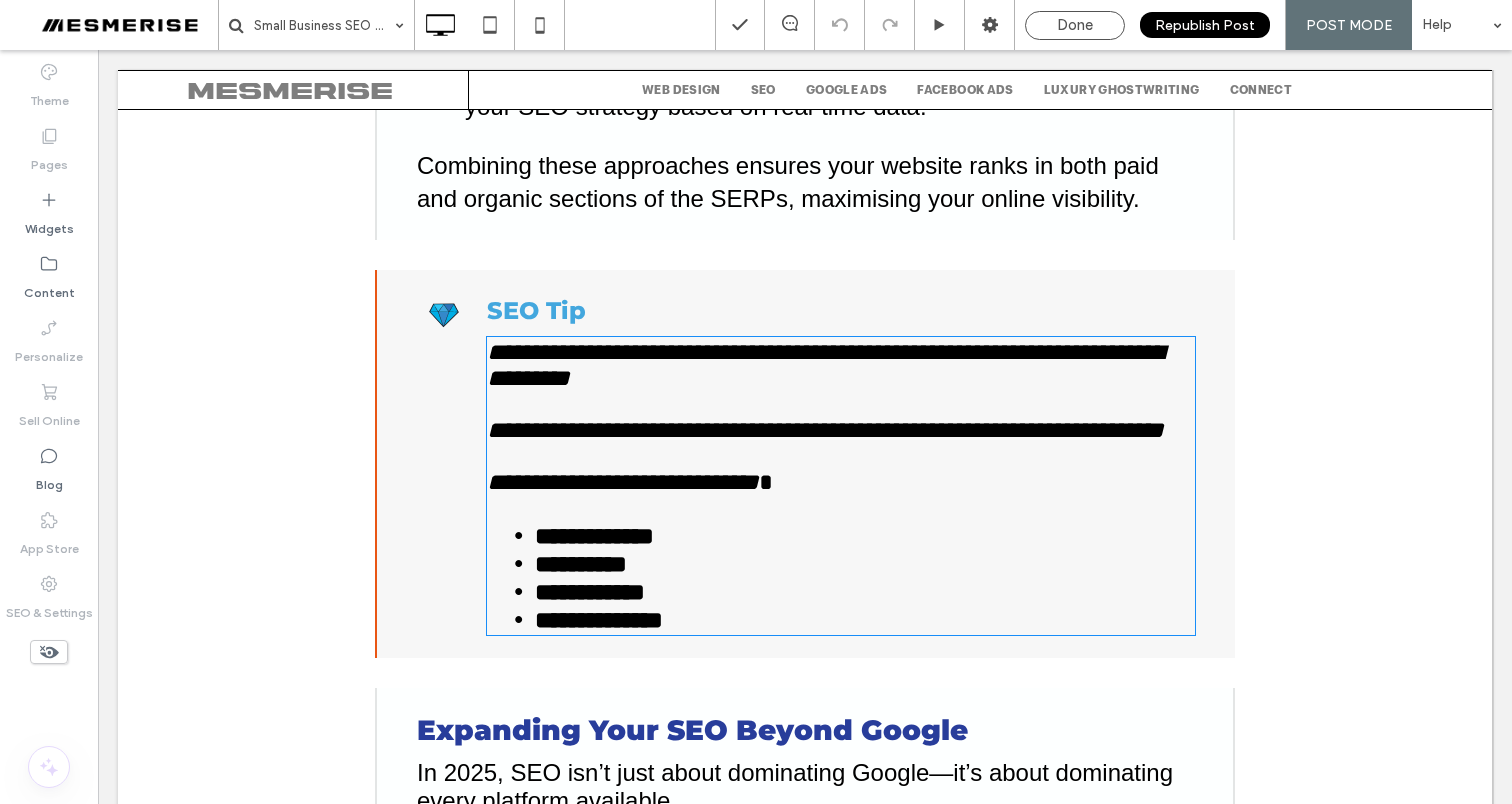 type on "*********" 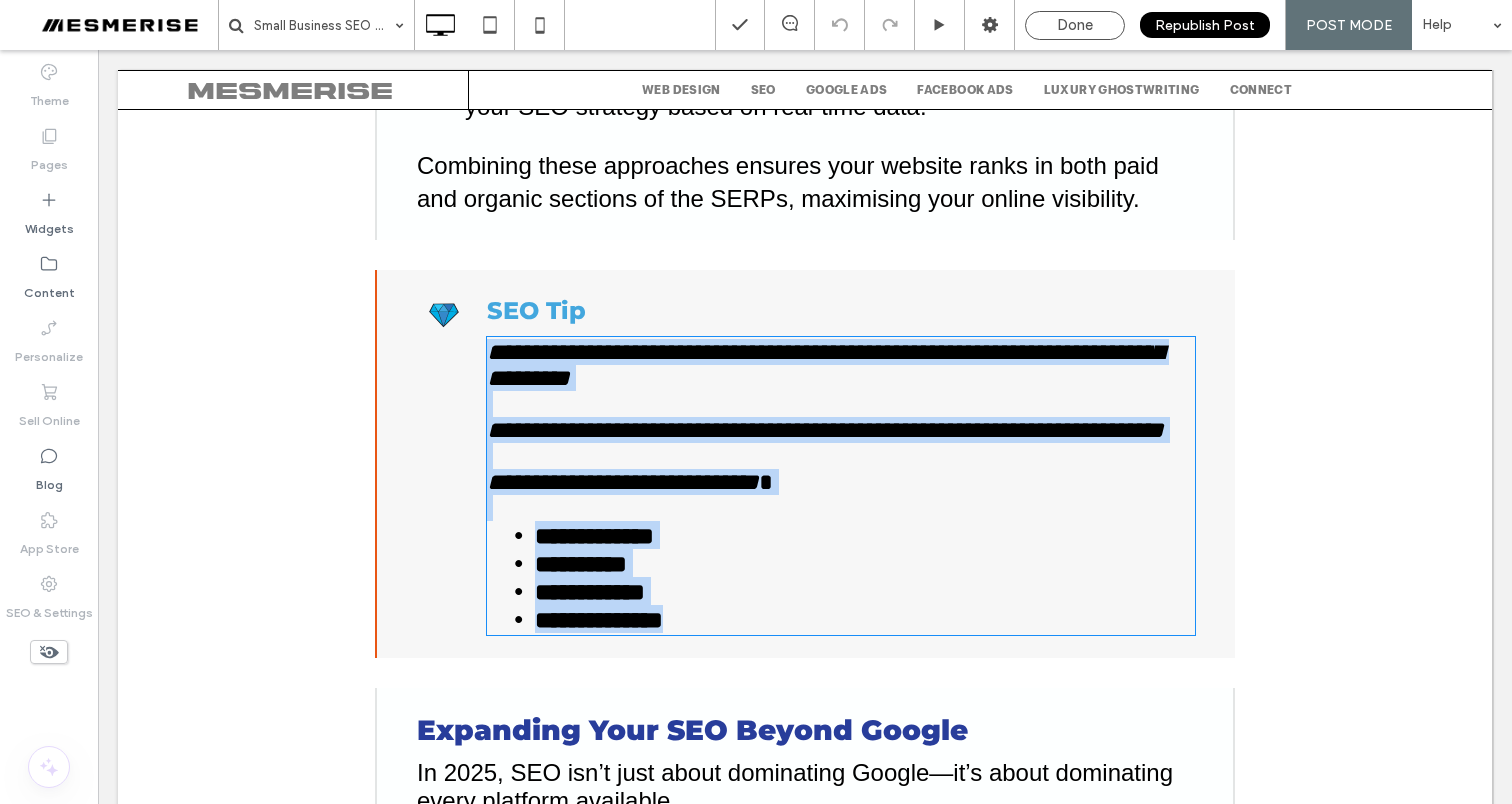 click on "**********" at bounding box center (825, 391) 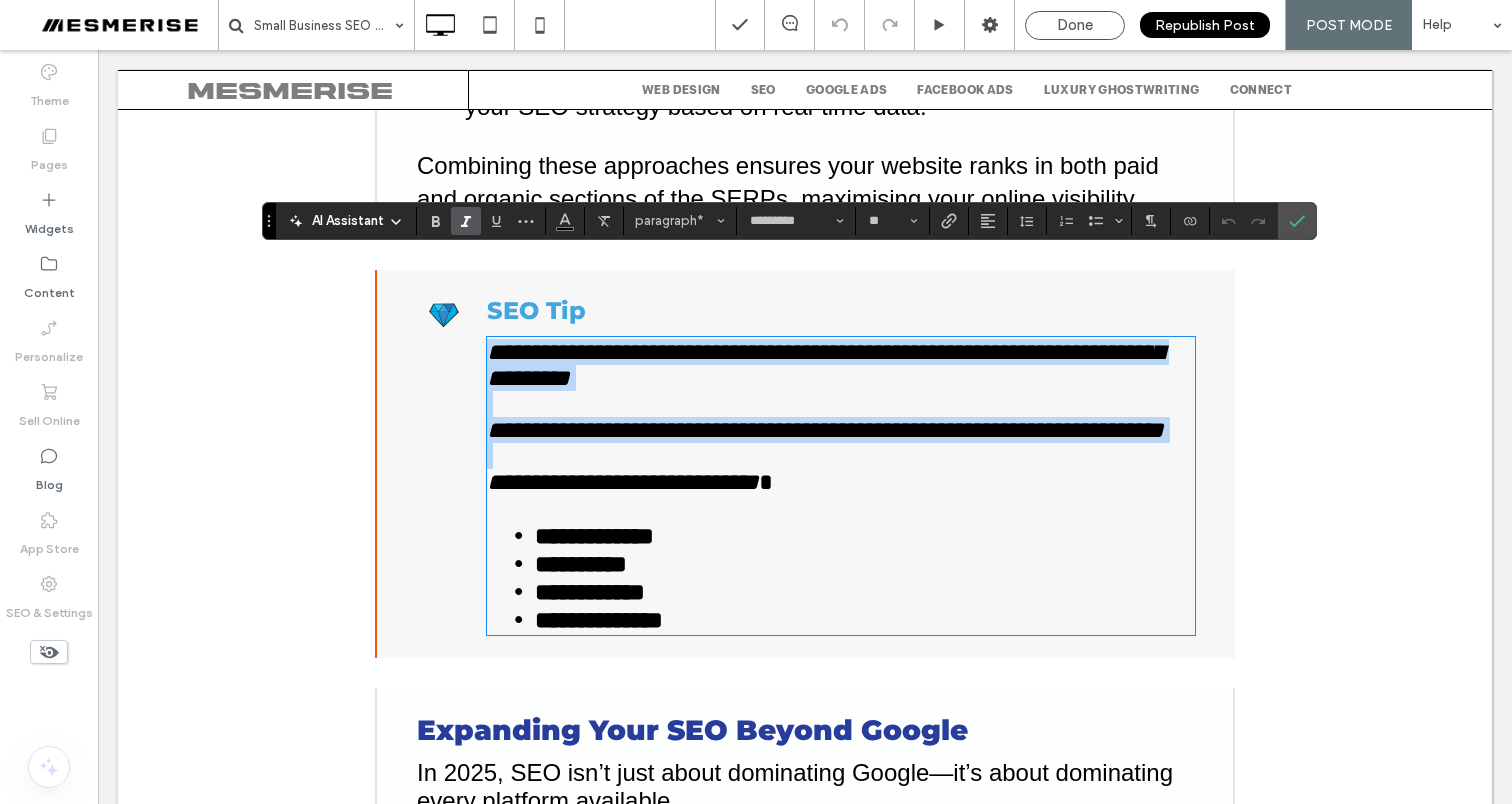 drag, startPoint x: 487, startPoint y: 269, endPoint x: 577, endPoint y: 389, distance: 150 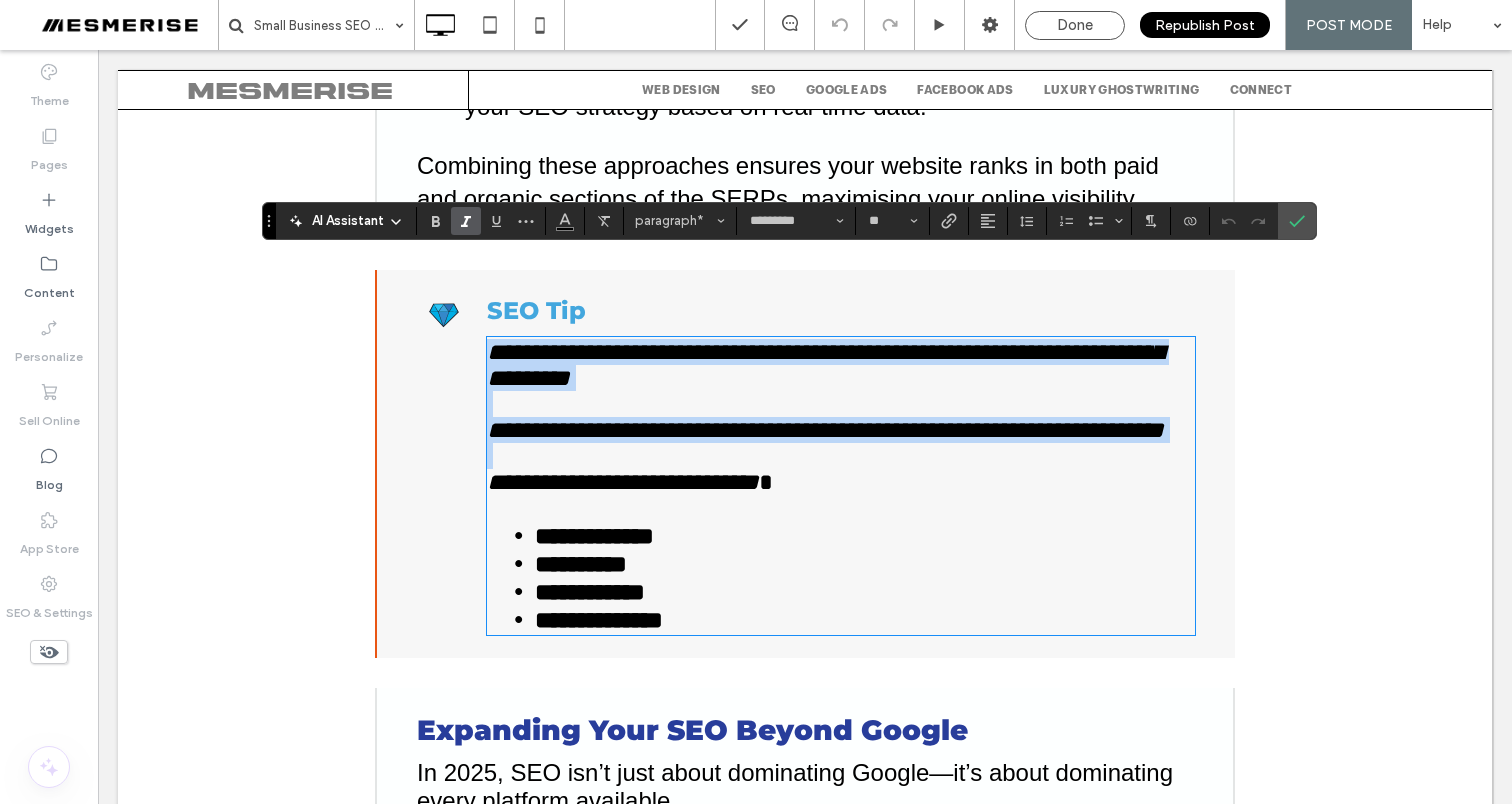 click on "**********" at bounding box center [841, 486] 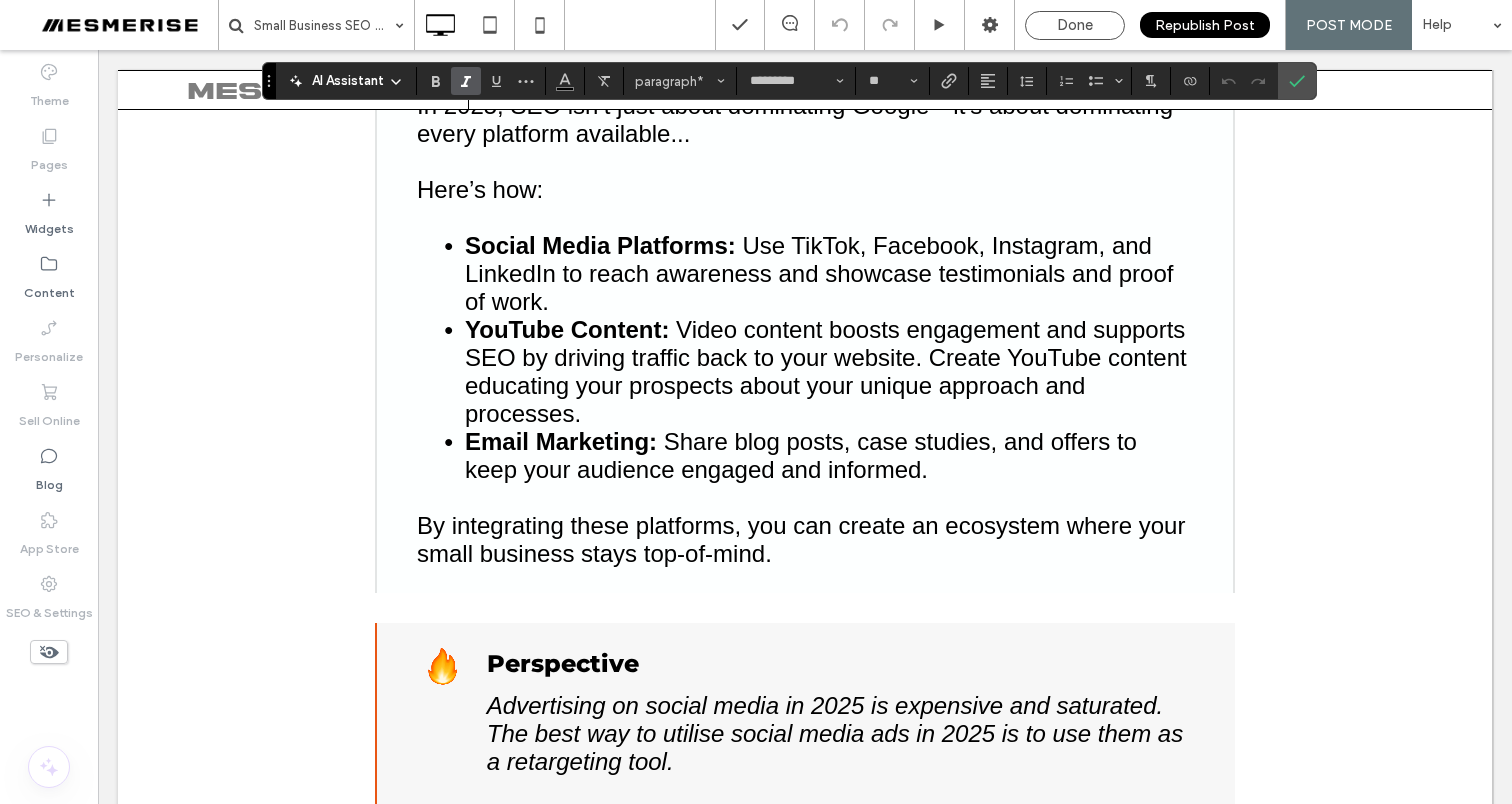 scroll, scrollTop: 11707, scrollLeft: 0, axis: vertical 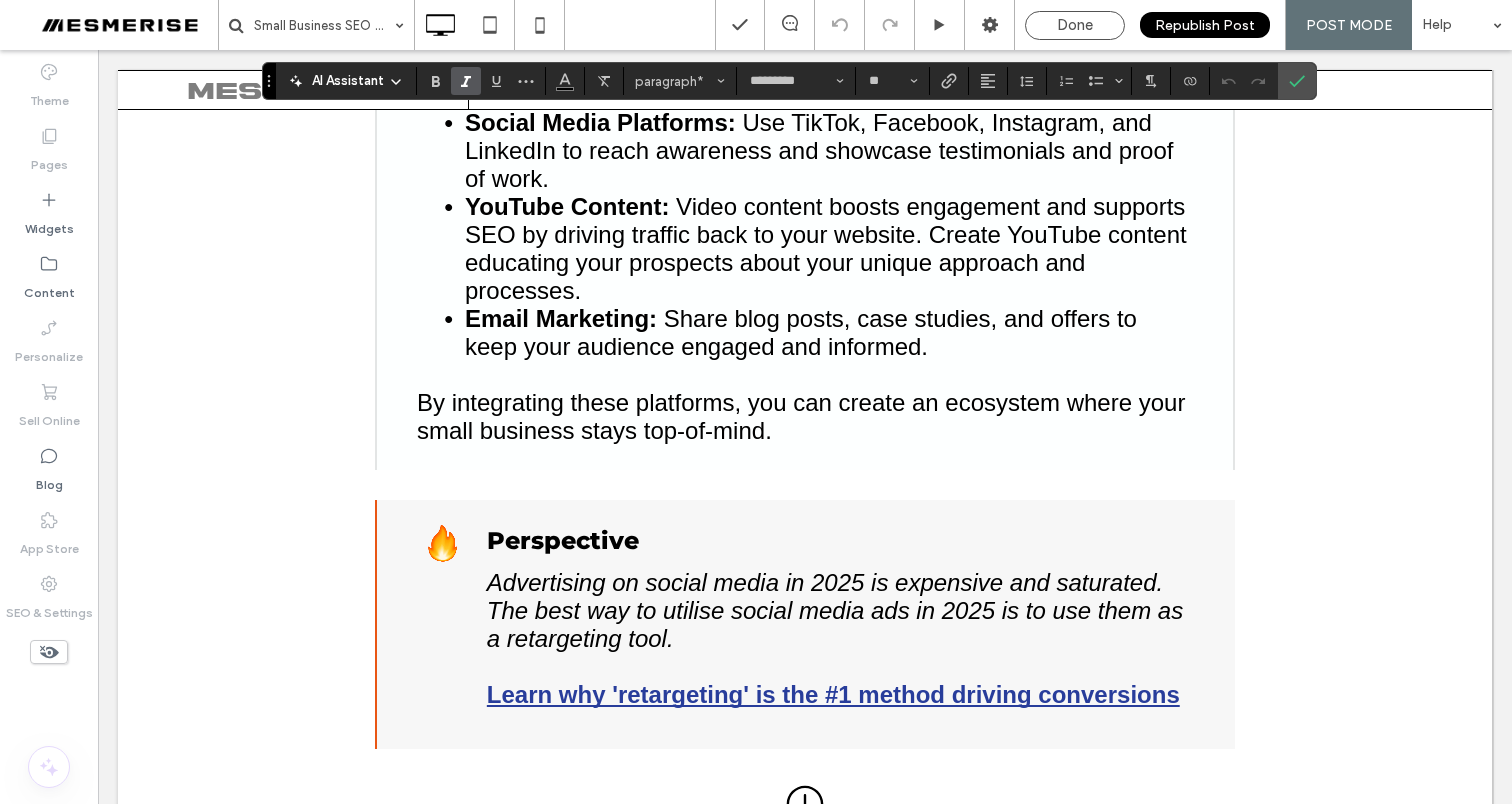click on "Perspective
Advertising on social media in 2025 is expensive and saturated. The best way to utilise social media ads in 2025 is to use them as a retargeting tool. Learn why 'retargeting' is the #1 method driving conversions
Click To Paste" at bounding box center (838, 617) 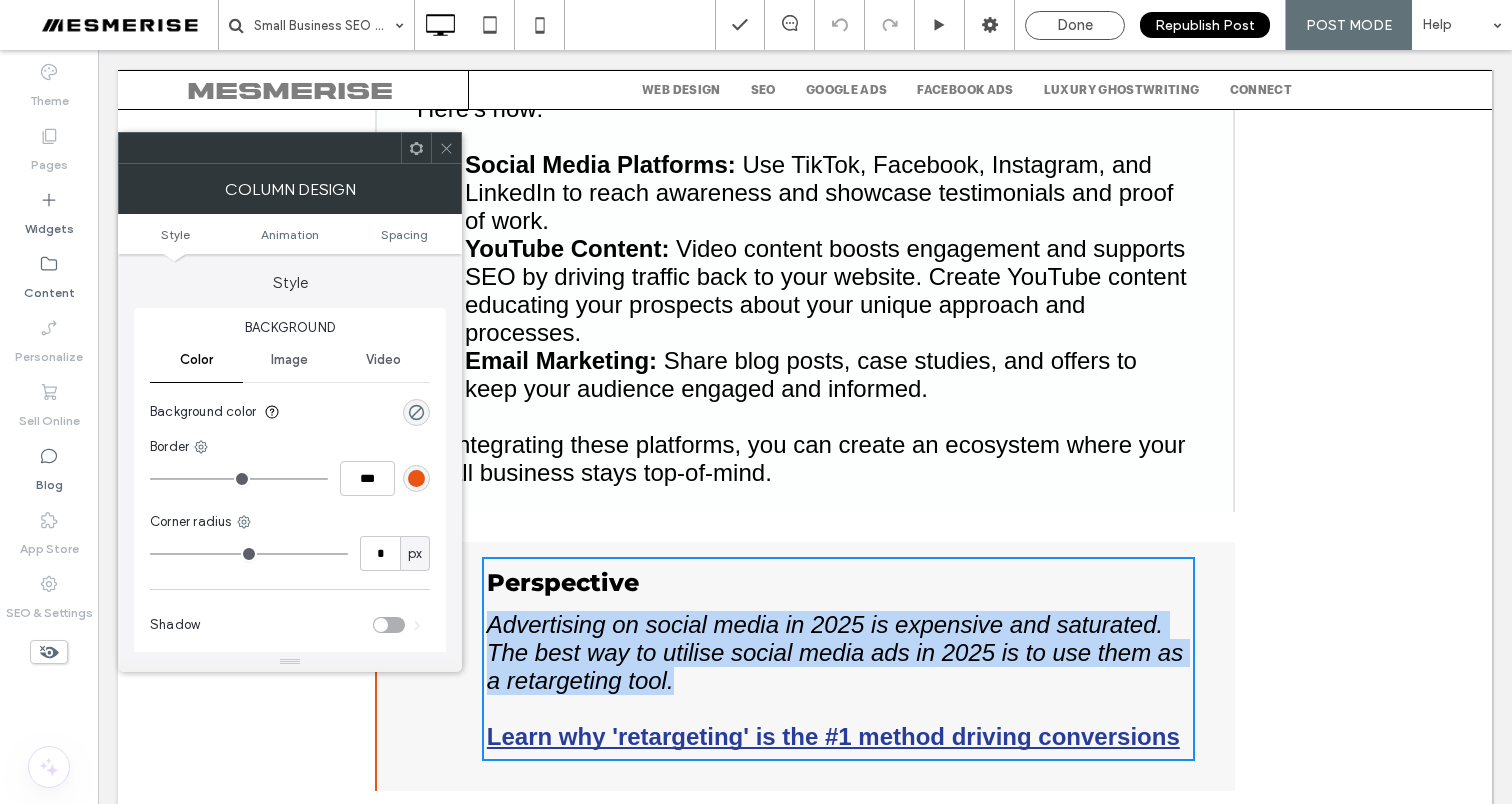 click on "Perspective
Advertising on social media in 2025 is expensive and saturated. The best way to utilise social media ads in 2025 is to use them as a retargeting tool. Learn why 'retargeting' is the #1 method driving conversions
Click To Paste" at bounding box center (838, 659) 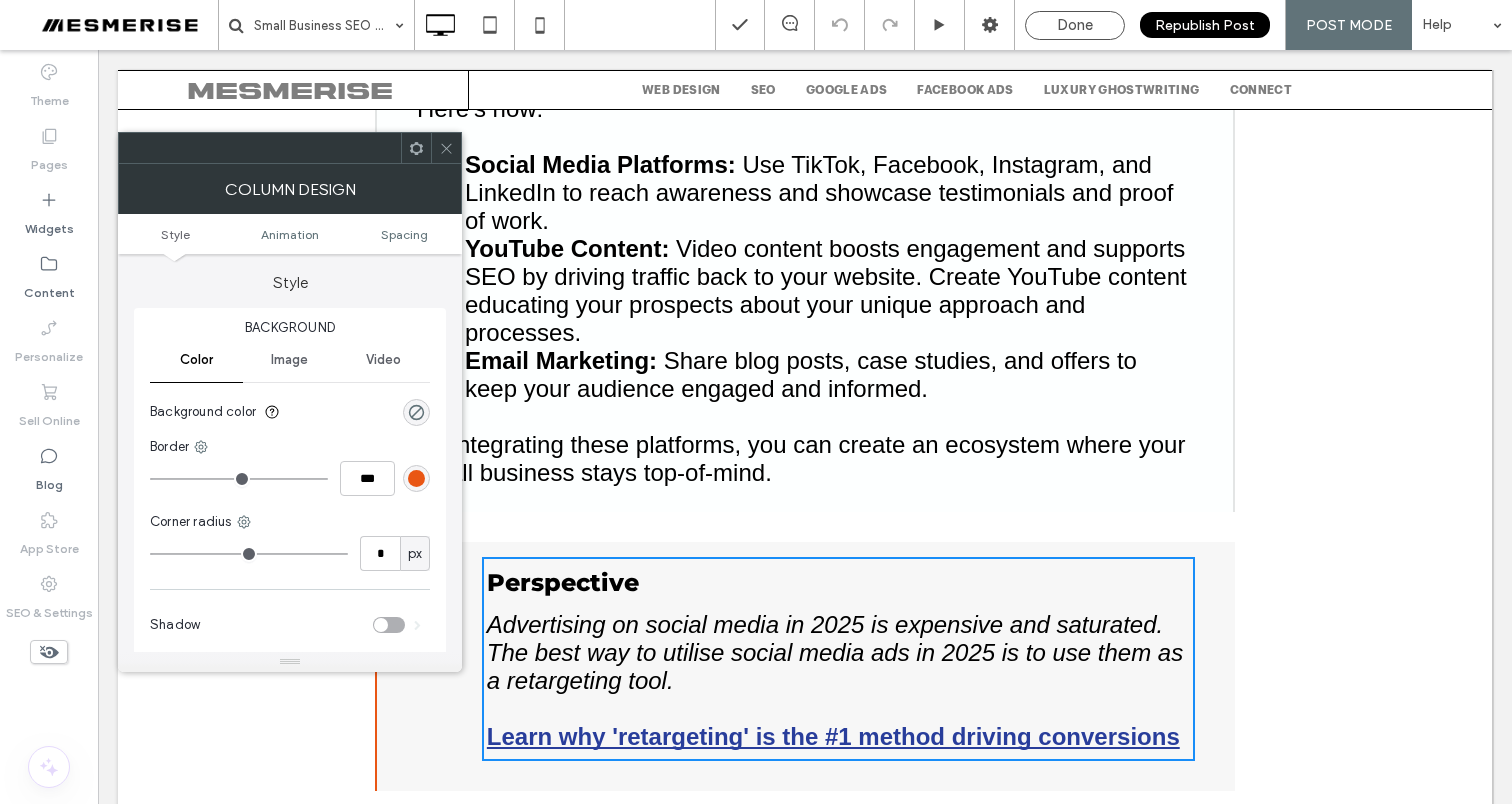 click 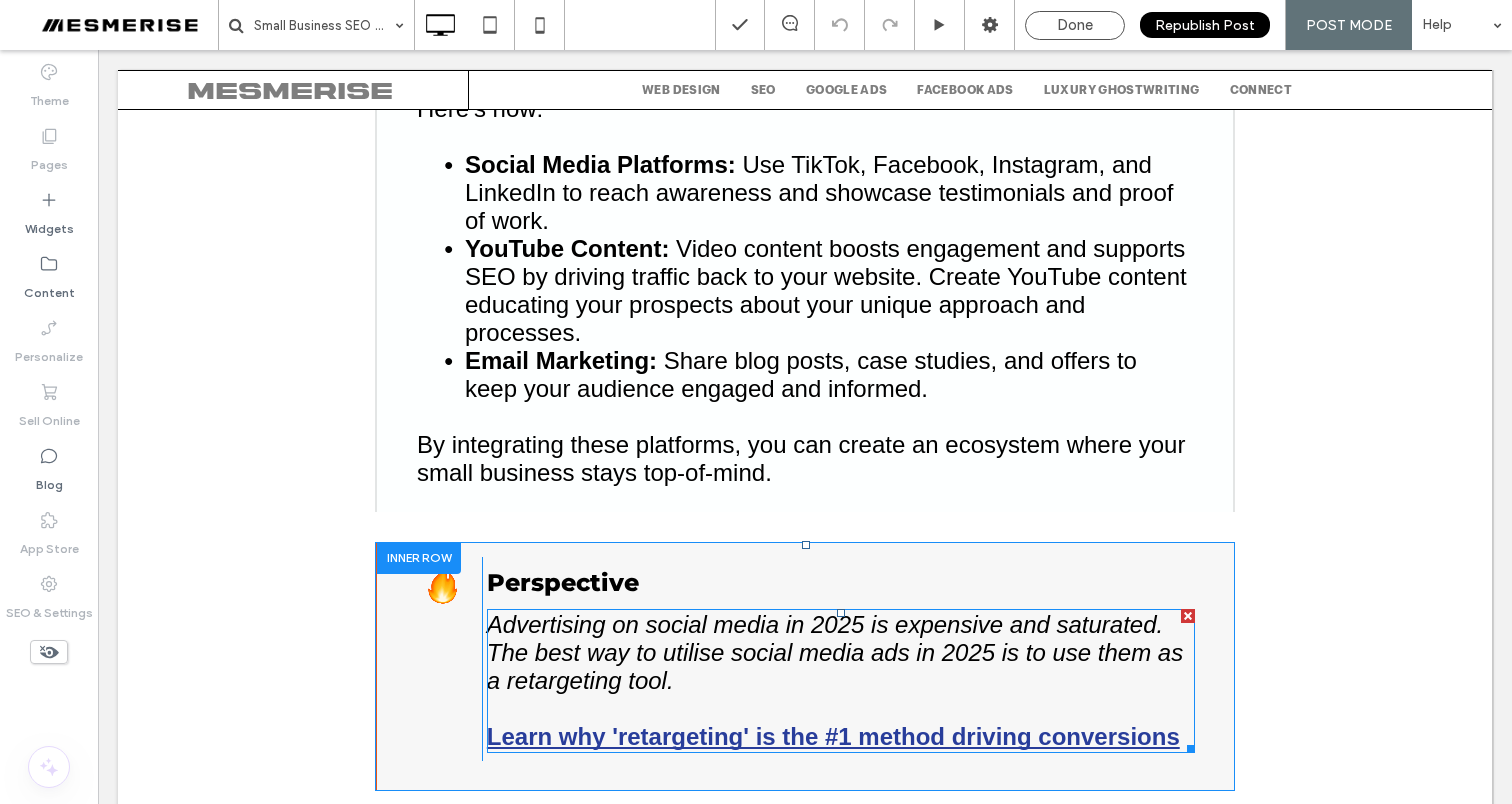 click on "Advertising on social media in 2025 is expensive and saturated. The best way to utilise social media ads in 2025 is to use them as a retargeting tool." at bounding box center (835, 652) 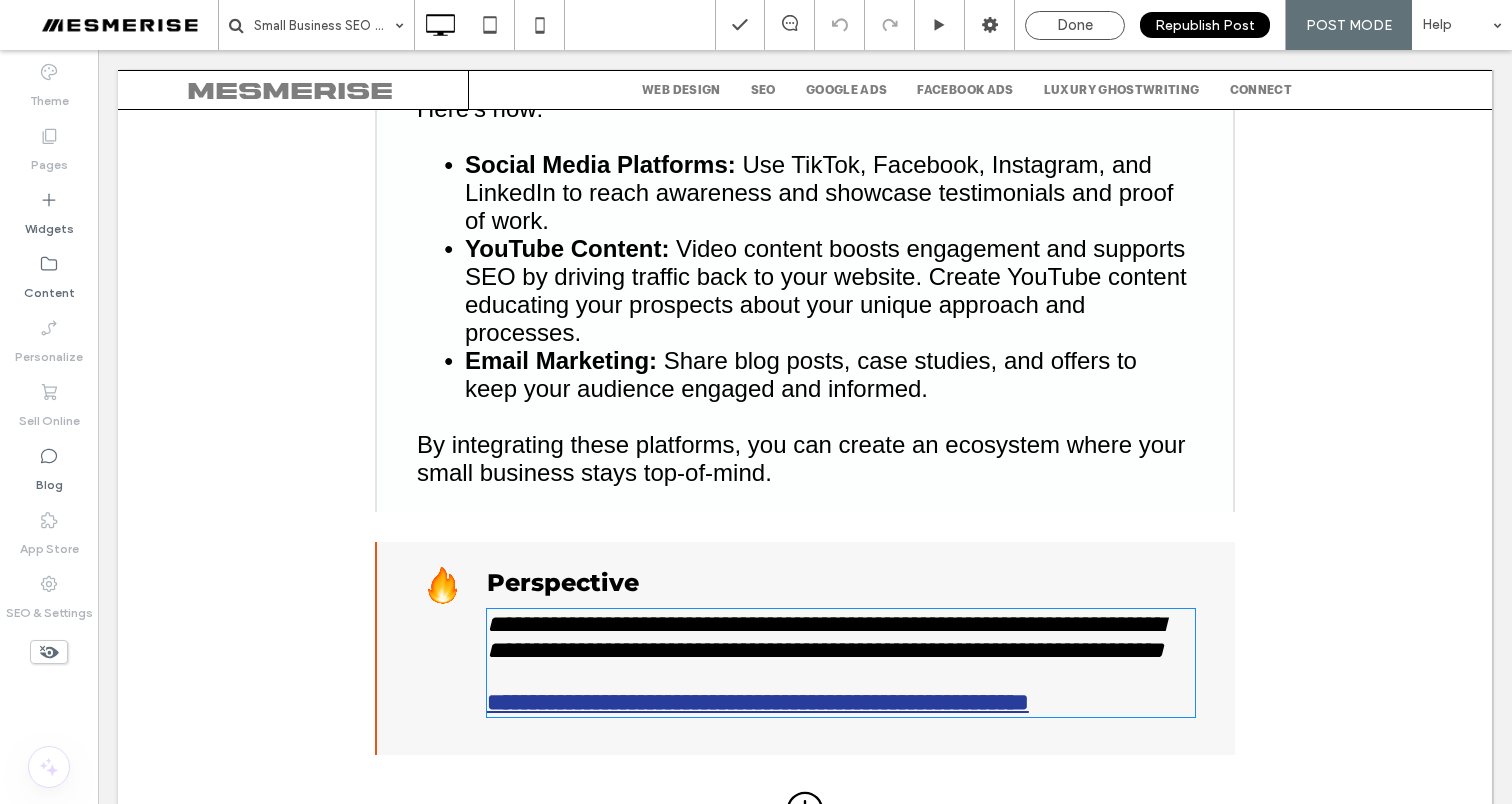 type on "*********" 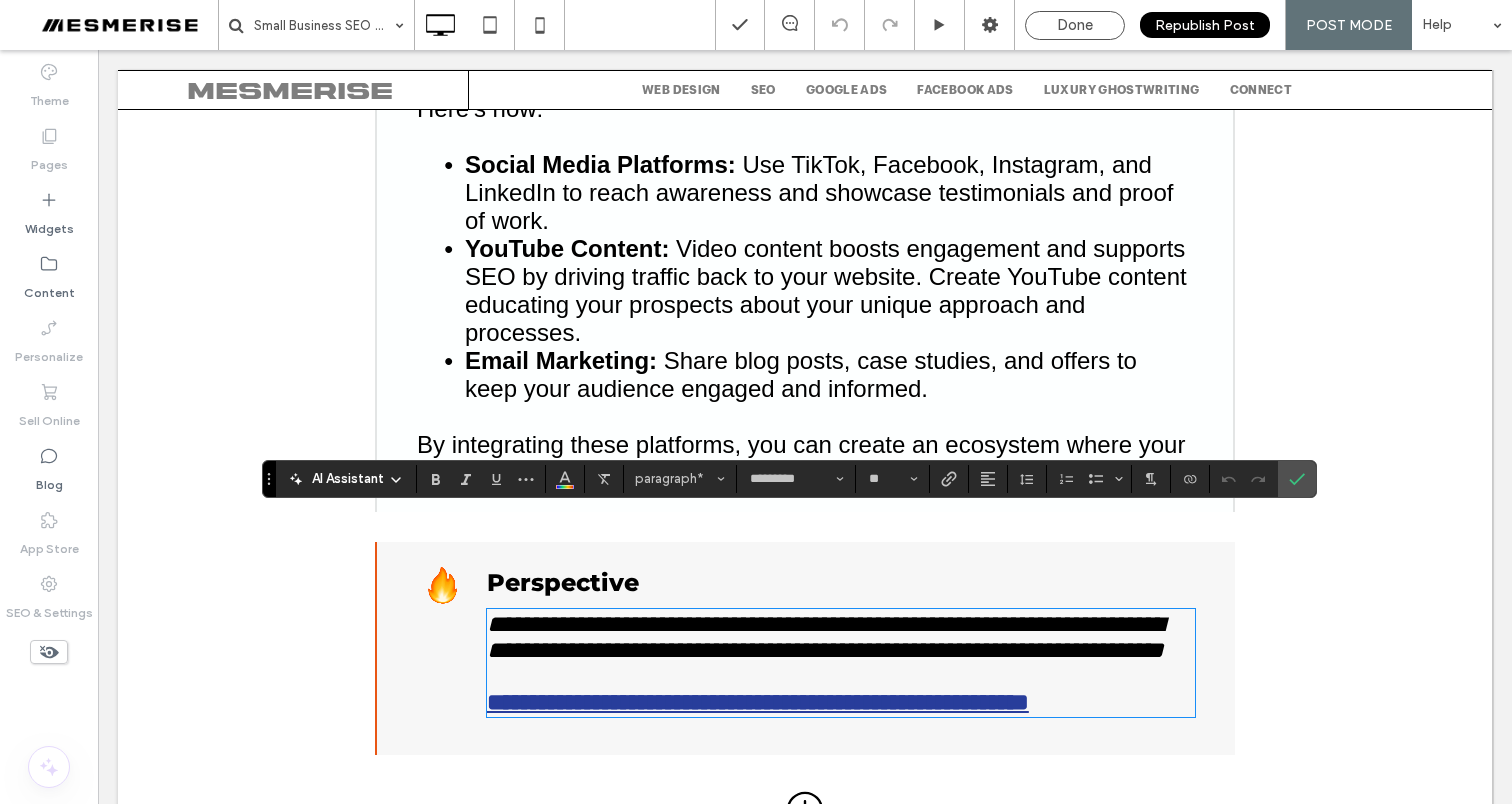 click on "**********" at bounding box center (825, 637) 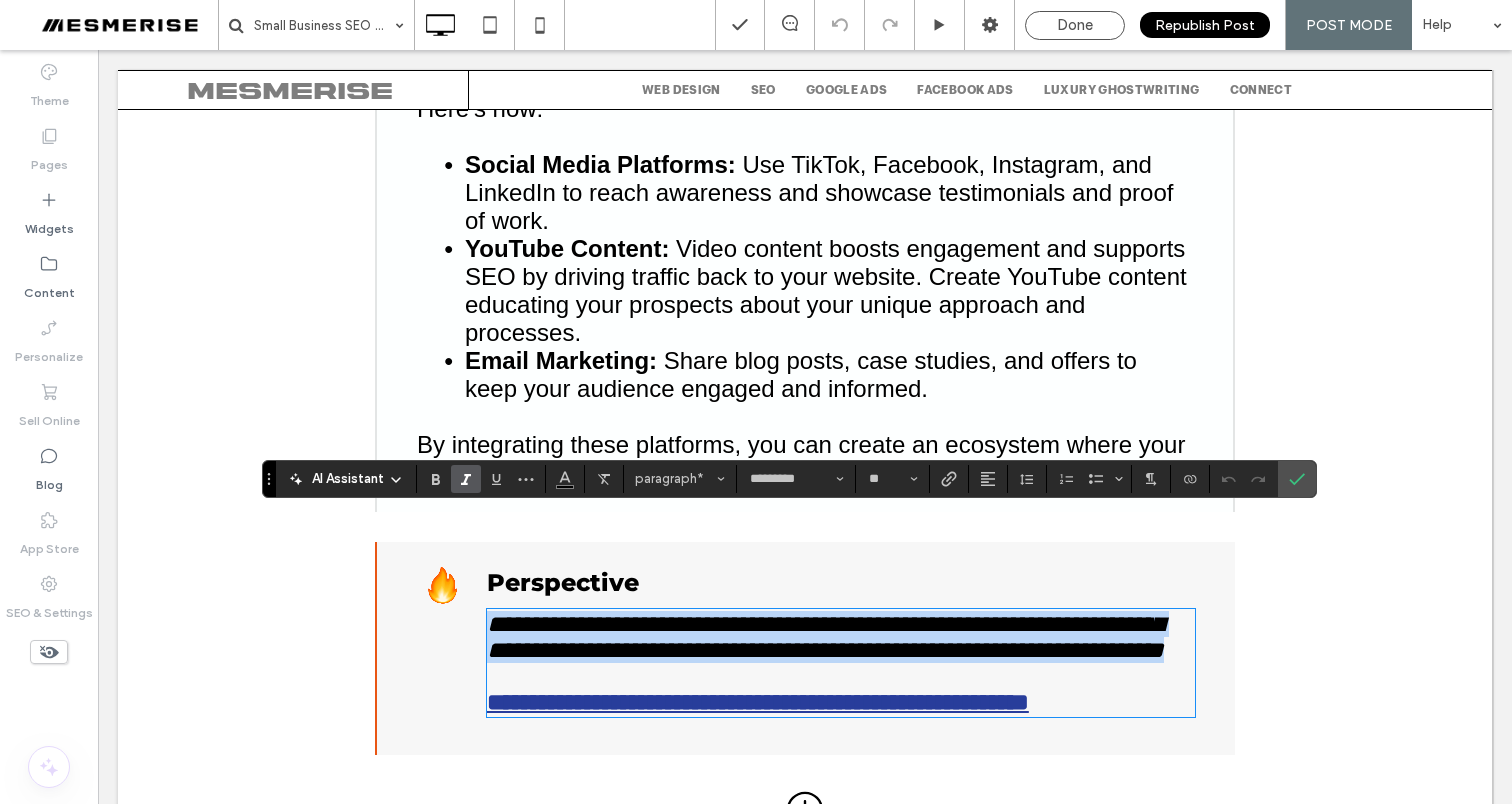 drag, startPoint x: 534, startPoint y: 519, endPoint x: 1162, endPoint y: 581, distance: 631.0531 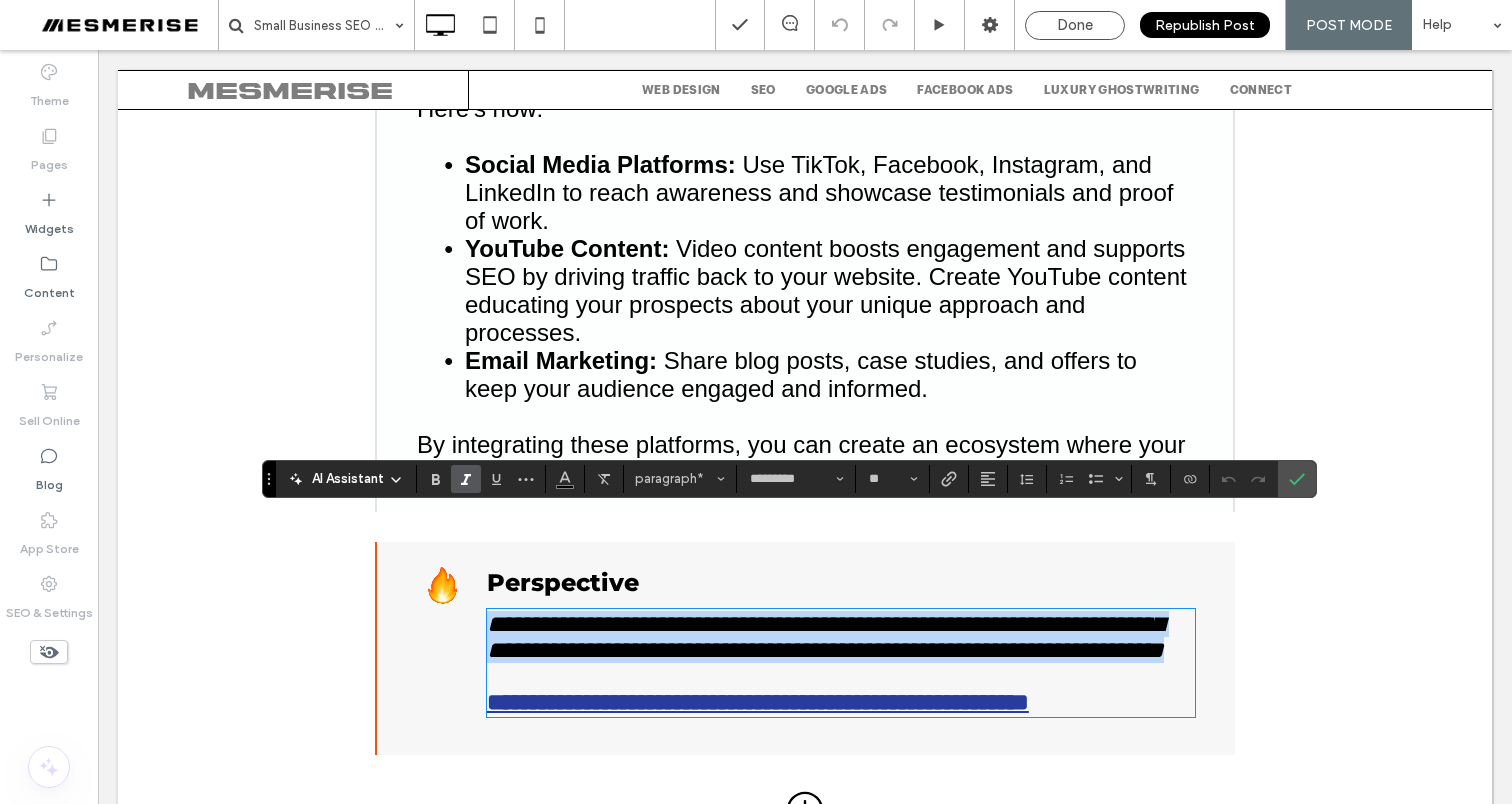 click on "**********" at bounding box center (841, 637) 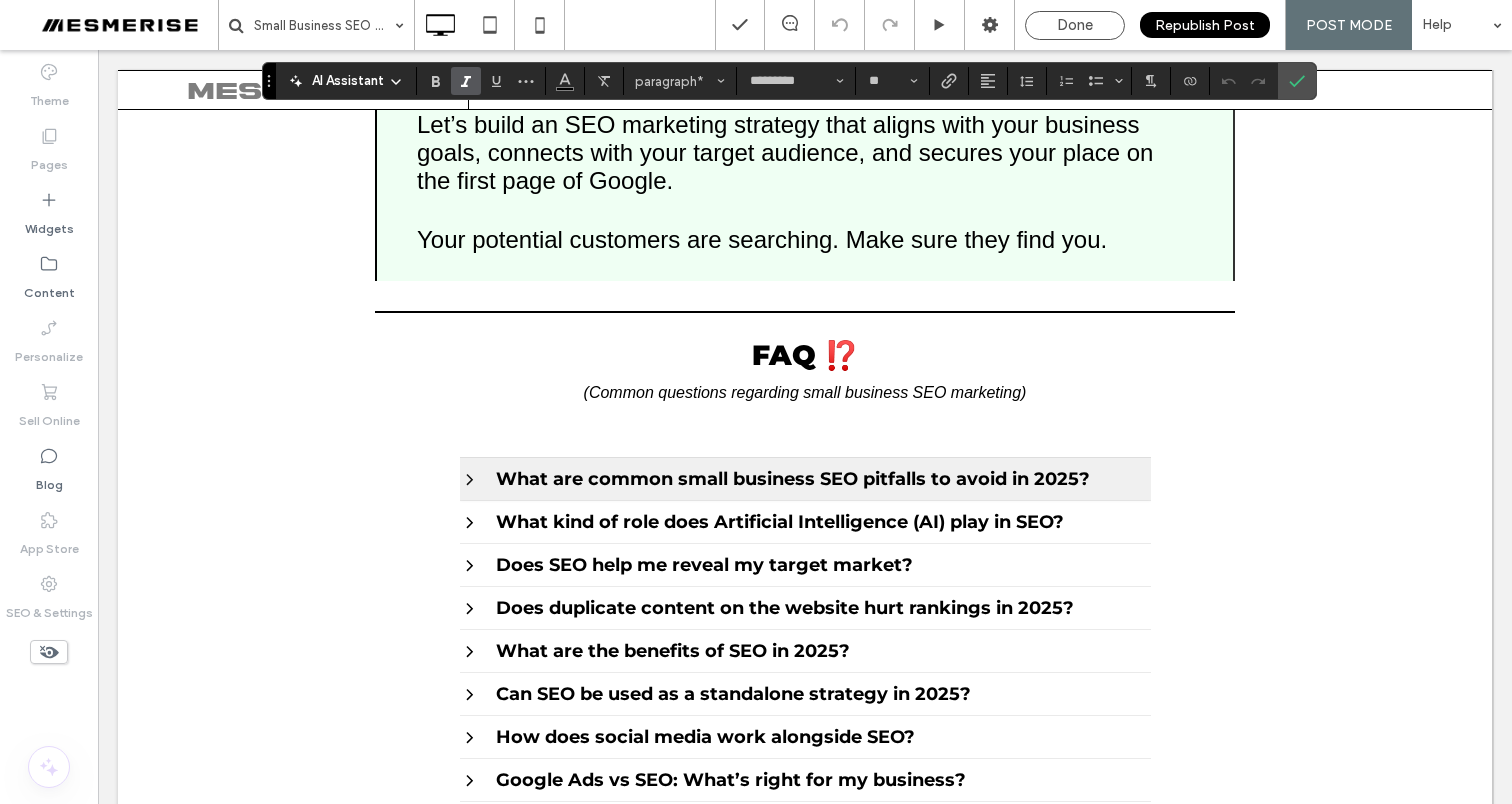 scroll, scrollTop: 13821, scrollLeft: 0, axis: vertical 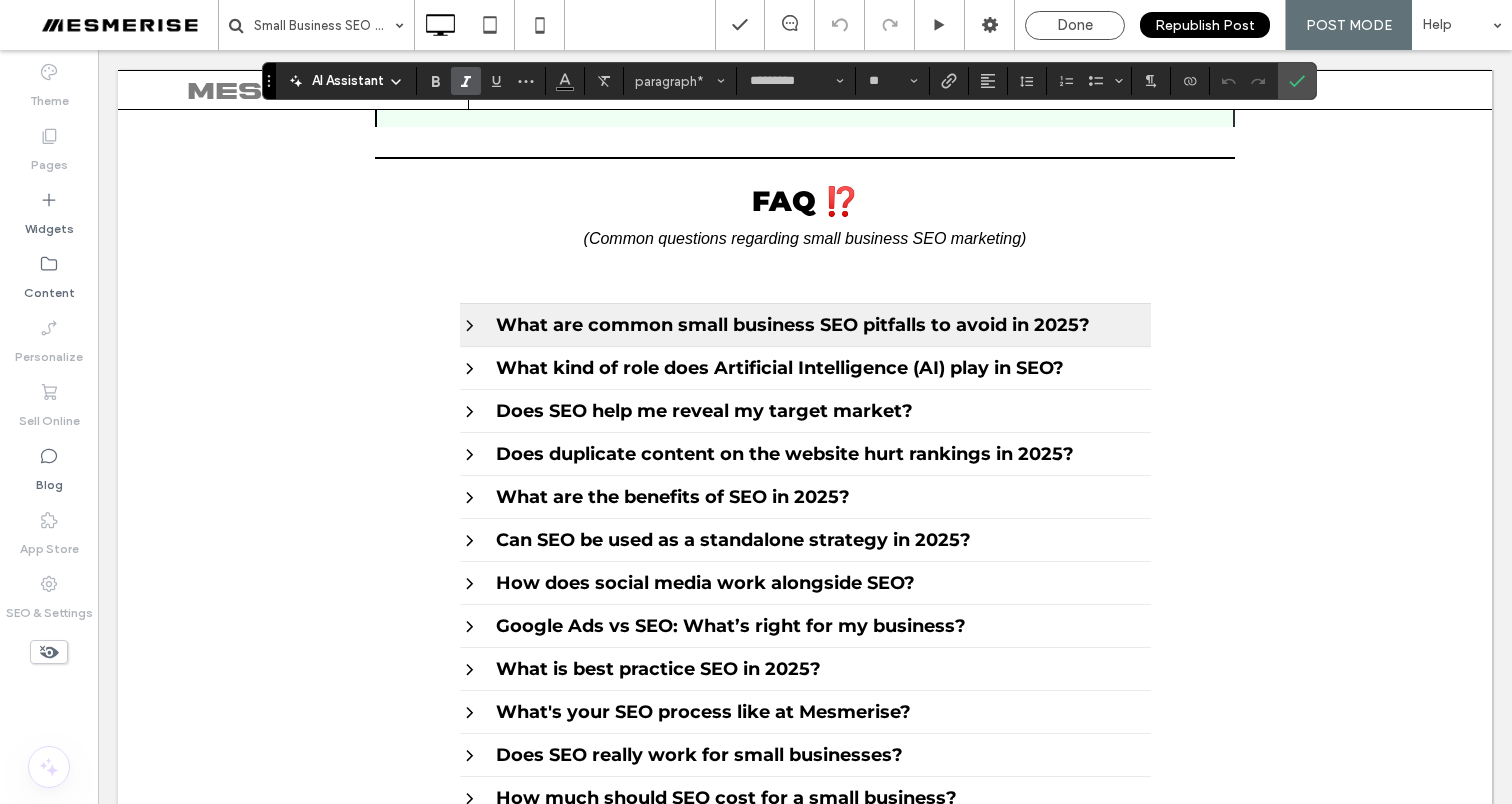 click on "What are common small business SEO pitfalls to avoid in 2025?" at bounding box center [793, 325] 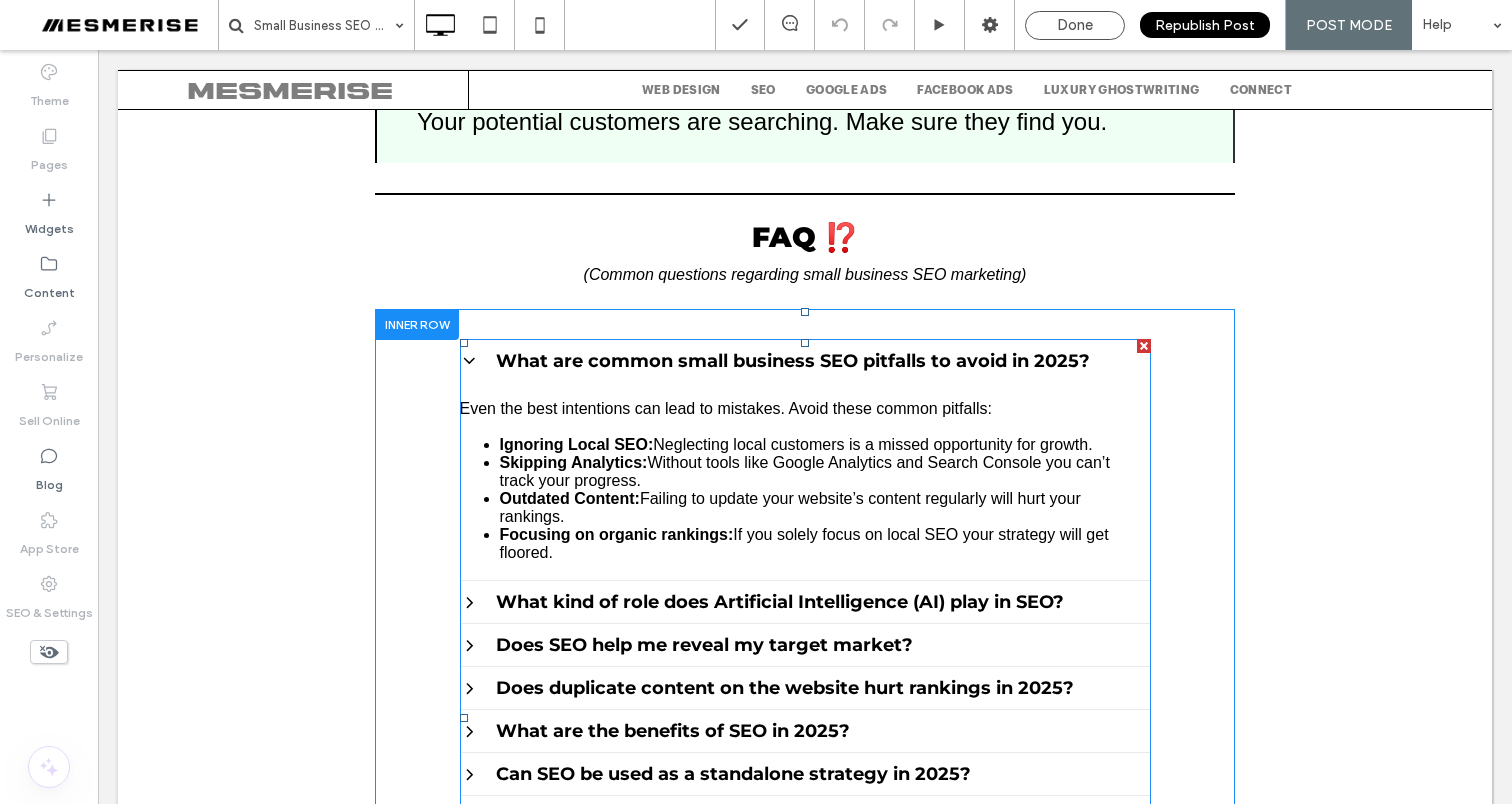 click at bounding box center (805, 717) 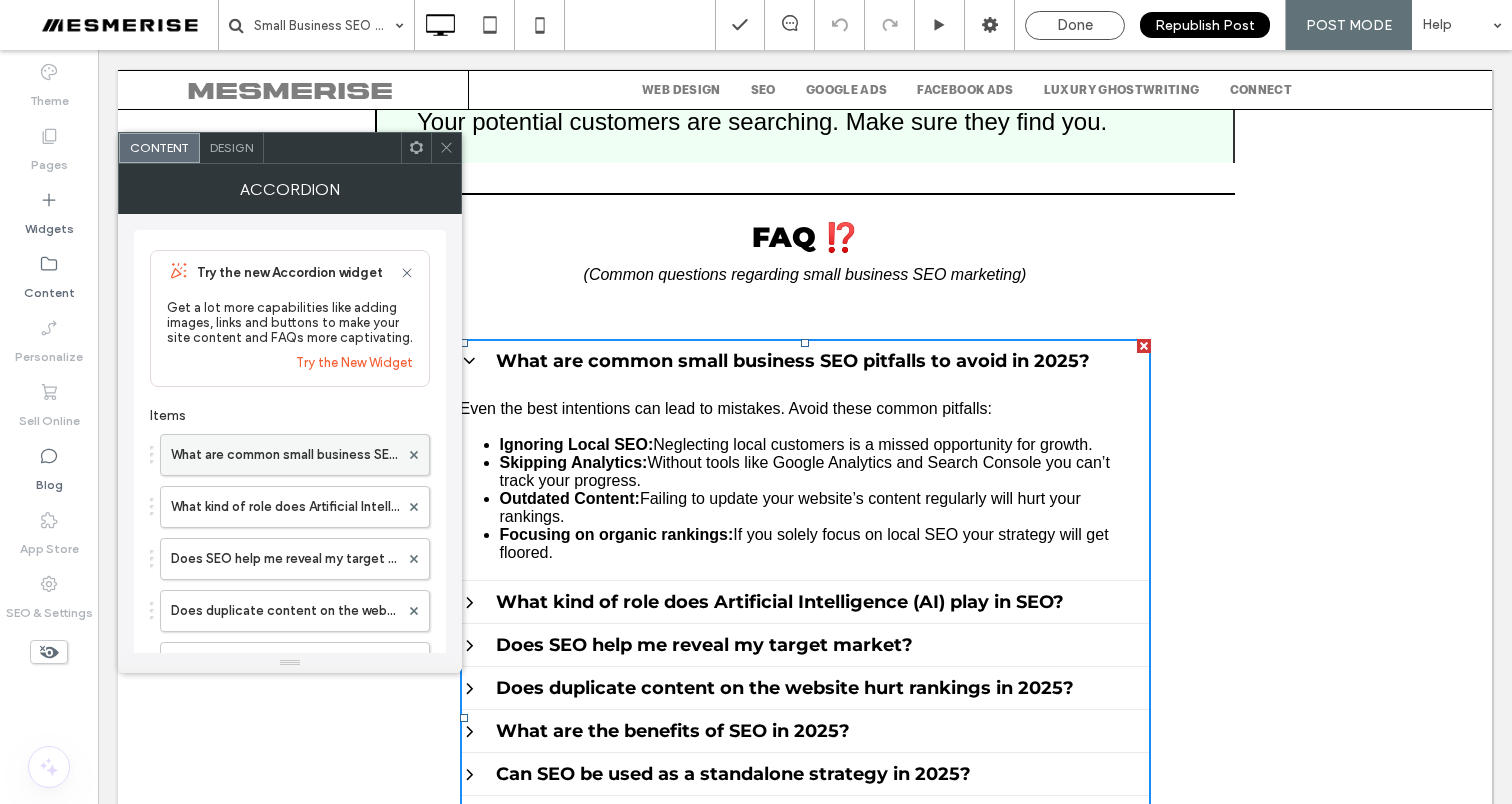 click on "What are common small business SEO pitfalls to avoid in 2025?" at bounding box center (285, 455) 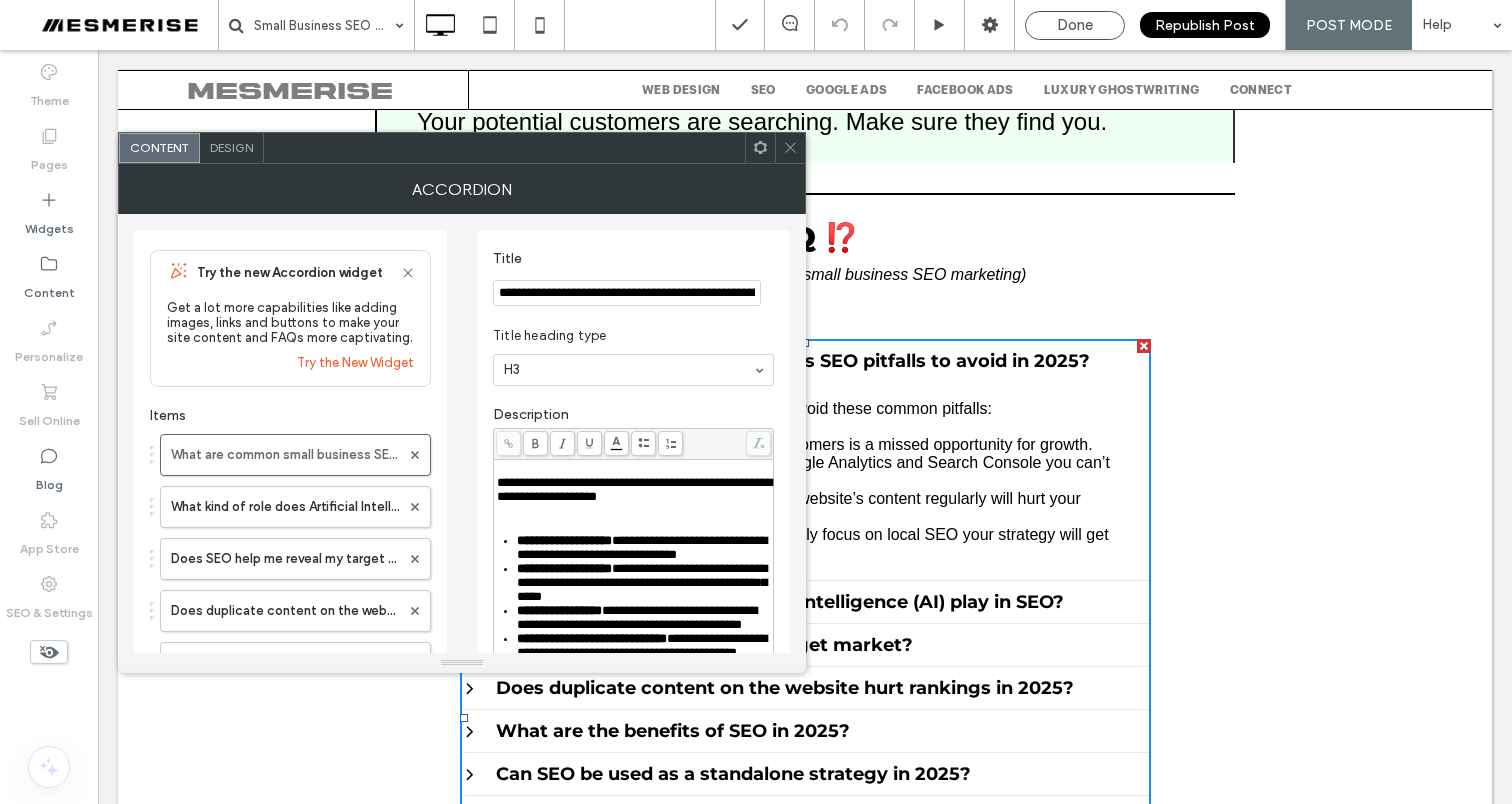 click on "**********" at bounding box center (627, 293) 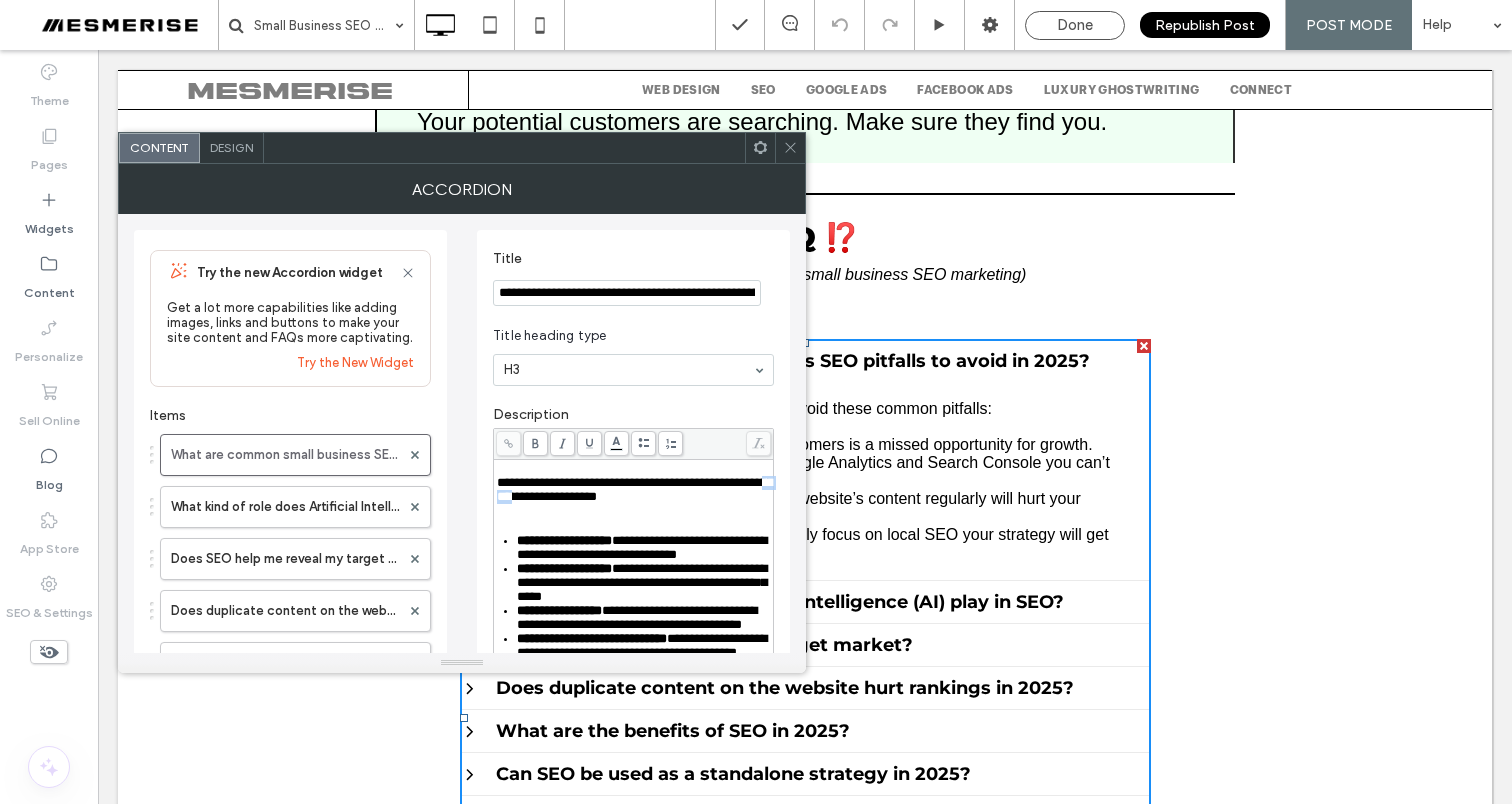 click on "**********" at bounding box center [634, 489] 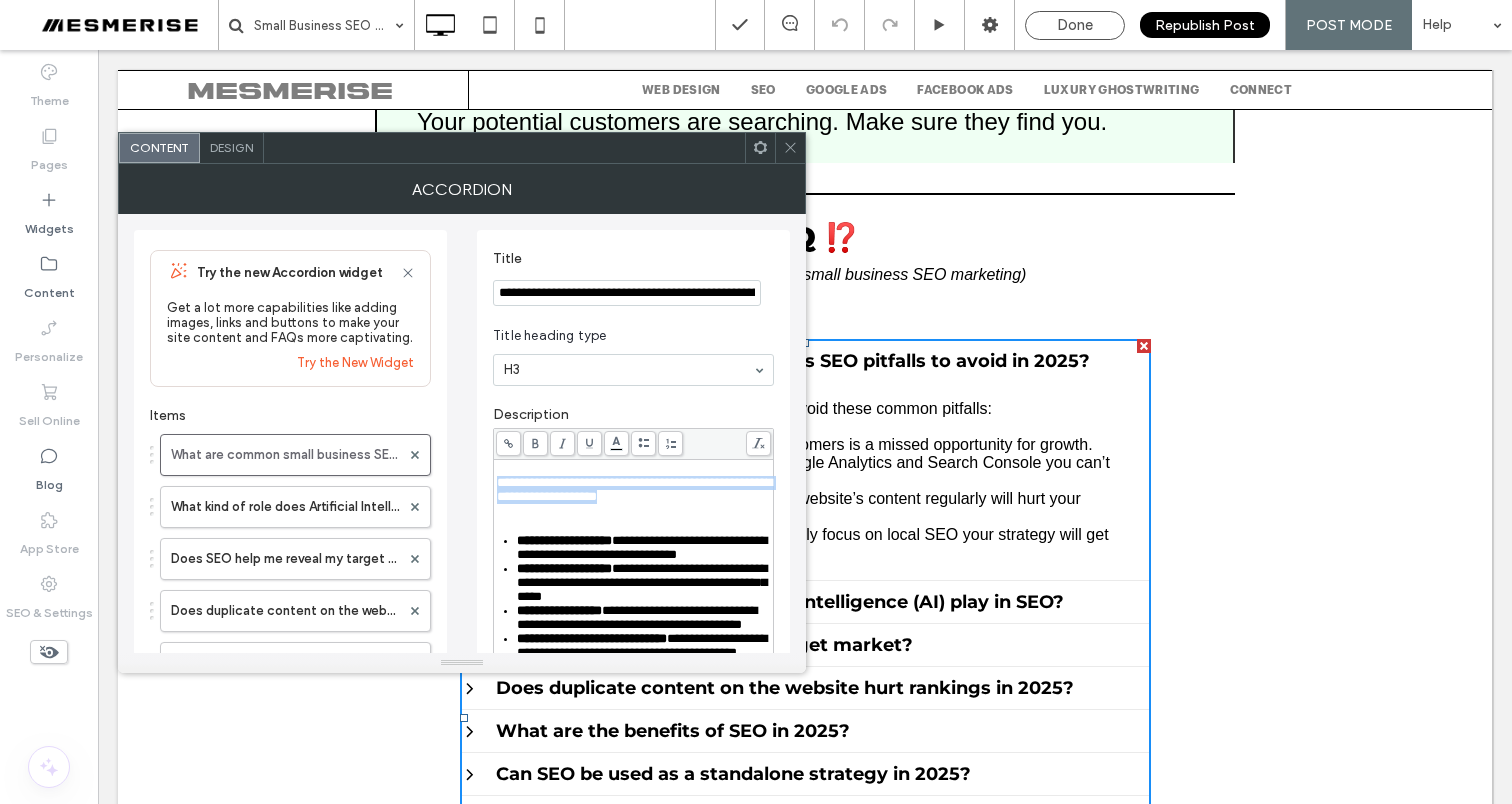 click on "**********" at bounding box center (634, 489) 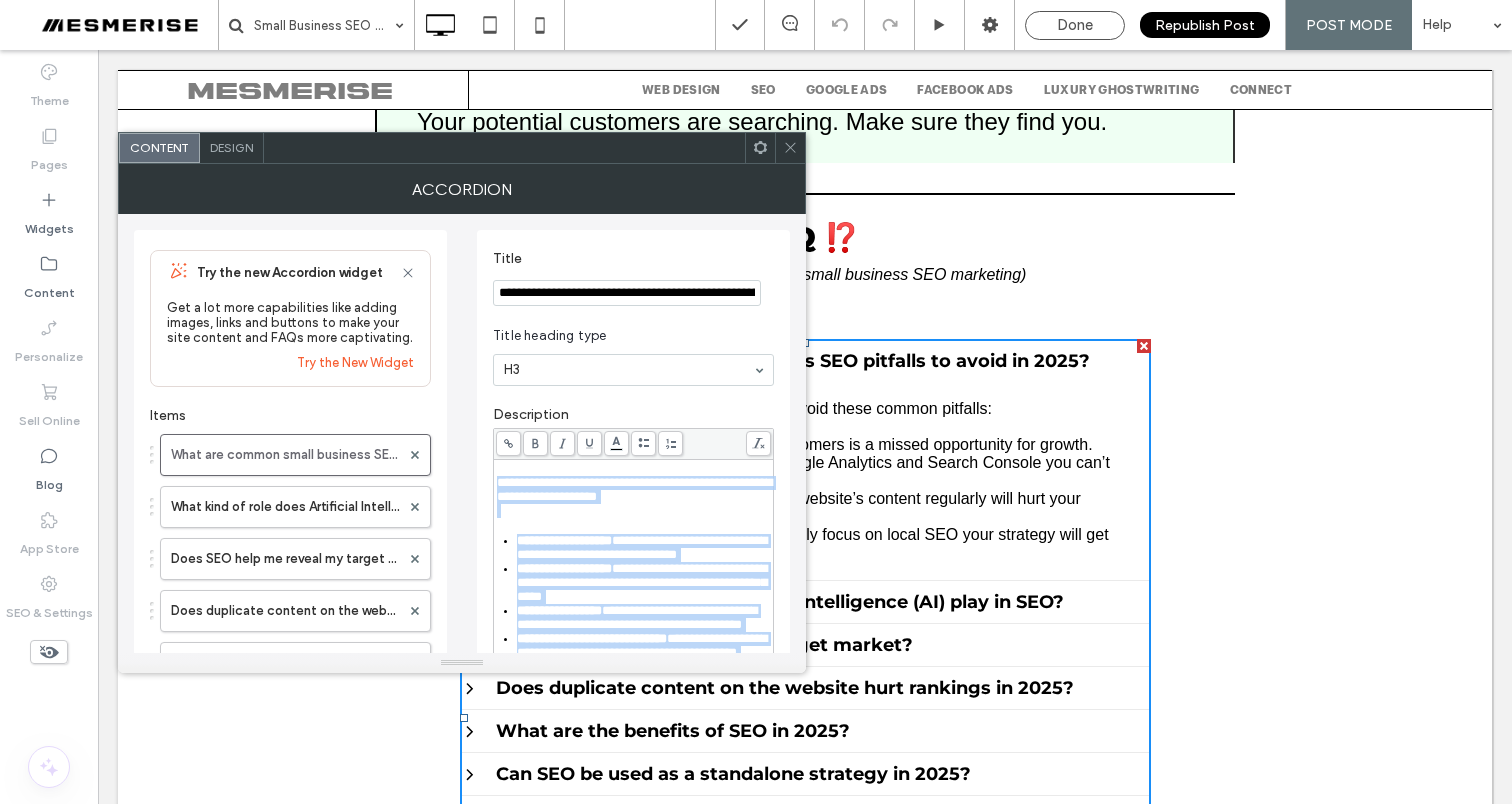 scroll, scrollTop: 326, scrollLeft: 0, axis: vertical 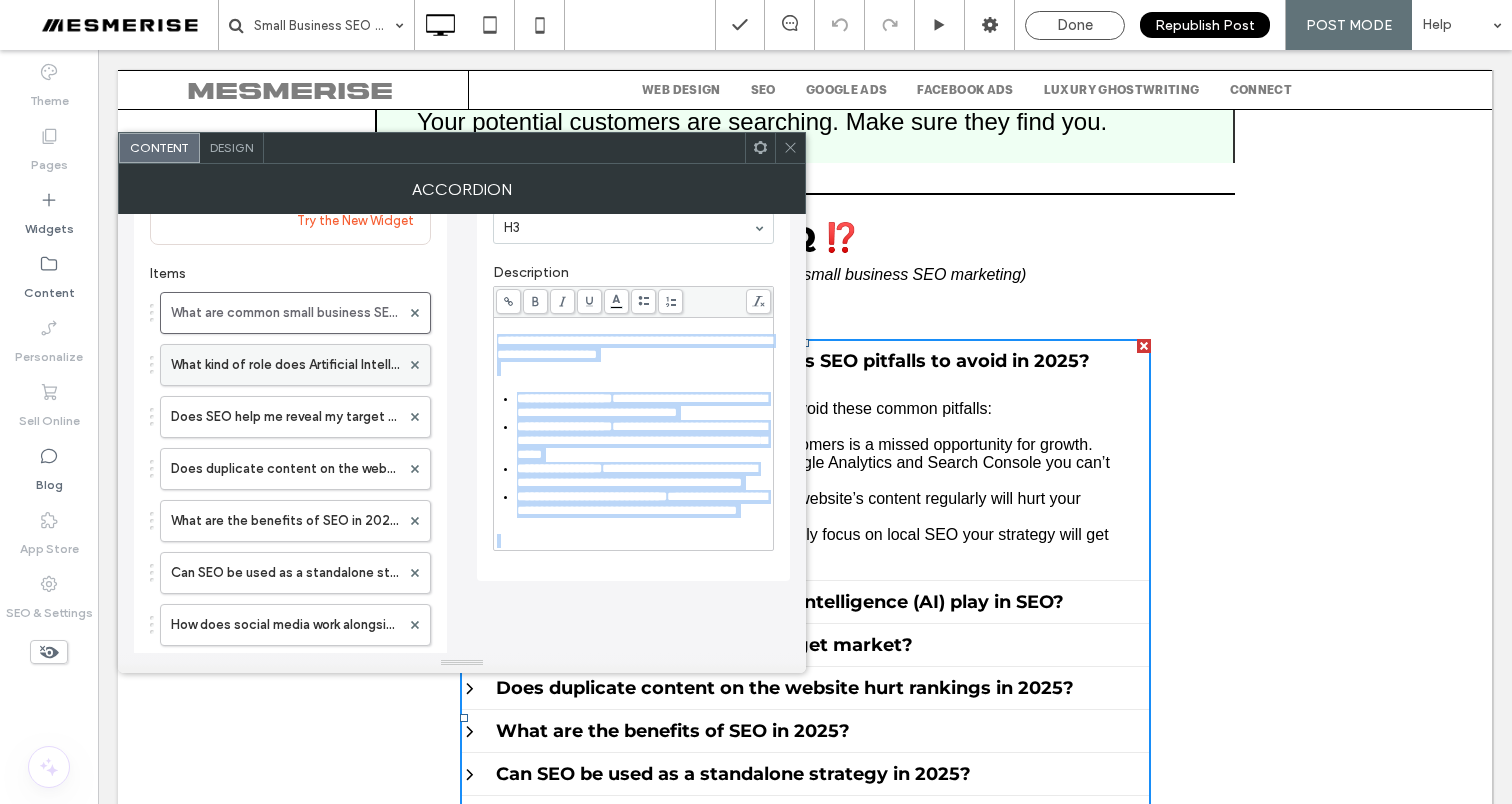 click on "What kind of role does Artificial Intelligence (AI) play  in SEO?" at bounding box center [285, 365] 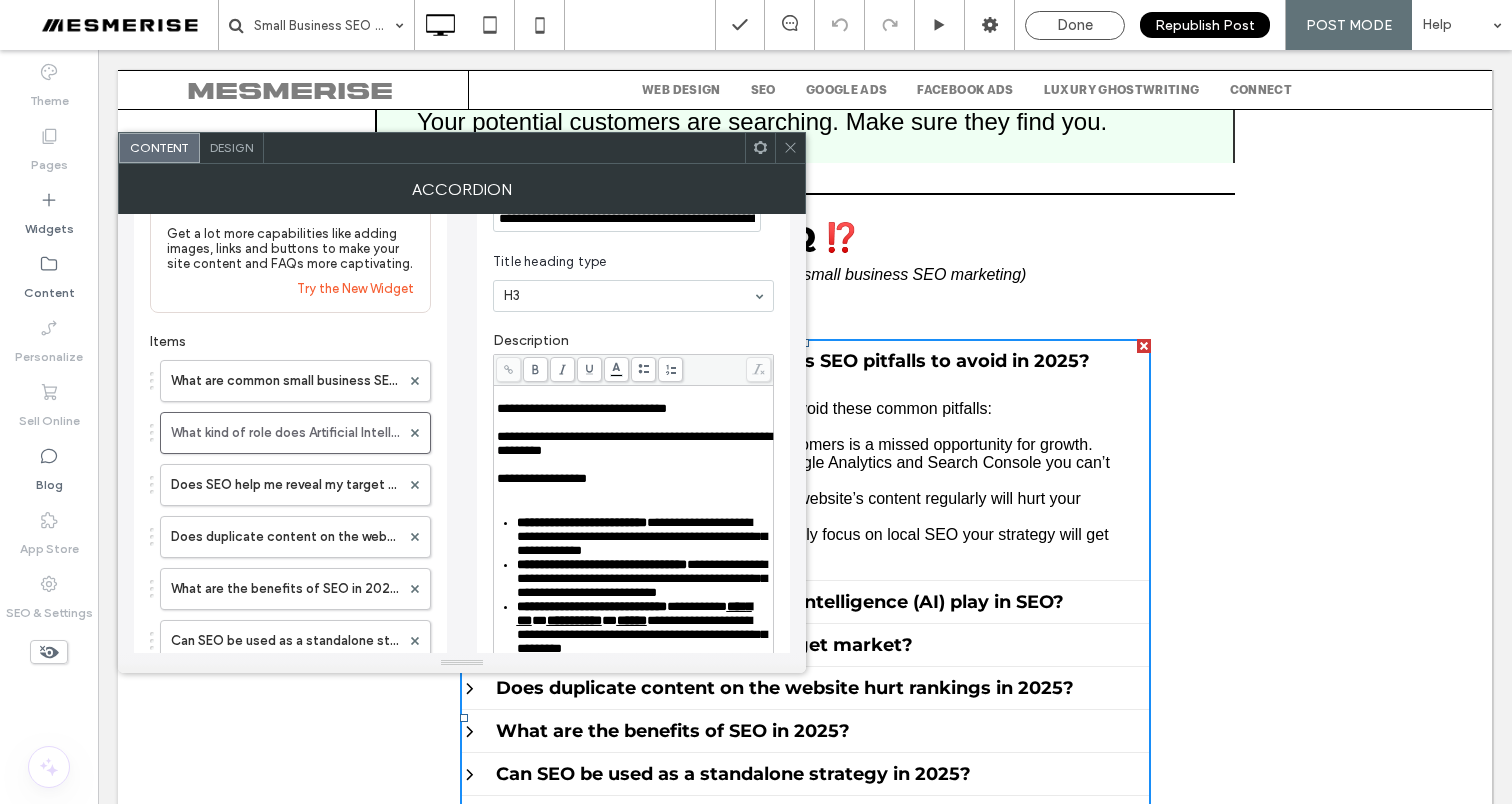 scroll, scrollTop: 0, scrollLeft: 0, axis: both 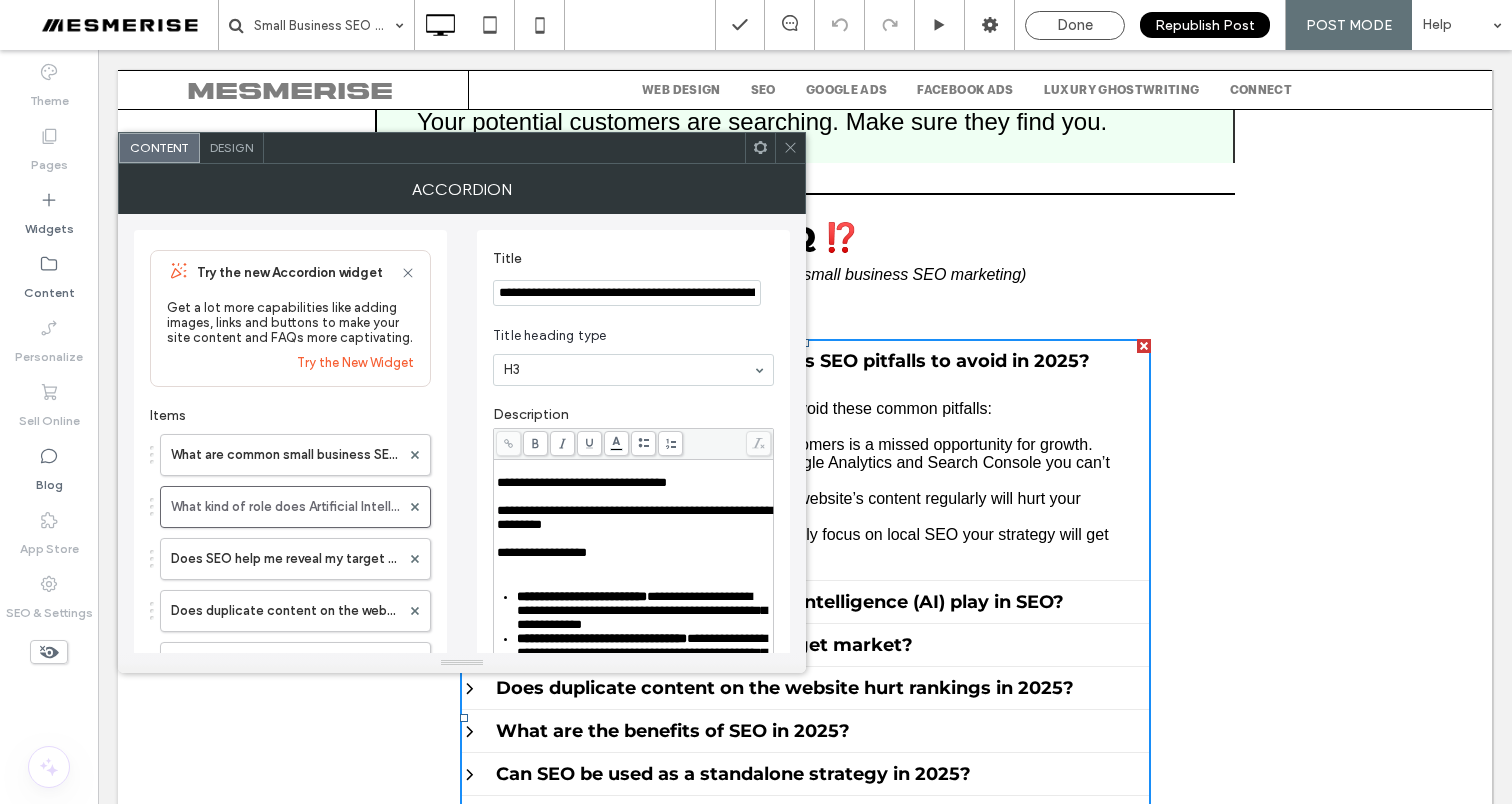 click on "**********" at bounding box center [627, 293] 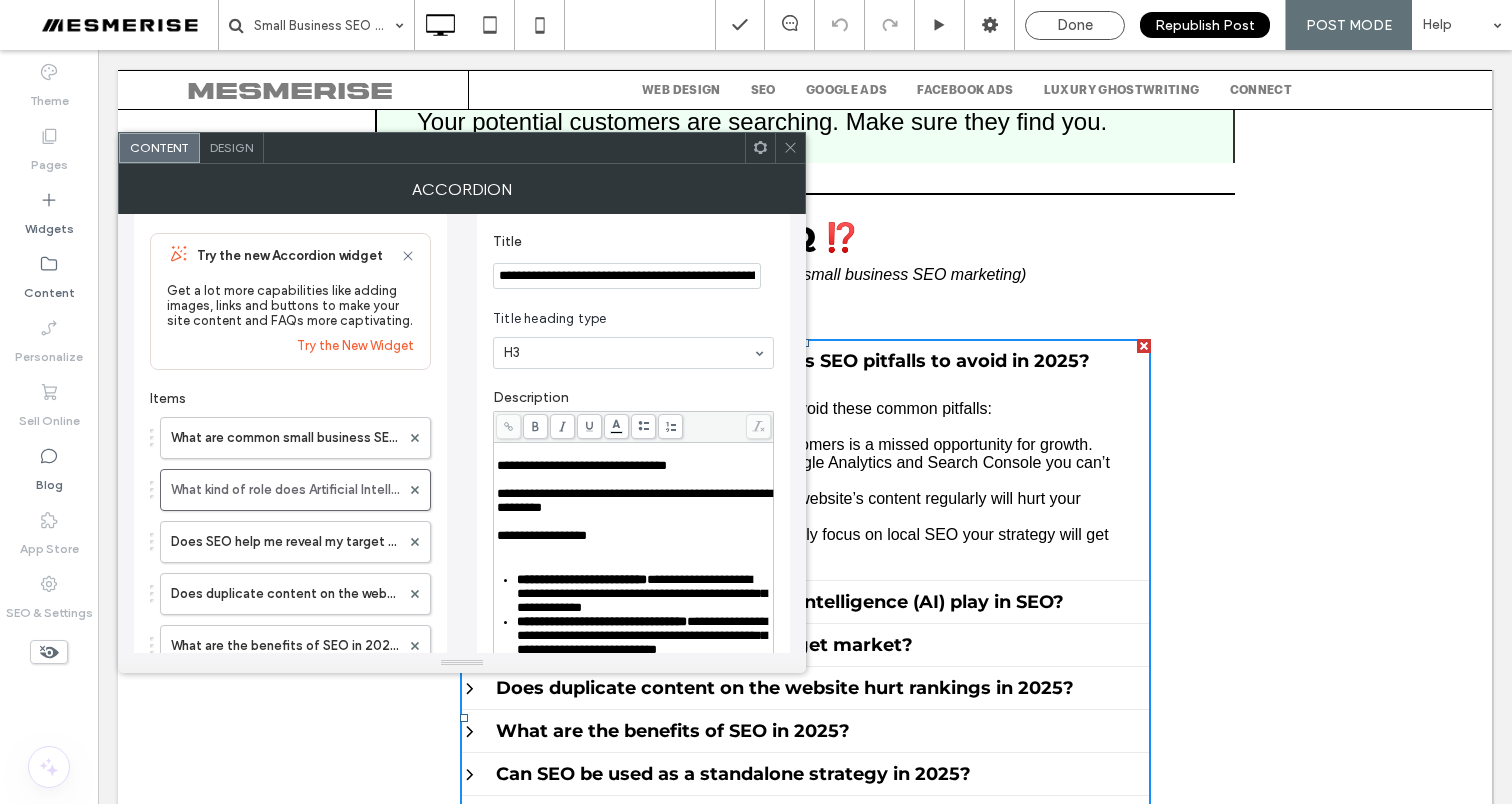 click on "**********" at bounding box center [582, 465] 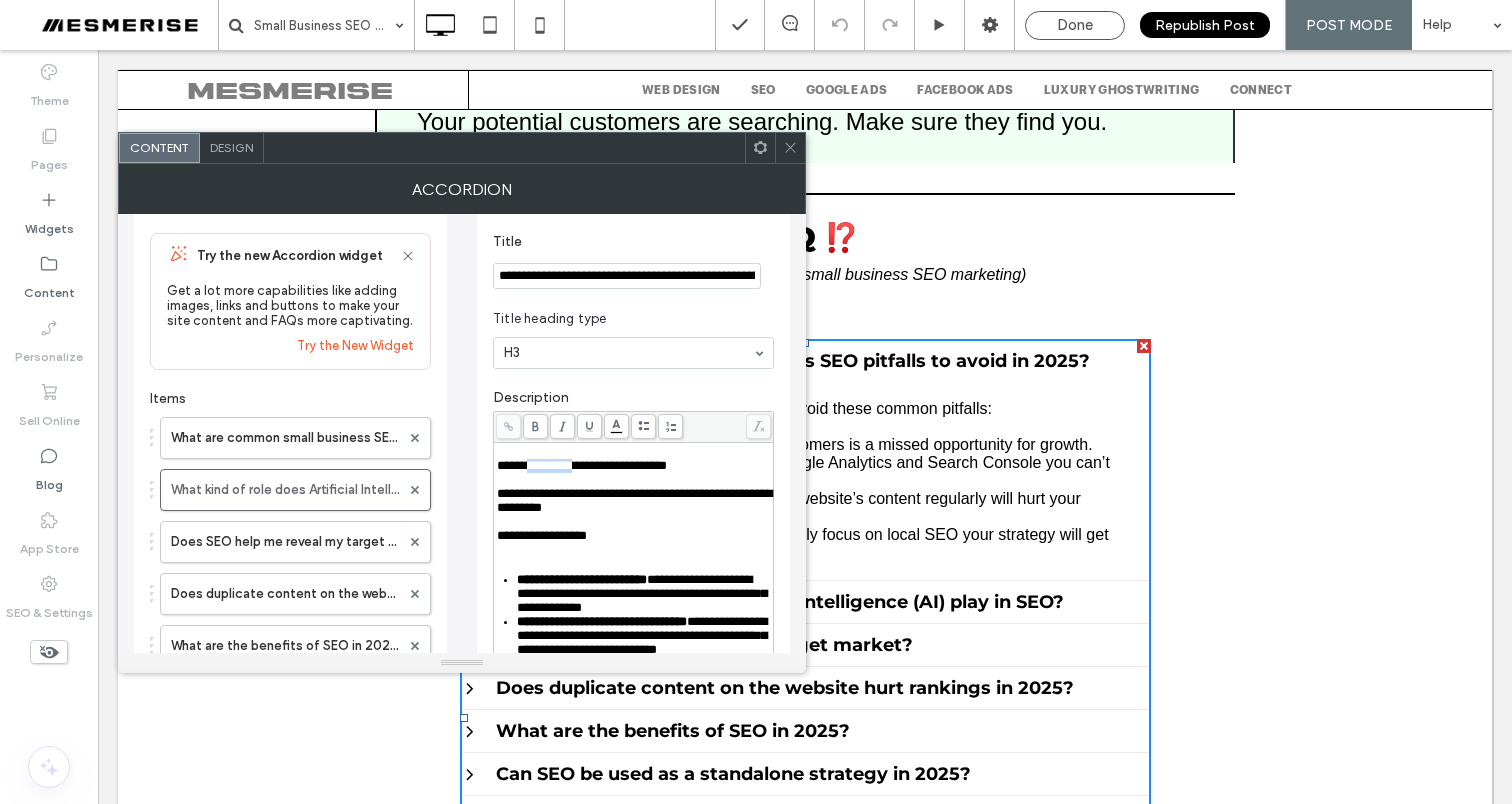 click on "**********" at bounding box center [582, 465] 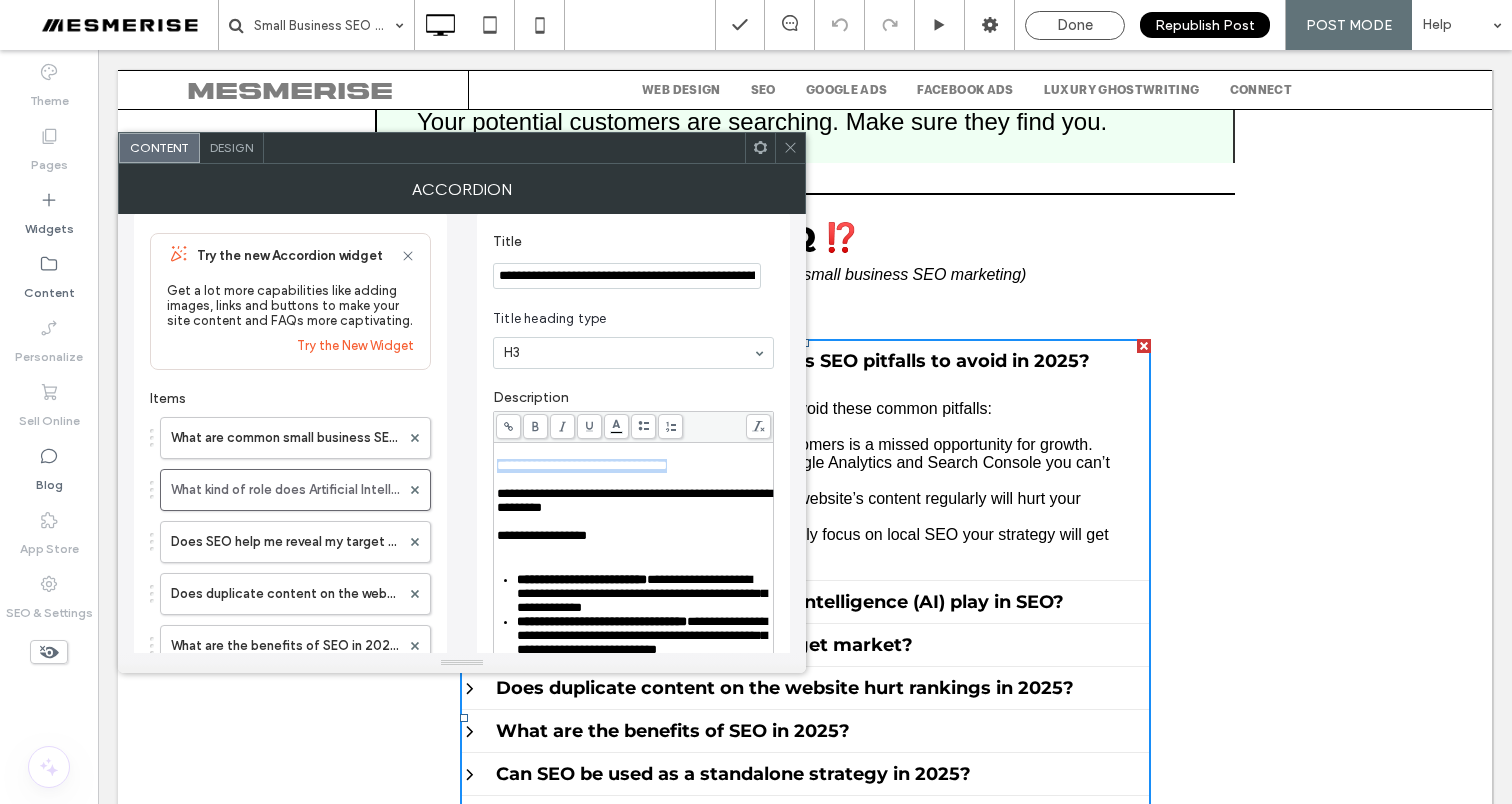 click on "**********" at bounding box center [582, 465] 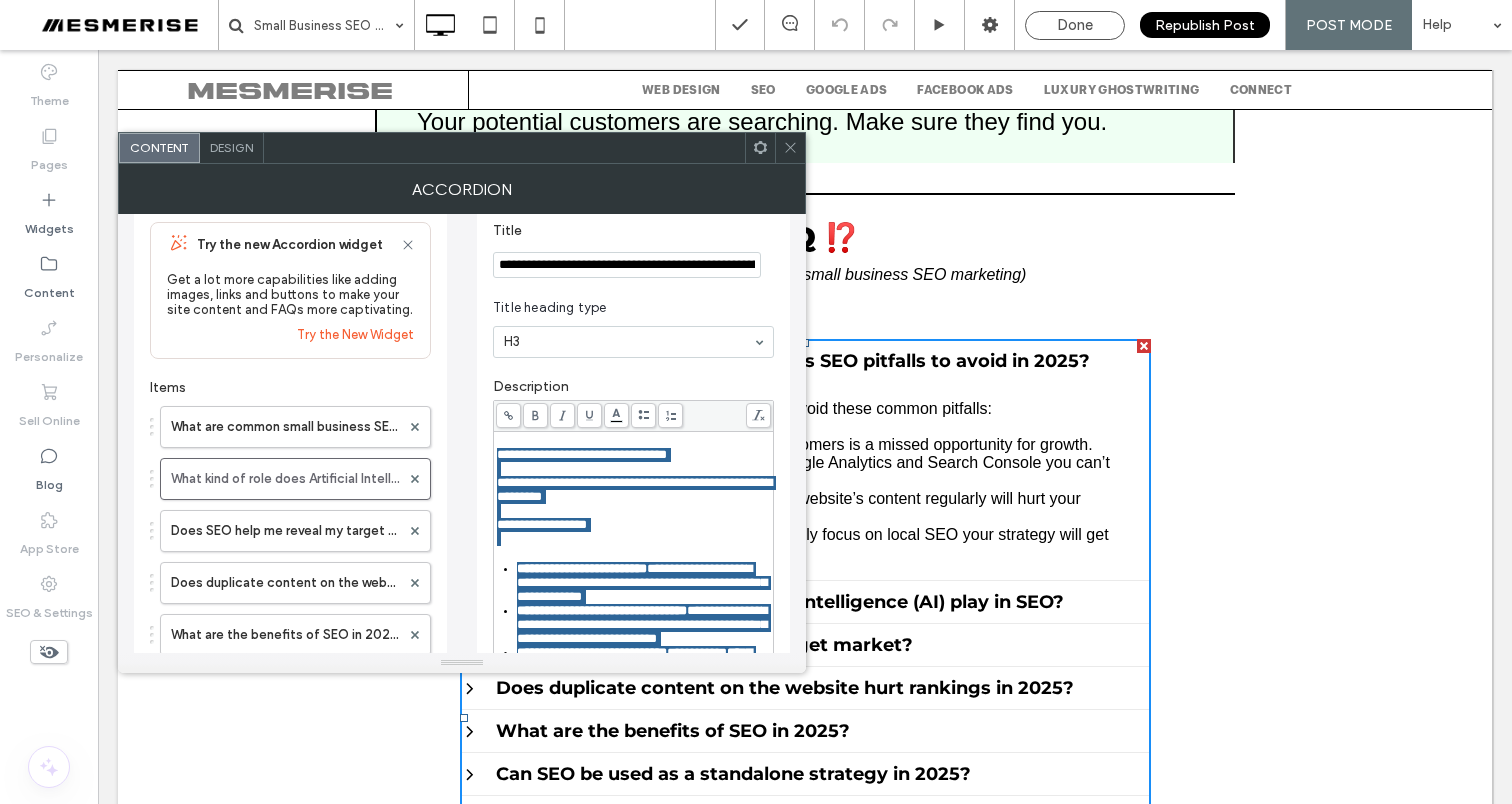 scroll, scrollTop: 46, scrollLeft: 0, axis: vertical 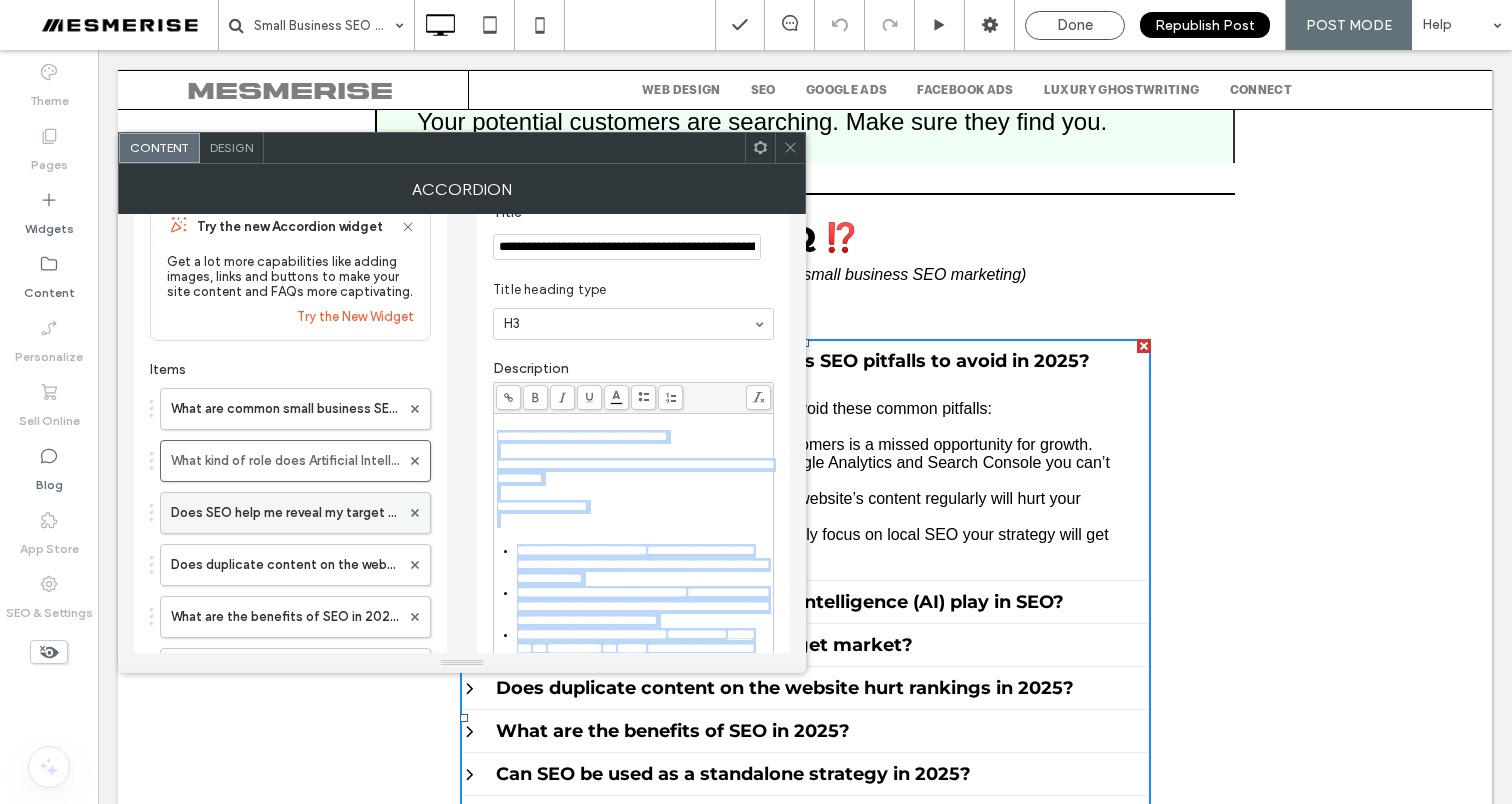 click on "Does SEO help me reveal my target market?" at bounding box center (285, 513) 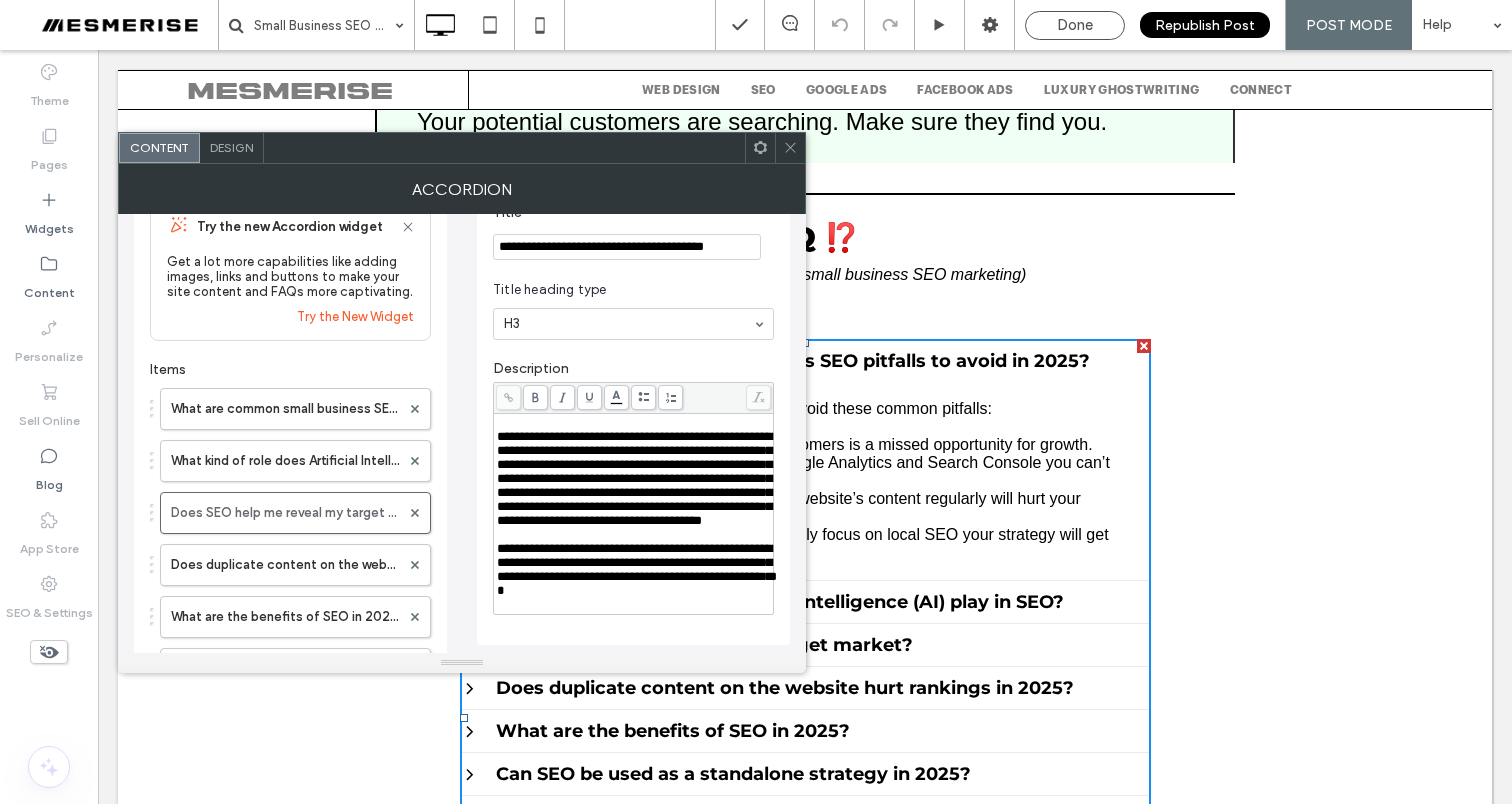 scroll, scrollTop: 0, scrollLeft: 0, axis: both 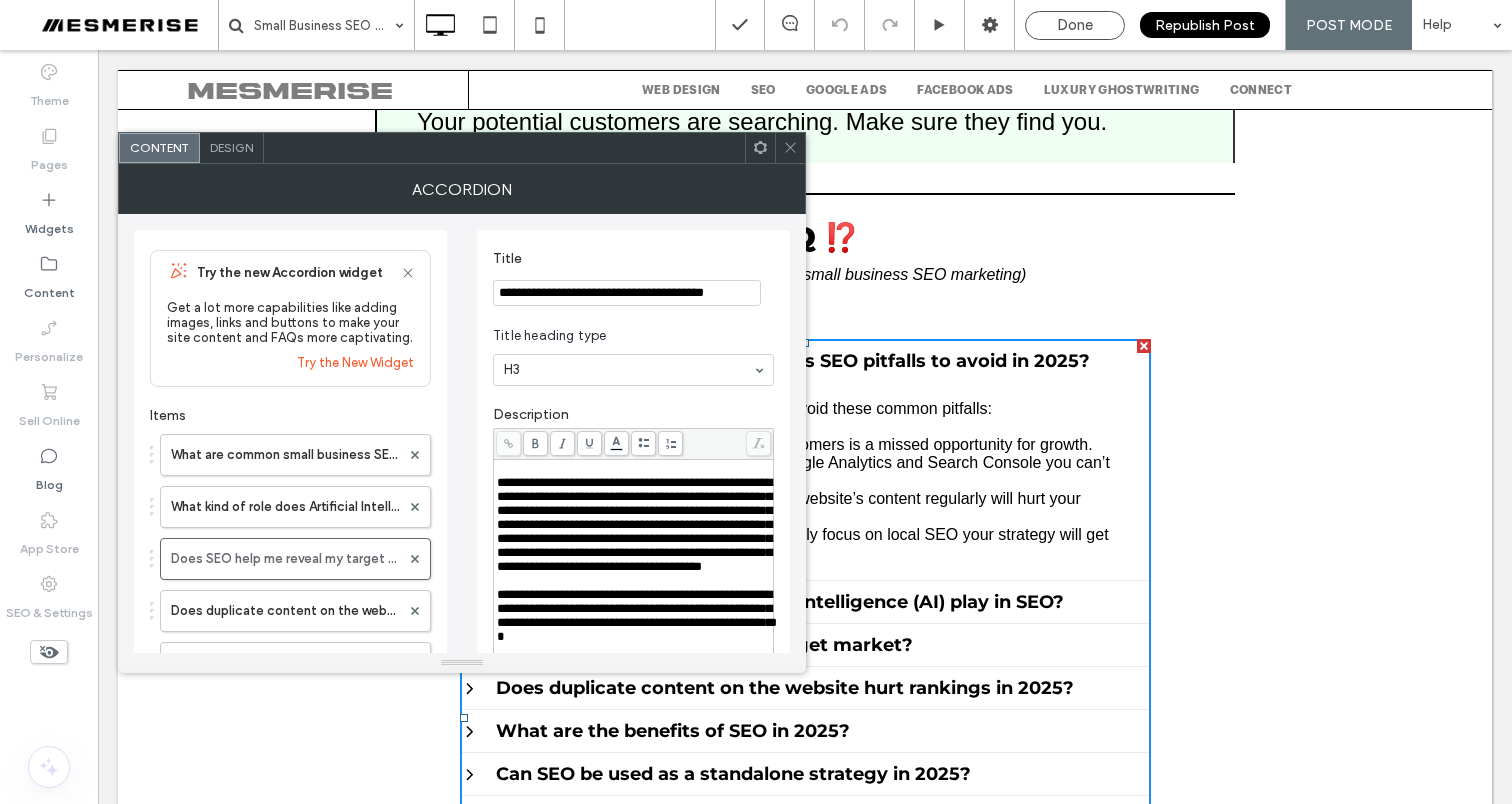 click on "**********" at bounding box center [627, 293] 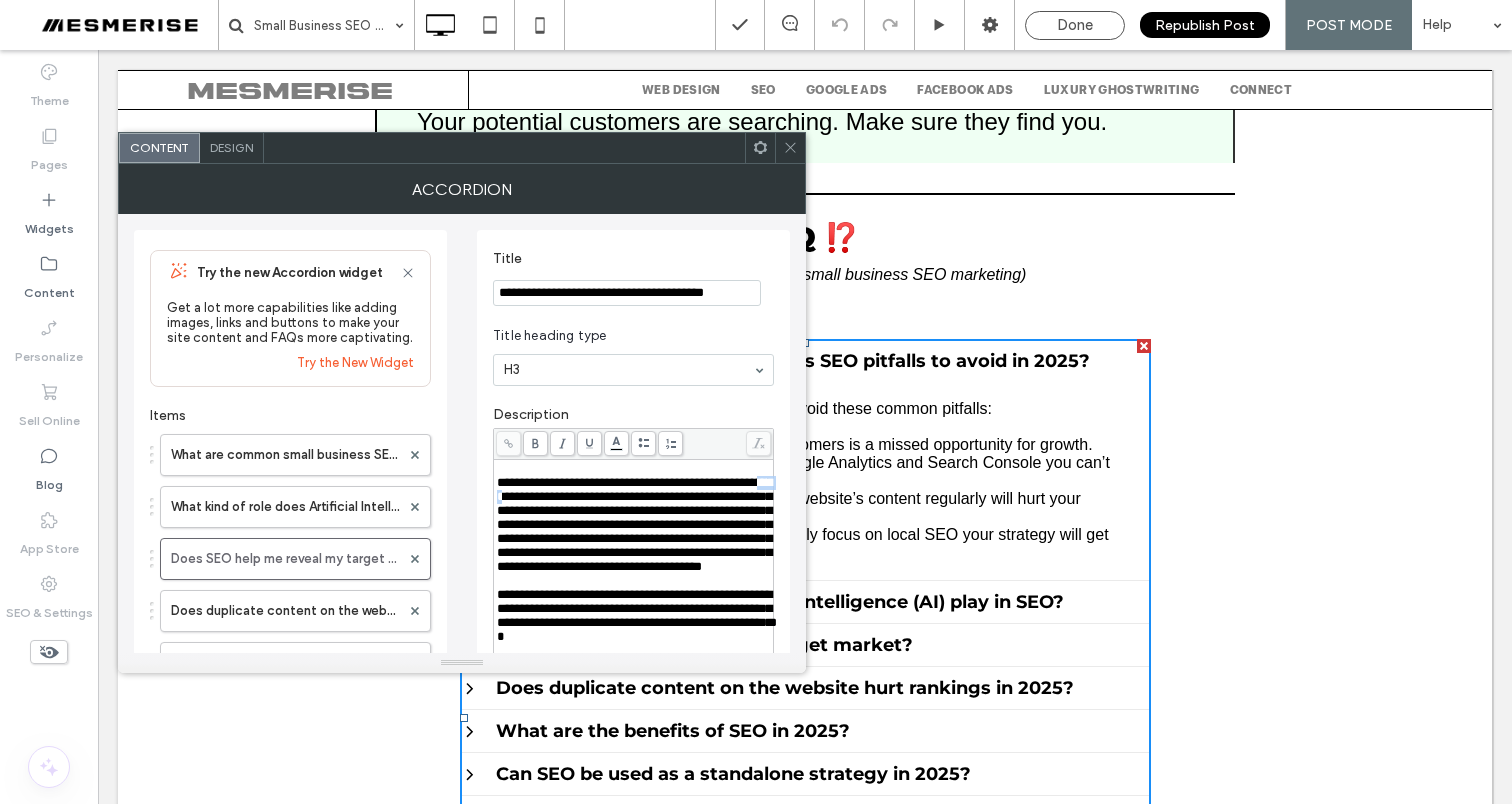 click on "**********" at bounding box center (634, 524) 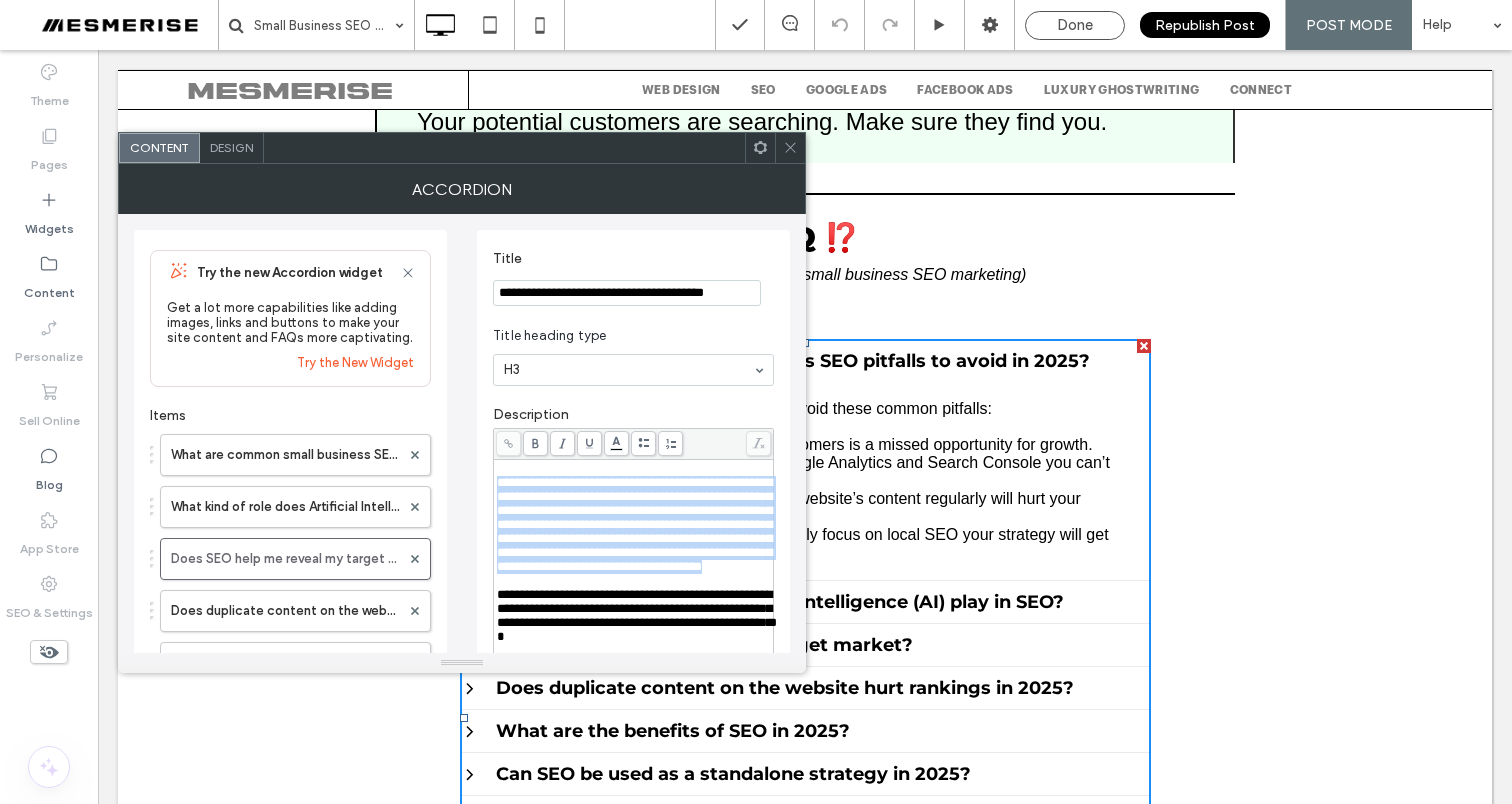 click on "**********" at bounding box center (634, 524) 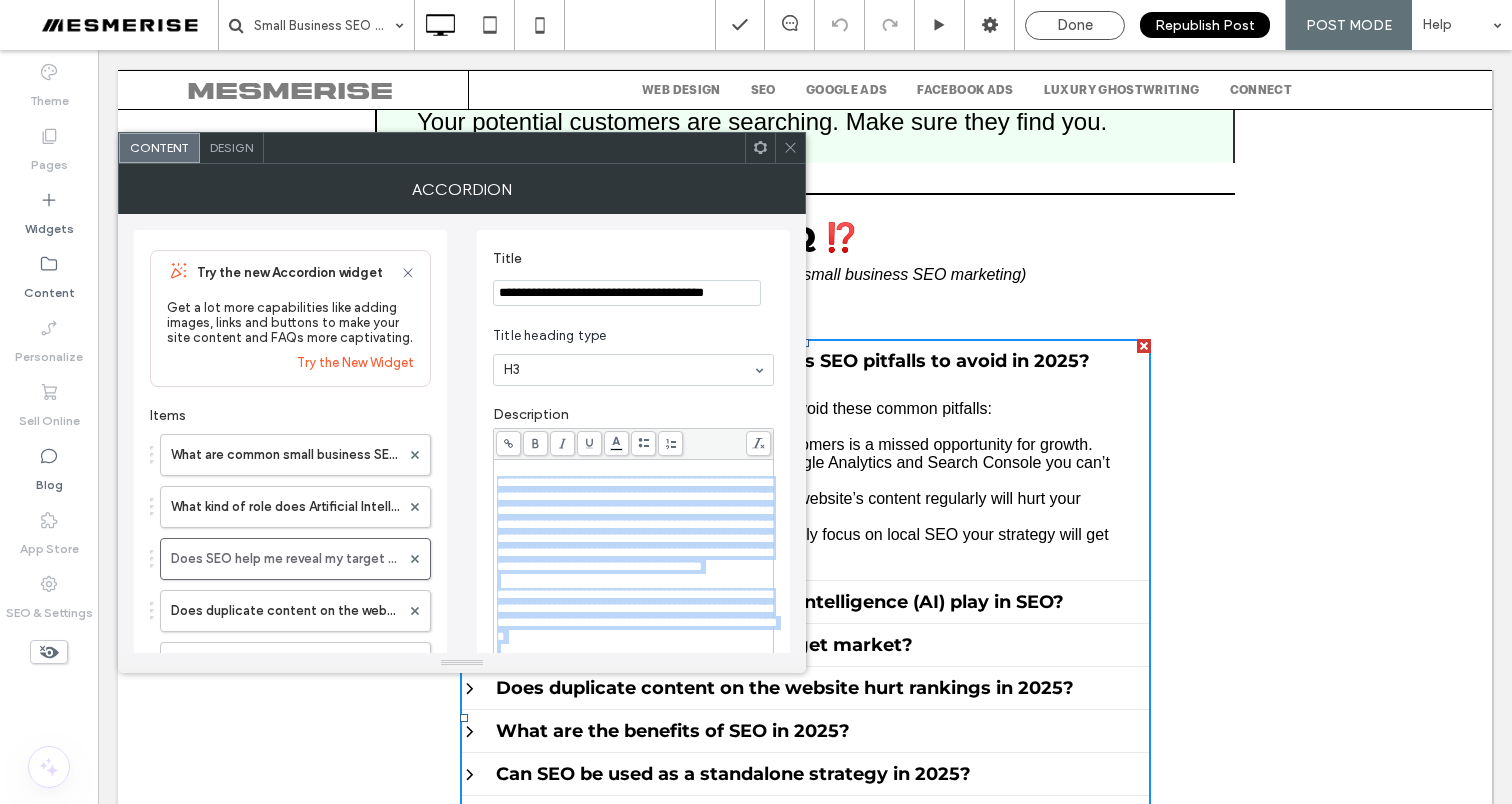 scroll, scrollTop: 278, scrollLeft: 0, axis: vertical 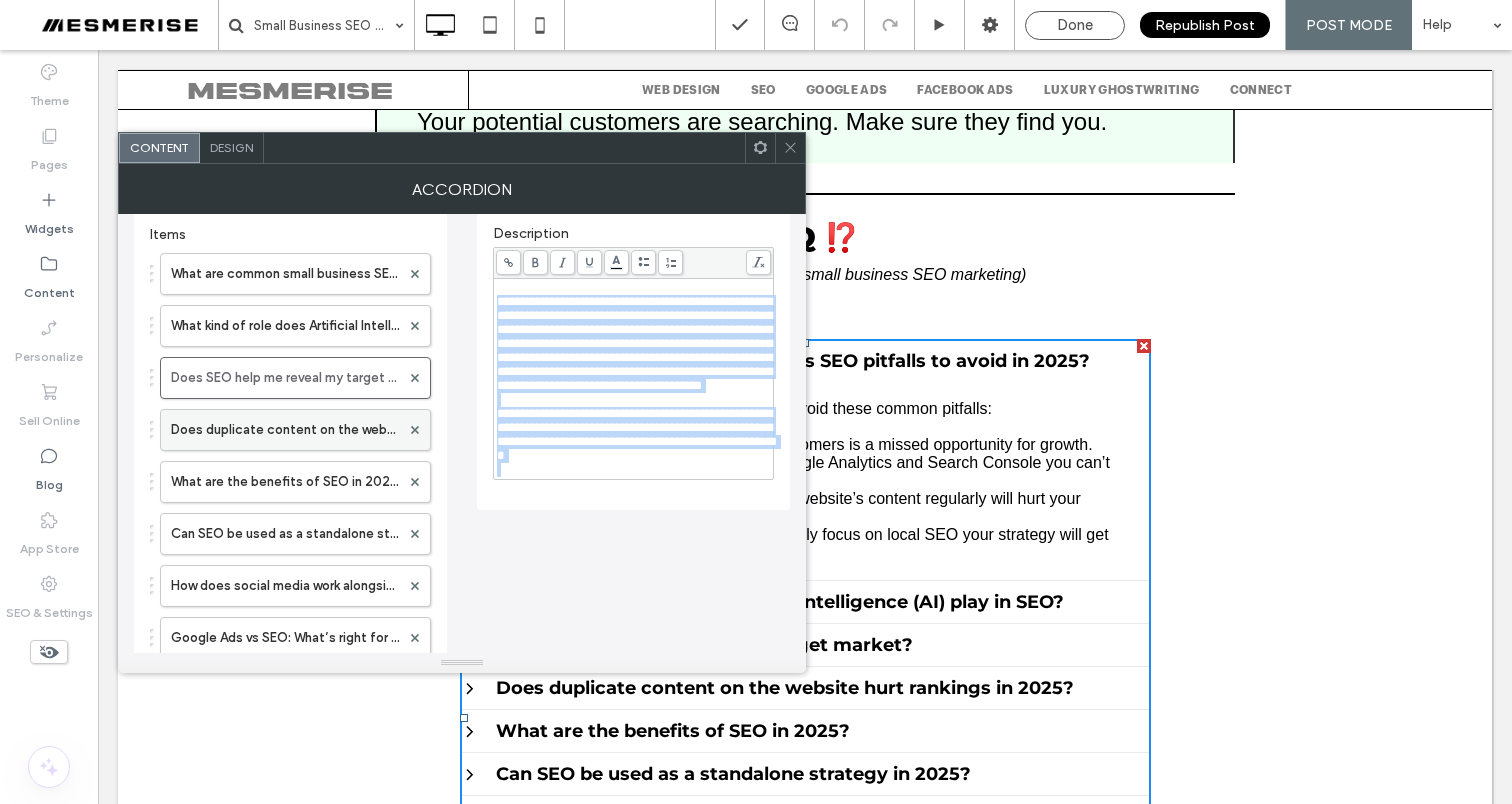 click on "Does duplicate content on the website hurt rankings in 2025?" at bounding box center [285, 430] 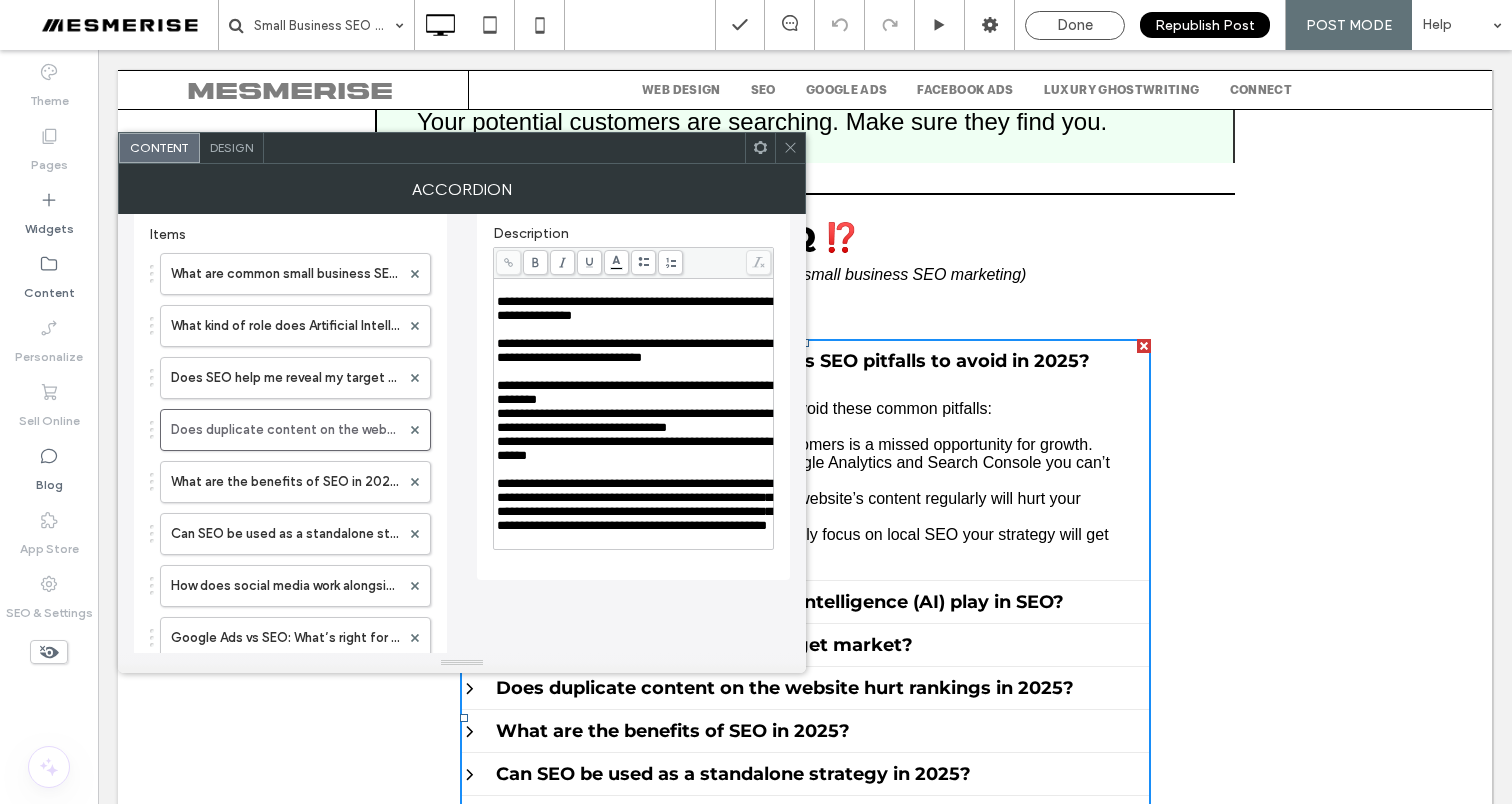 scroll, scrollTop: 6, scrollLeft: 0, axis: vertical 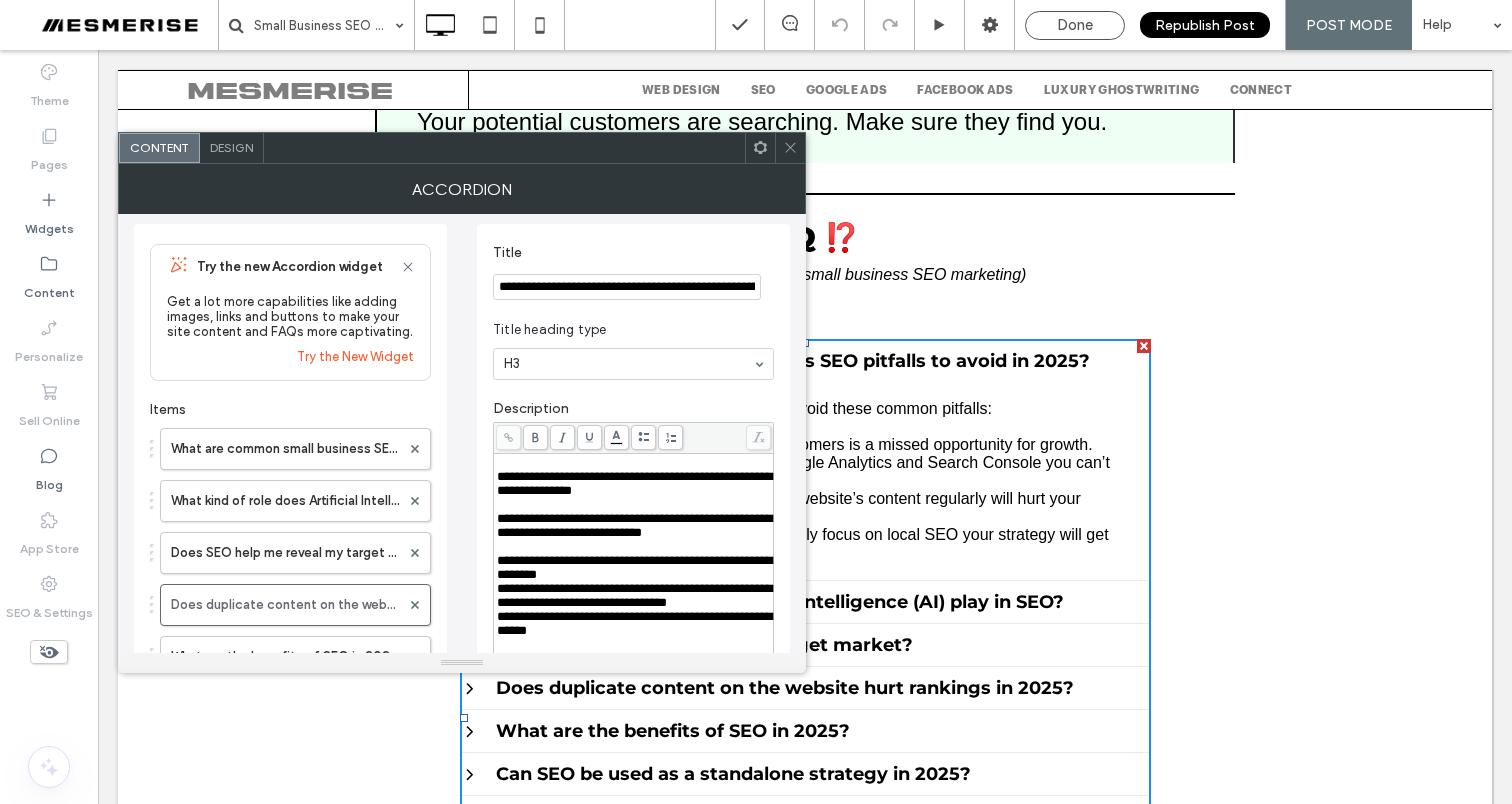 click on "**********" at bounding box center (627, 287) 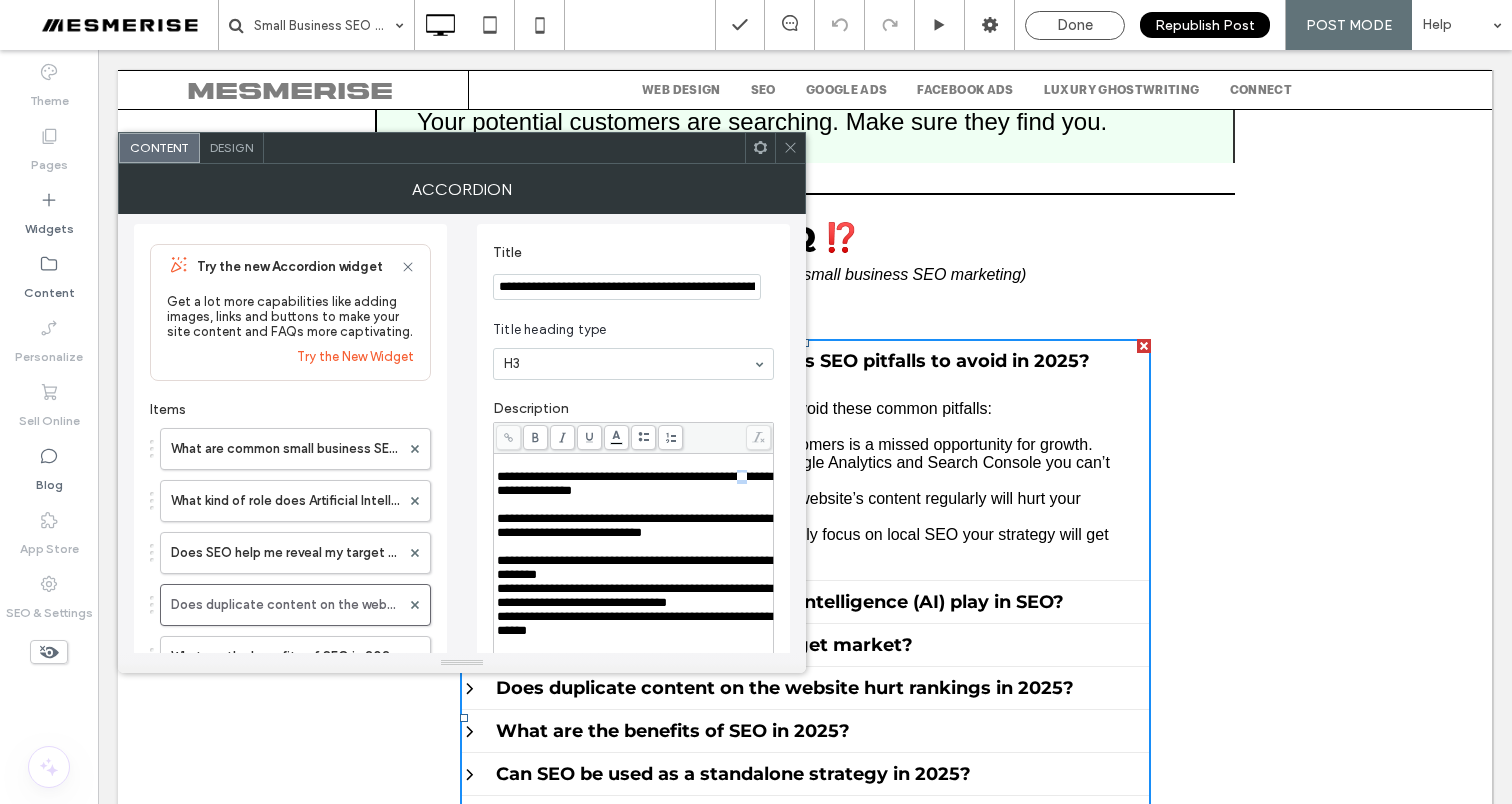 click on "**********" at bounding box center [634, 483] 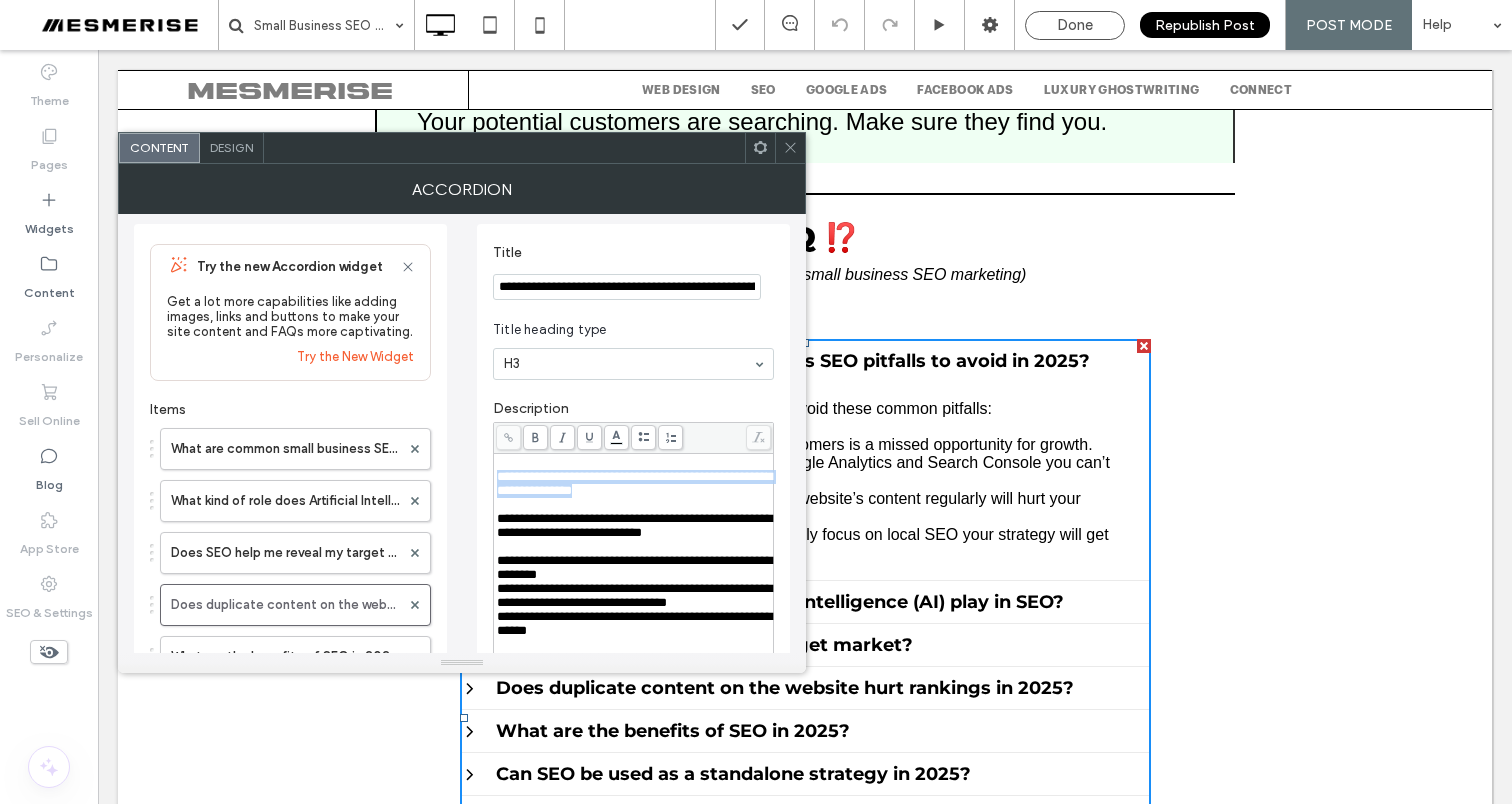 click on "**********" at bounding box center [634, 483] 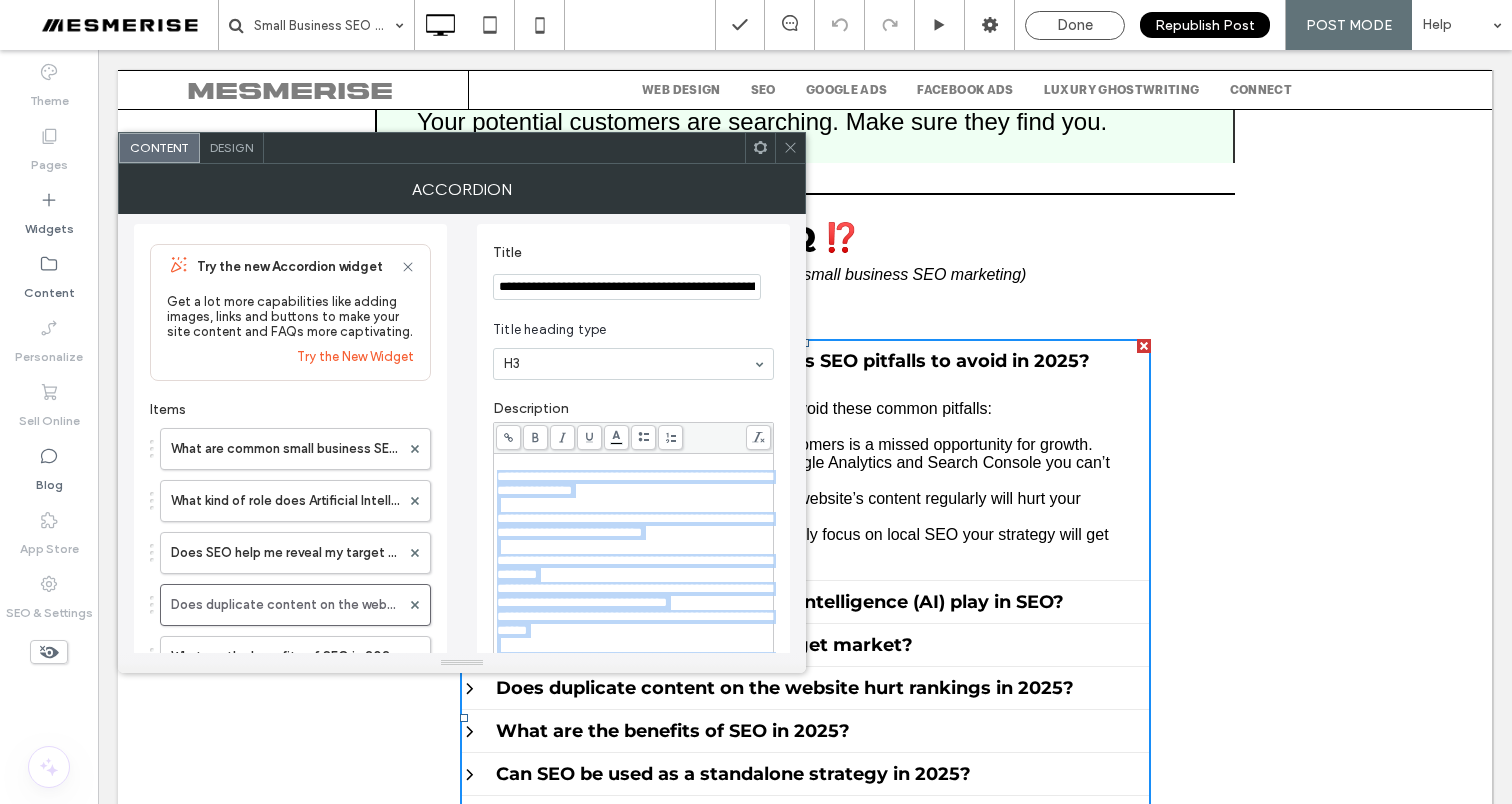 scroll, scrollTop: 374, scrollLeft: 0, axis: vertical 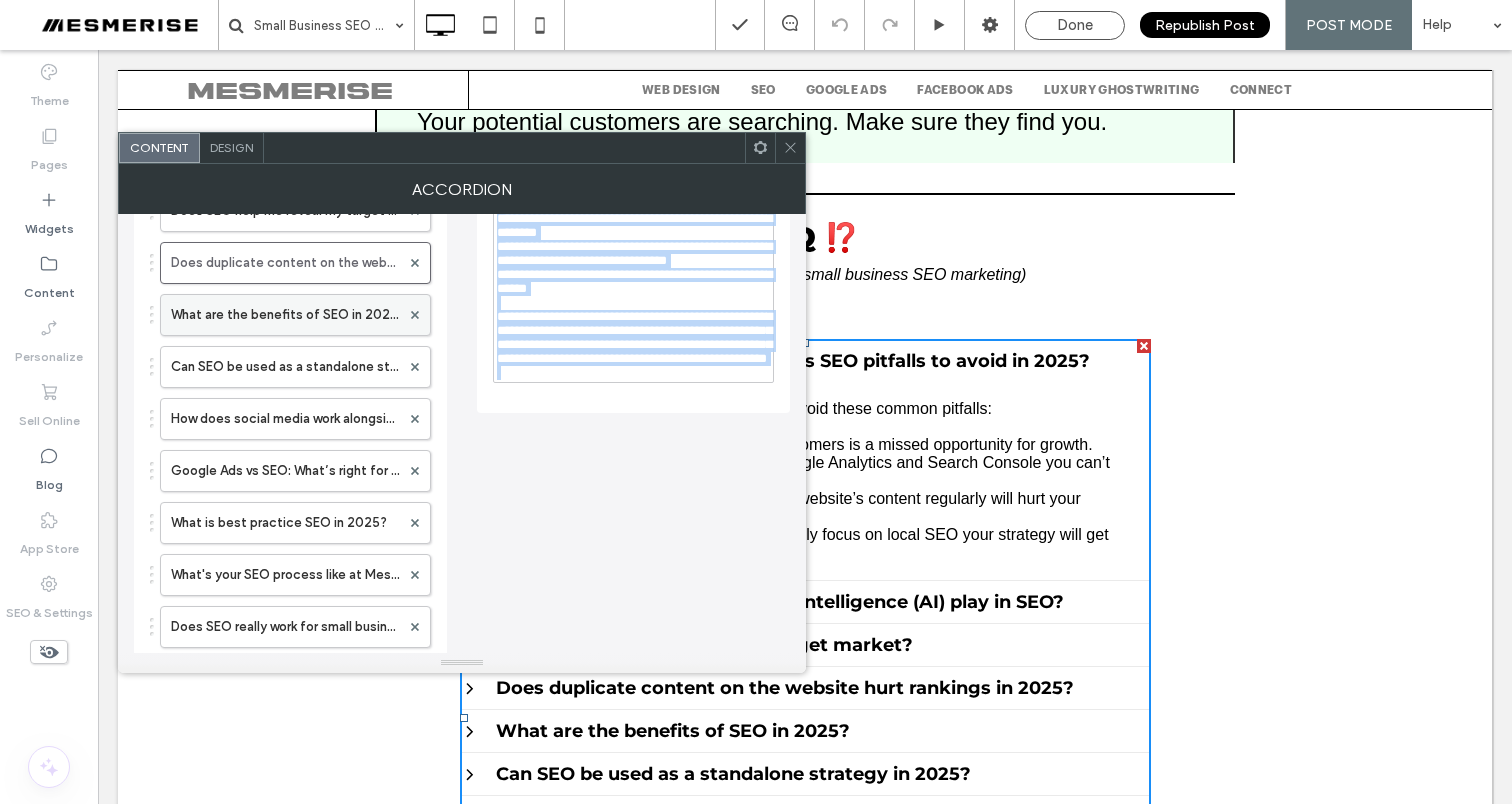 click on "What are the benefits of SEO in 2025?" at bounding box center (285, 315) 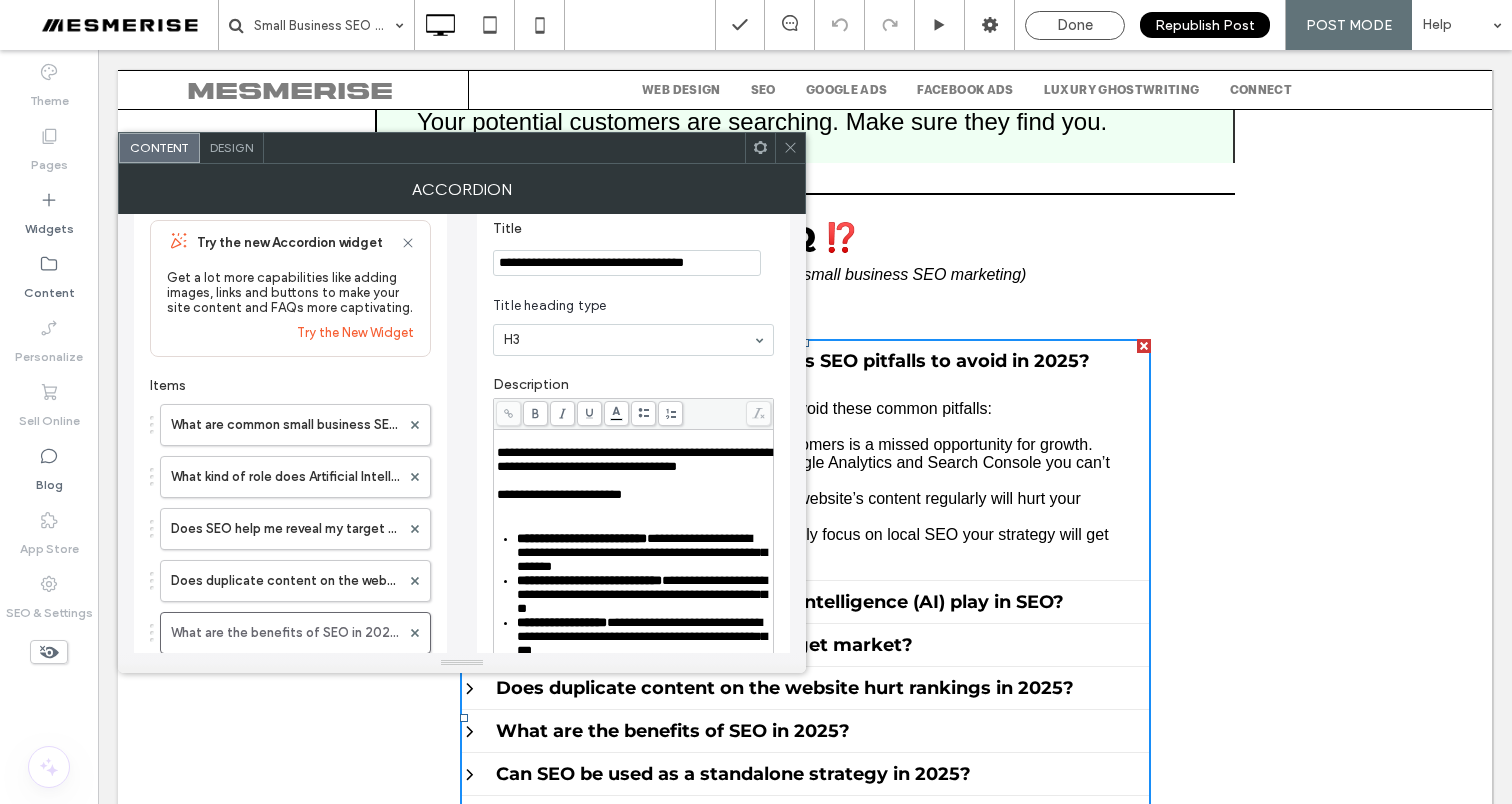 scroll, scrollTop: 0, scrollLeft: 0, axis: both 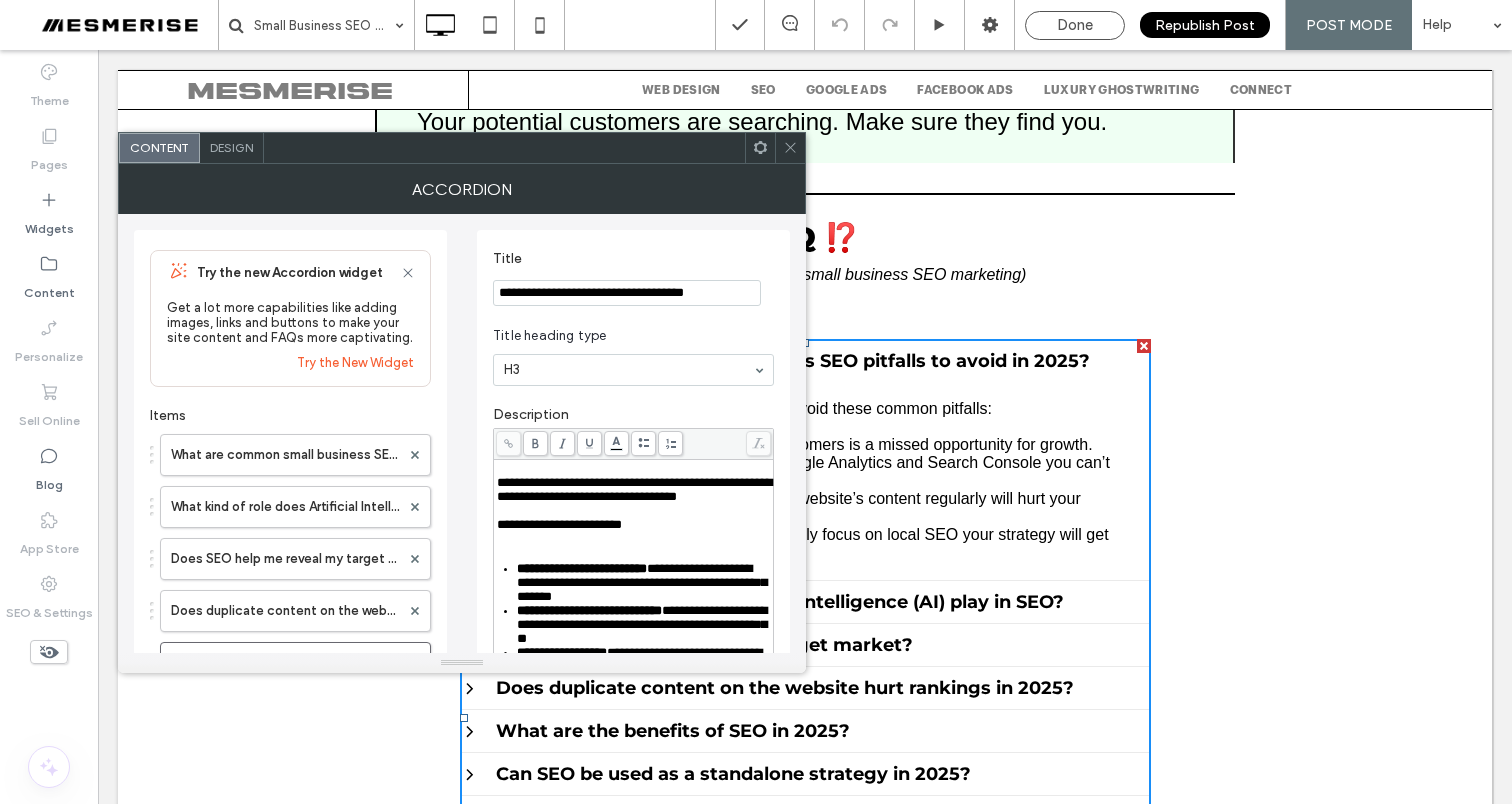 click on "**********" at bounding box center [627, 293] 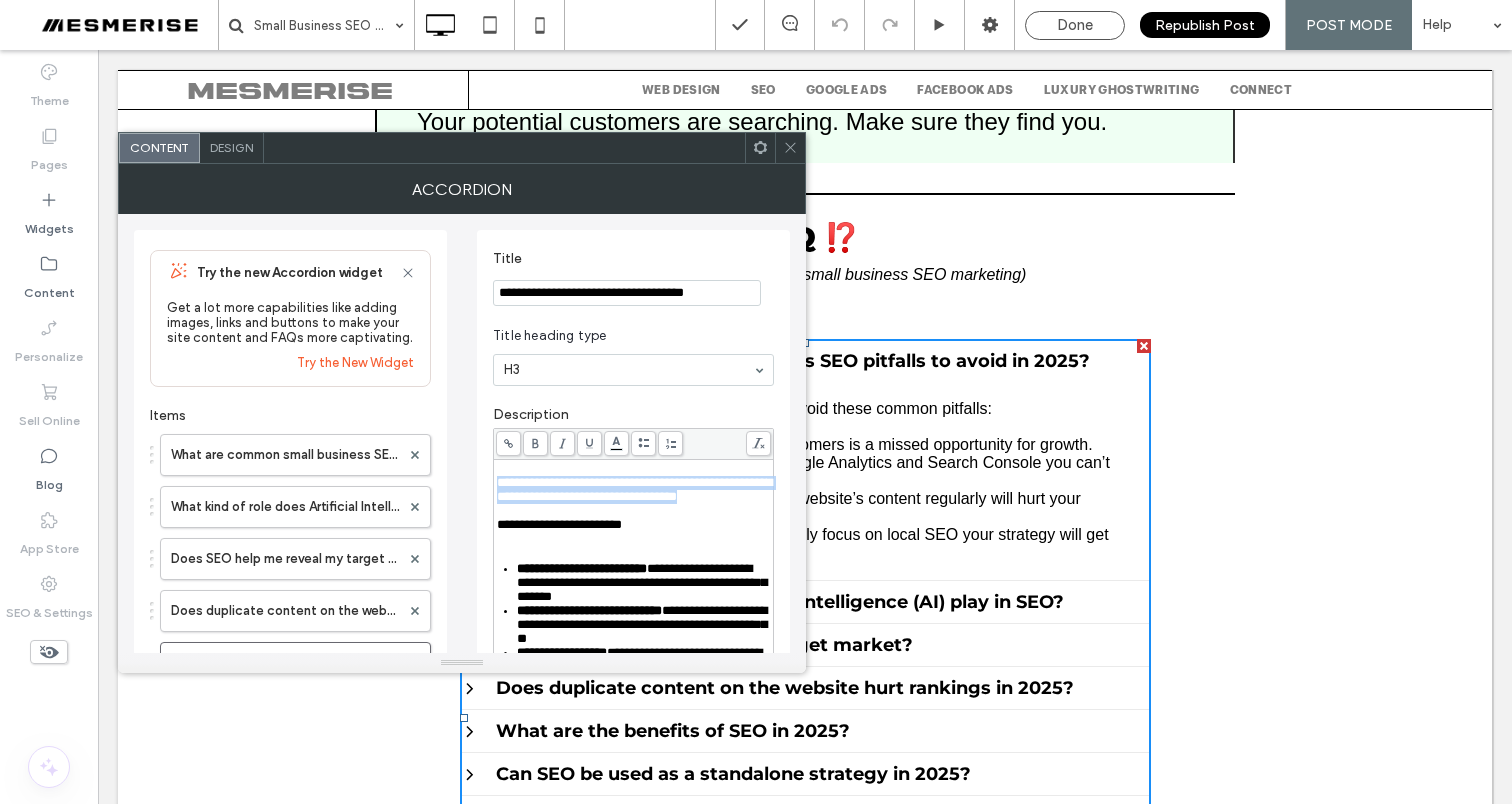 click on "**********" at bounding box center [634, 490] 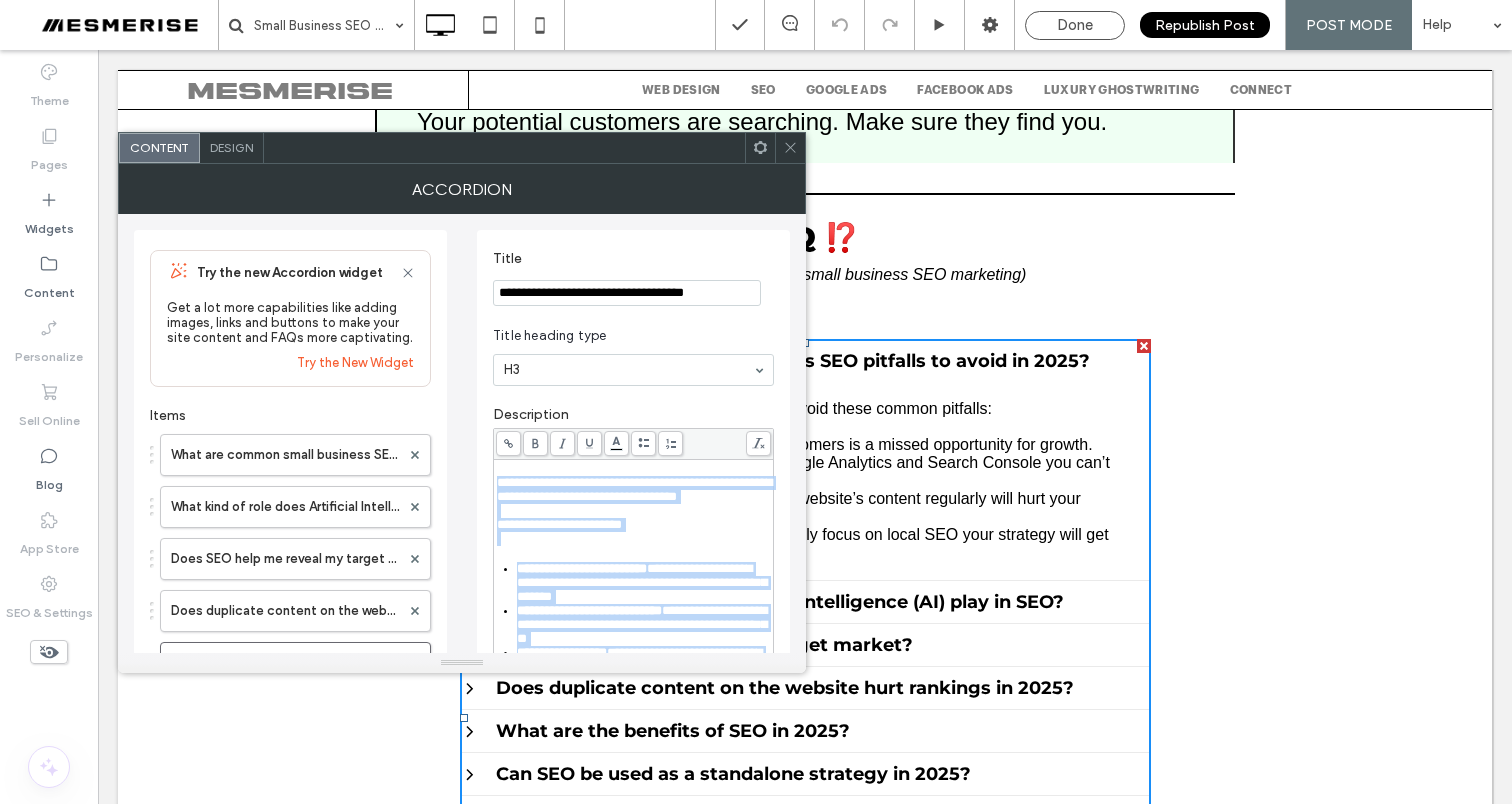 scroll, scrollTop: 502, scrollLeft: 0, axis: vertical 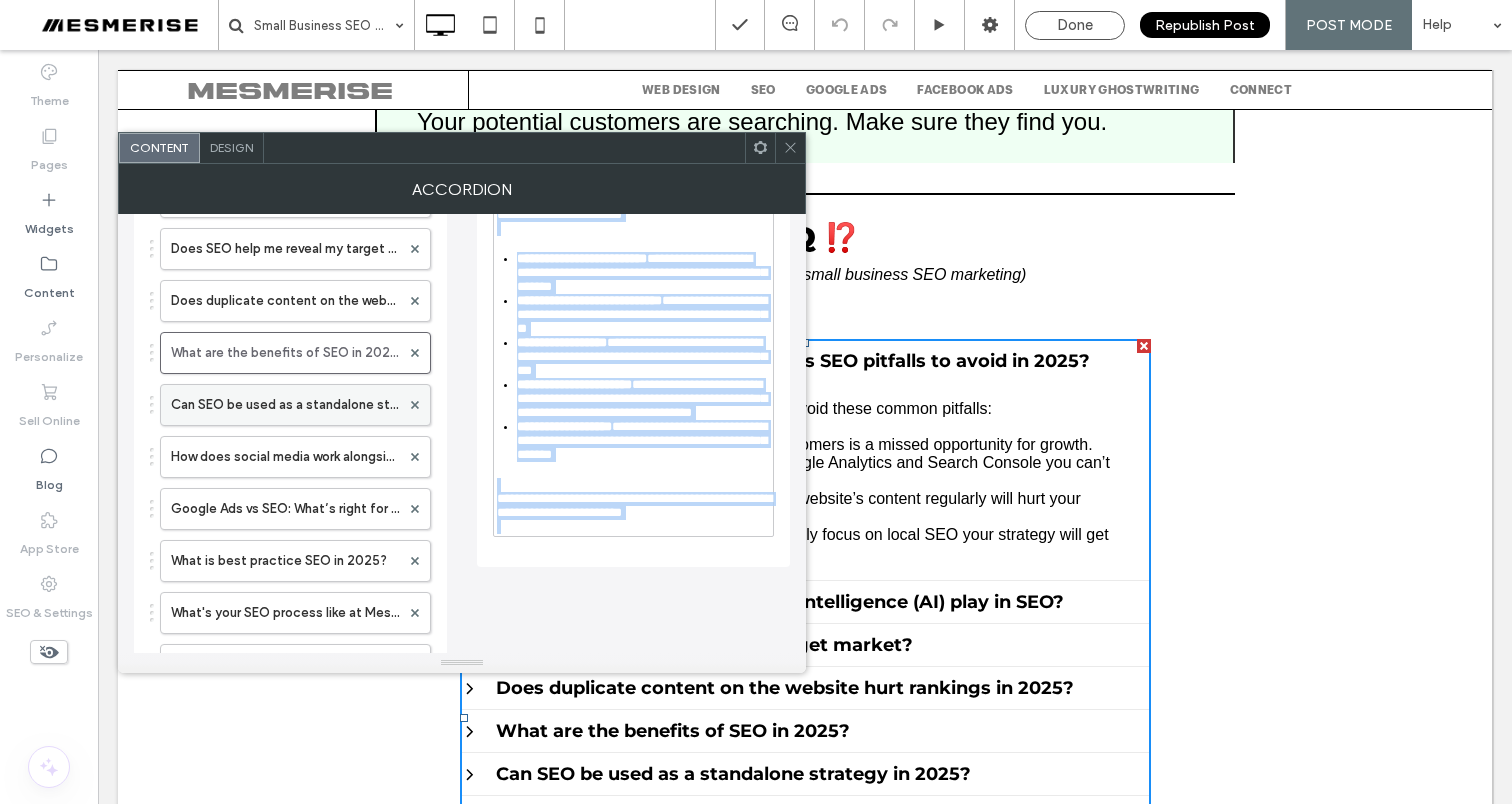 click on "Can SEO be used as a standalone strategy in 2025?" at bounding box center [285, 405] 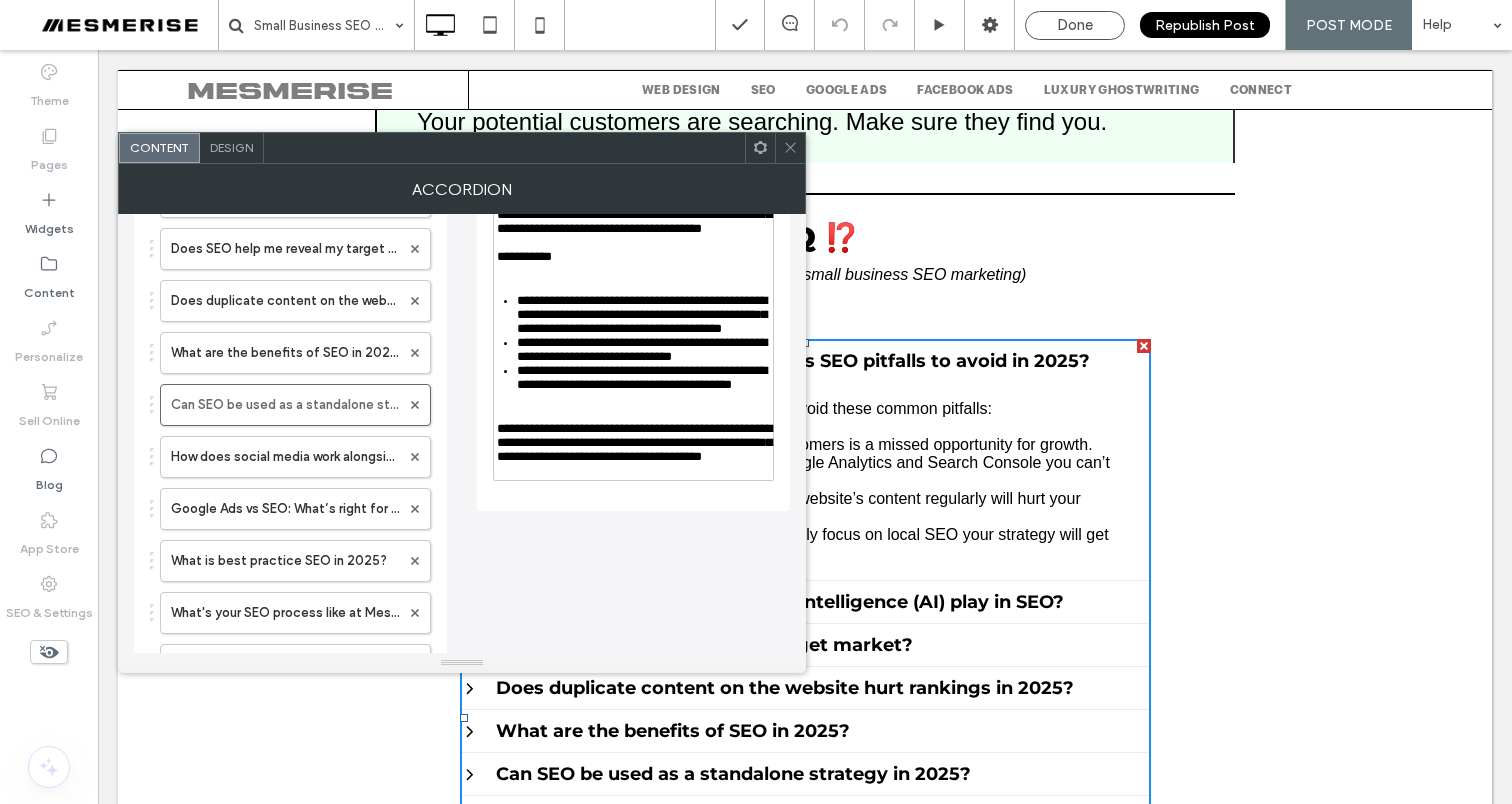 scroll, scrollTop: 0, scrollLeft: 0, axis: both 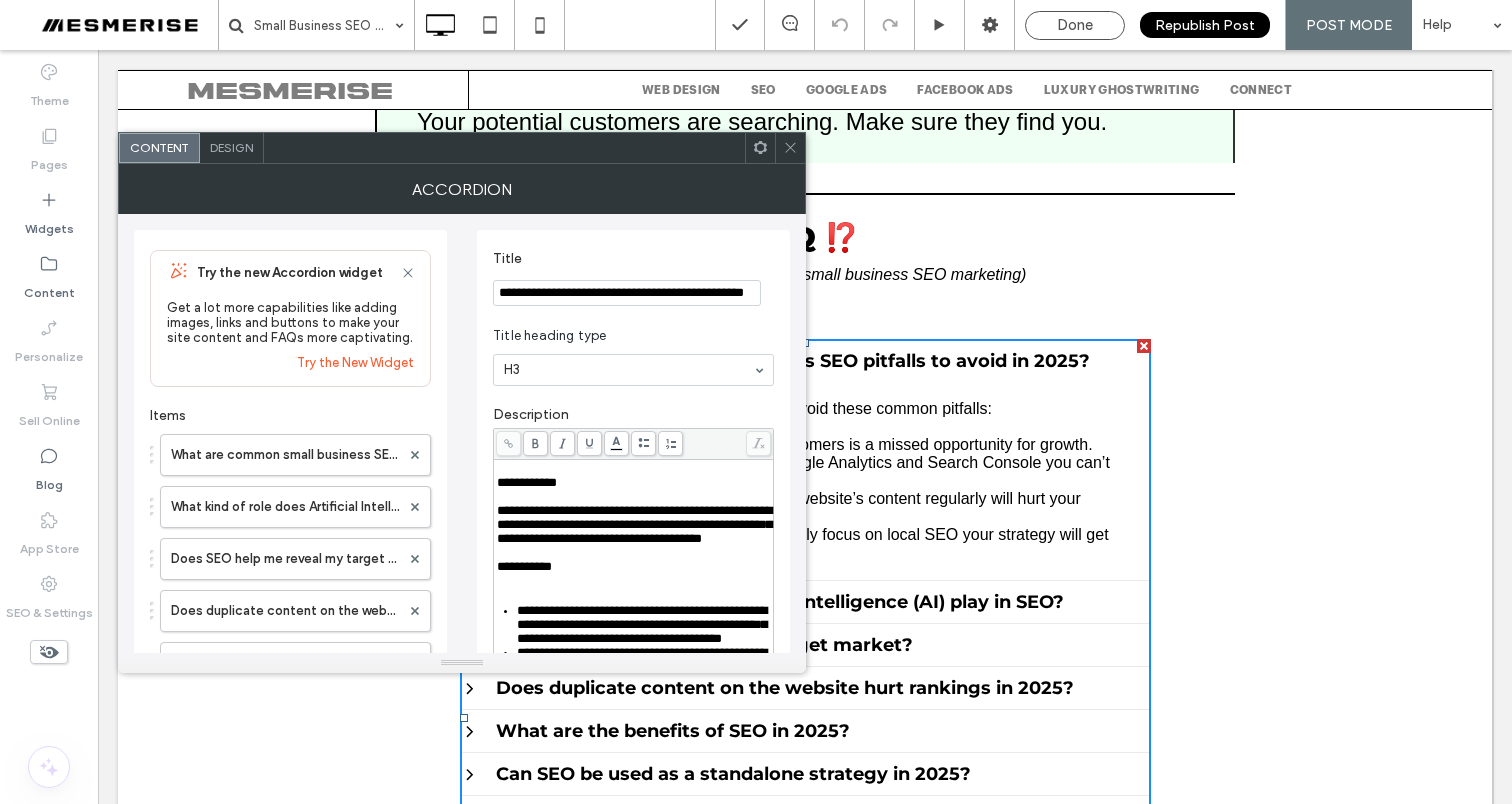 click on "**********" at bounding box center [627, 293] 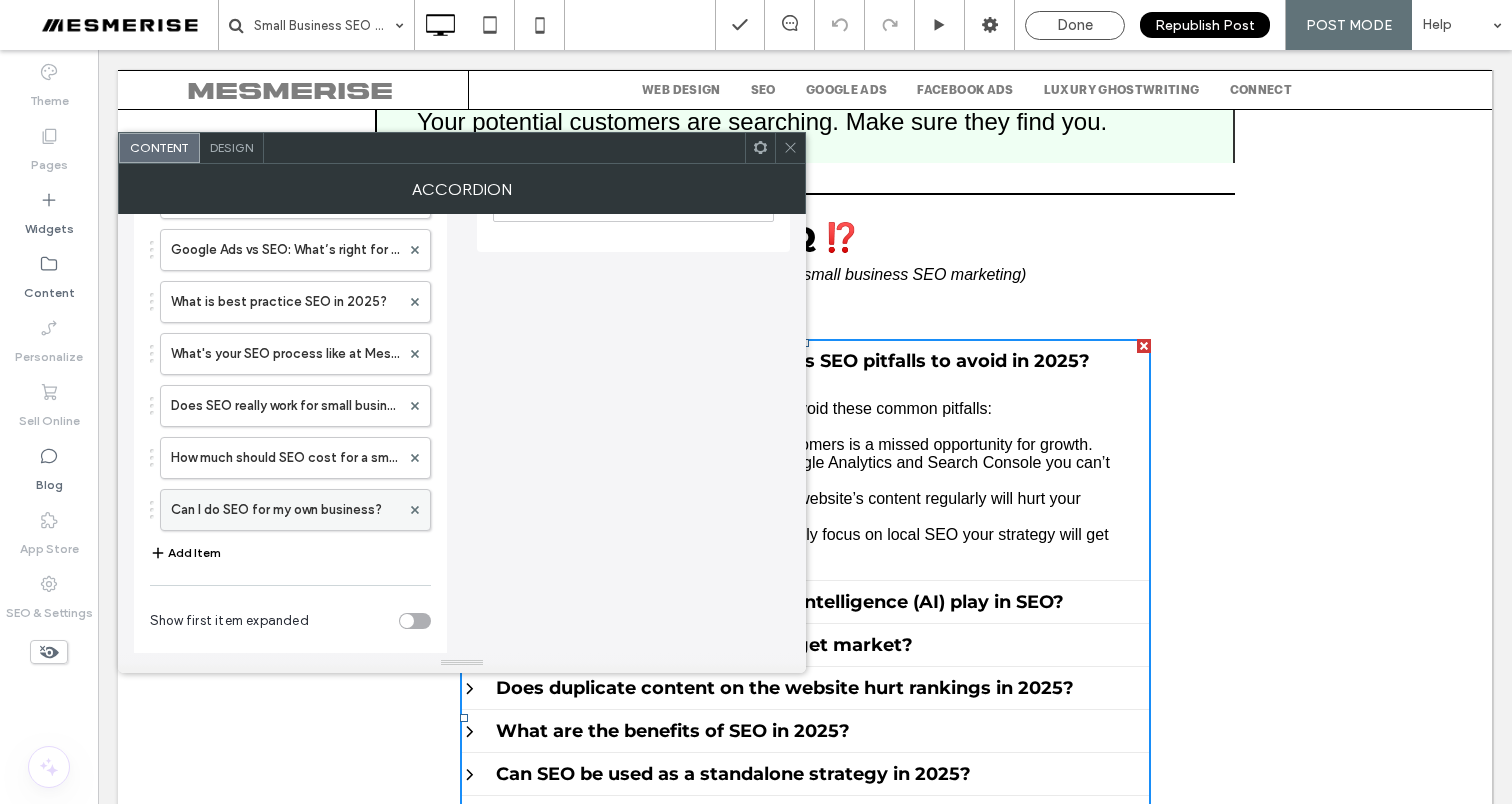scroll, scrollTop: 85, scrollLeft: 0, axis: vertical 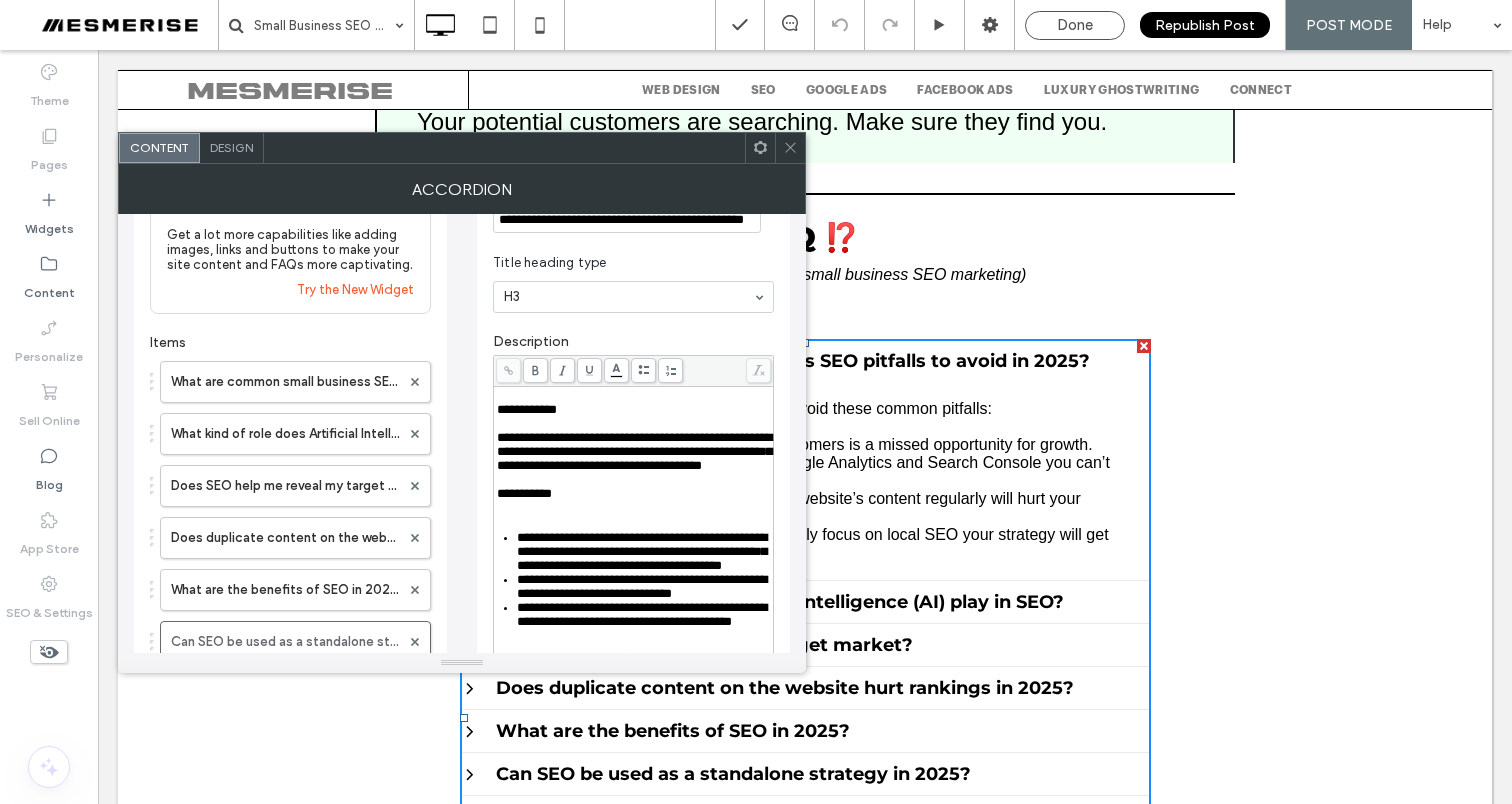 click on "**********" at bounding box center [634, 451] 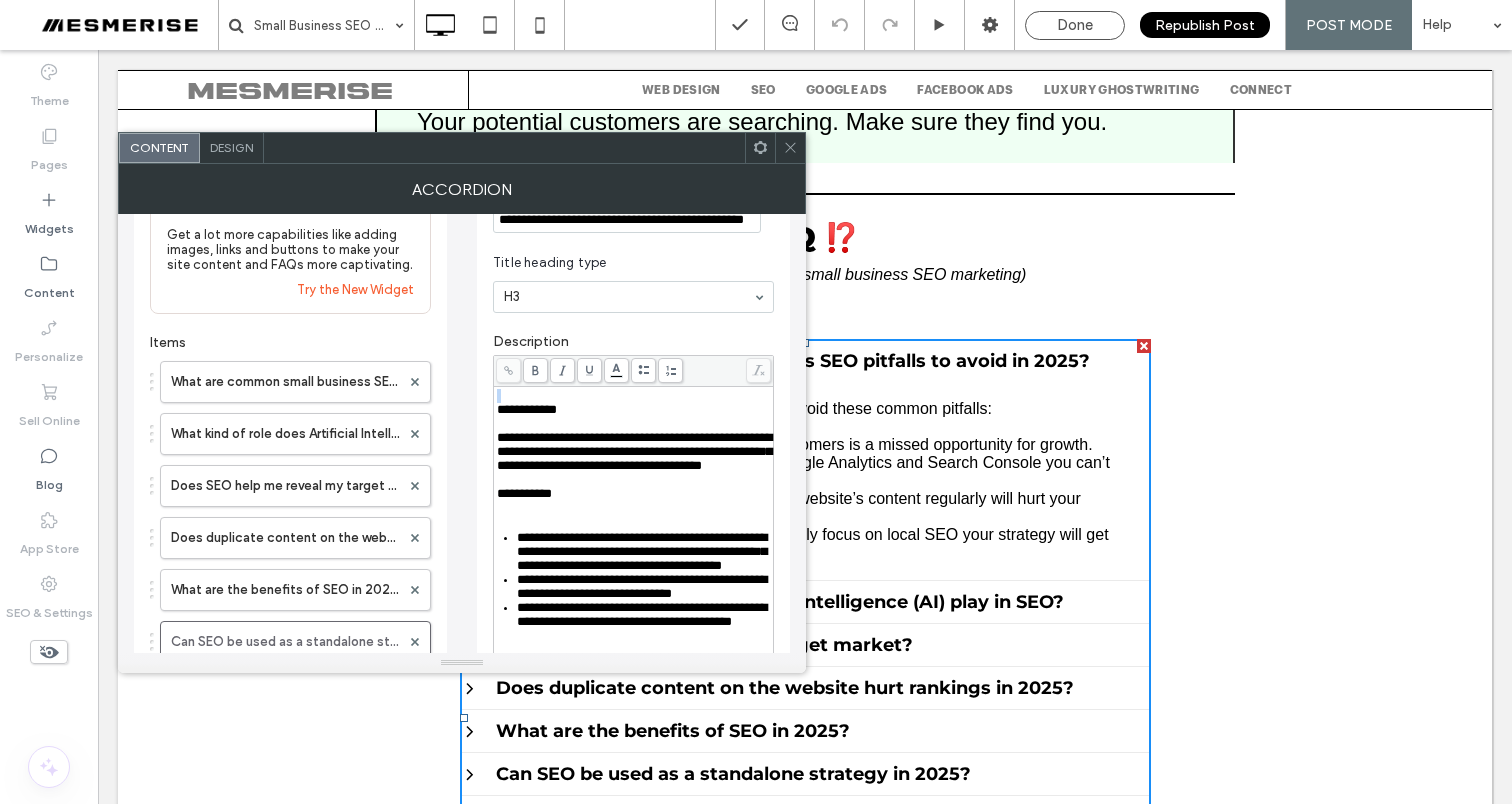 click at bounding box center [634, 396] 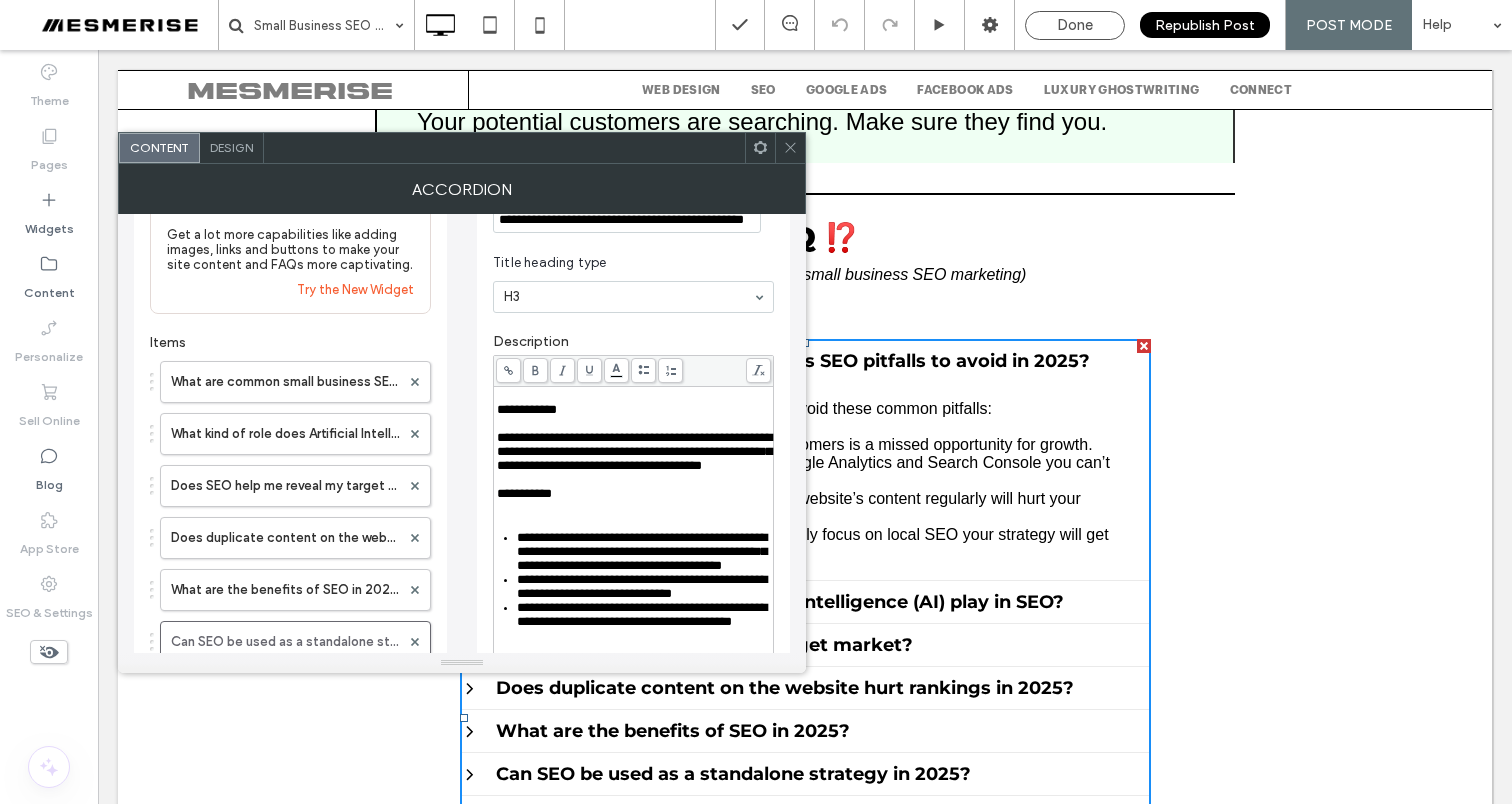 click on "**********" at bounding box center (527, 409) 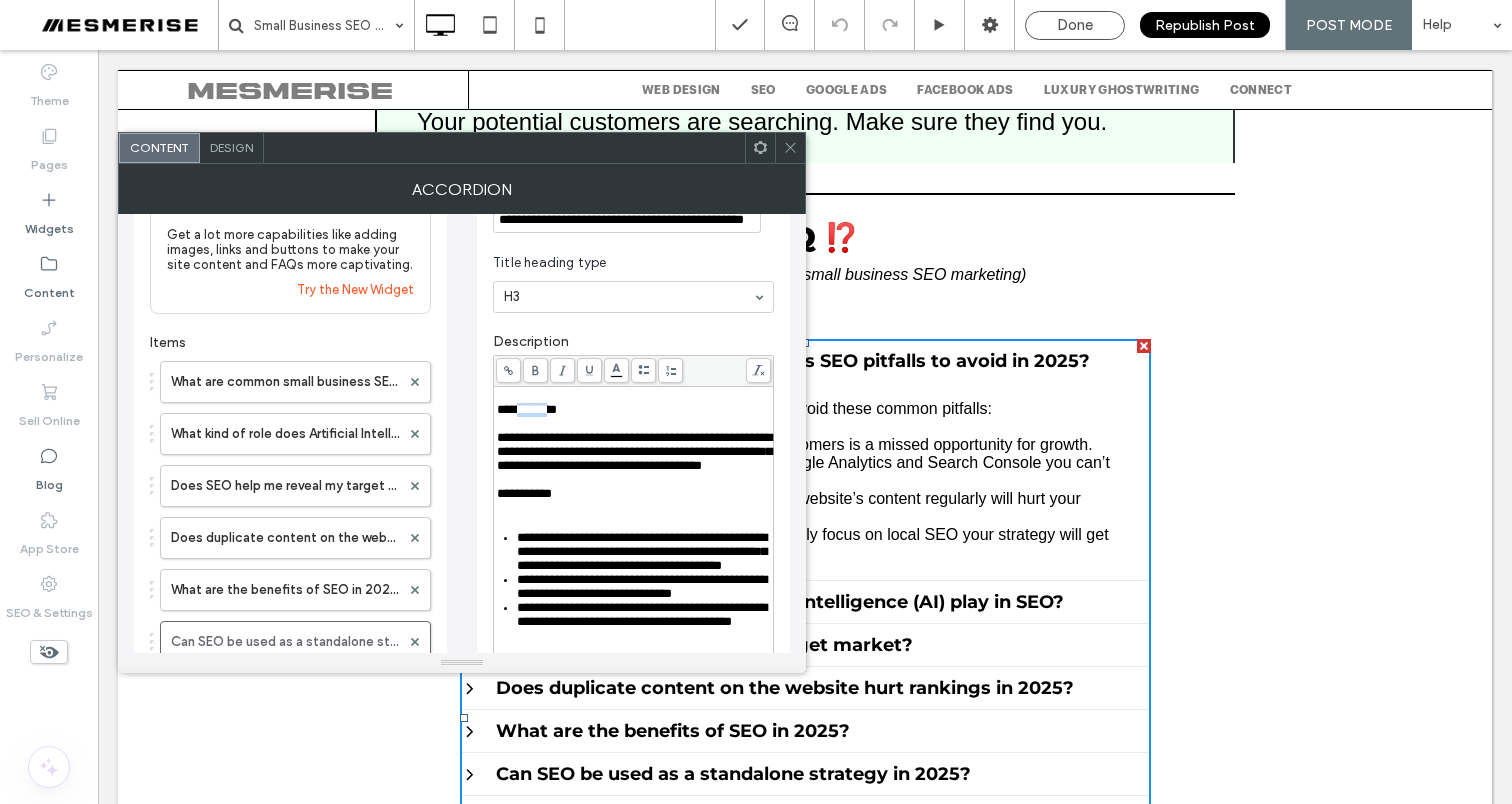 click on "**********" at bounding box center [527, 409] 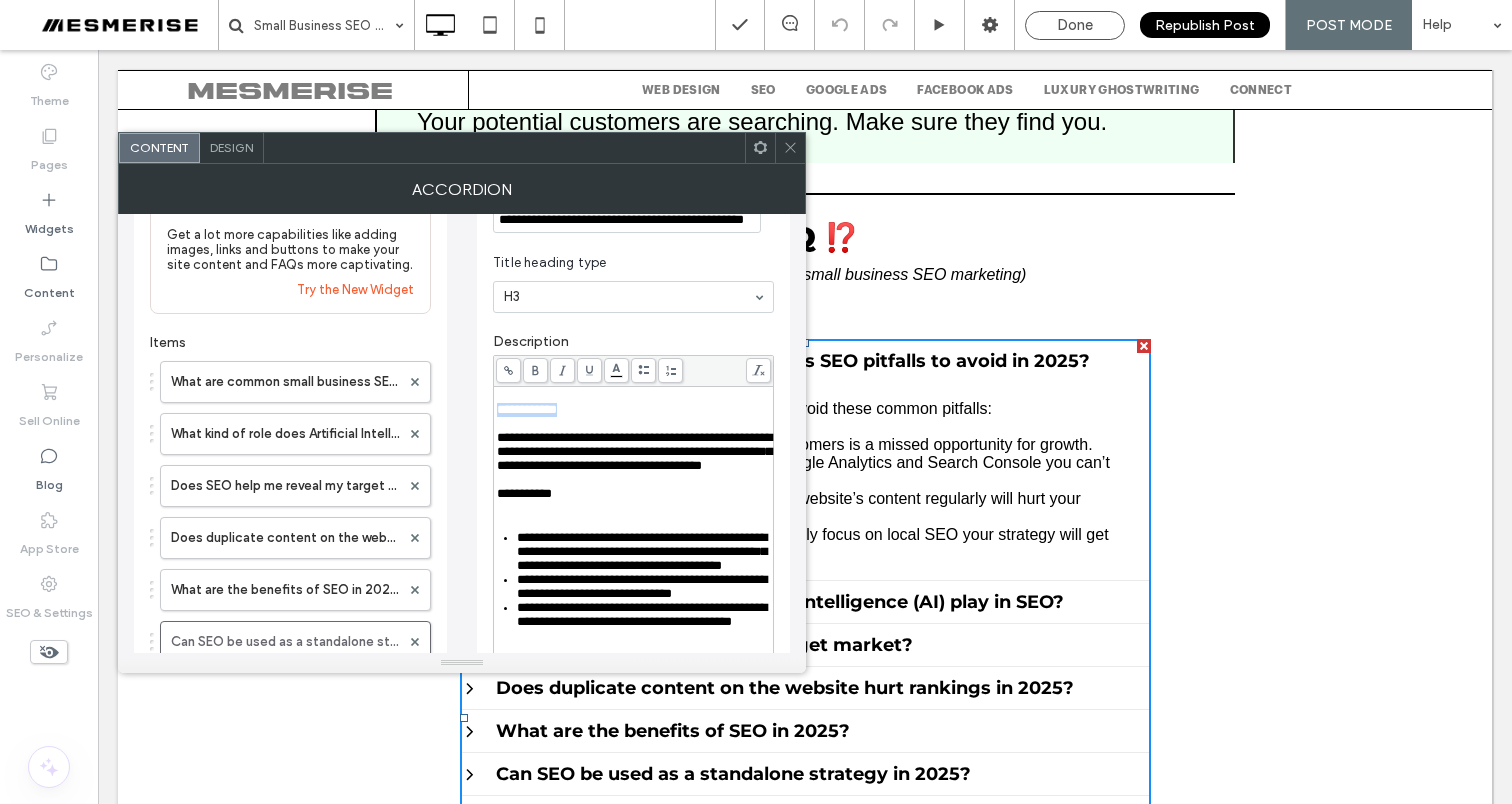click on "**********" at bounding box center (527, 409) 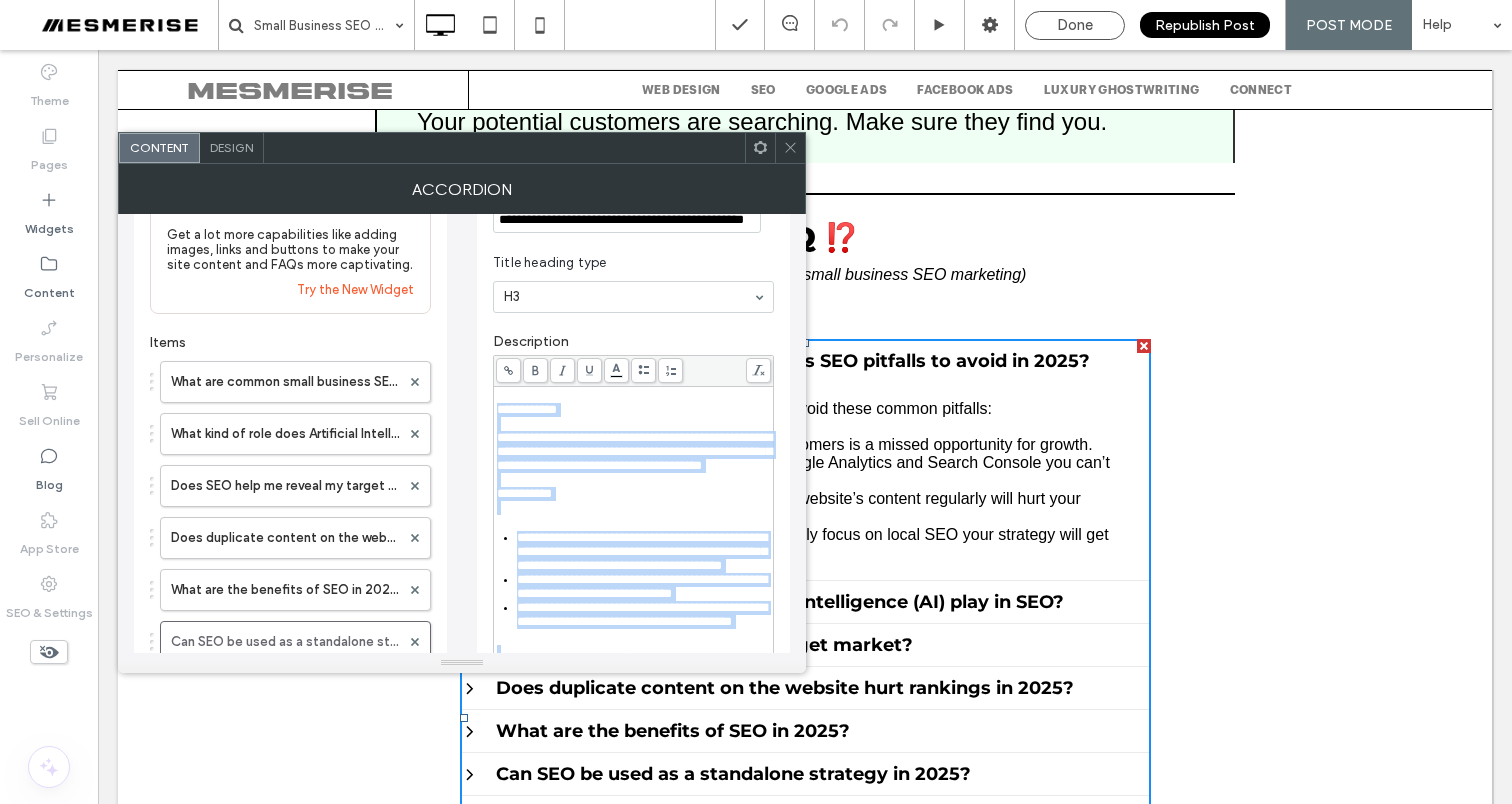 scroll, scrollTop: 470, scrollLeft: 0, axis: vertical 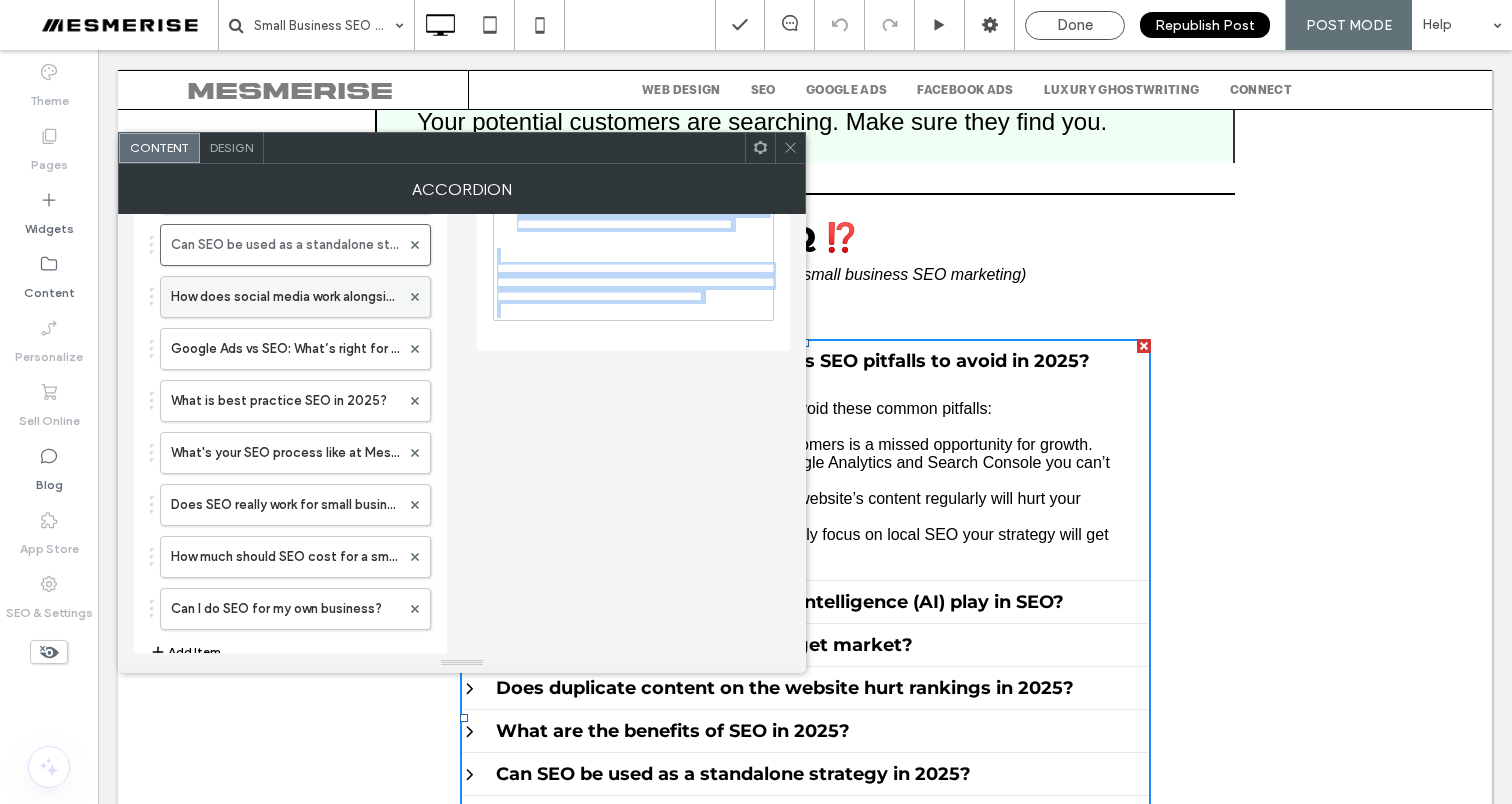 click on "How does social media work alongside SEO?" at bounding box center (285, 297) 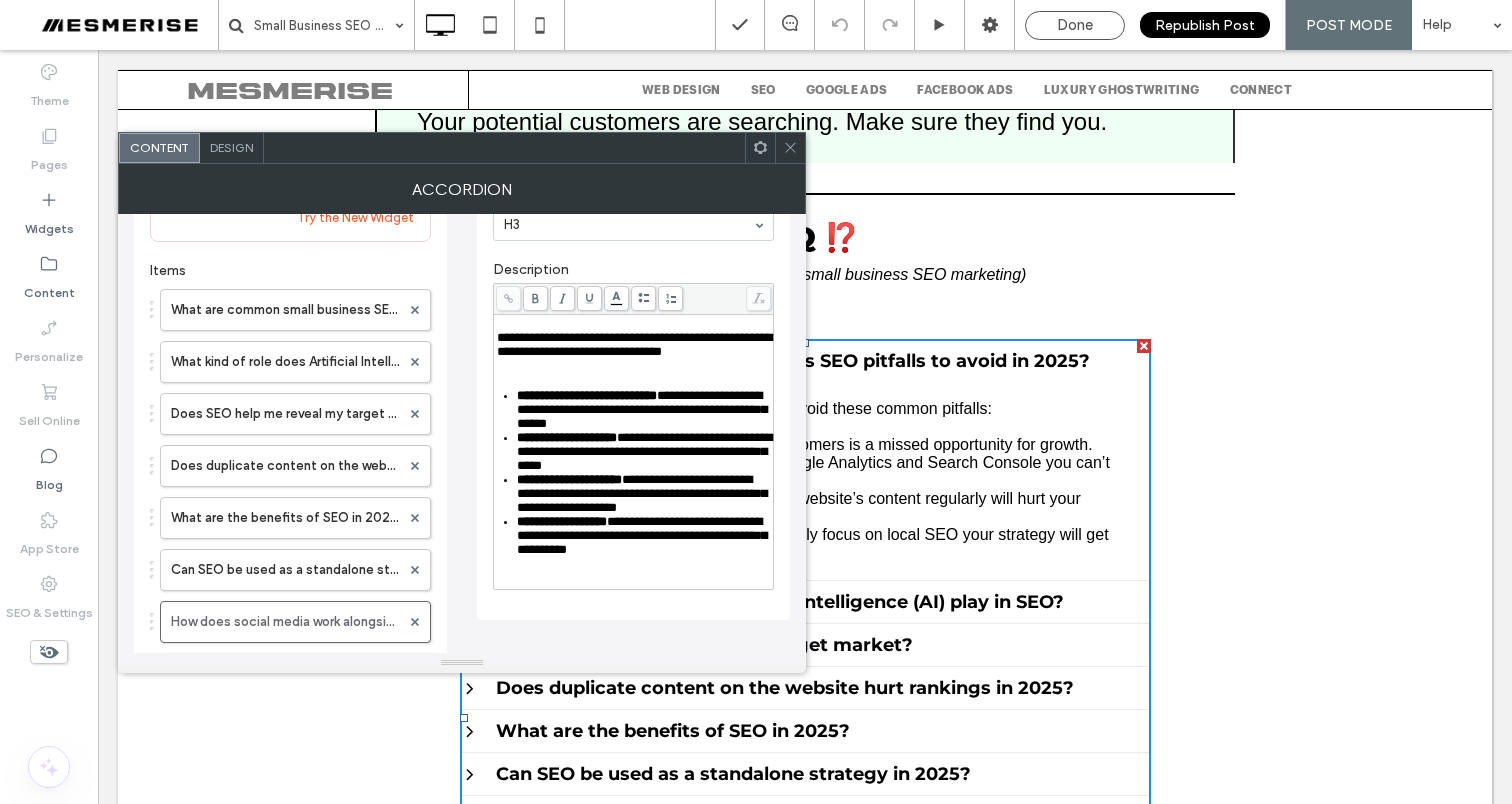 scroll, scrollTop: 0, scrollLeft: 0, axis: both 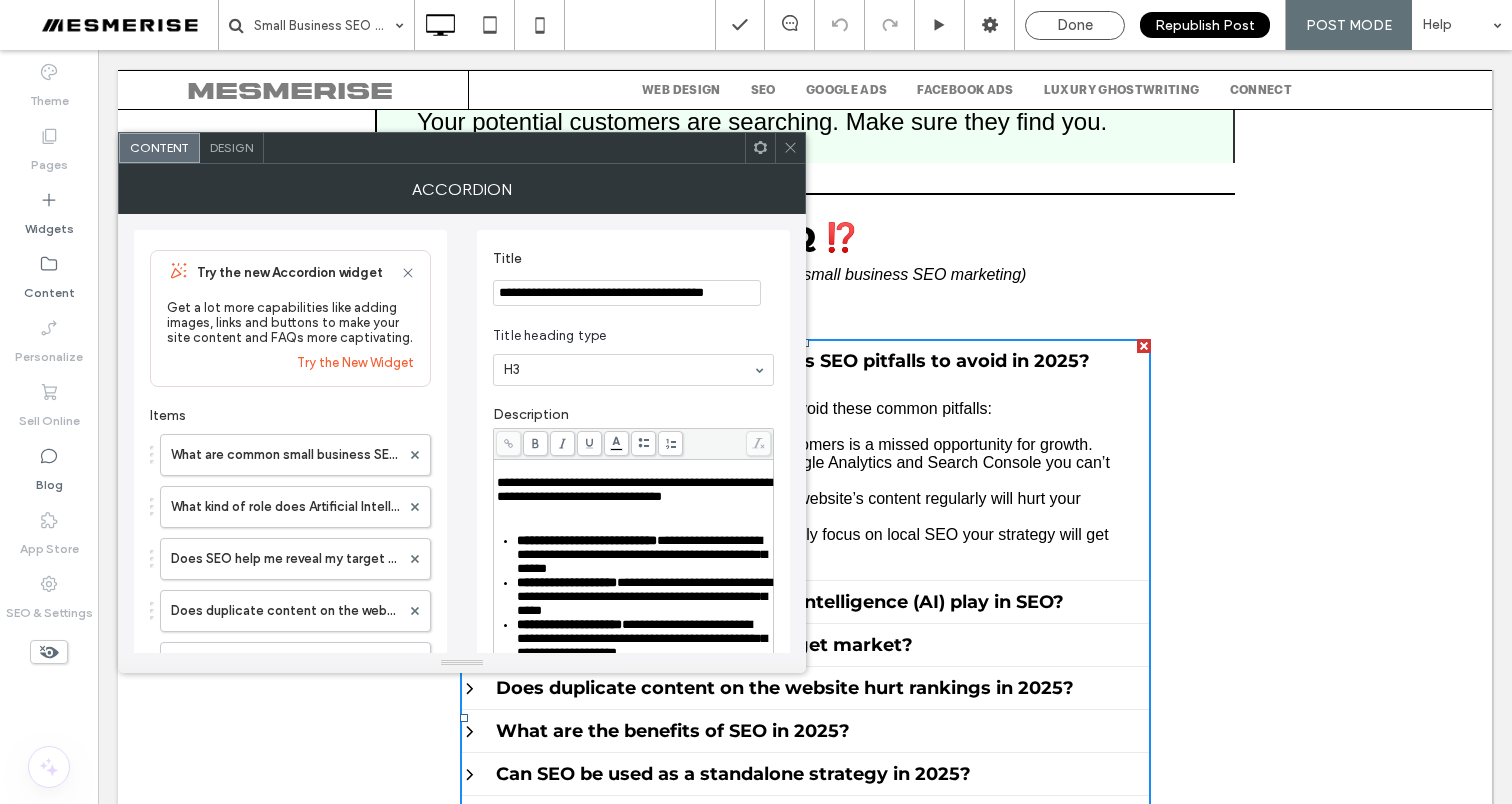 click on "**********" at bounding box center [627, 293] 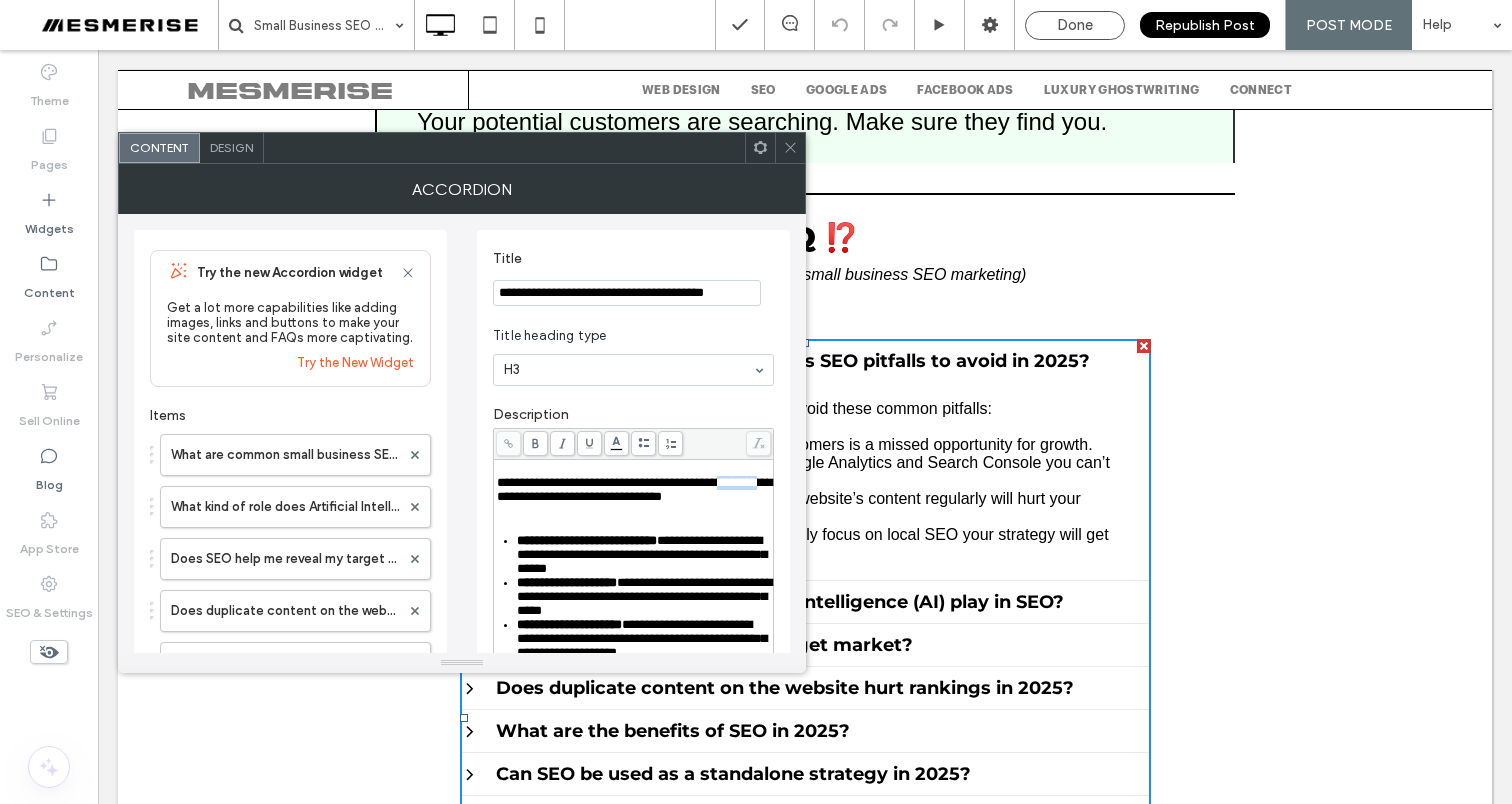 click on "**********" at bounding box center (634, 489) 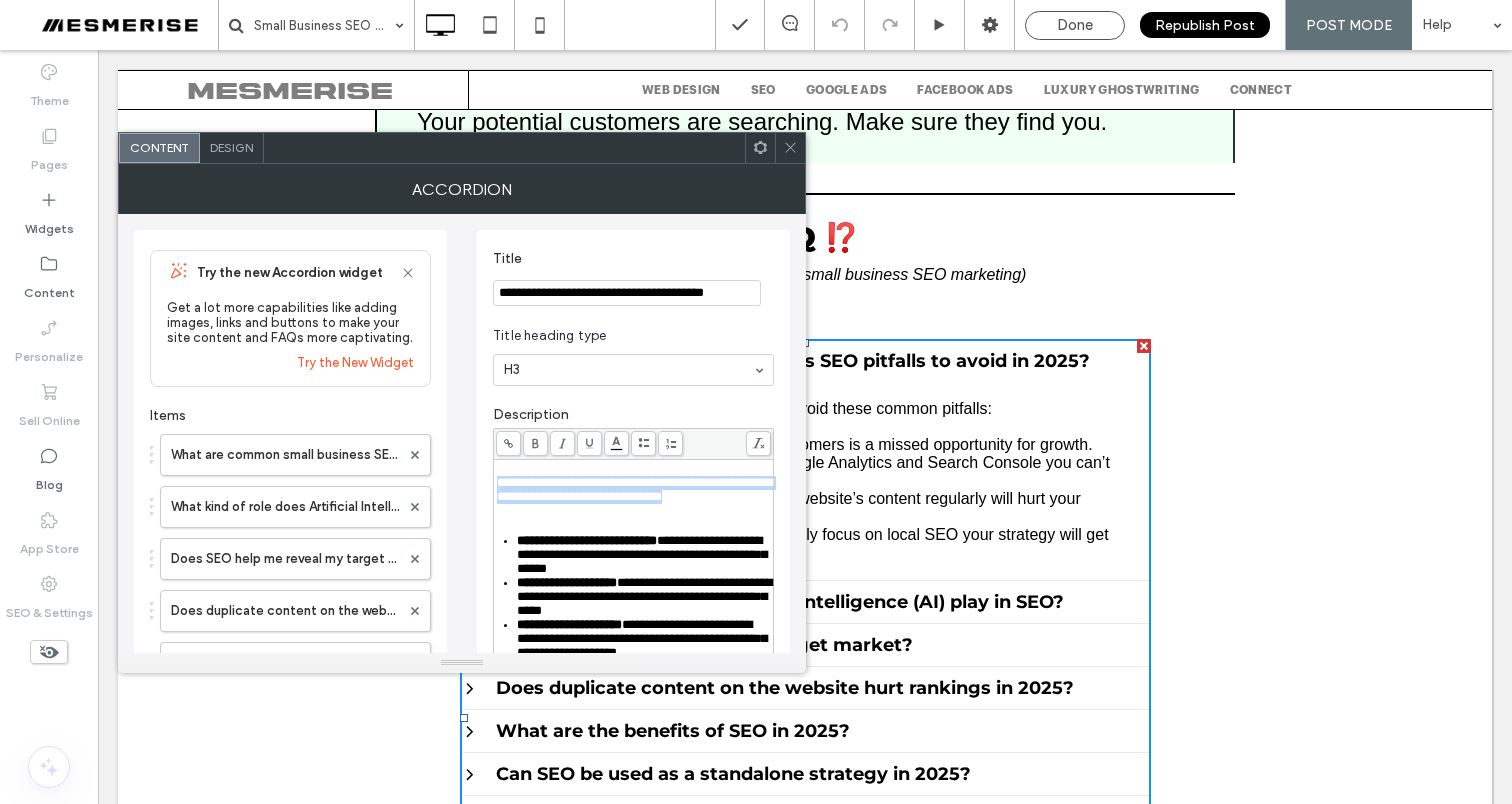 click on "**********" at bounding box center (634, 489) 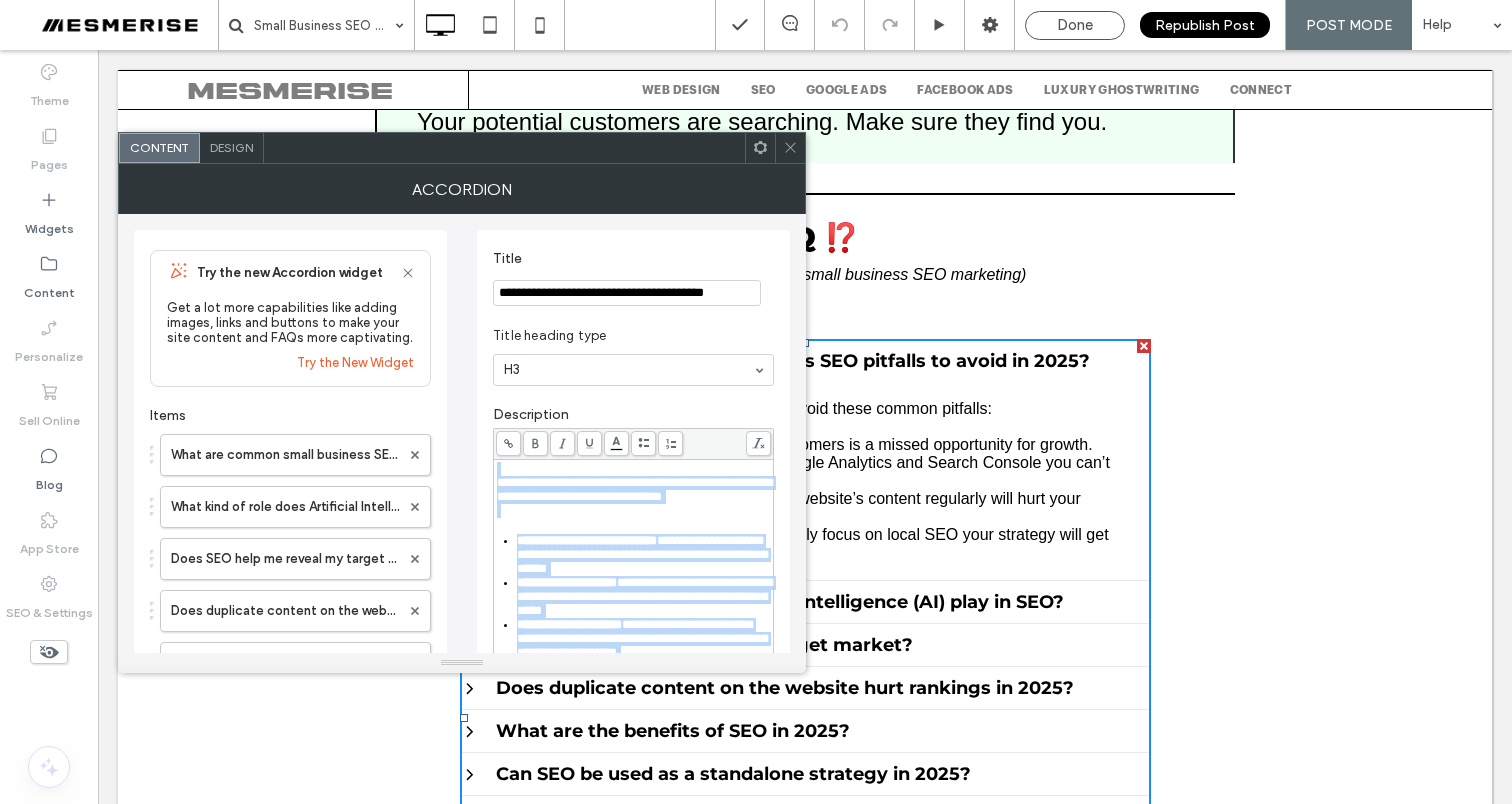 scroll, scrollTop: 326, scrollLeft: 0, axis: vertical 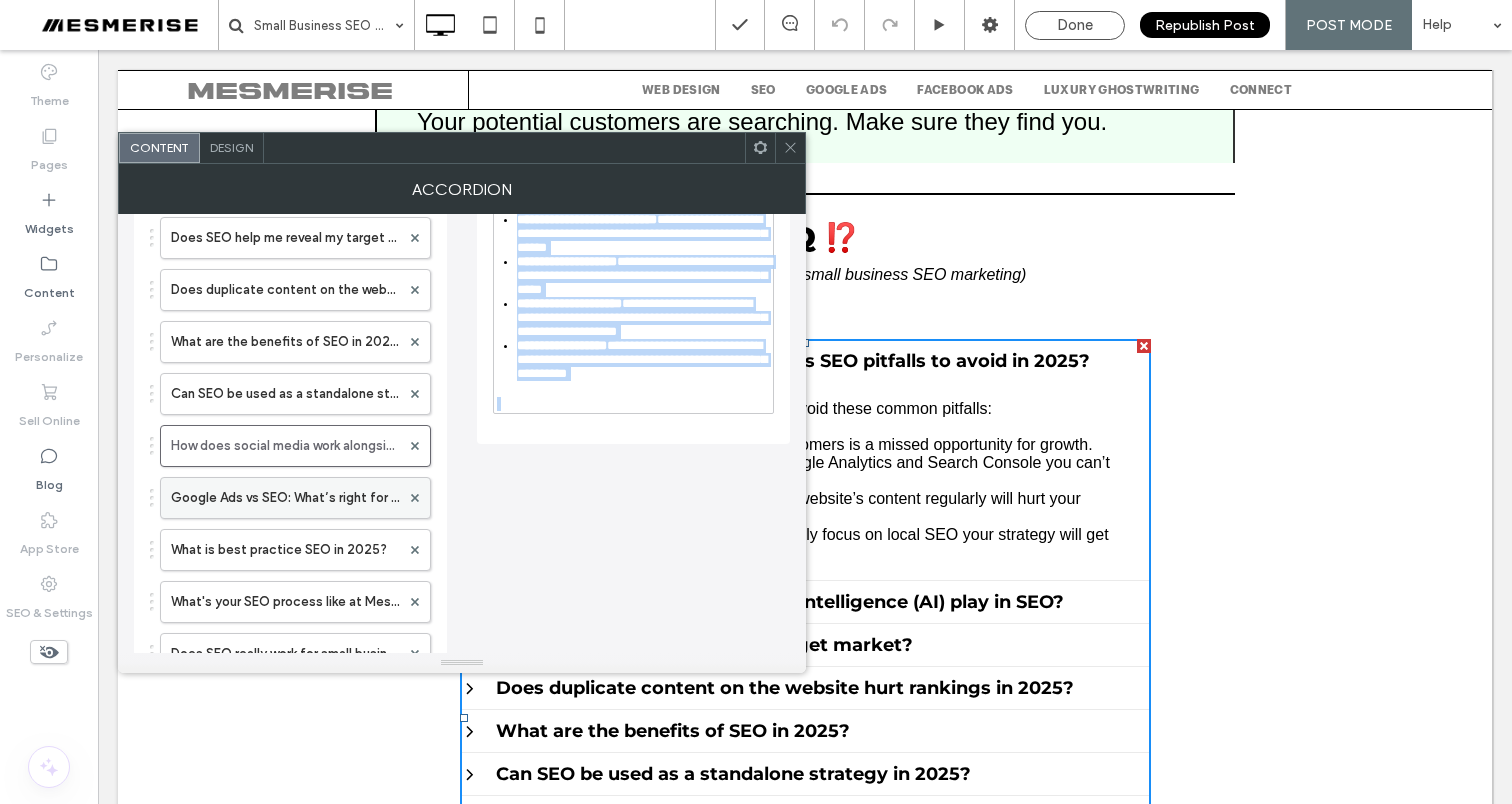 click on "Google Ads vs SEO: What’s right for my business?" at bounding box center (285, 498) 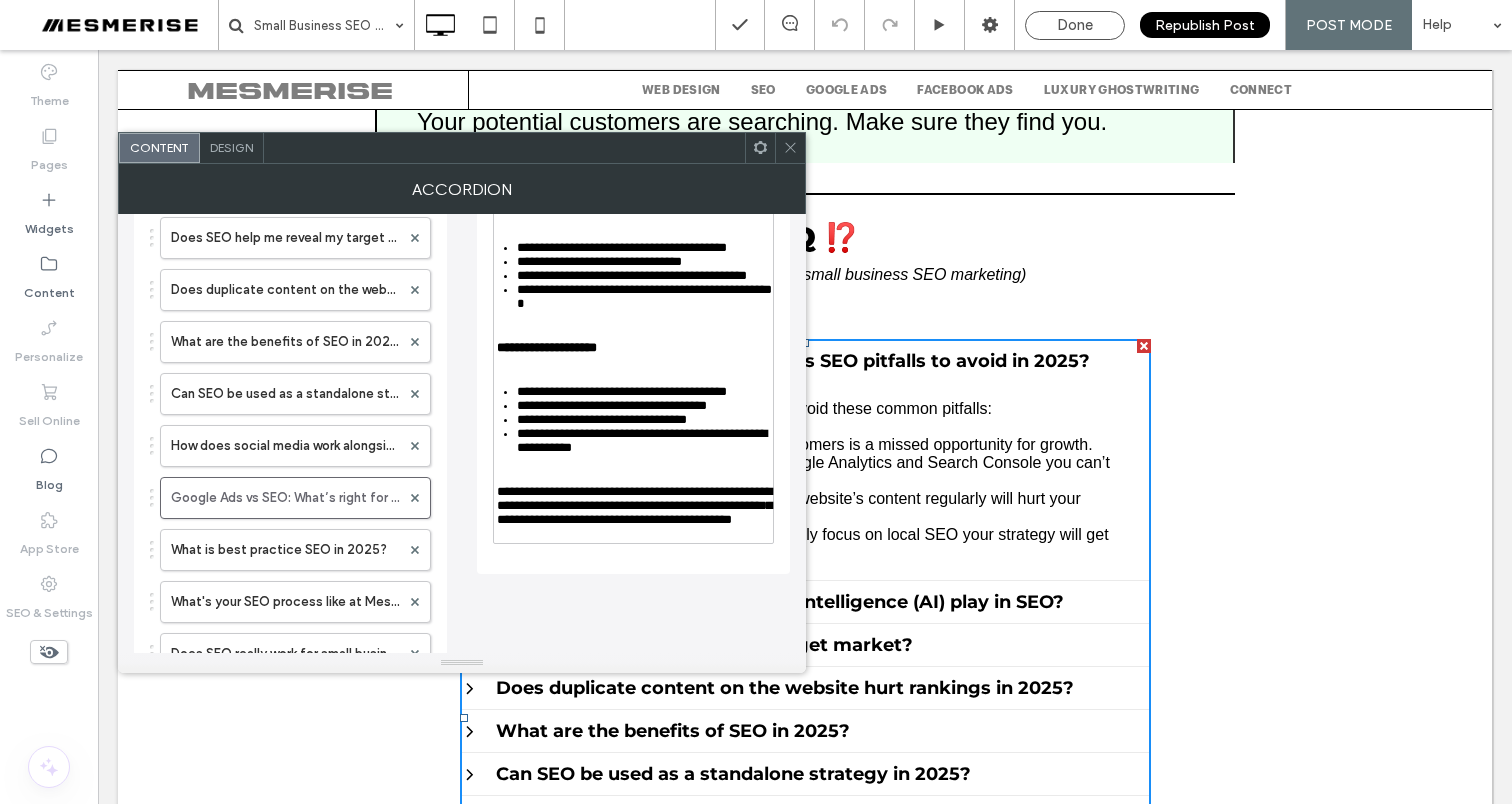 scroll, scrollTop: 0, scrollLeft: 0, axis: both 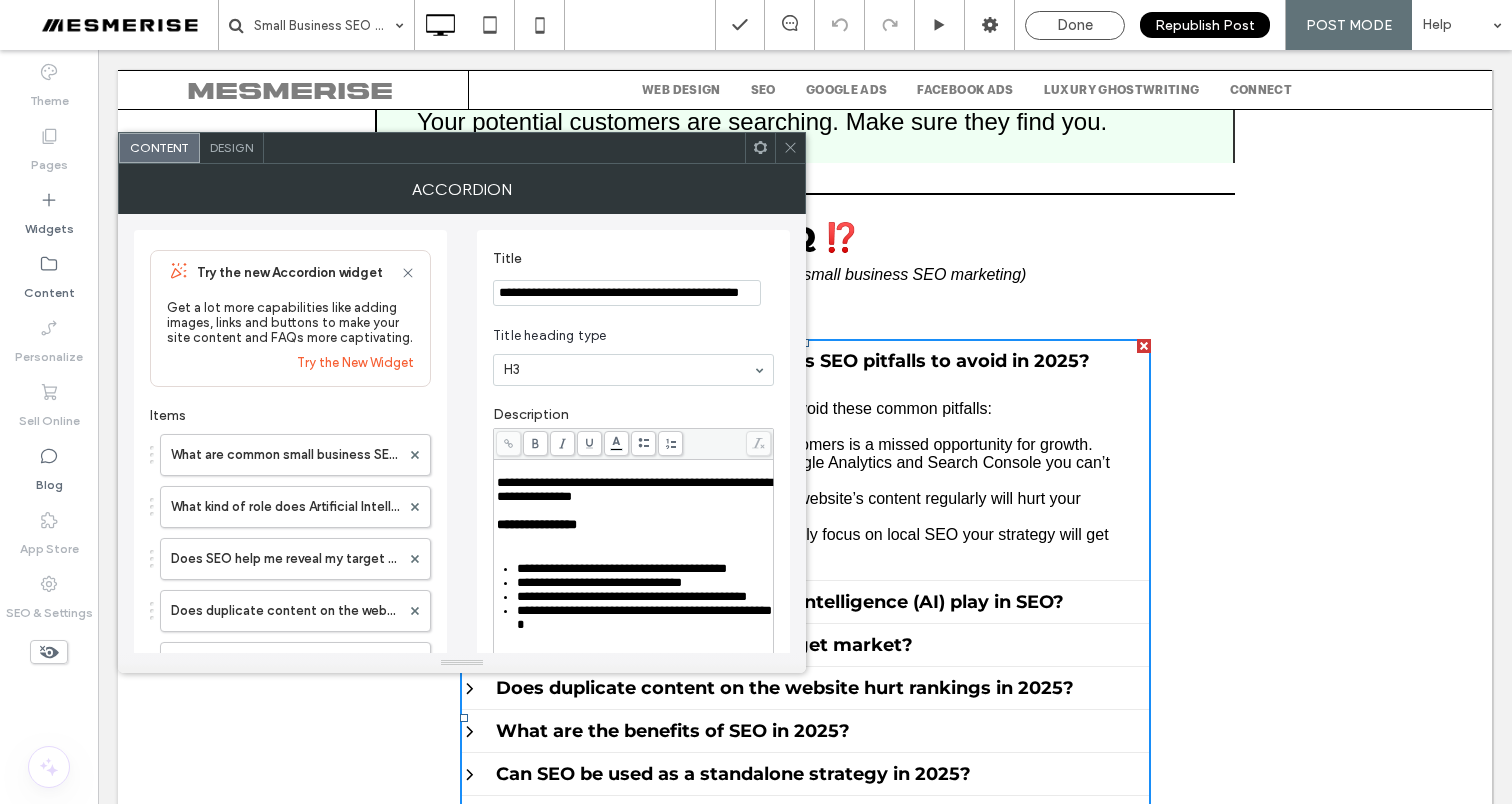 click on "**********" at bounding box center (627, 293) 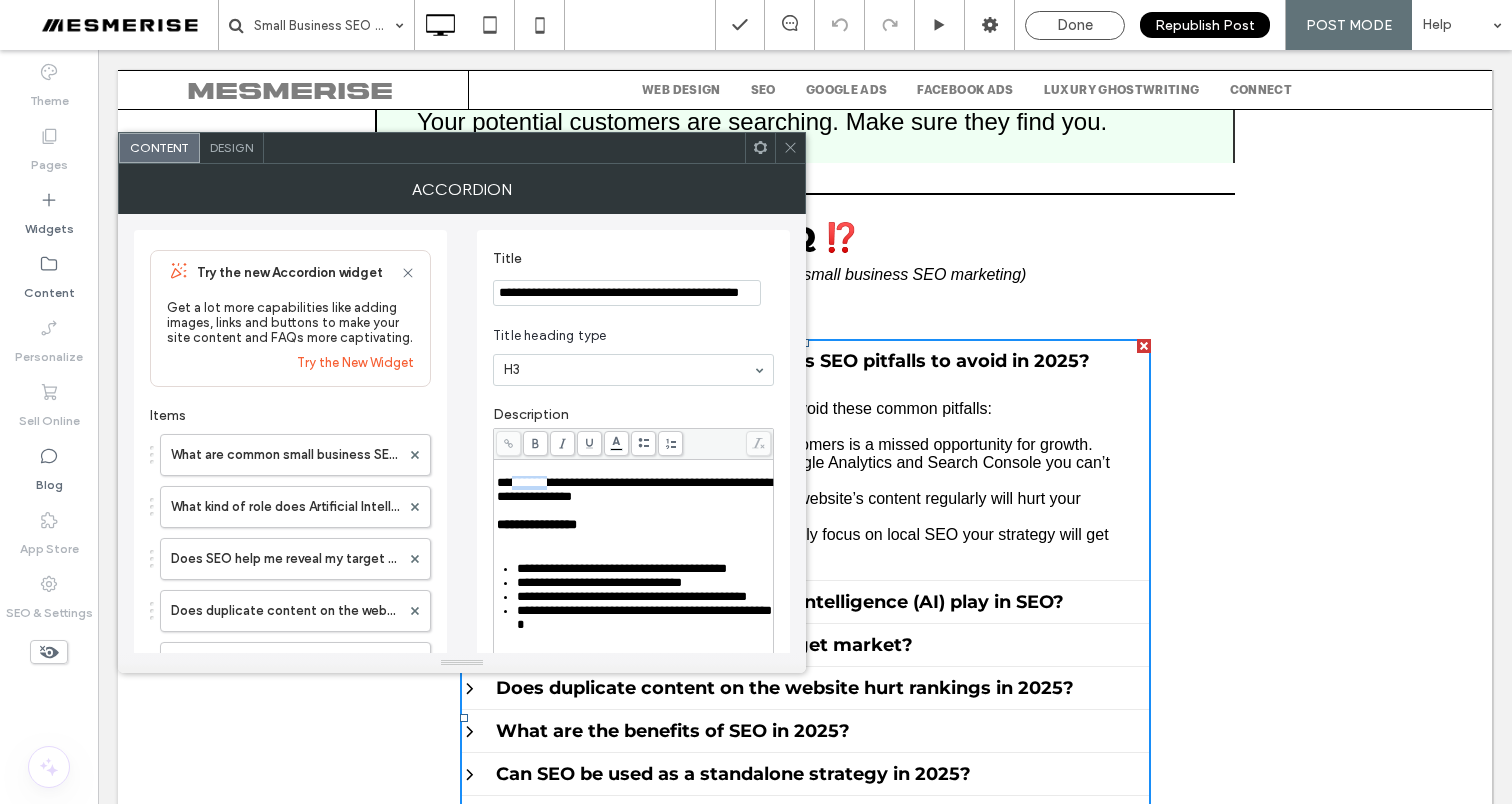 click on "**********" at bounding box center [634, 489] 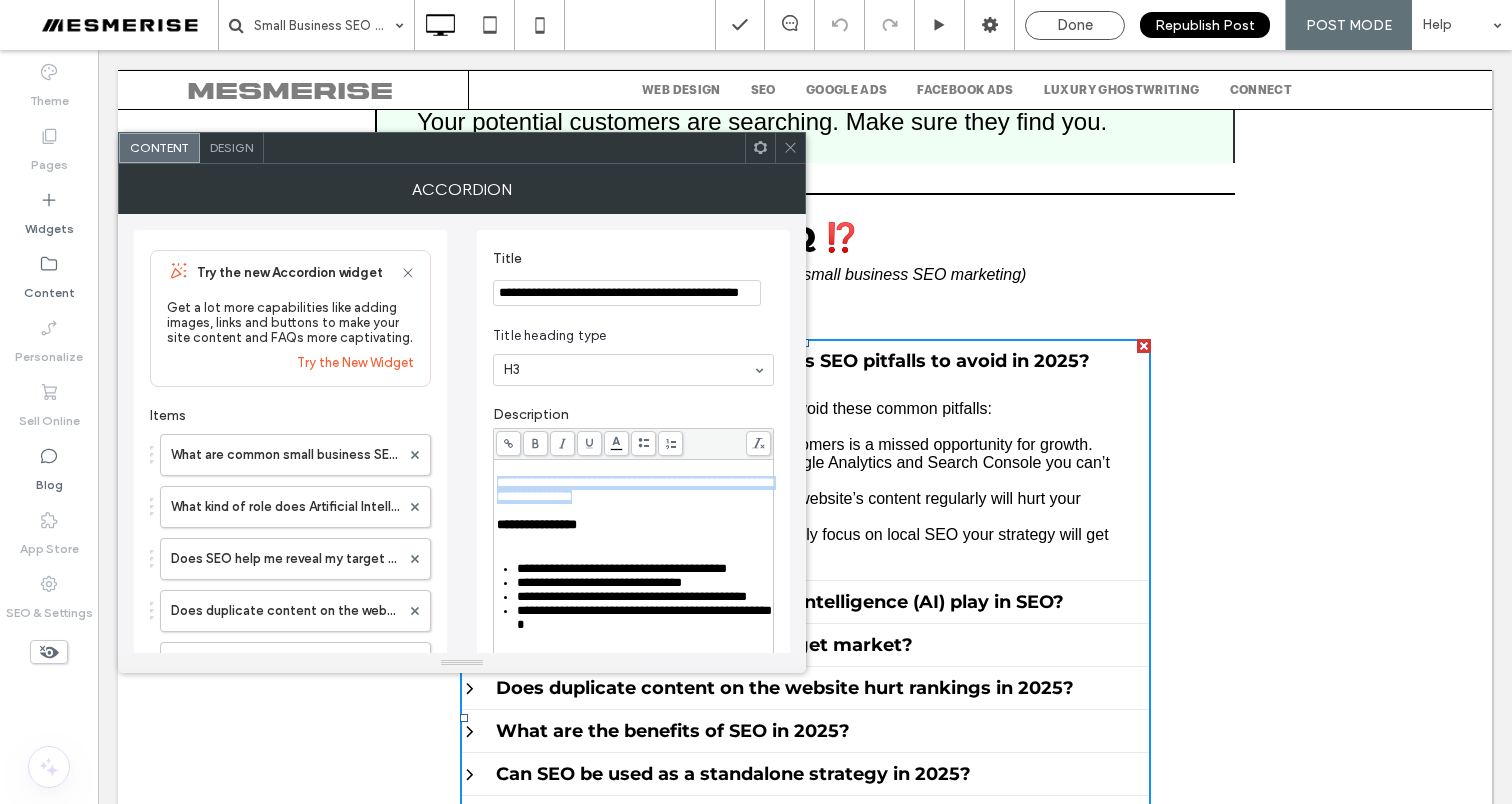 click on "**********" at bounding box center [634, 489] 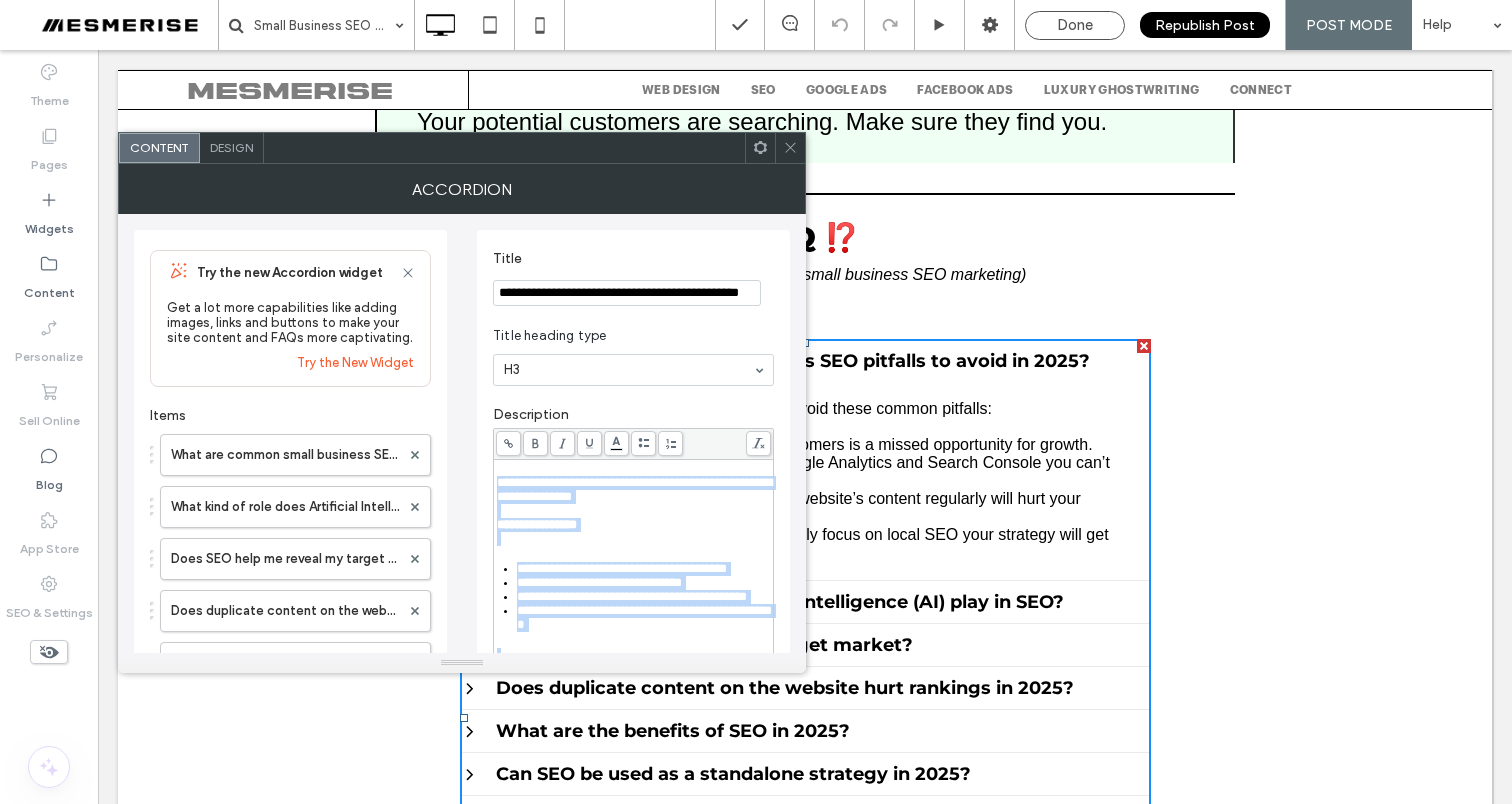 scroll, scrollTop: 518, scrollLeft: 0, axis: vertical 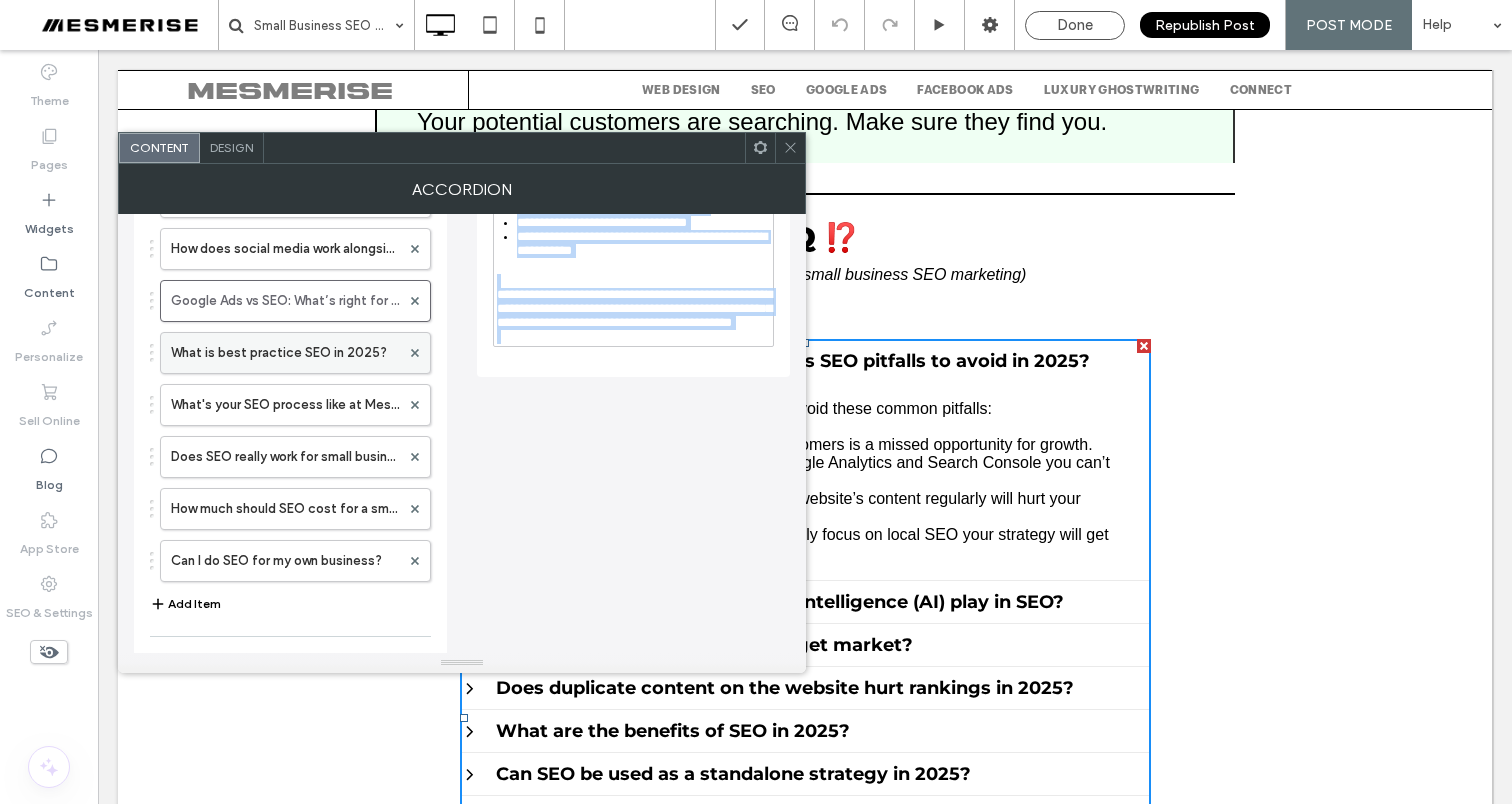 click on "What is best practice SEO in 2025?" at bounding box center [285, 353] 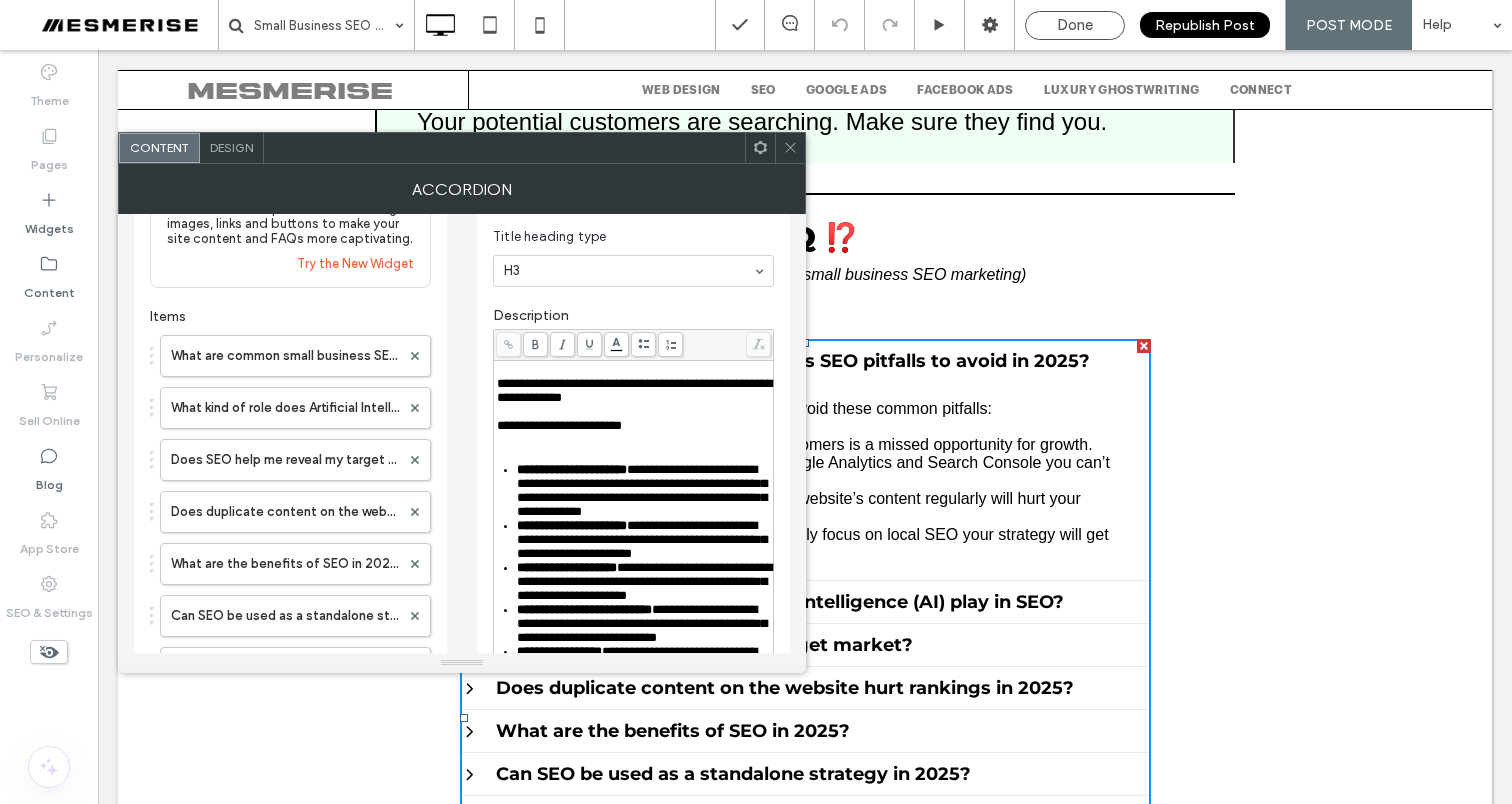 scroll, scrollTop: 0, scrollLeft: 0, axis: both 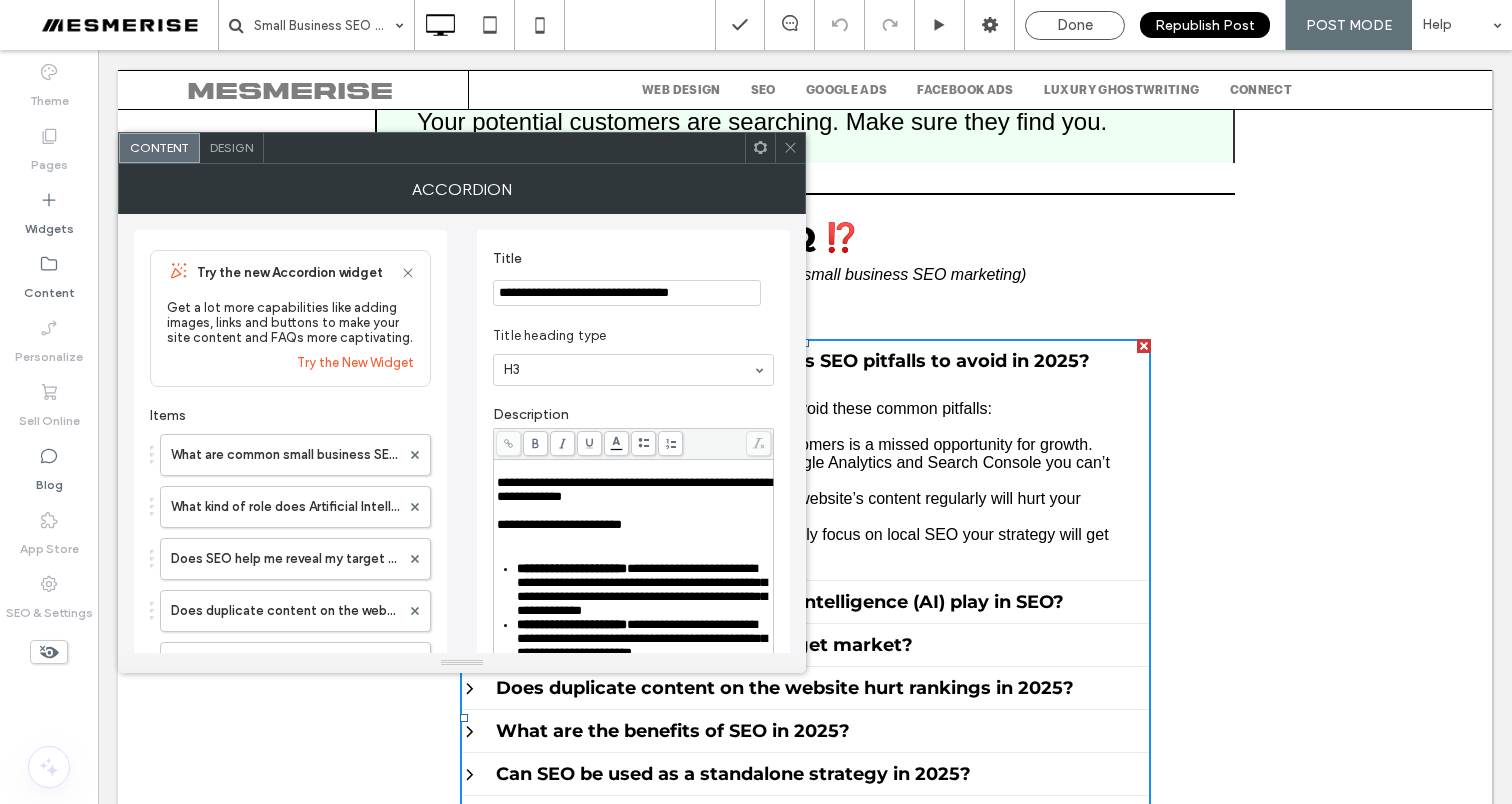 click on "**********" at bounding box center (627, 293) 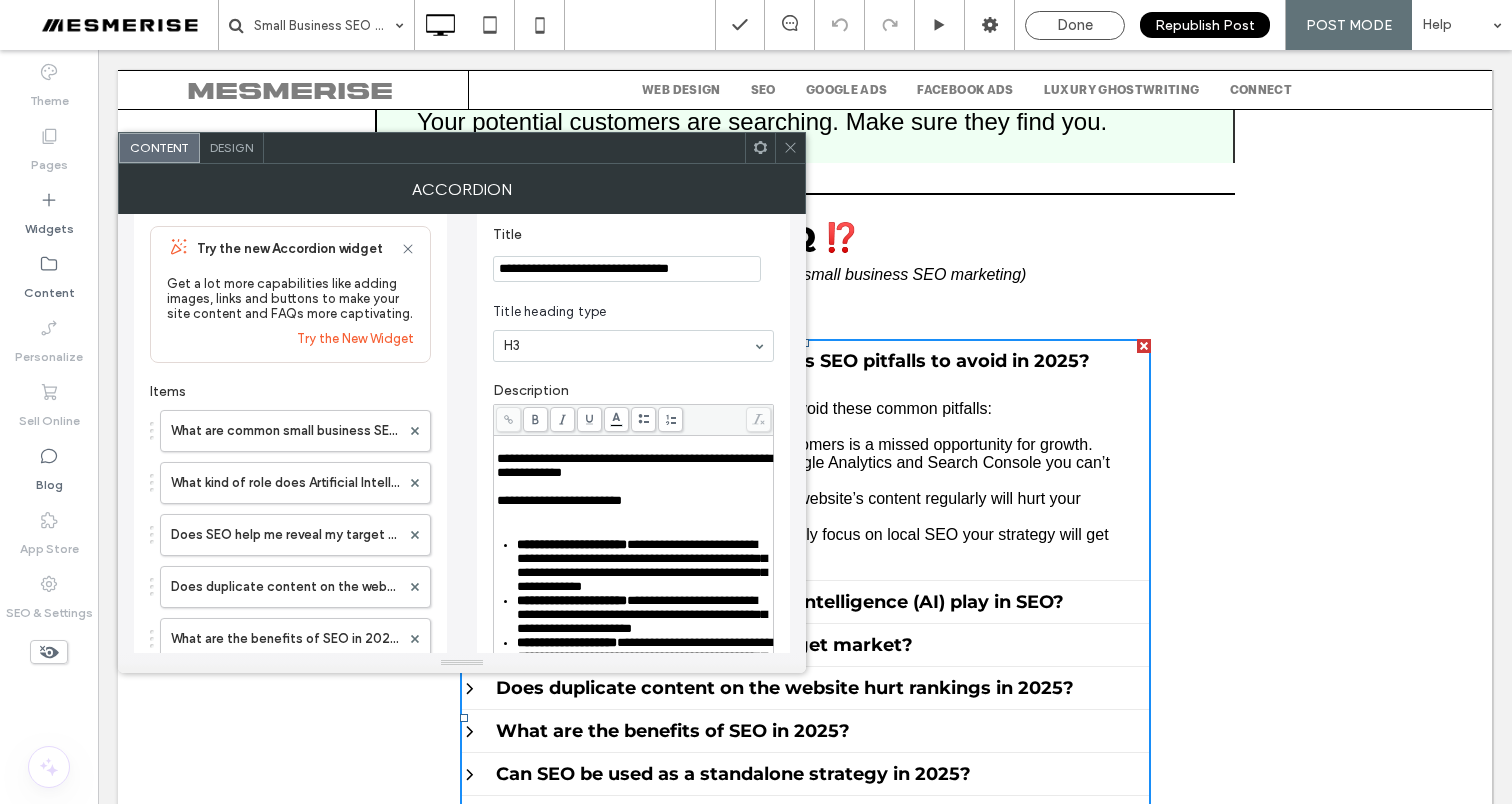 click on "**********" at bounding box center (634, 465) 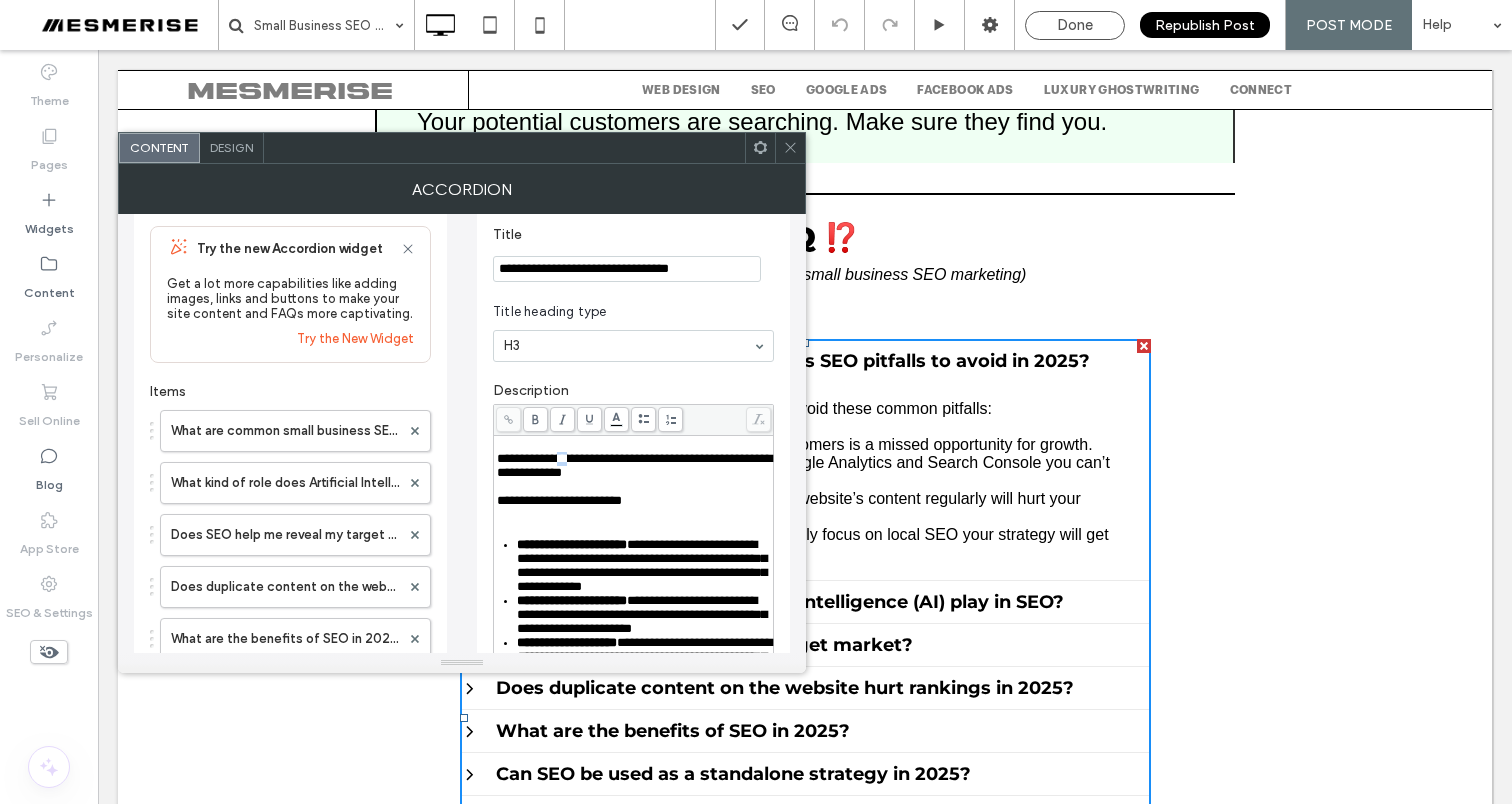 click on "**********" at bounding box center [634, 465] 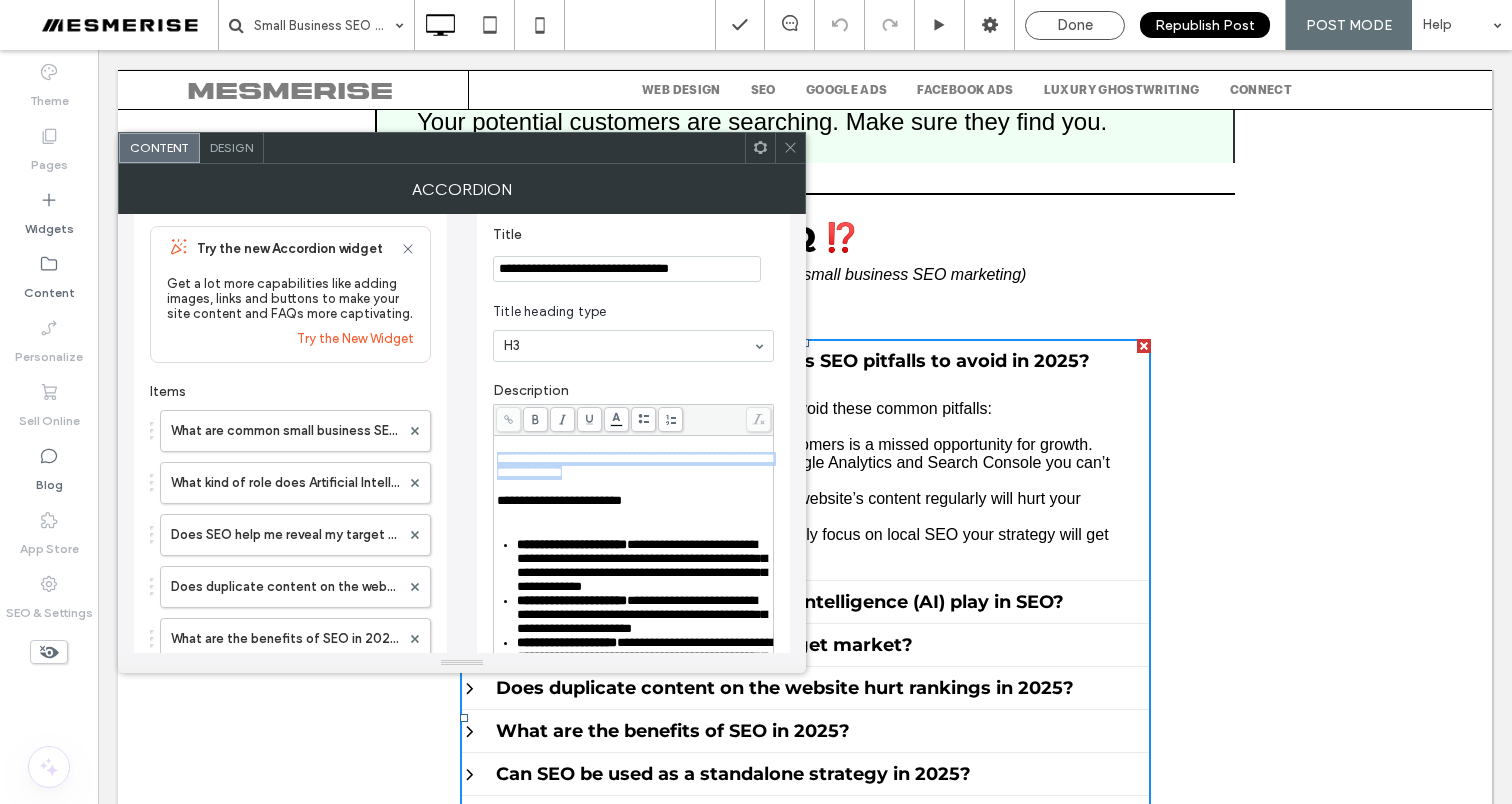 click on "**********" at bounding box center [634, 465] 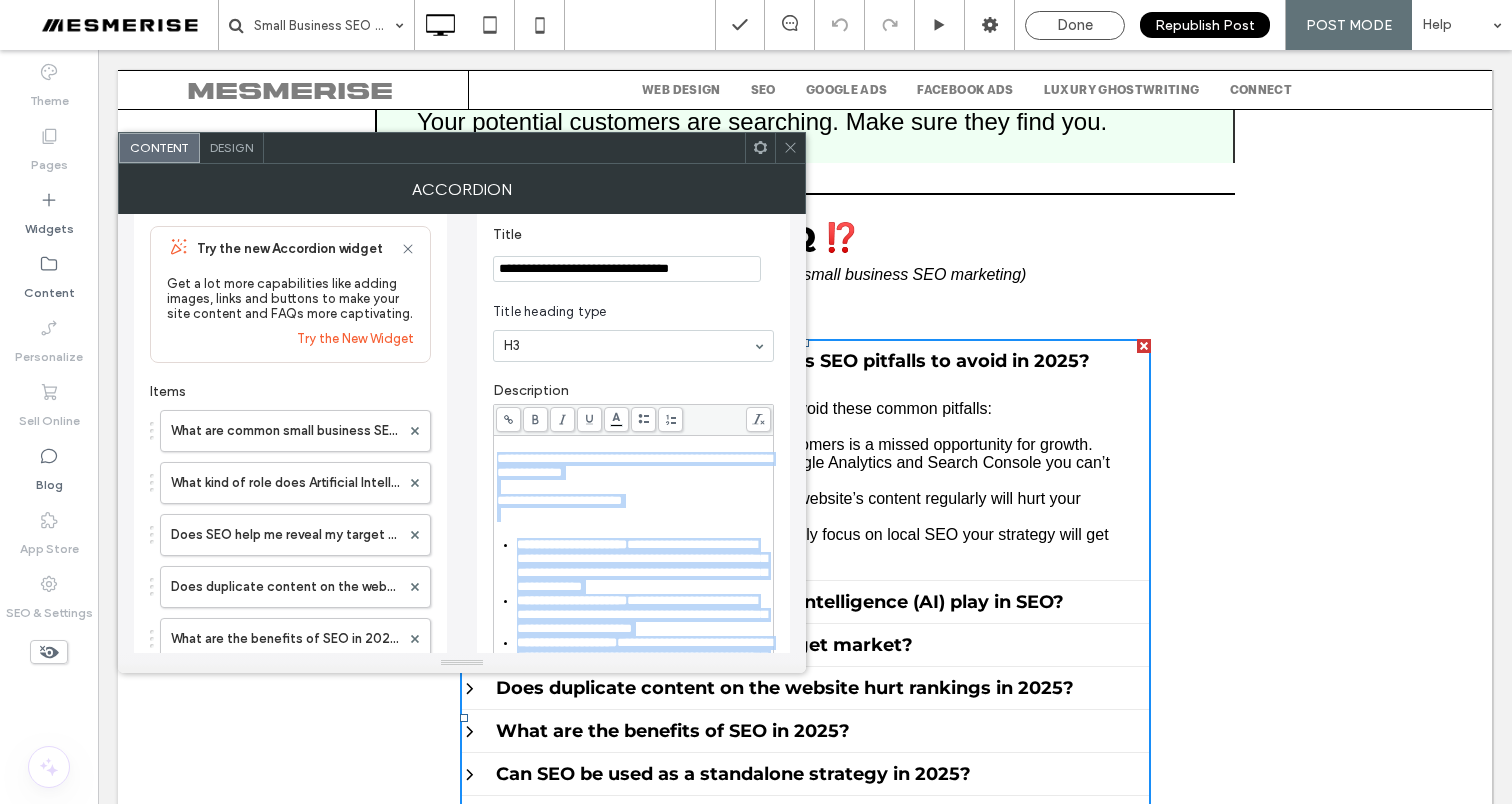 scroll, scrollTop: 534, scrollLeft: 0, axis: vertical 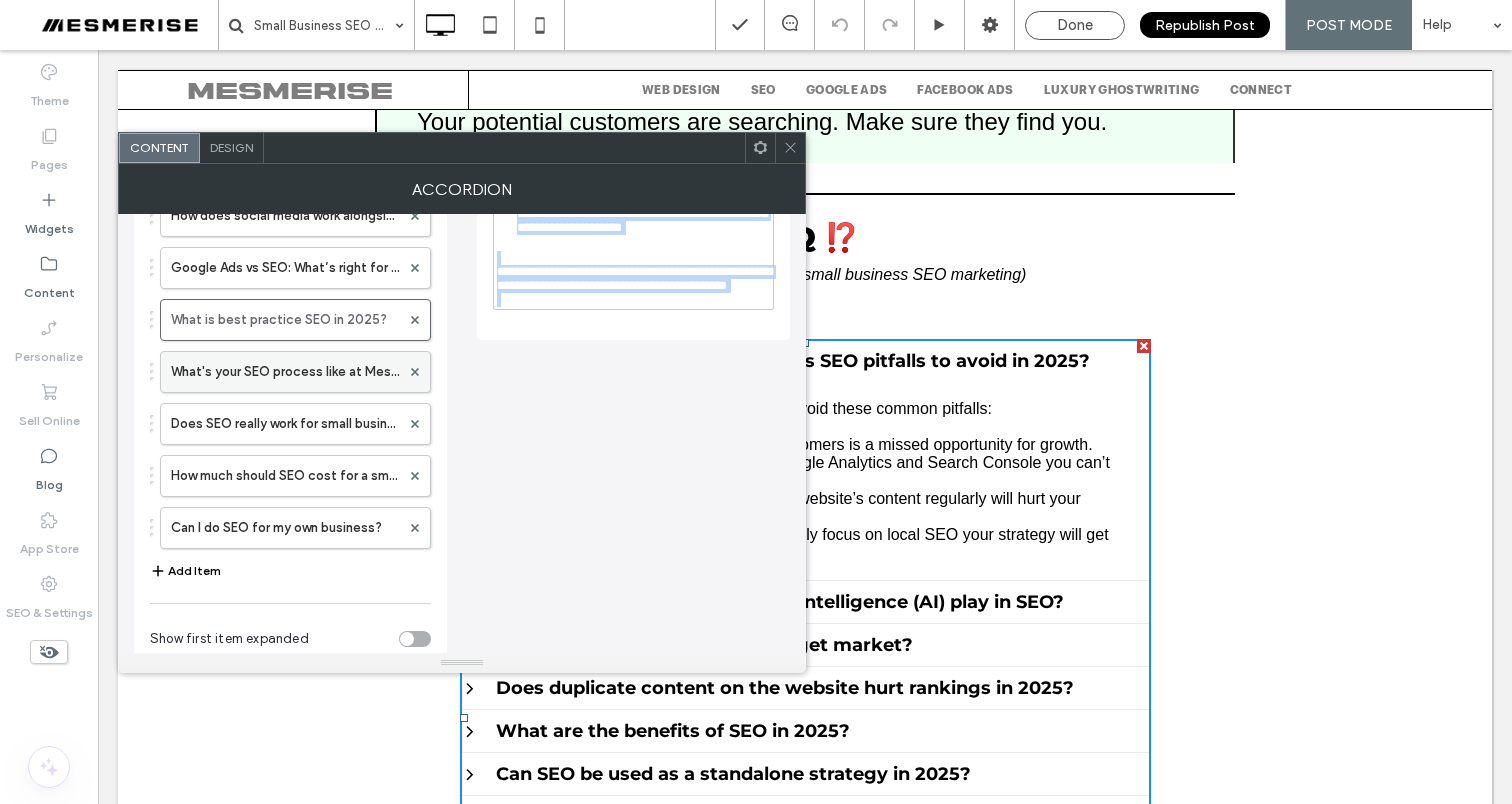 click on "What's your SEO process like at Mesmerise?" at bounding box center [285, 372] 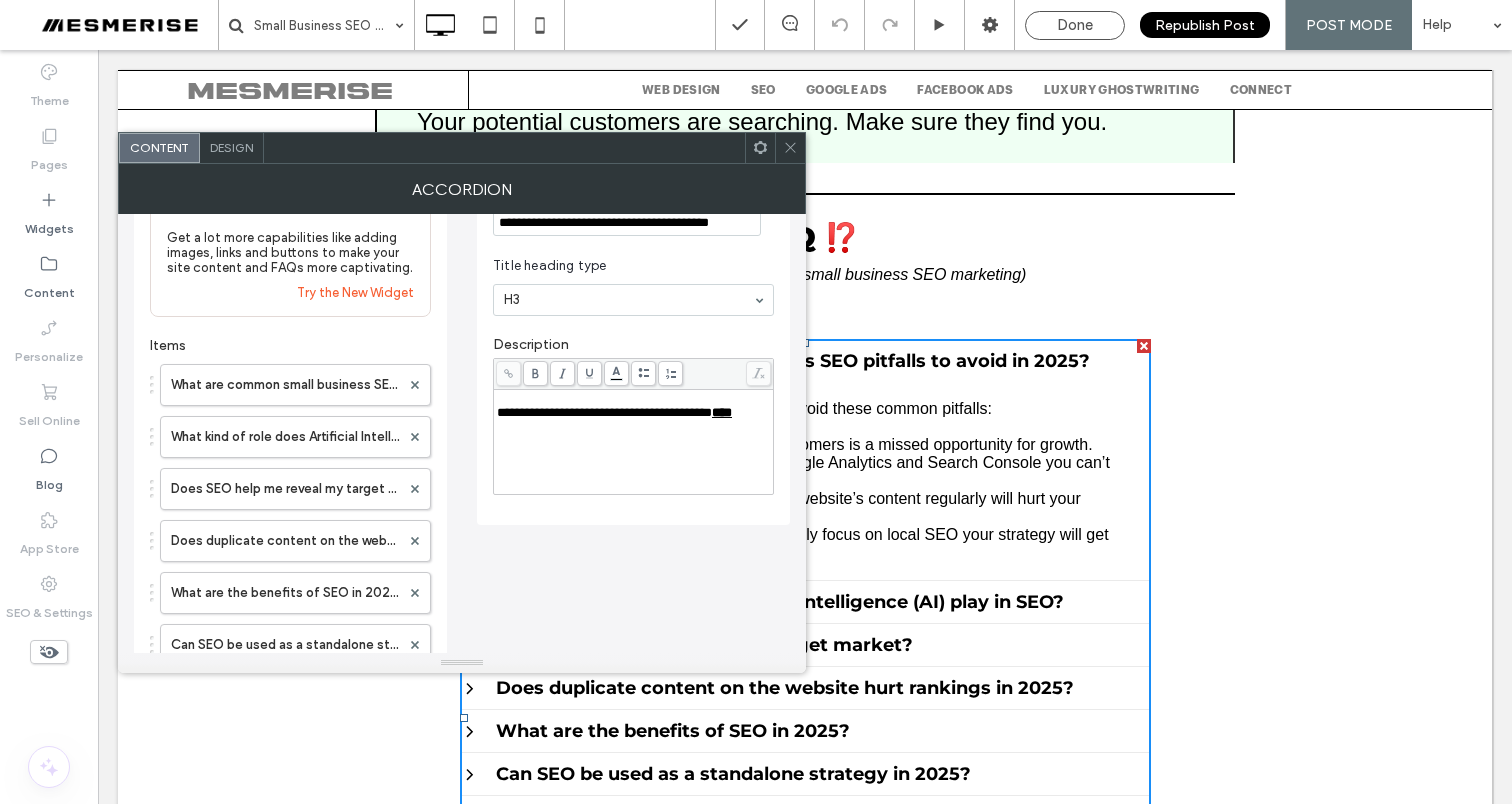 scroll, scrollTop: 0, scrollLeft: 0, axis: both 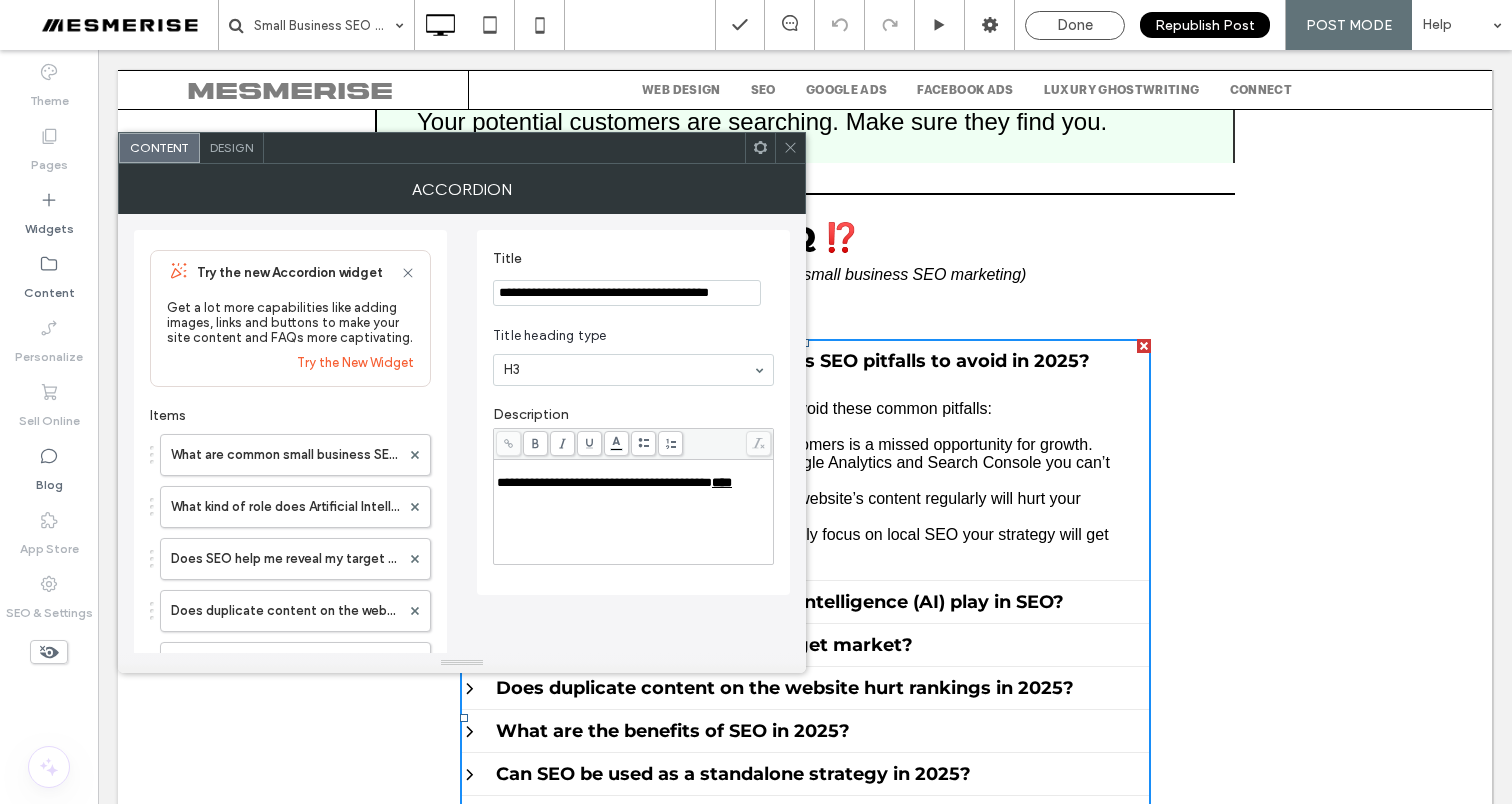 click on "**********" at bounding box center (627, 293) 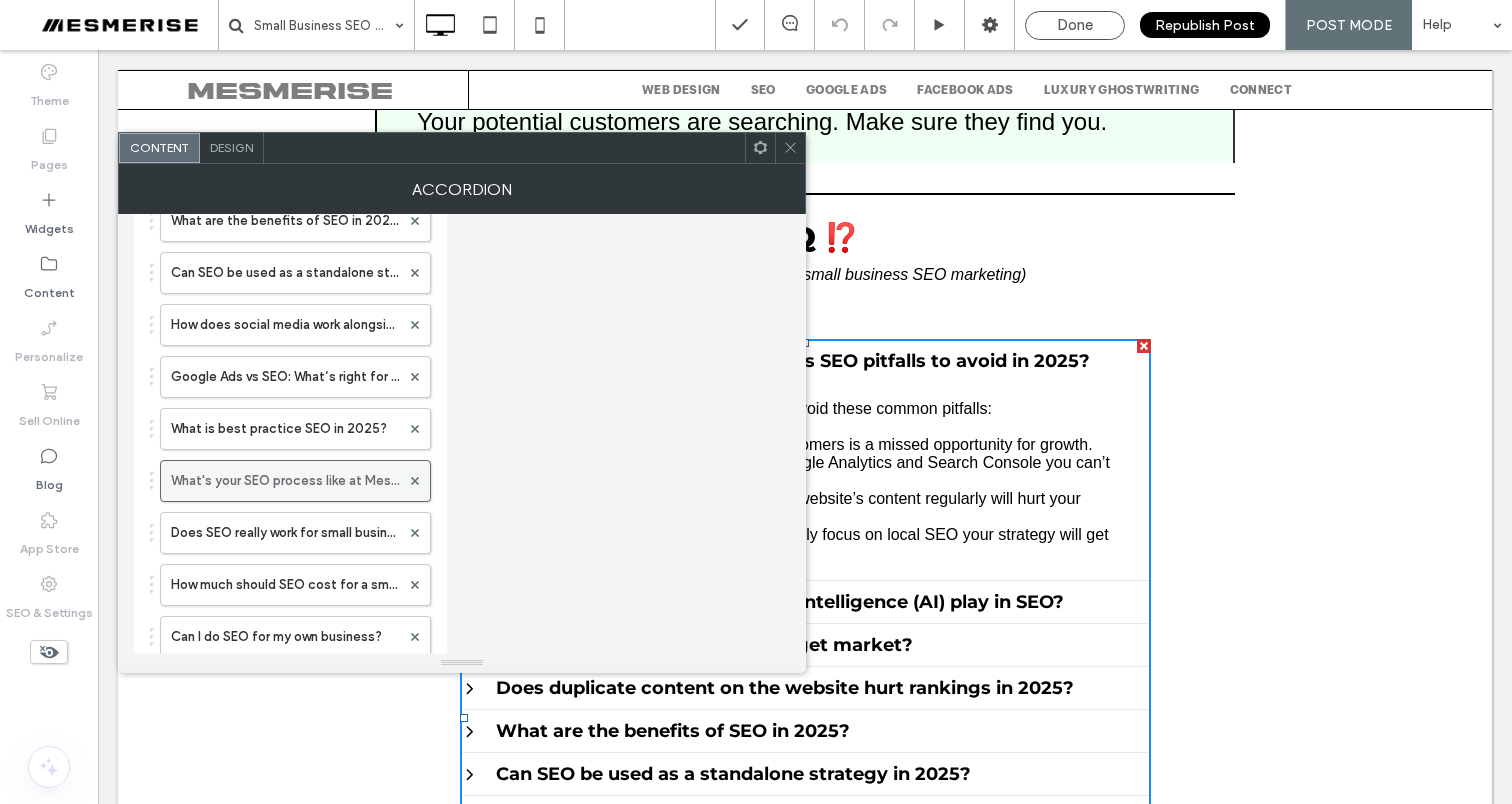 scroll, scrollTop: 496, scrollLeft: 0, axis: vertical 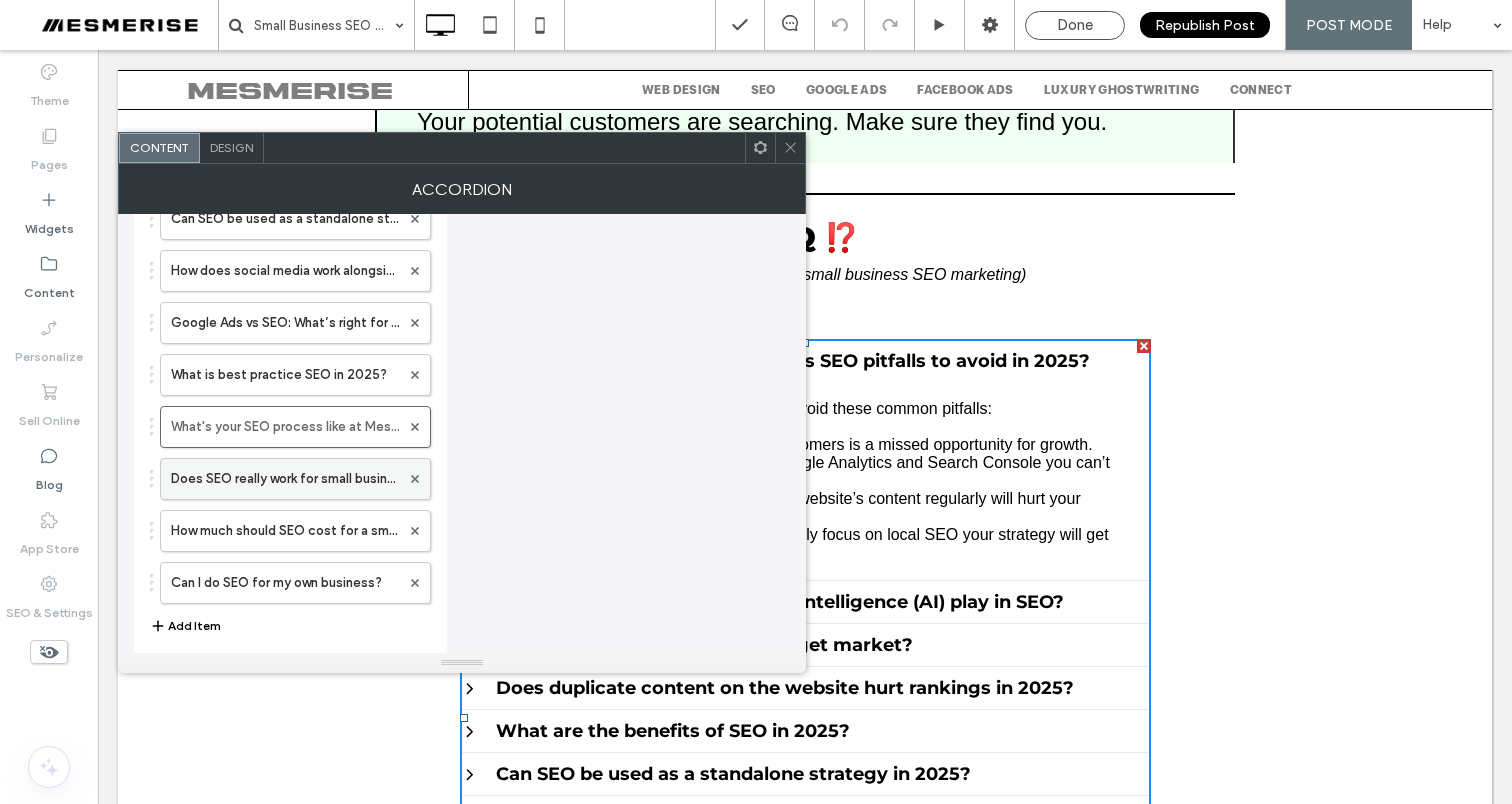 click on "Does SEO really work for small businesses?" at bounding box center [285, 479] 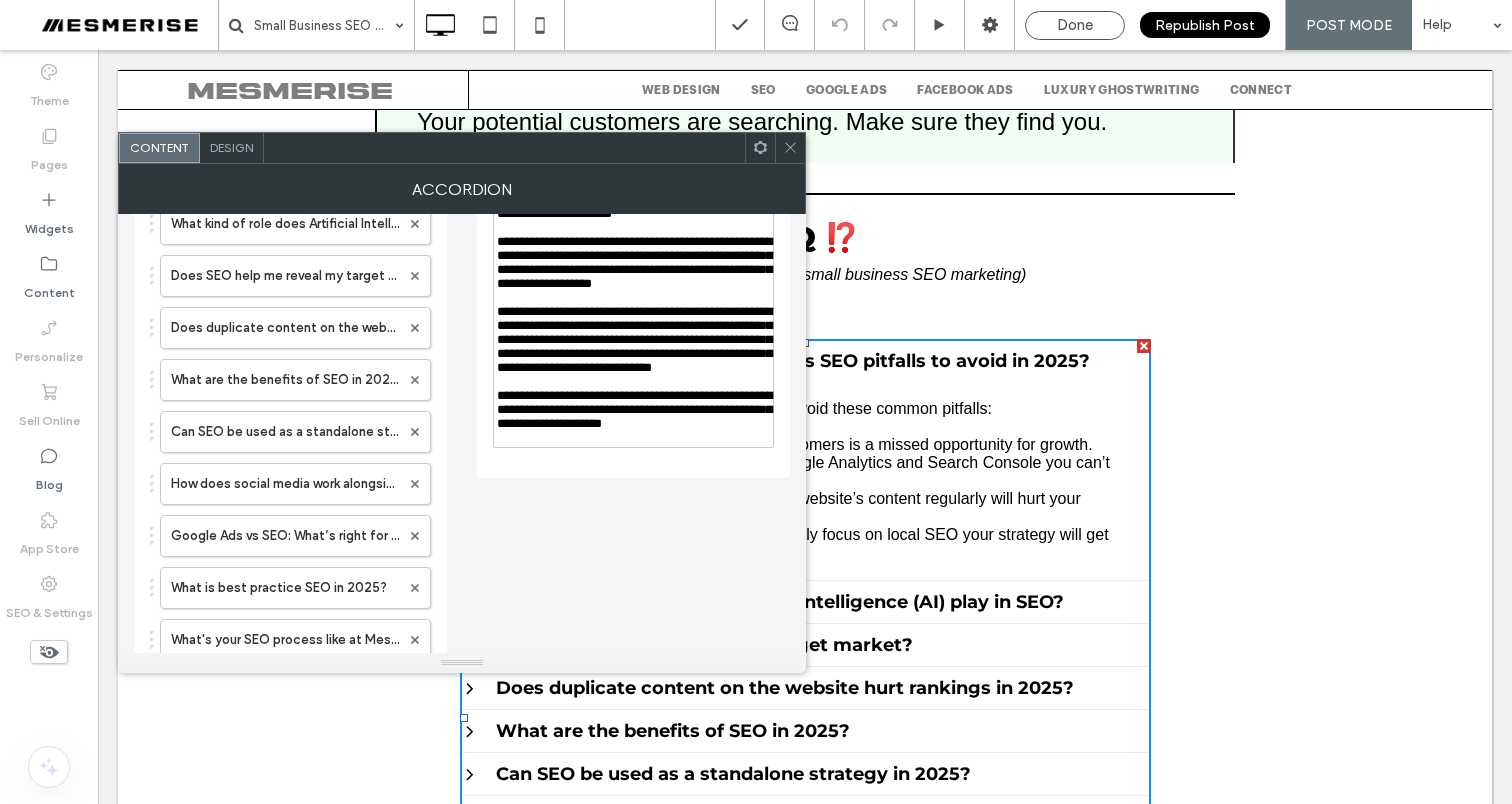 scroll, scrollTop: 0, scrollLeft: 0, axis: both 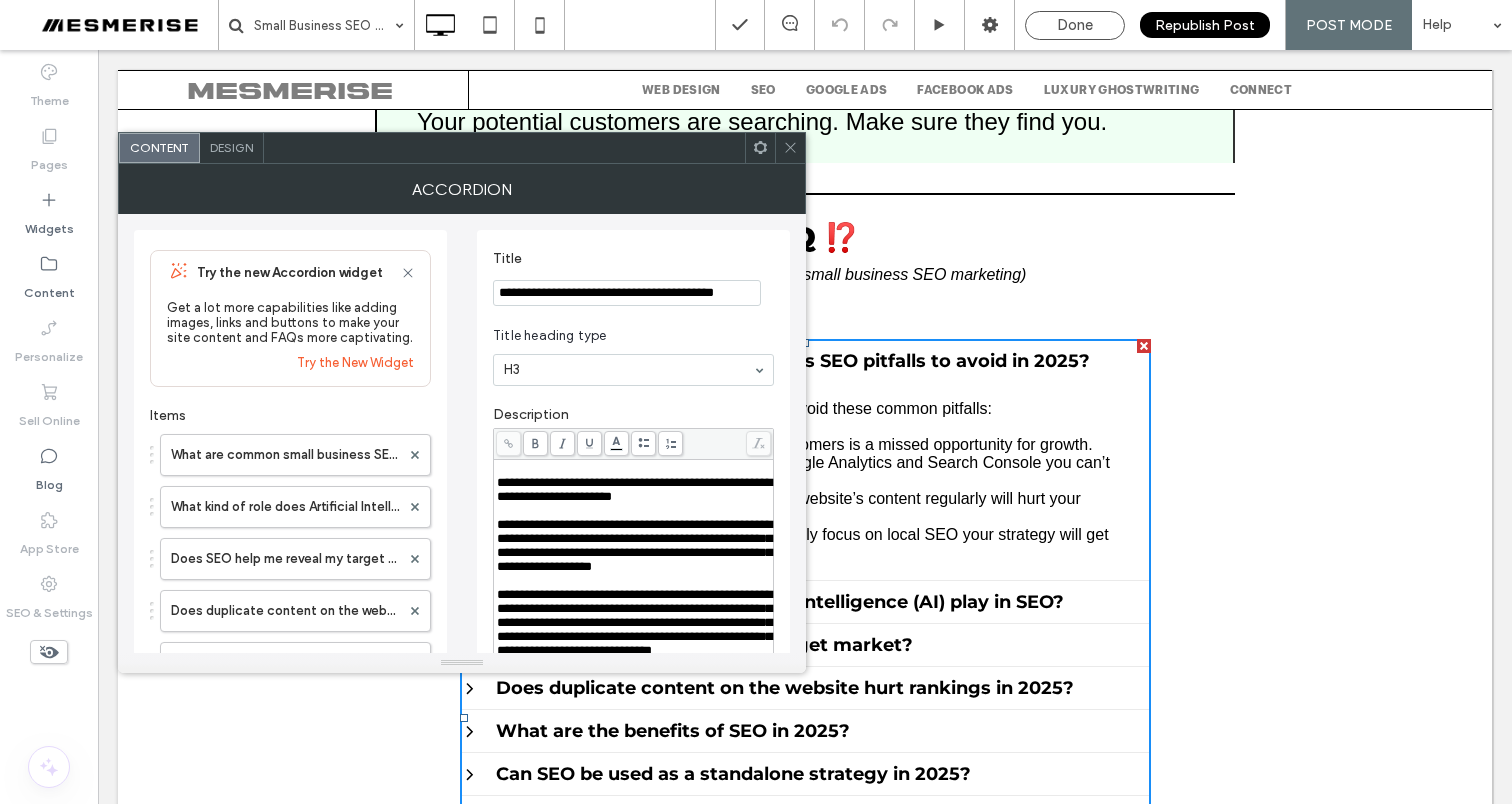 click on "**********" at bounding box center [627, 293] 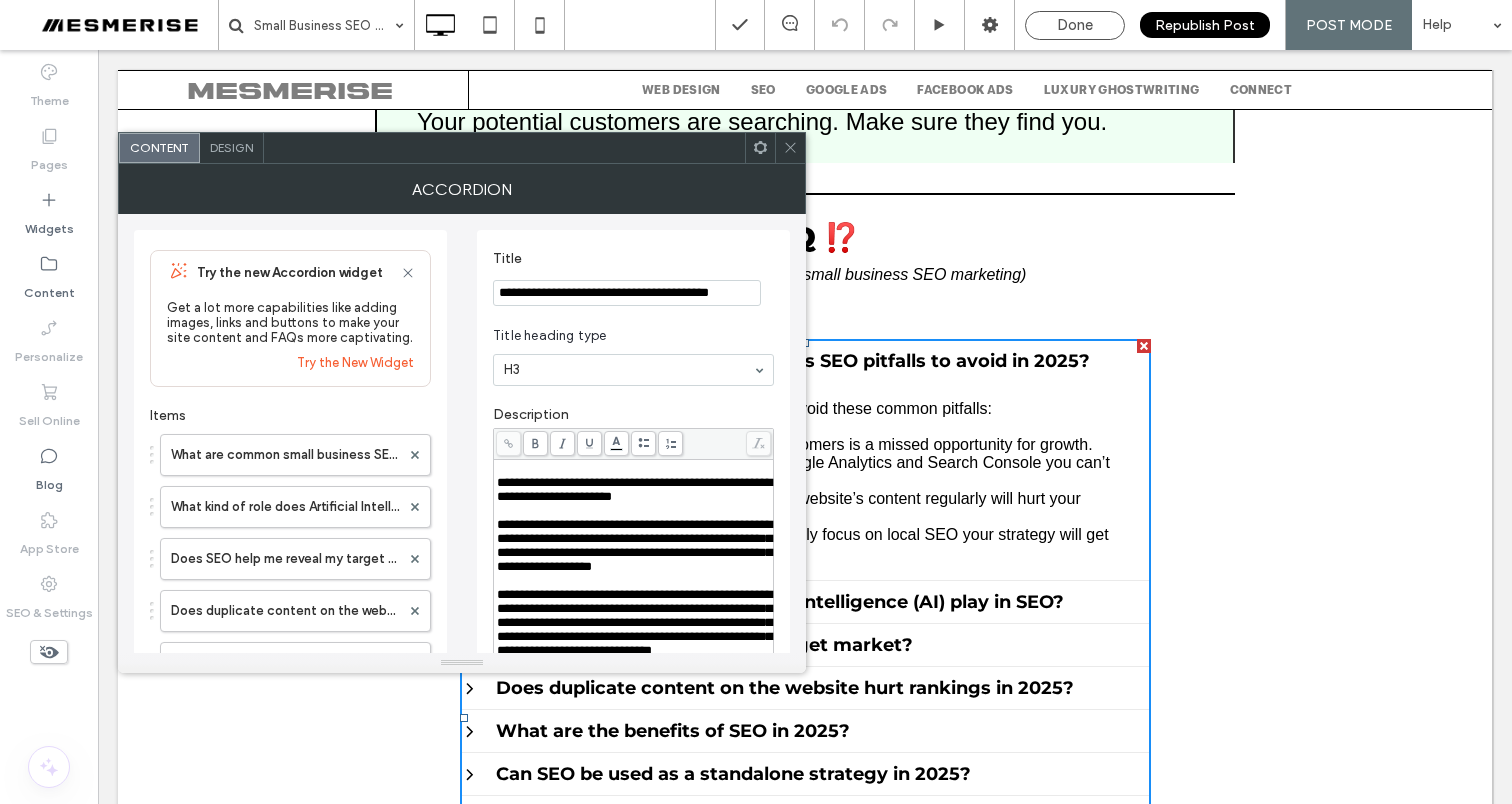 type on "**********" 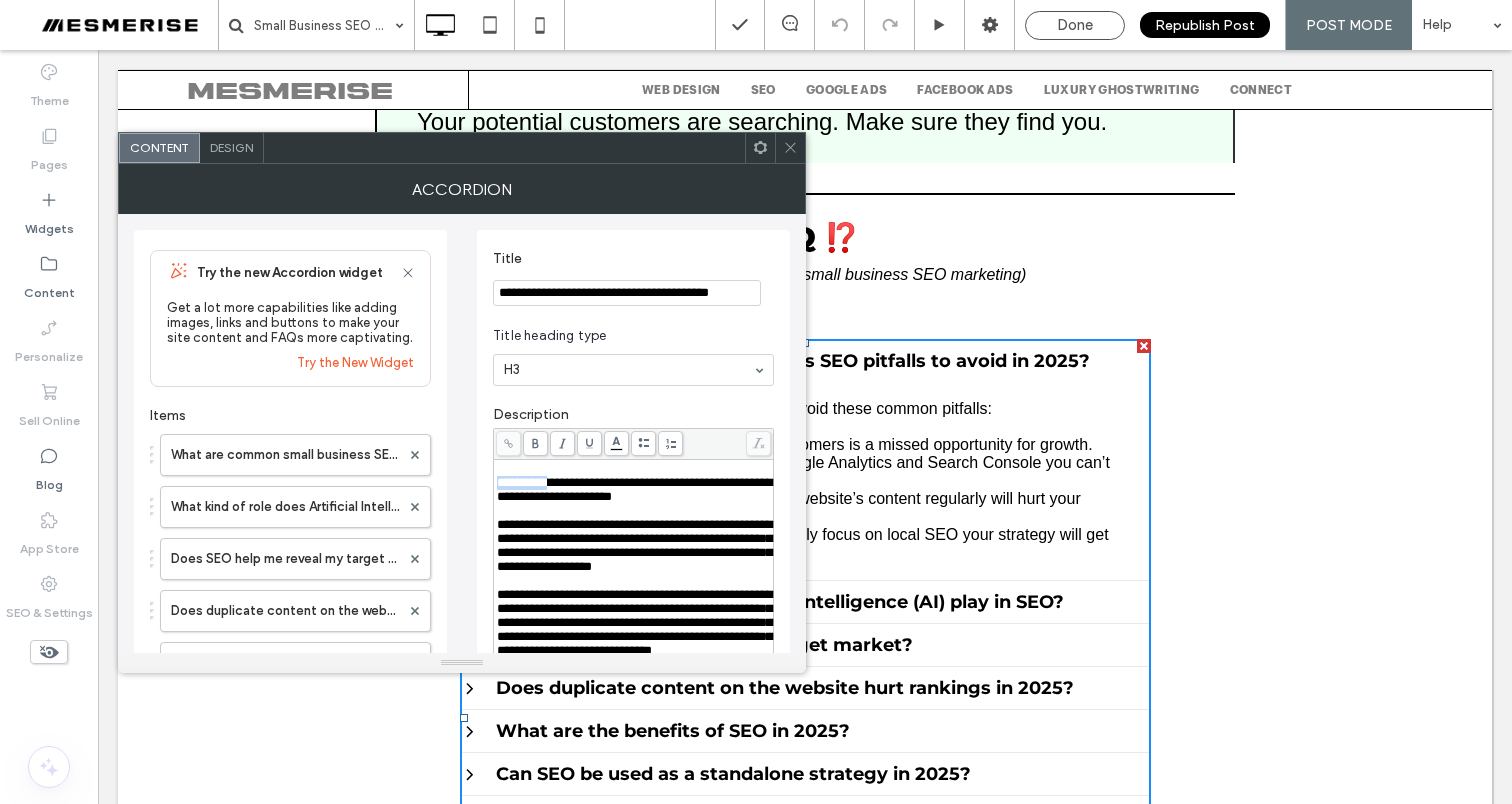 click on "**********" at bounding box center [634, 489] 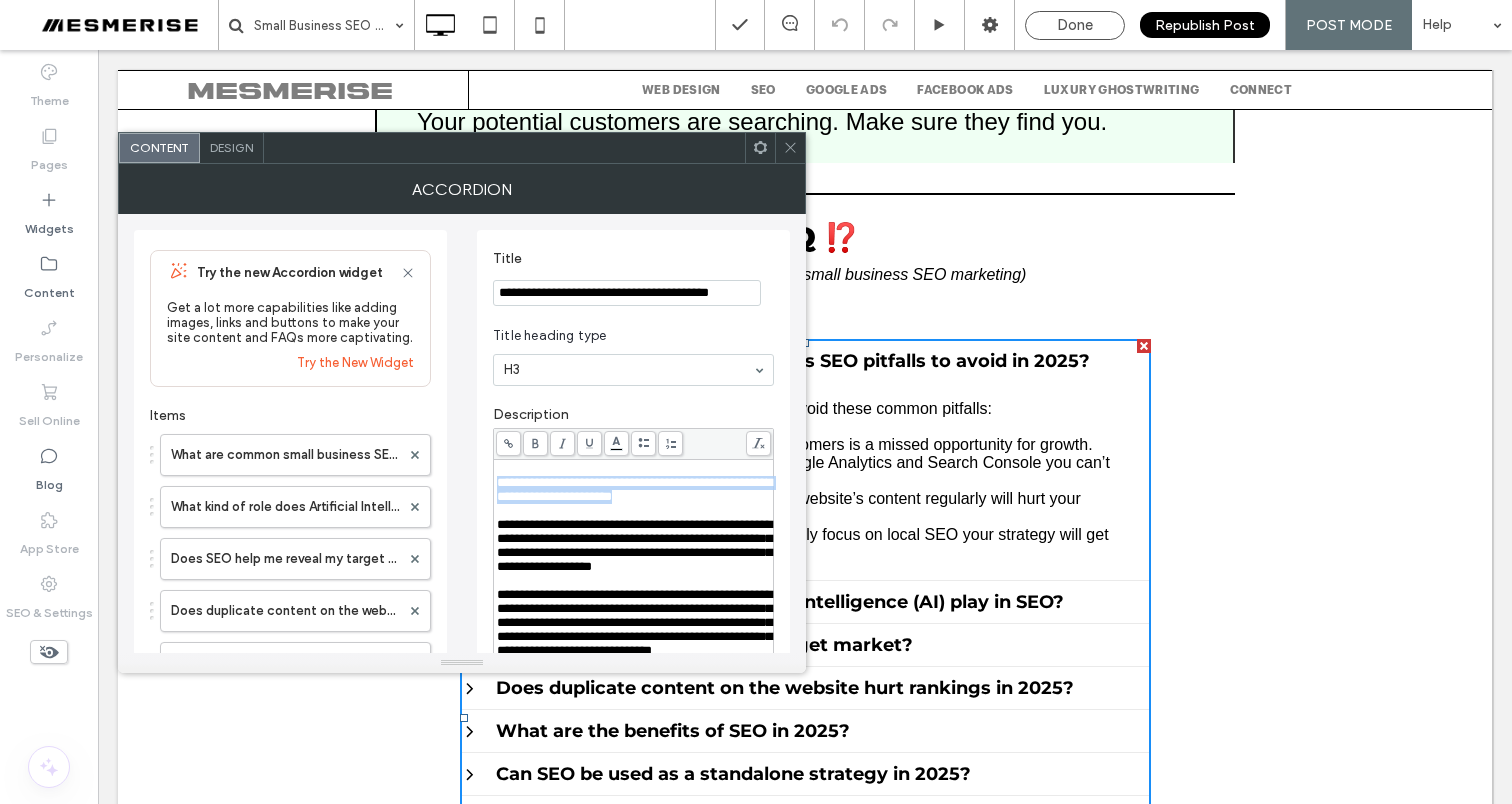 click on "**********" at bounding box center [634, 489] 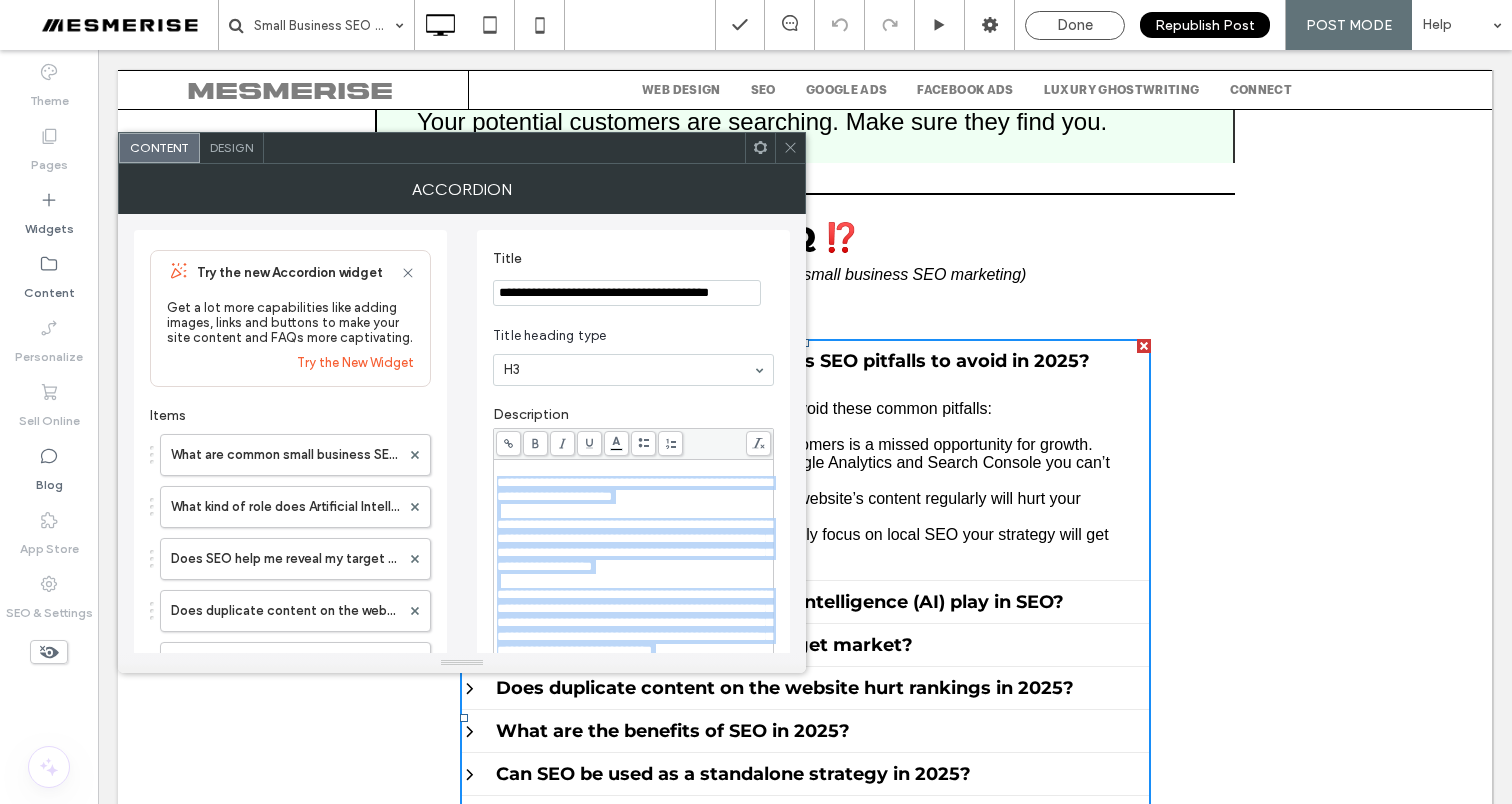 scroll, scrollTop: 358, scrollLeft: 0, axis: vertical 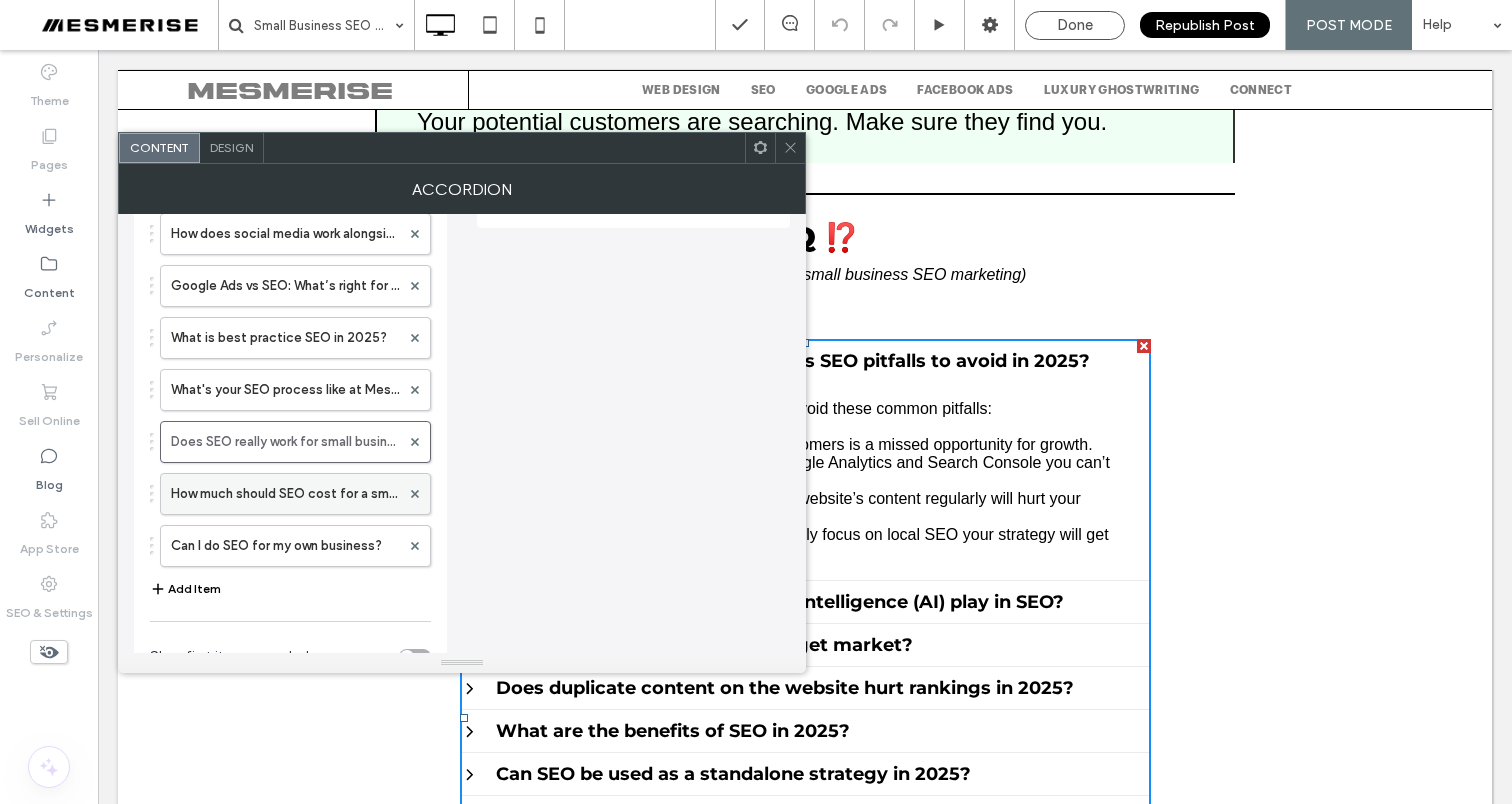 click on "How much should SEO cost for a small business?" at bounding box center (285, 494) 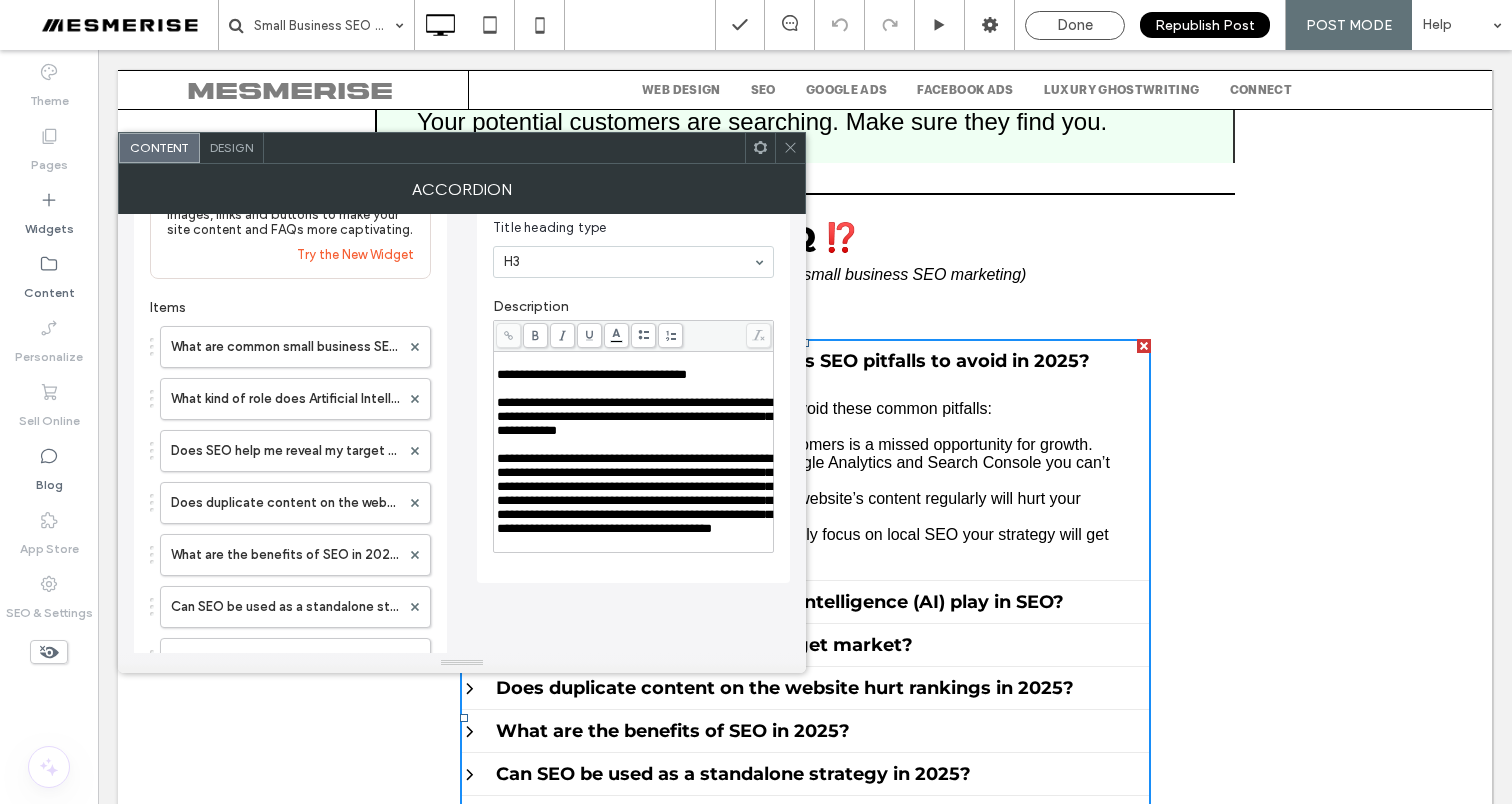 scroll, scrollTop: 0, scrollLeft: 0, axis: both 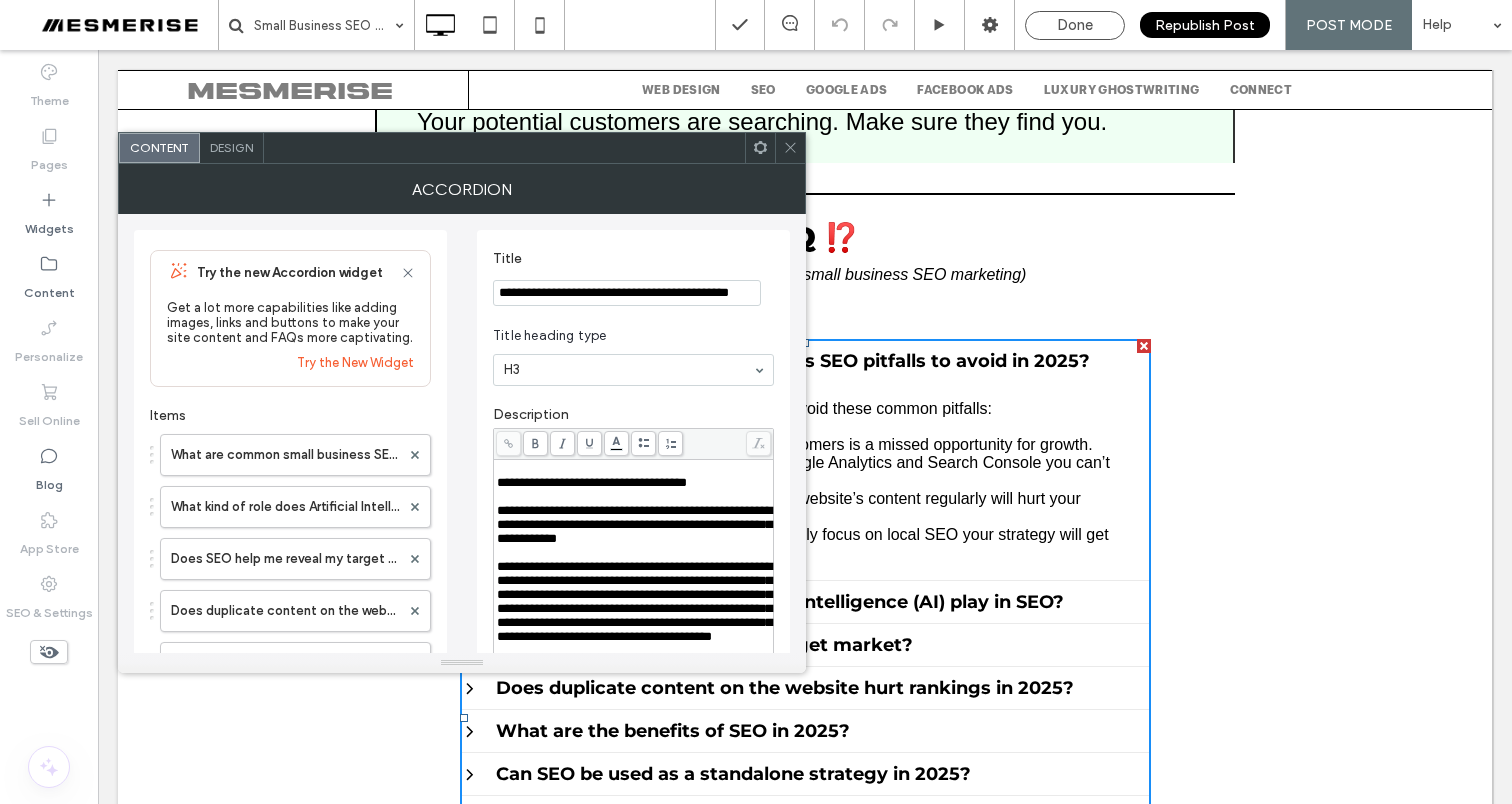 click on "**********" at bounding box center (627, 293) 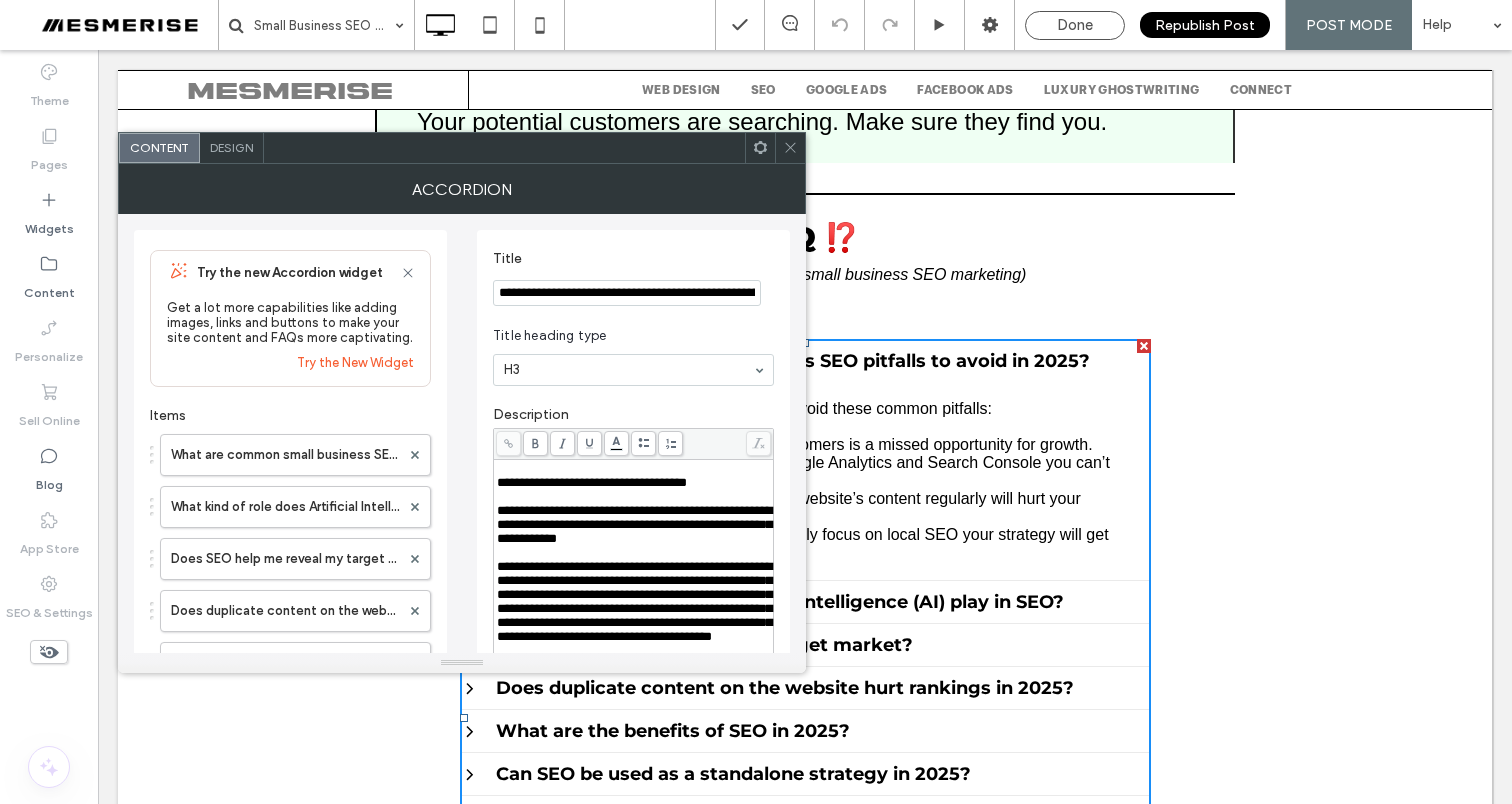 scroll, scrollTop: 0, scrollLeft: 3556, axis: horizontal 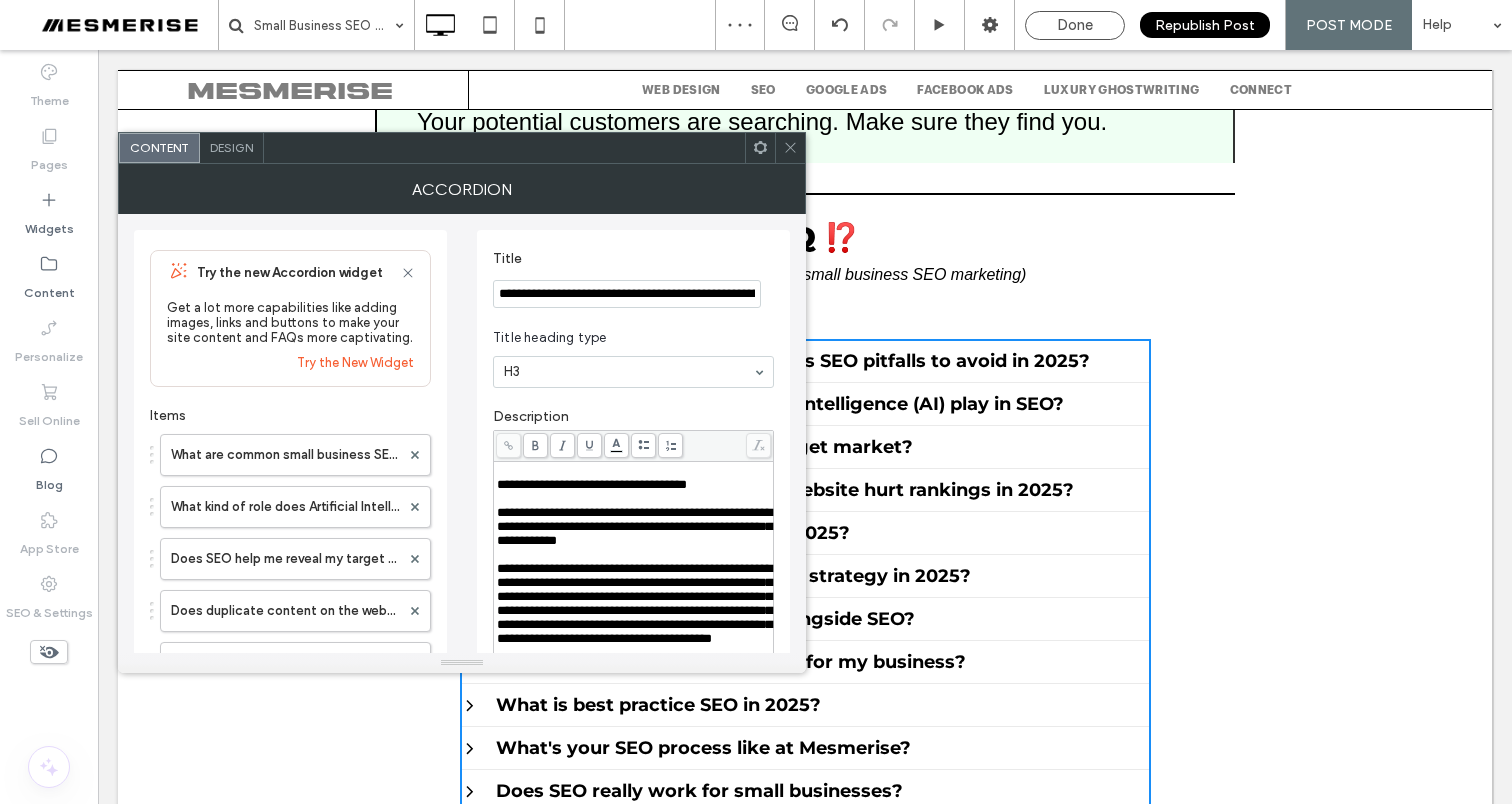 click on "**********" at bounding box center (627, 294) 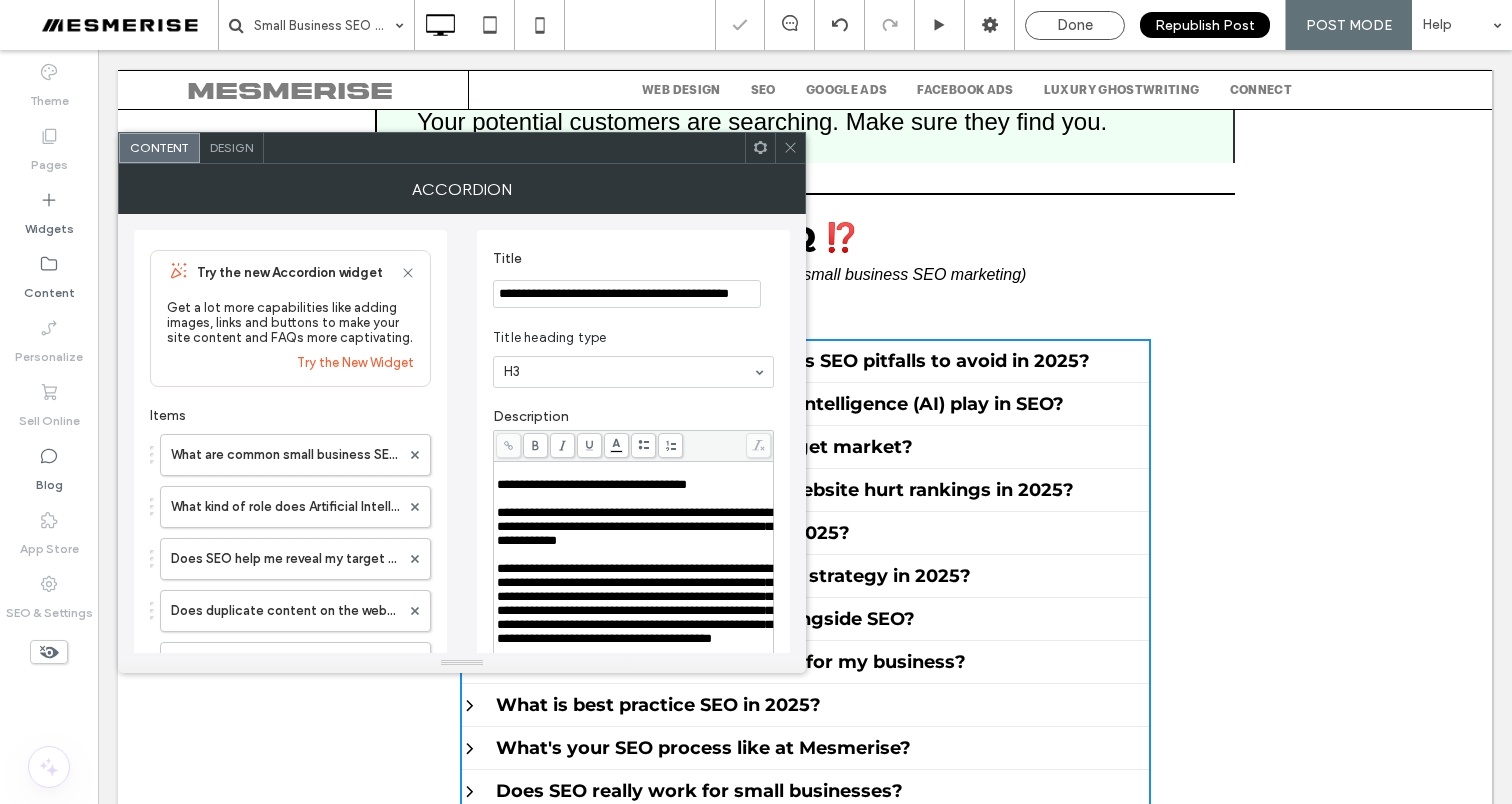 type on "**********" 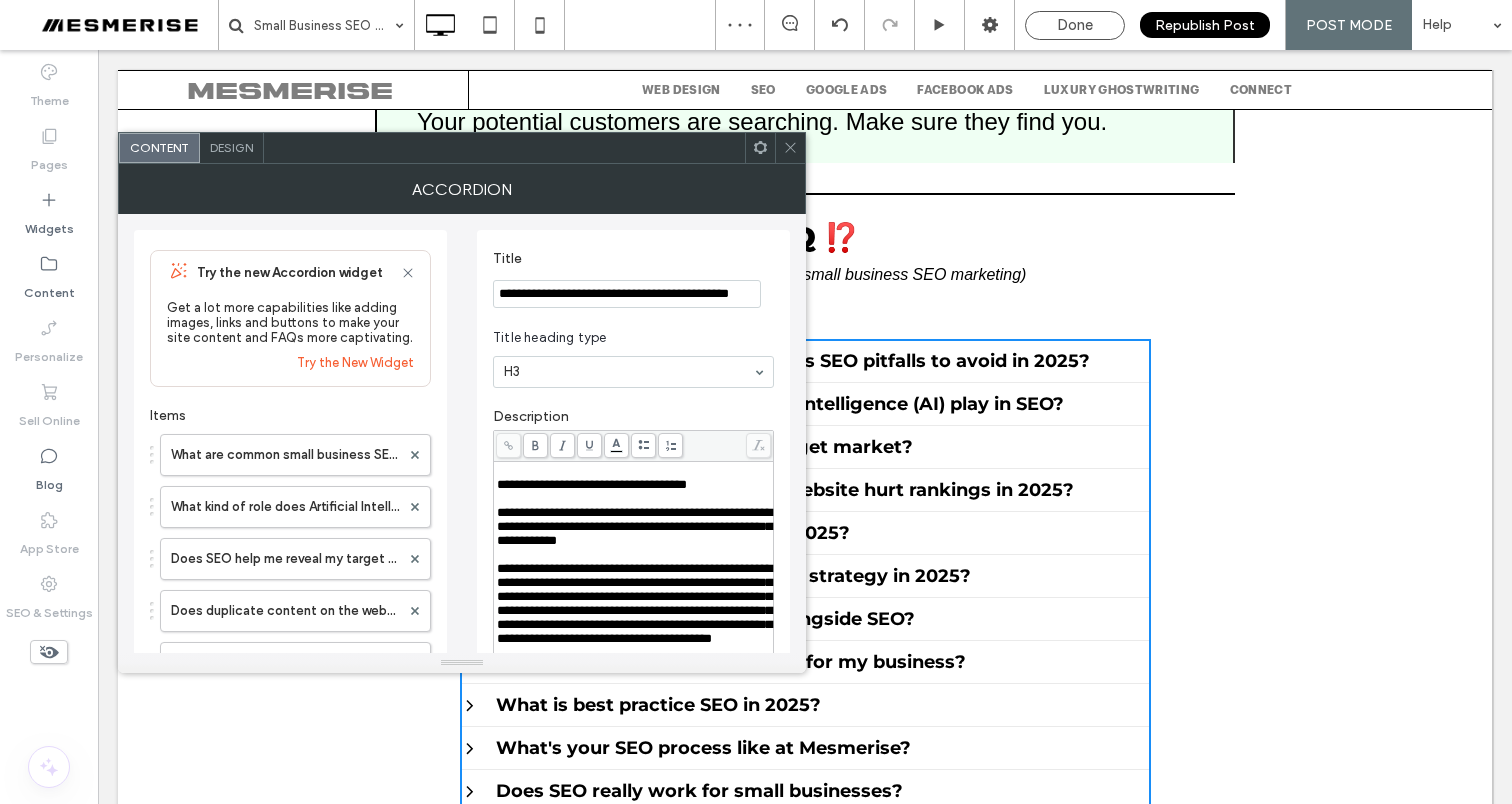 click on "**********" at bounding box center [592, 484] 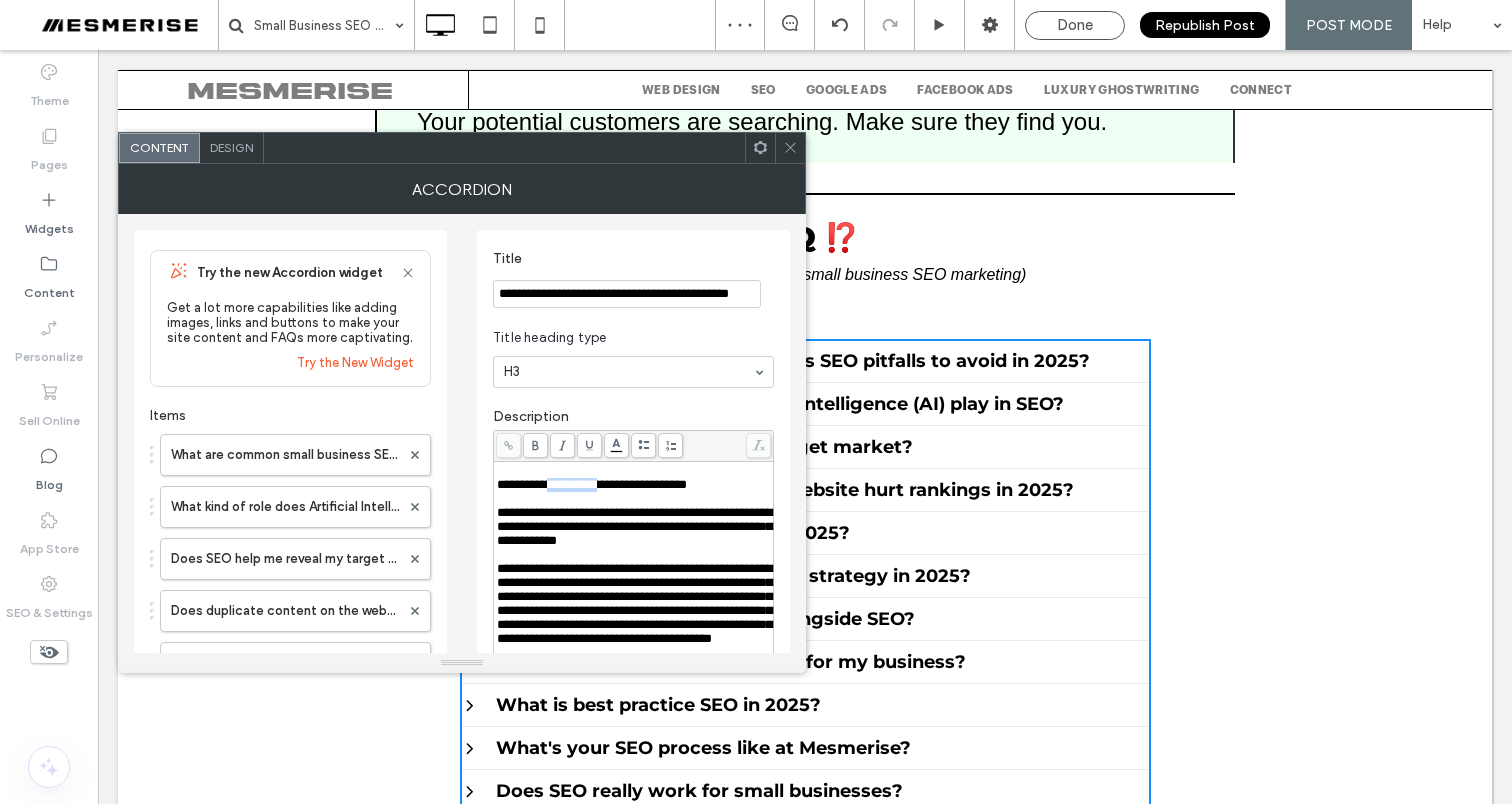 click on "**********" at bounding box center (592, 484) 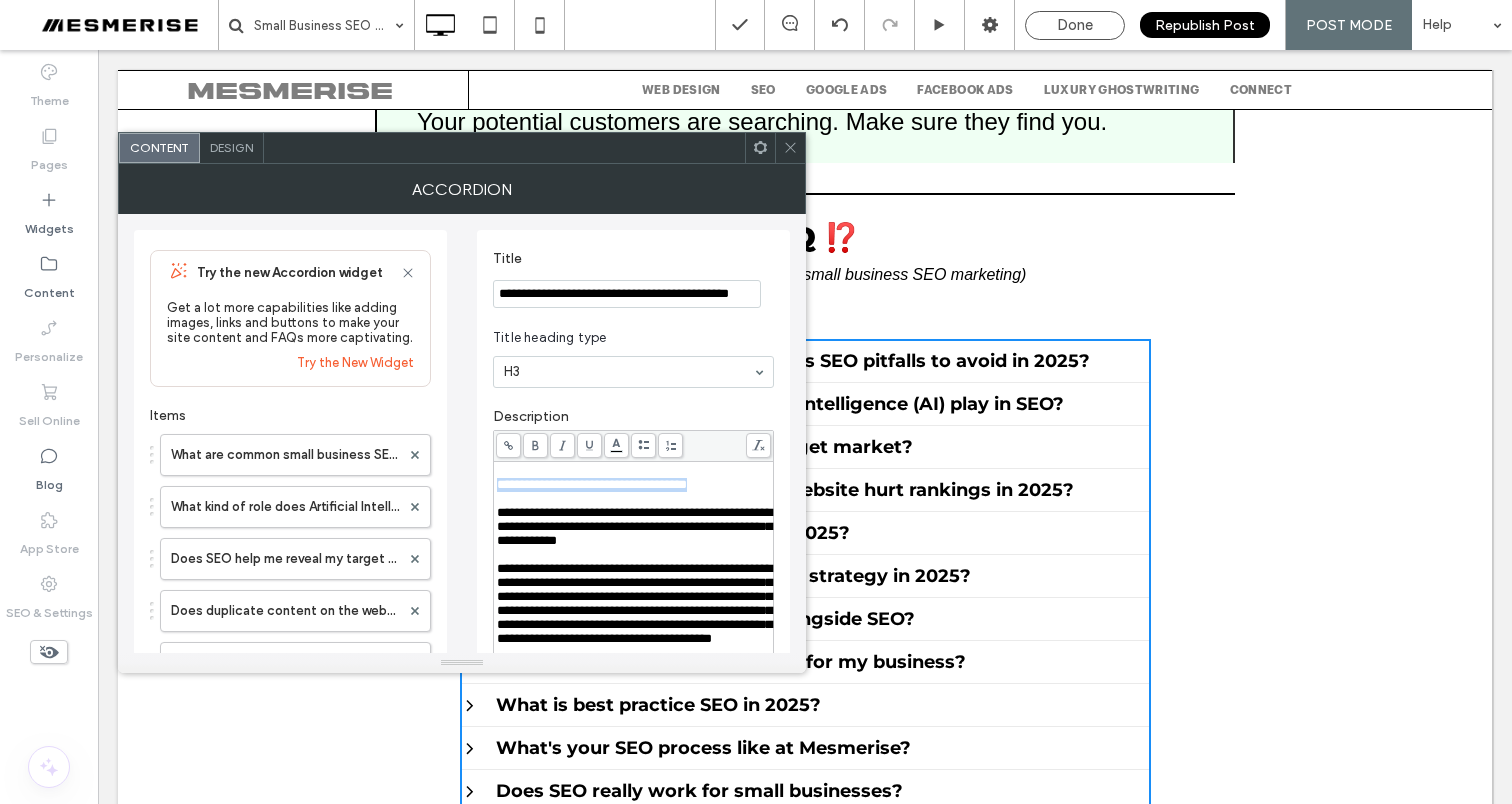 click on "**********" at bounding box center [592, 484] 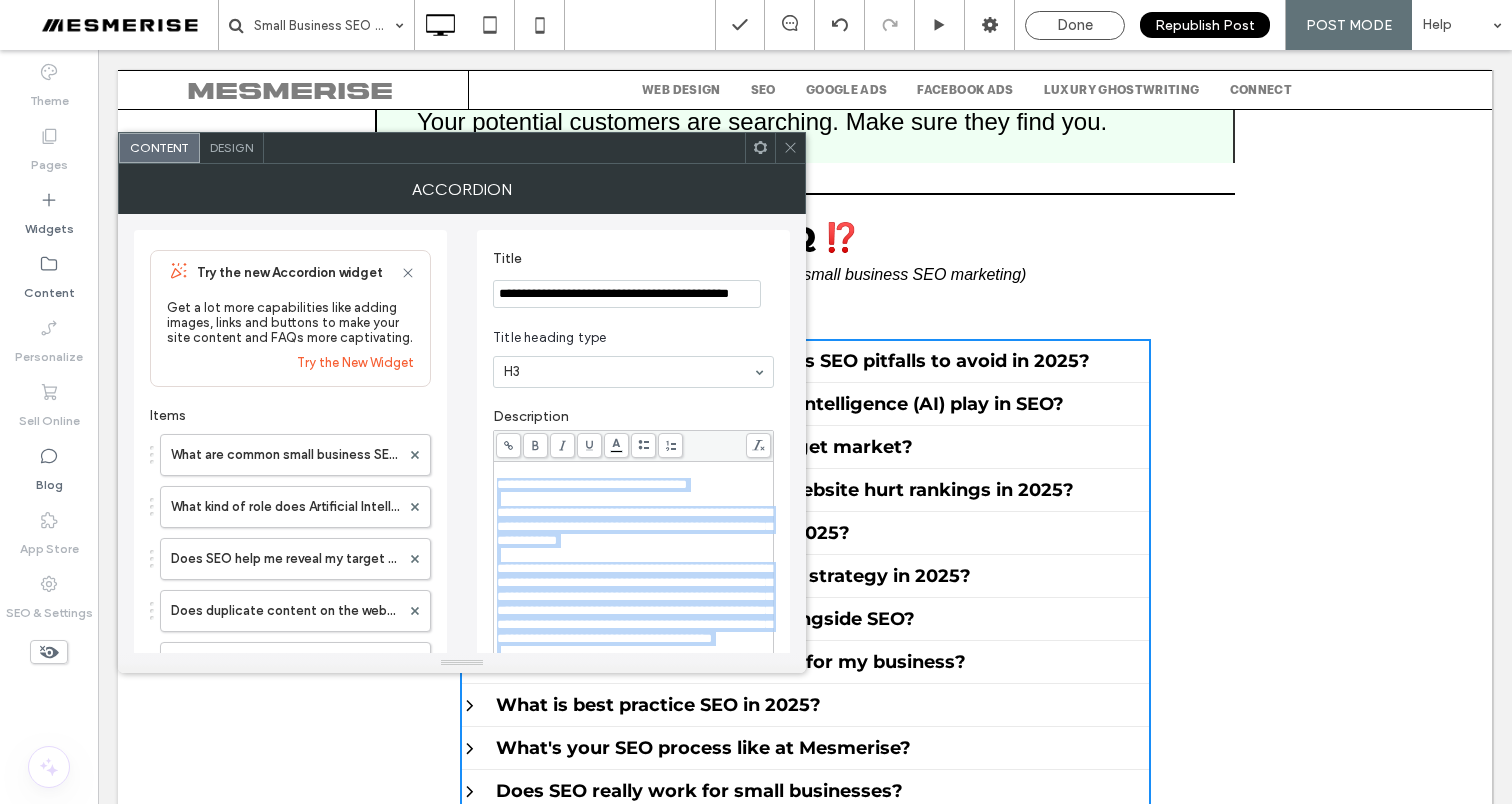scroll, scrollTop: 278, scrollLeft: 0, axis: vertical 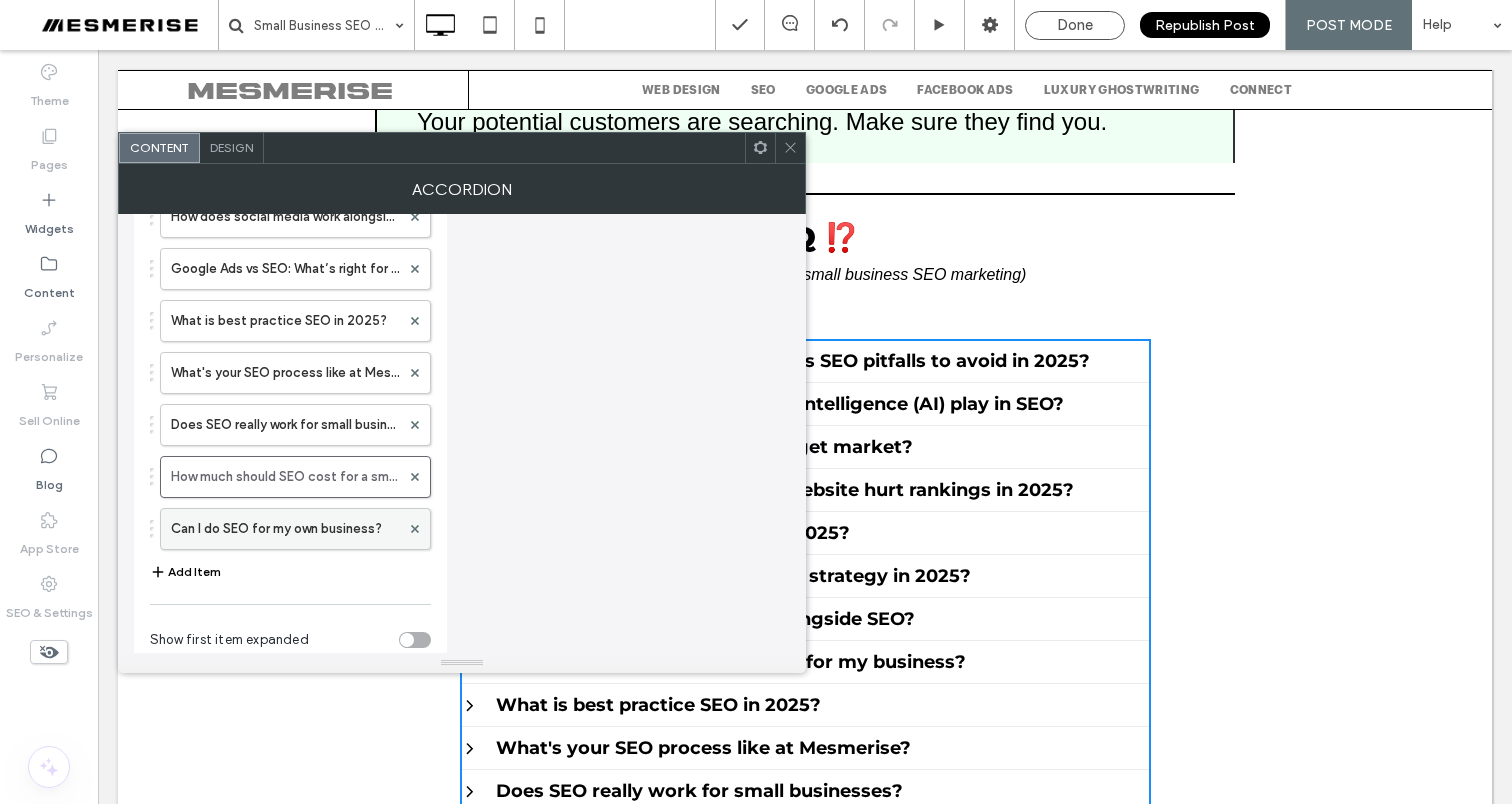 click on "Can I do SEO for my own business?" at bounding box center [285, 529] 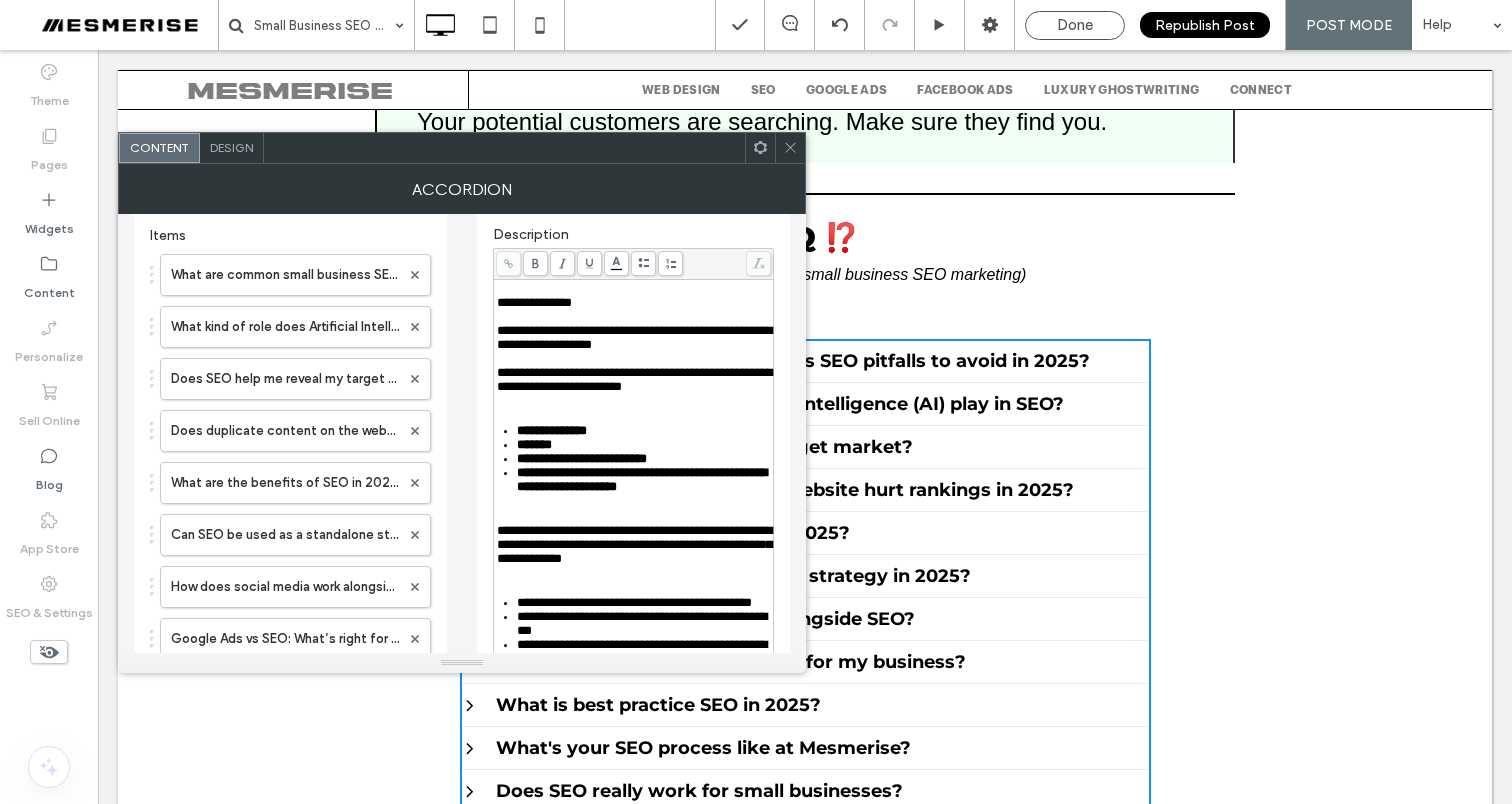 scroll, scrollTop: 0, scrollLeft: 0, axis: both 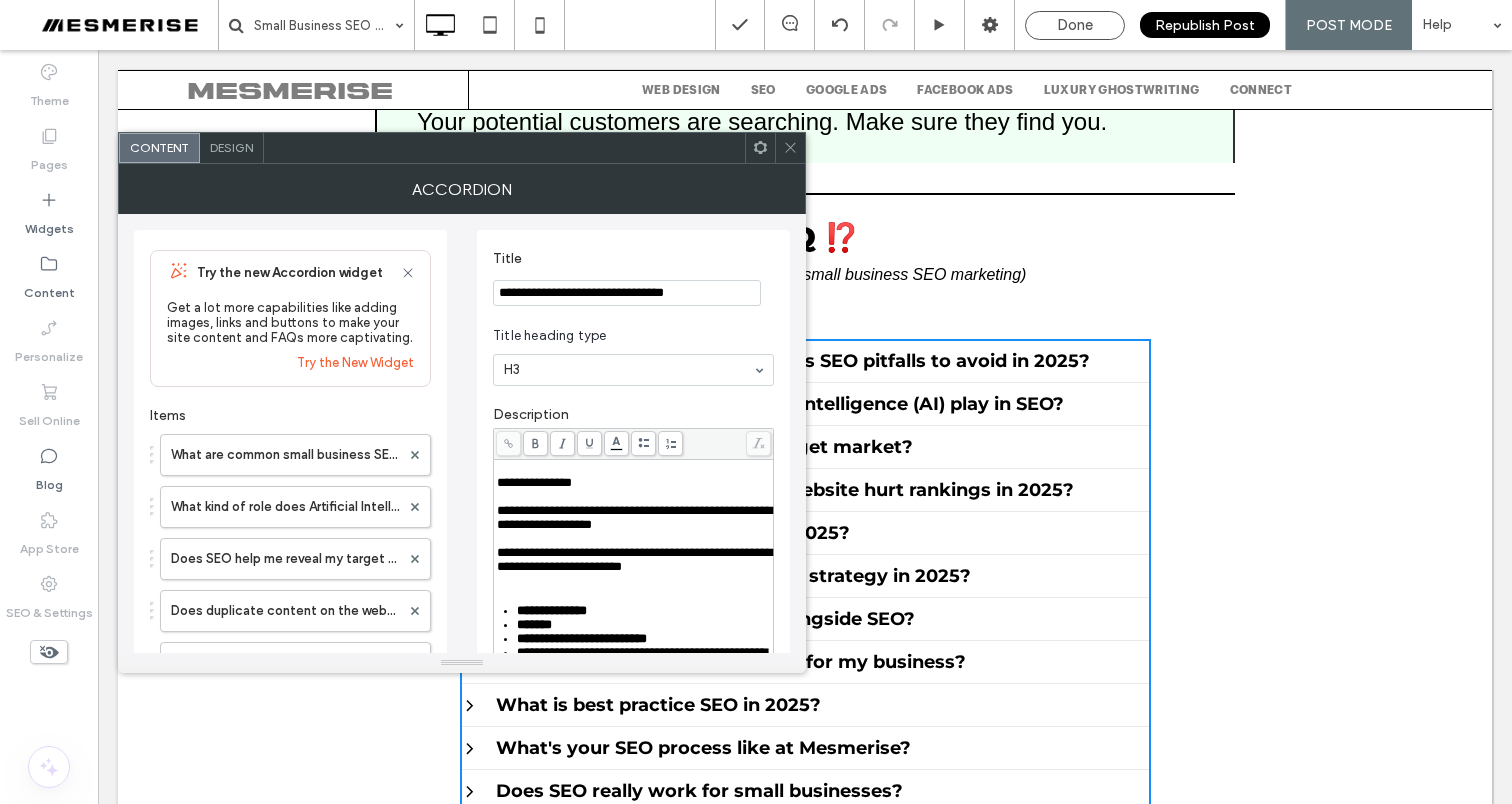 click on "**********" at bounding box center [627, 293] 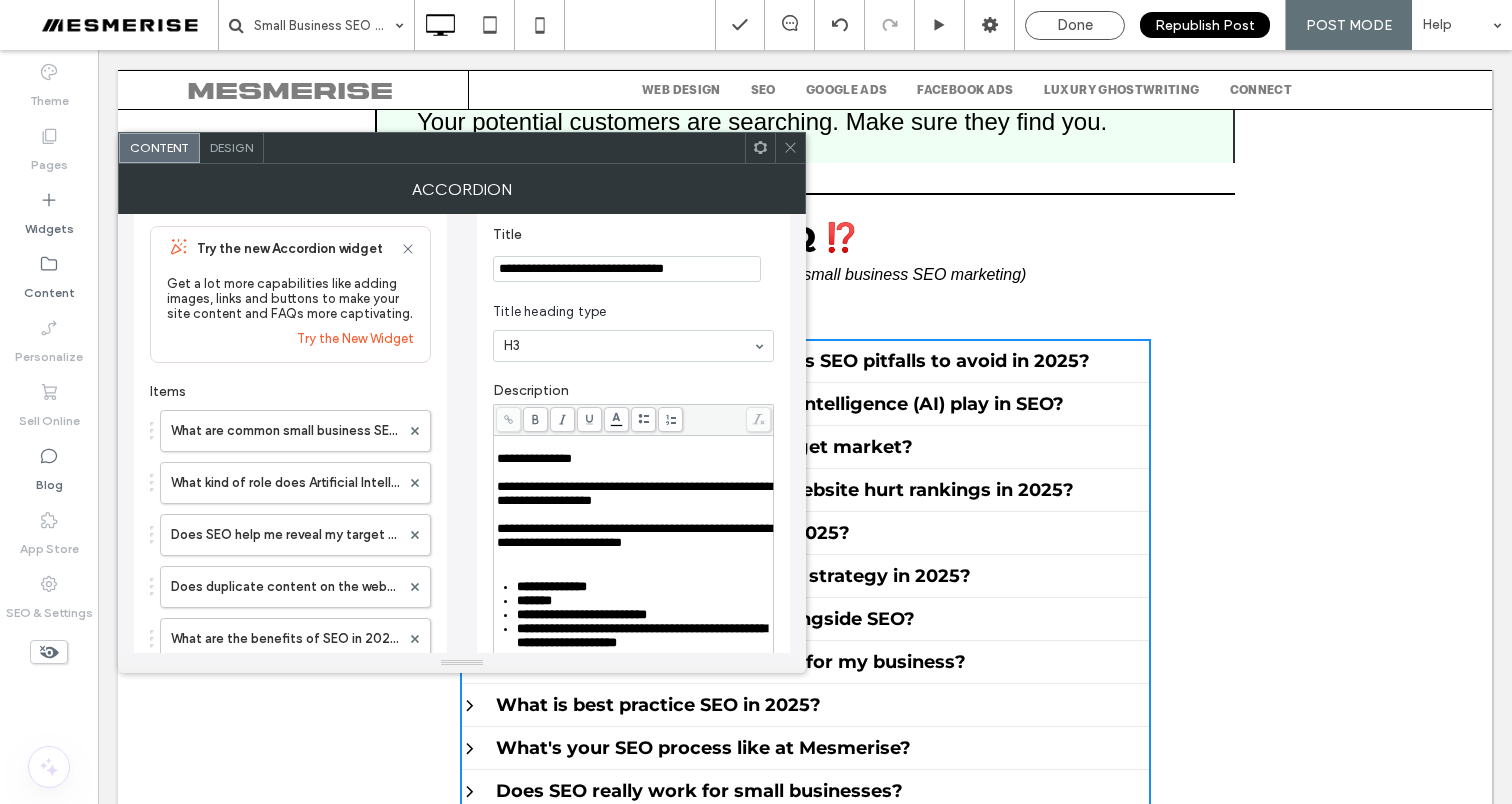 click at bounding box center [634, 473] 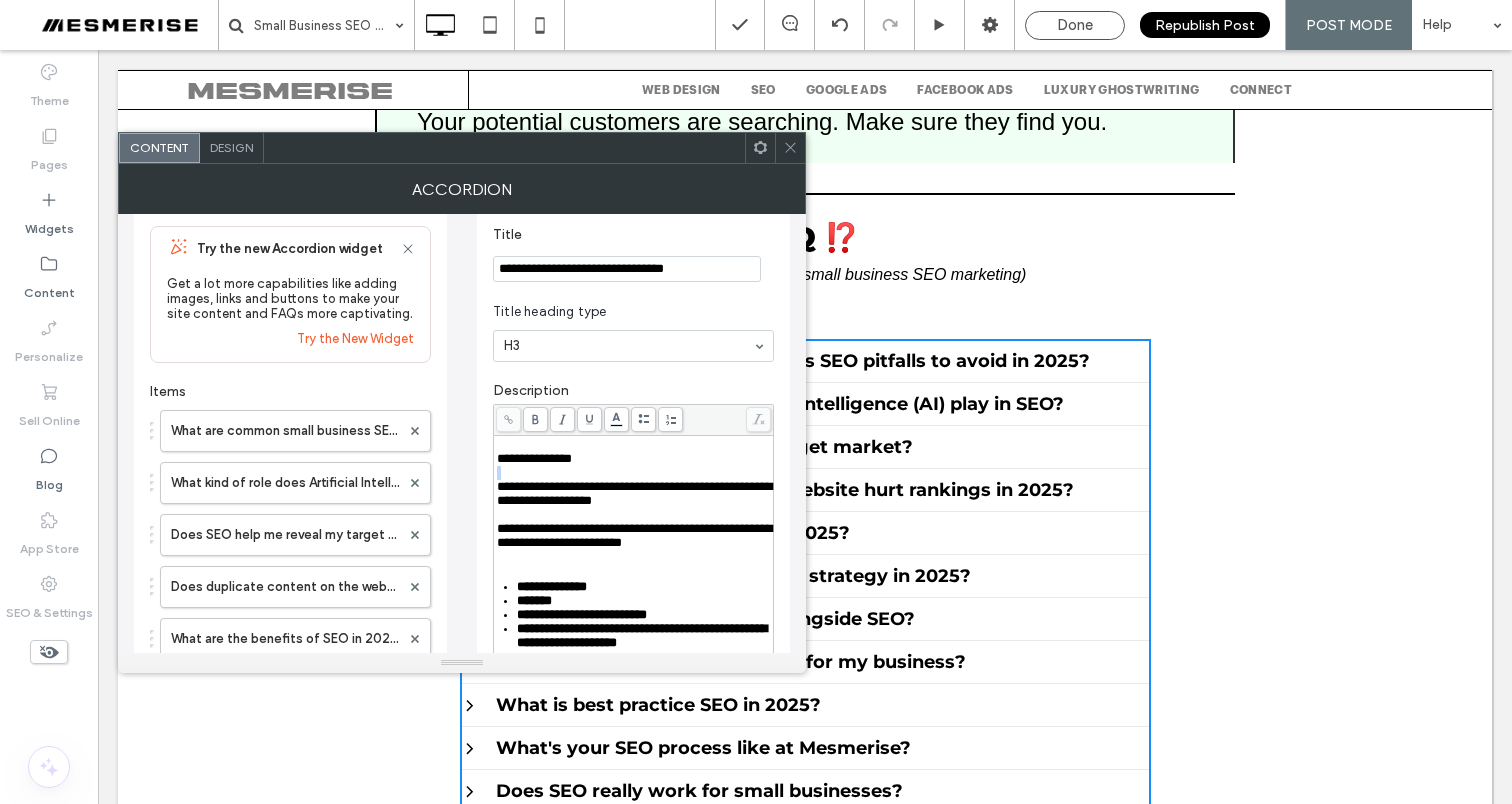 click at bounding box center [634, 473] 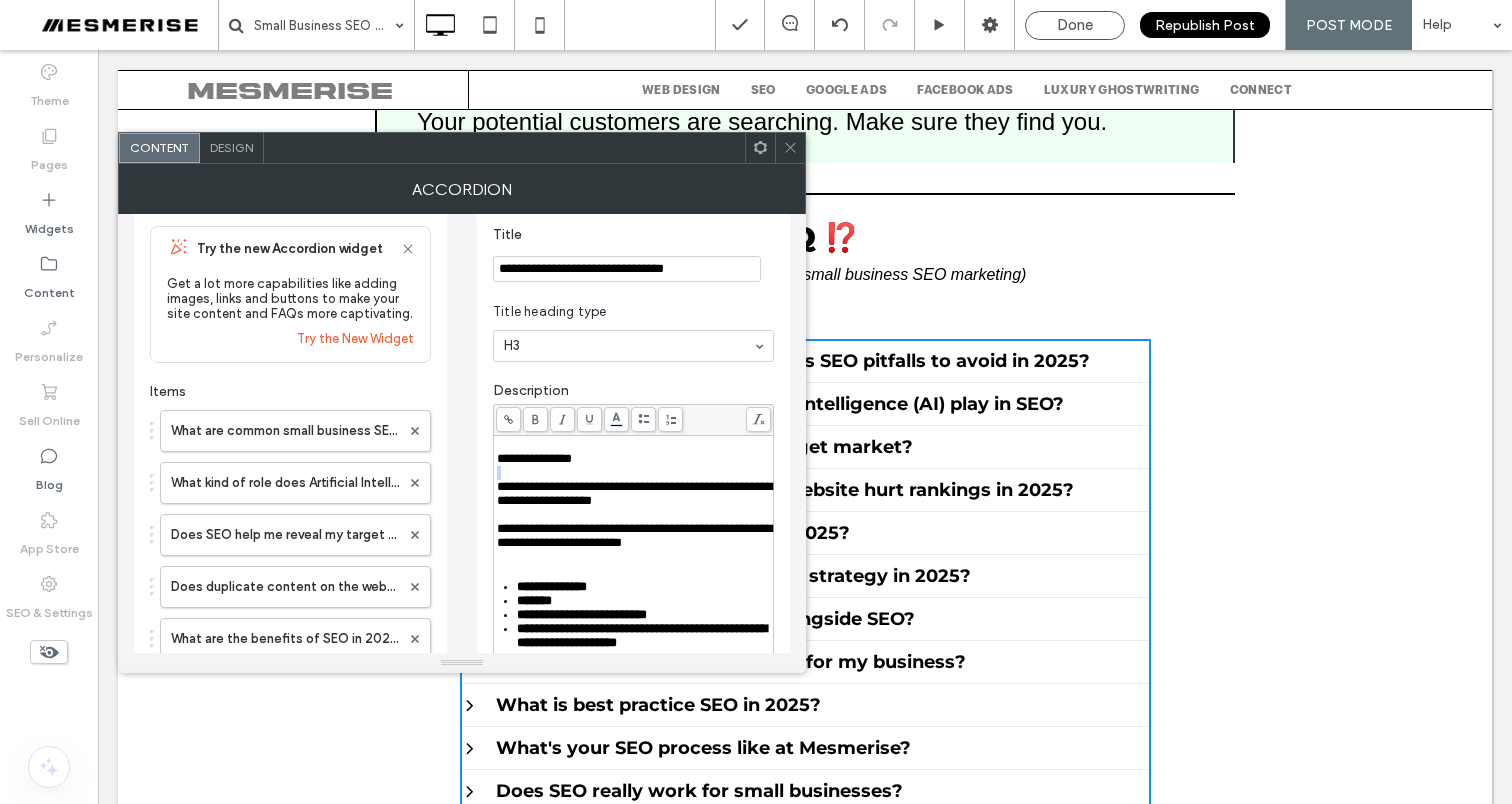 click at bounding box center (634, 473) 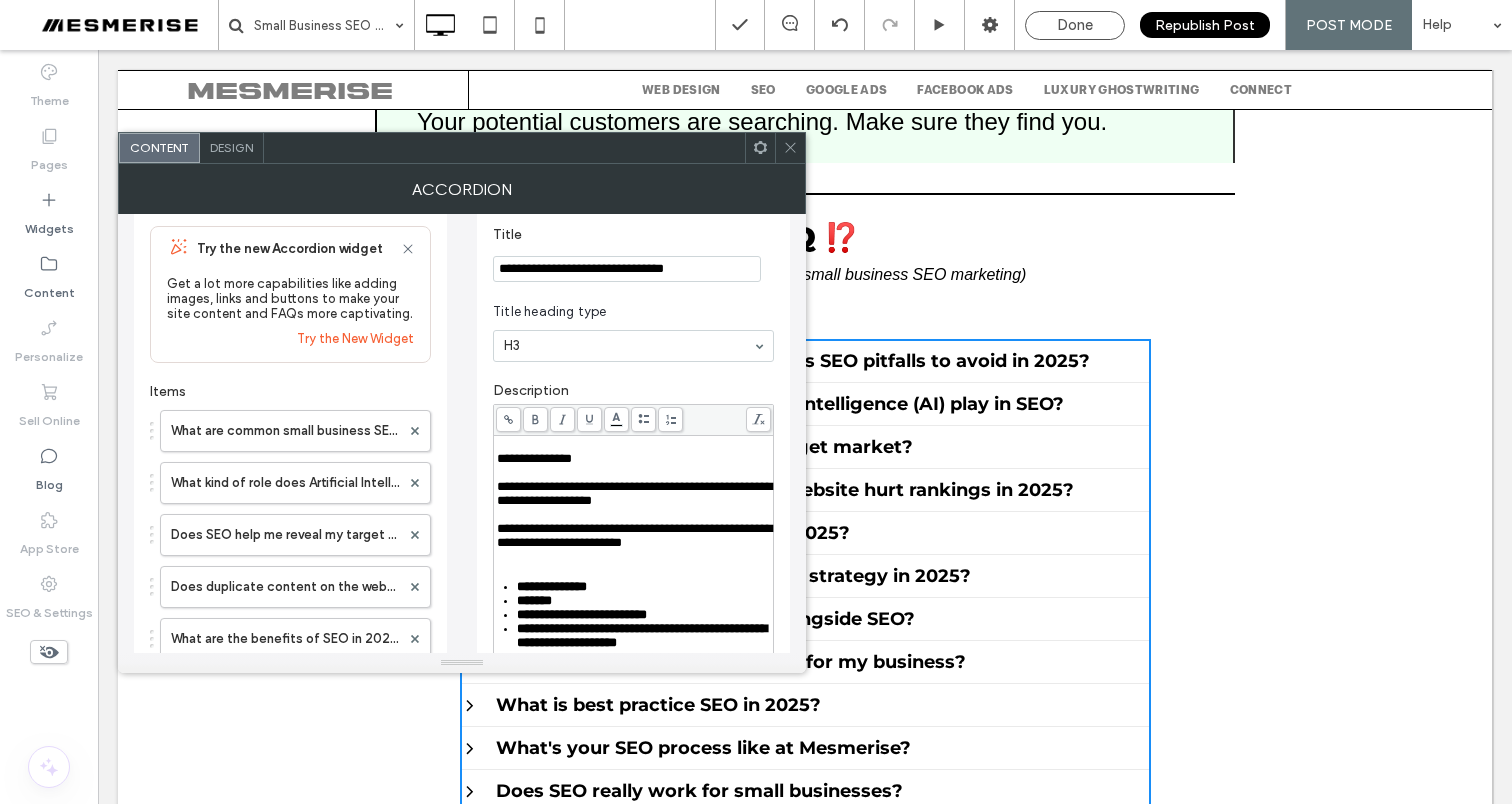 click on "**********" at bounding box center (534, 458) 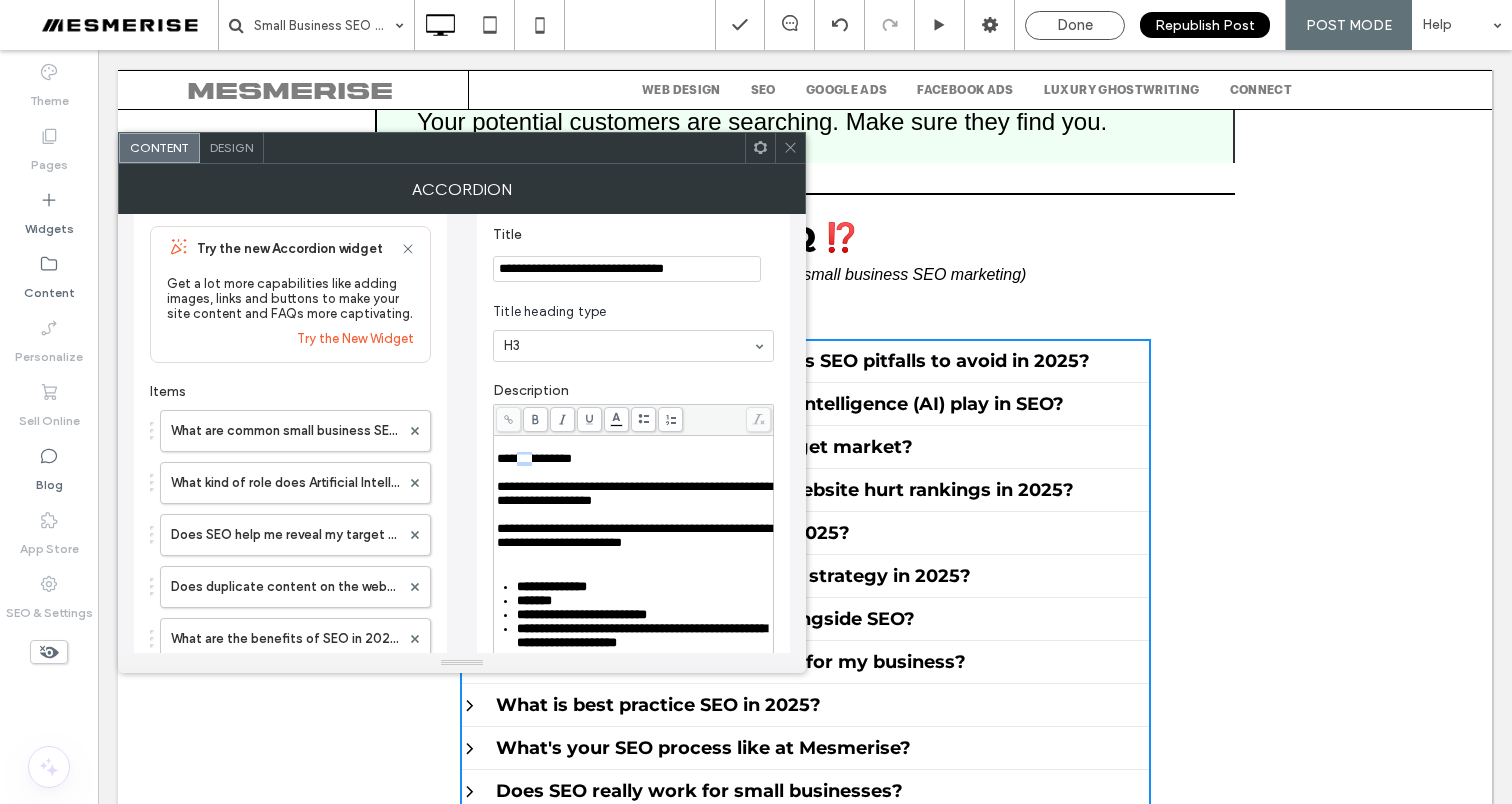 click on "**********" at bounding box center [534, 458] 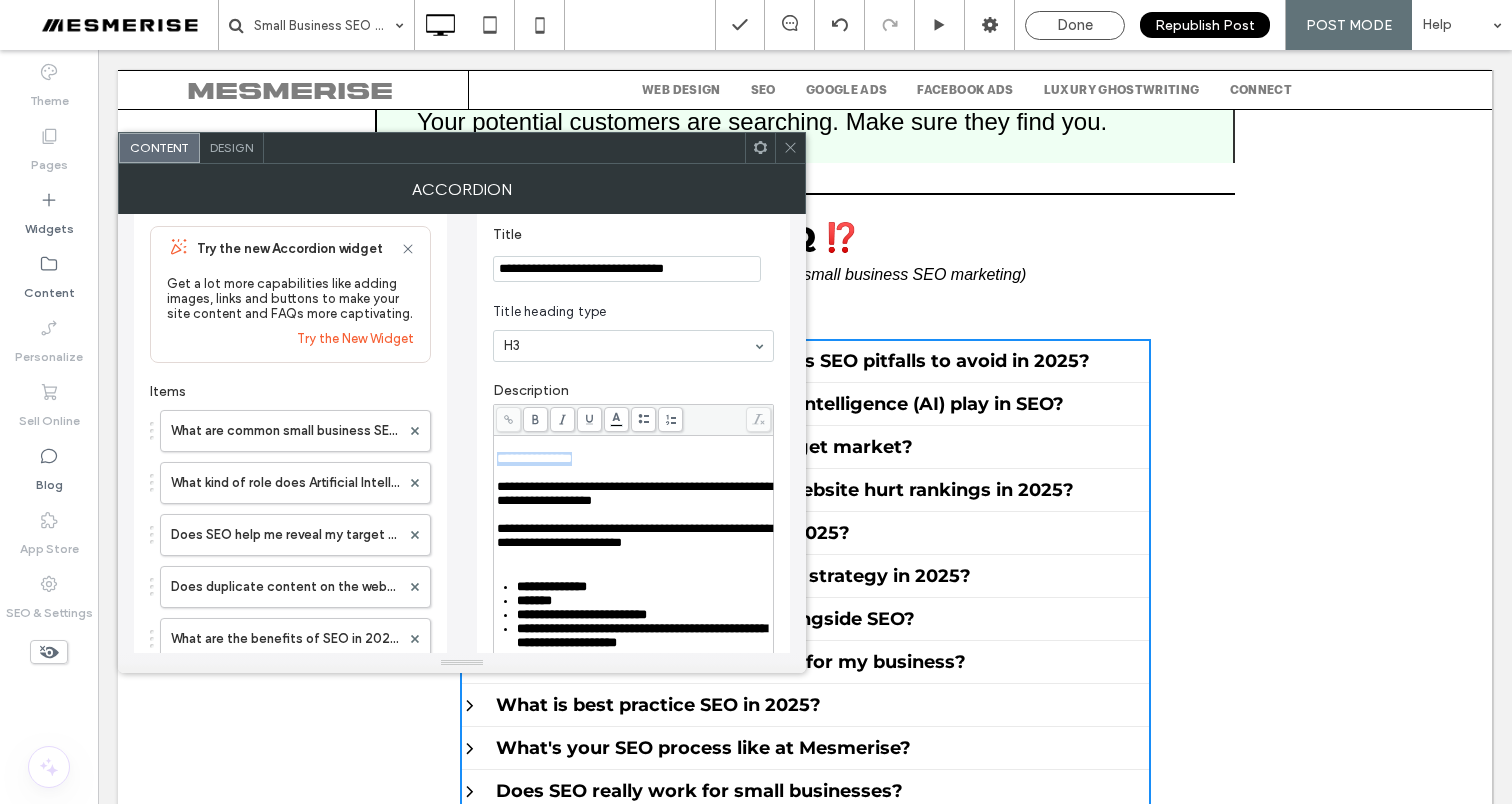 click on "**********" at bounding box center [534, 458] 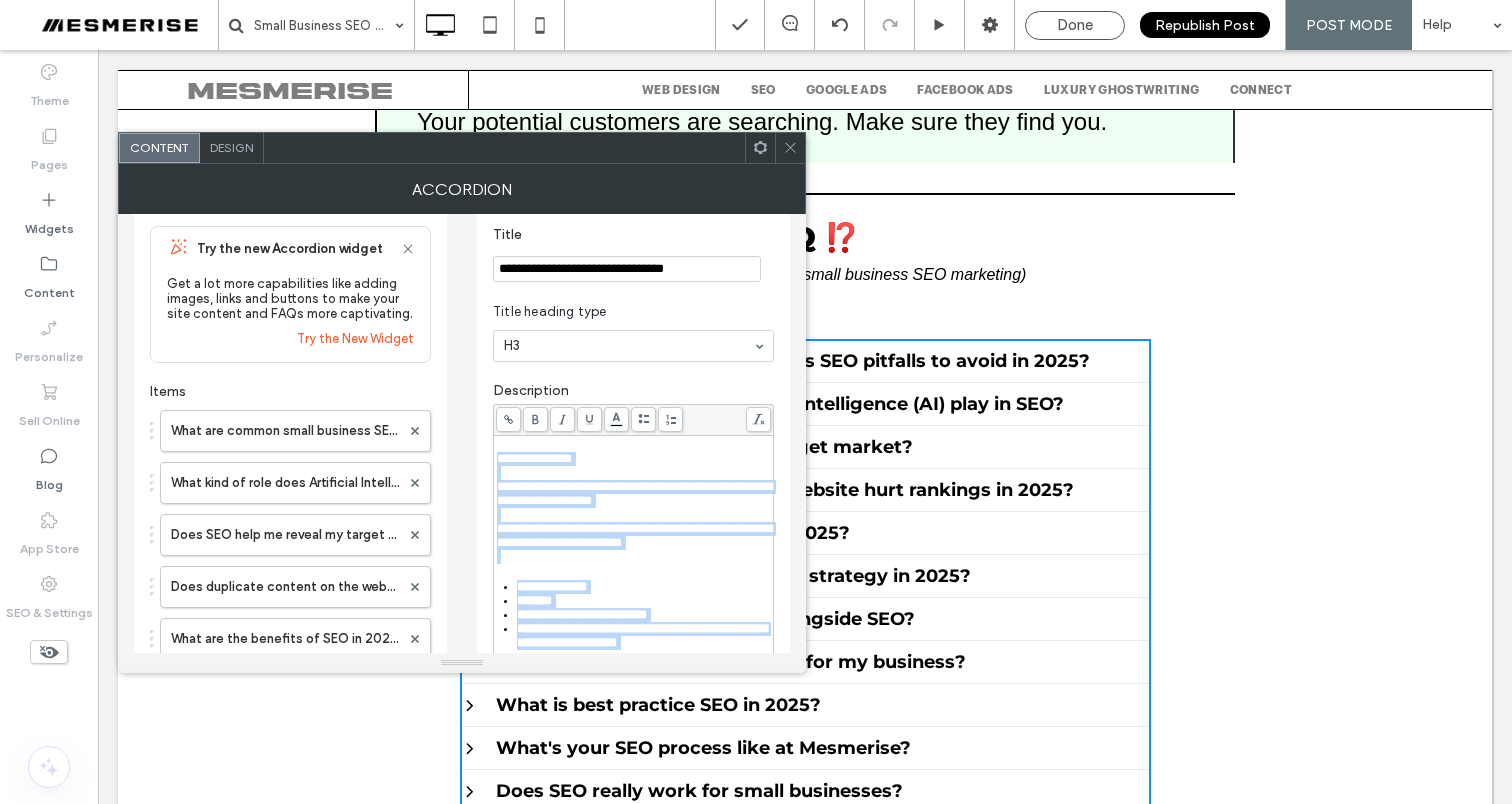 scroll, scrollTop: 646, scrollLeft: 0, axis: vertical 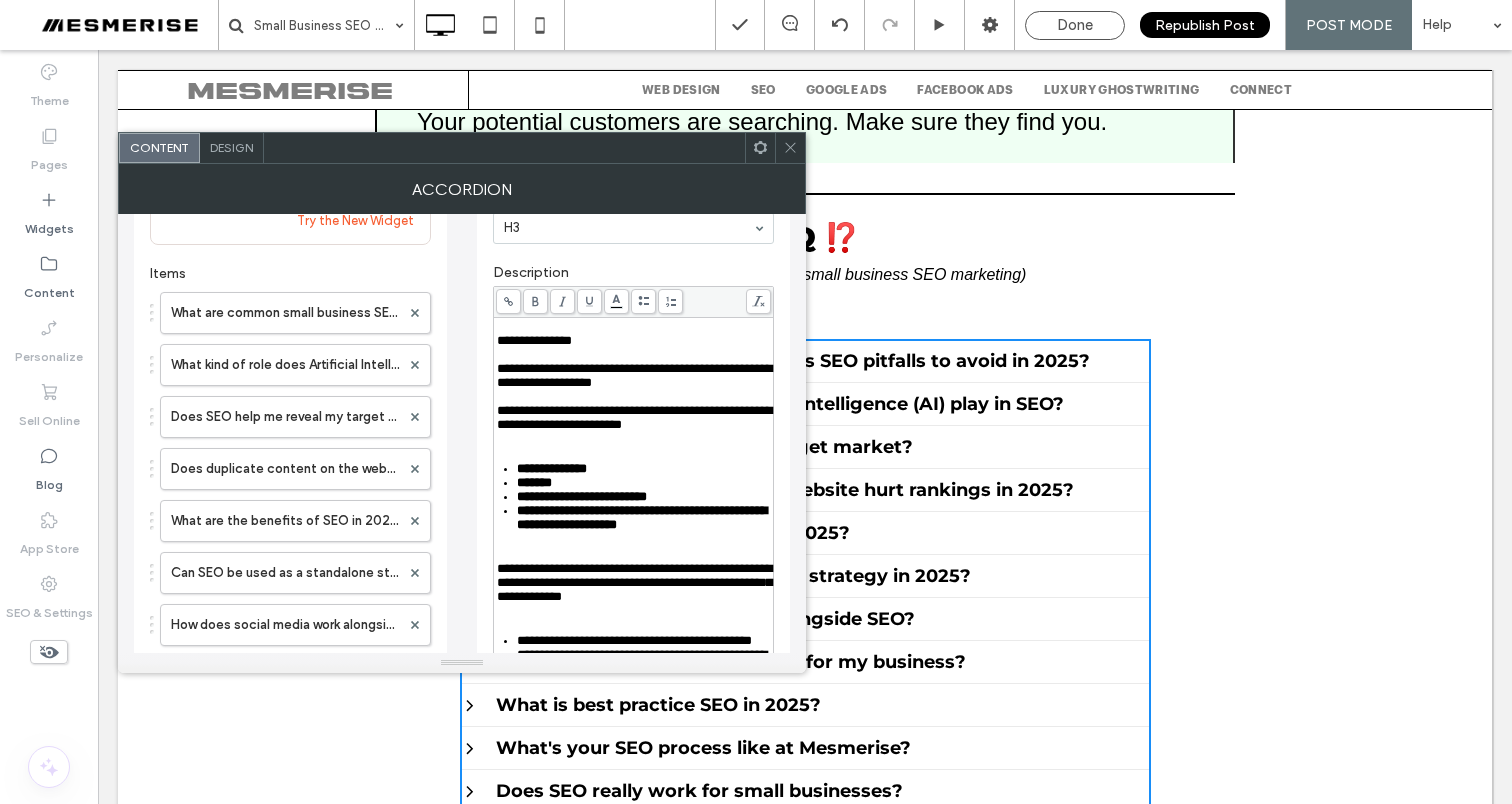 click 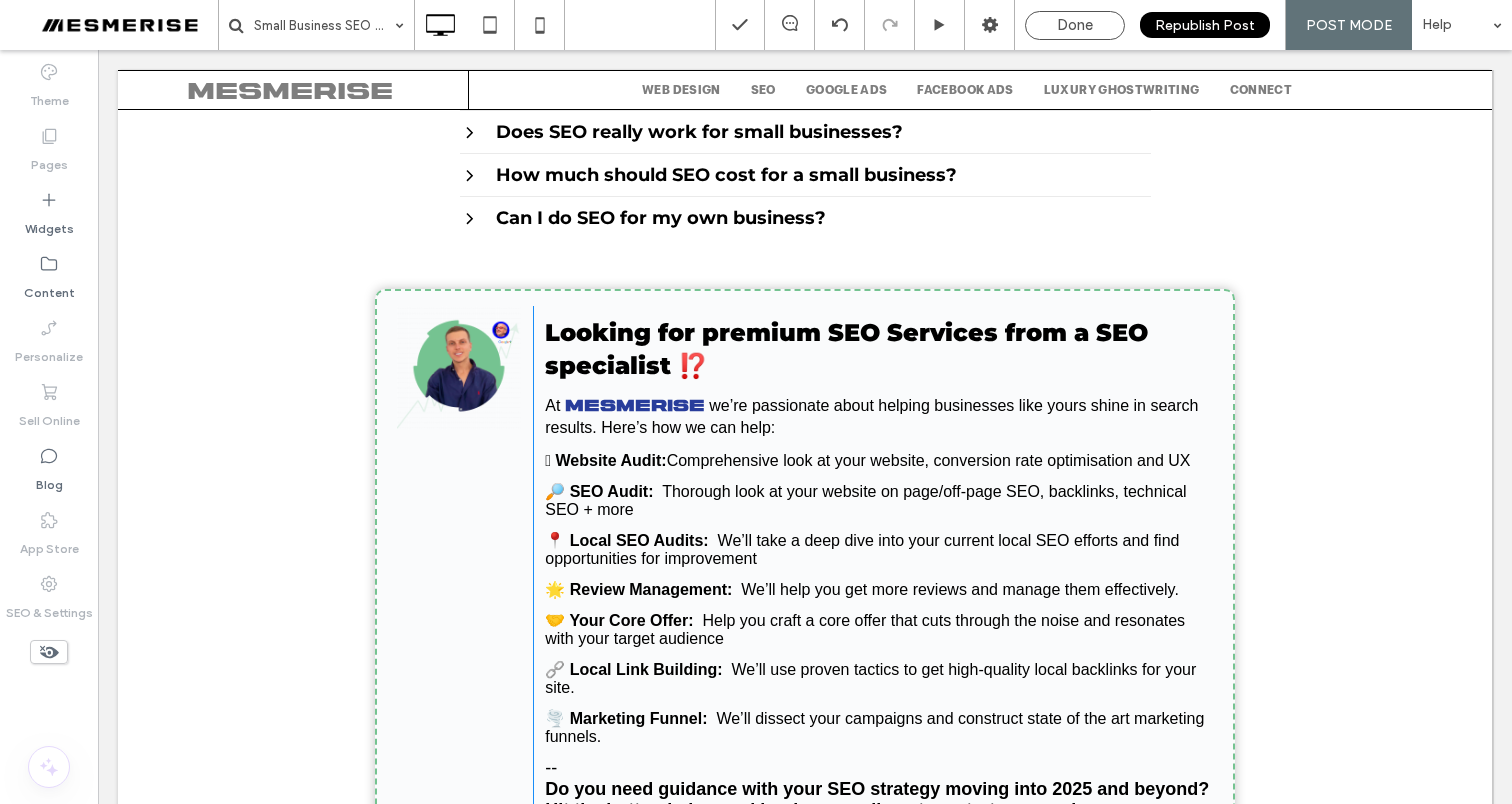 scroll, scrollTop: 0, scrollLeft: 0, axis: both 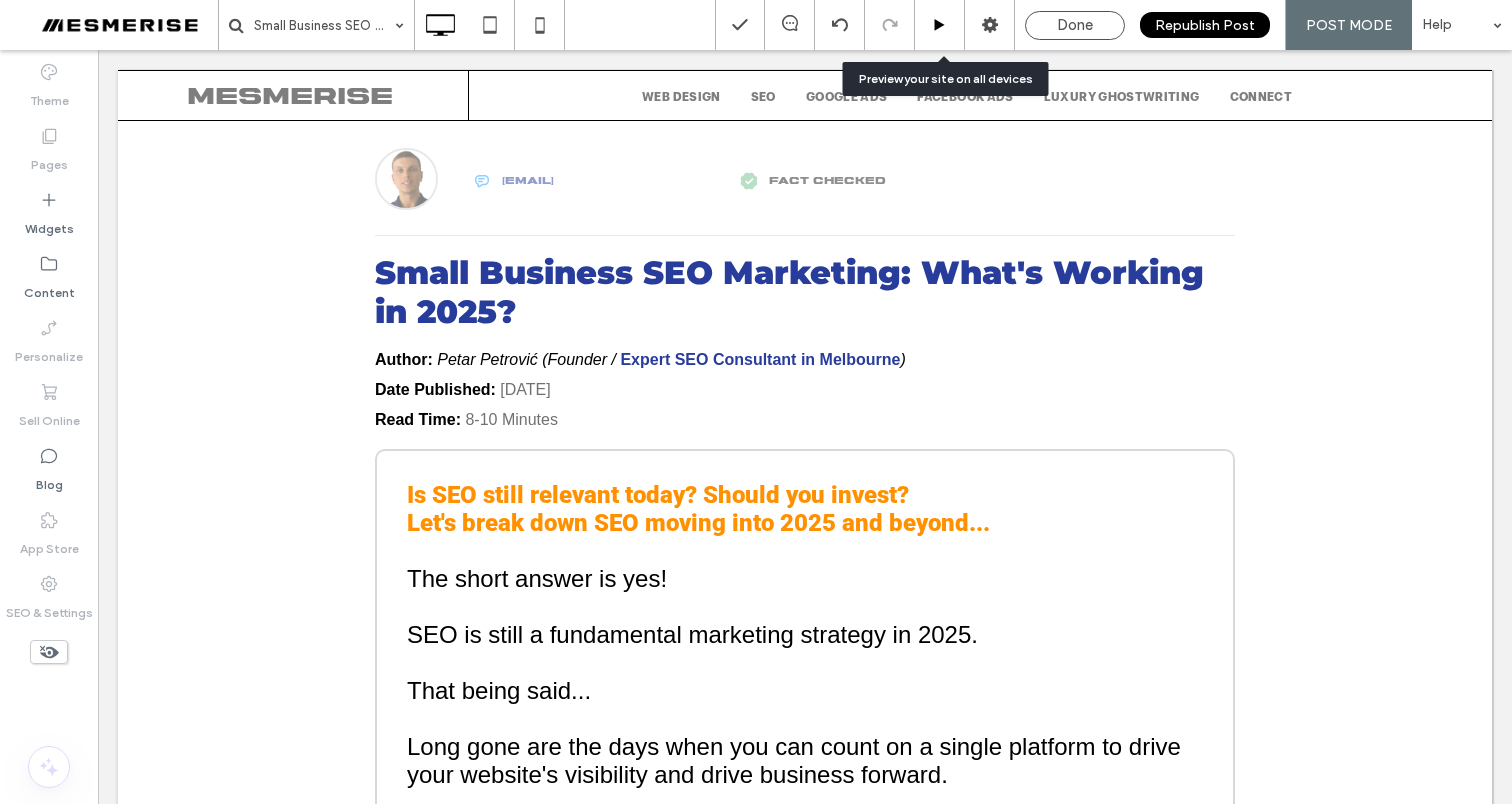 click 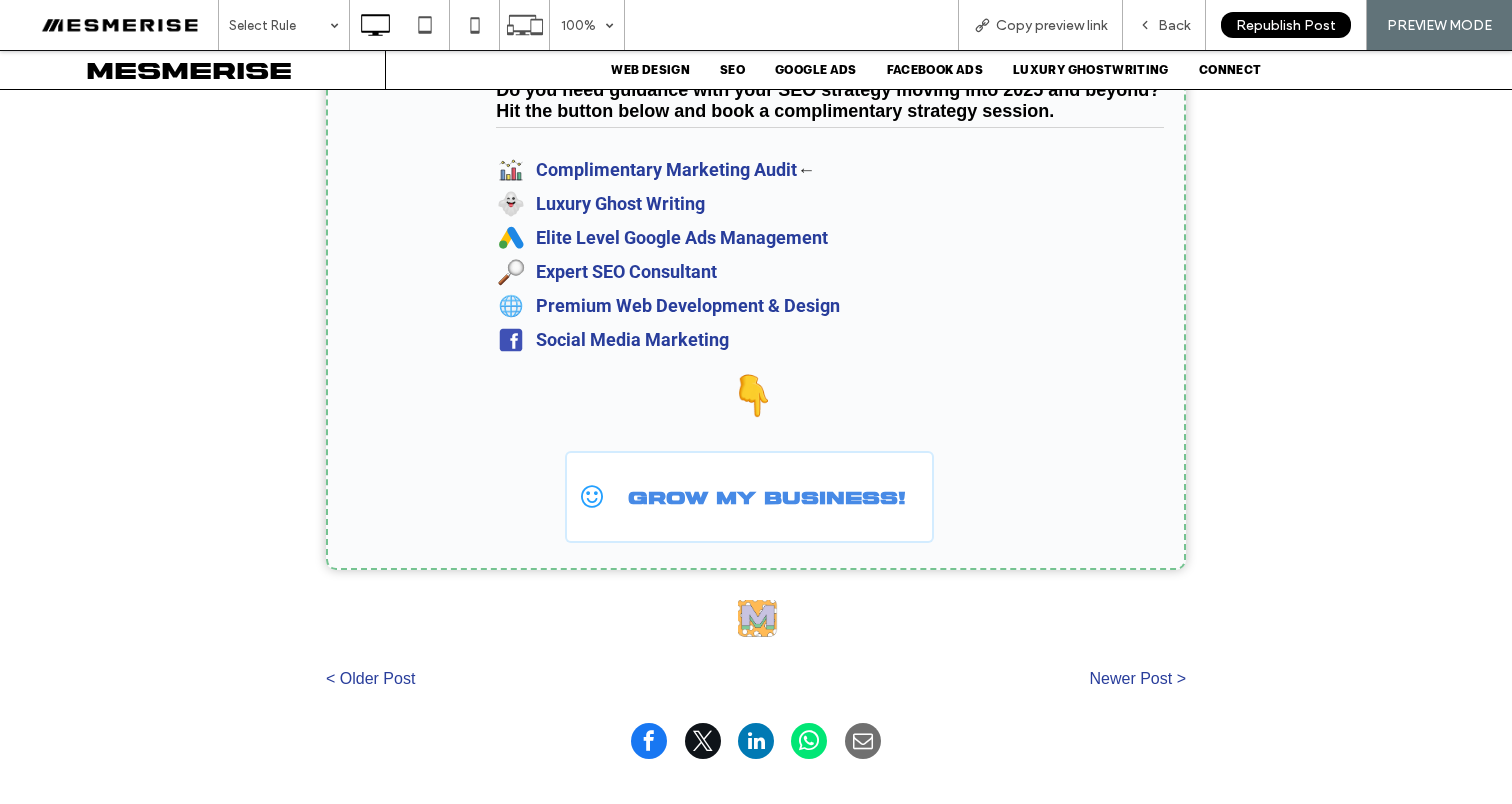 scroll, scrollTop: 15455, scrollLeft: 0, axis: vertical 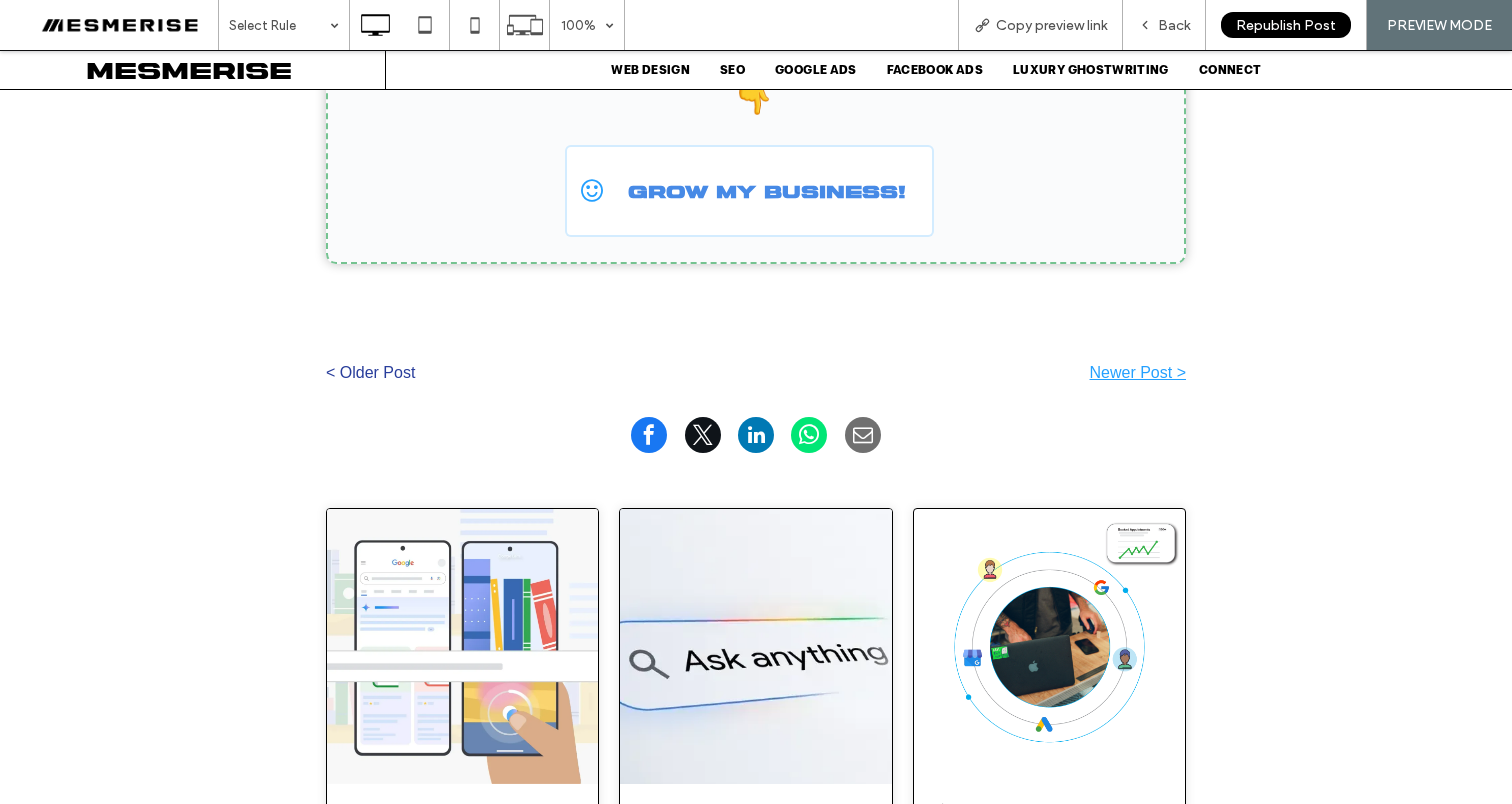 click on "Newer Post >" at bounding box center [971, 373] 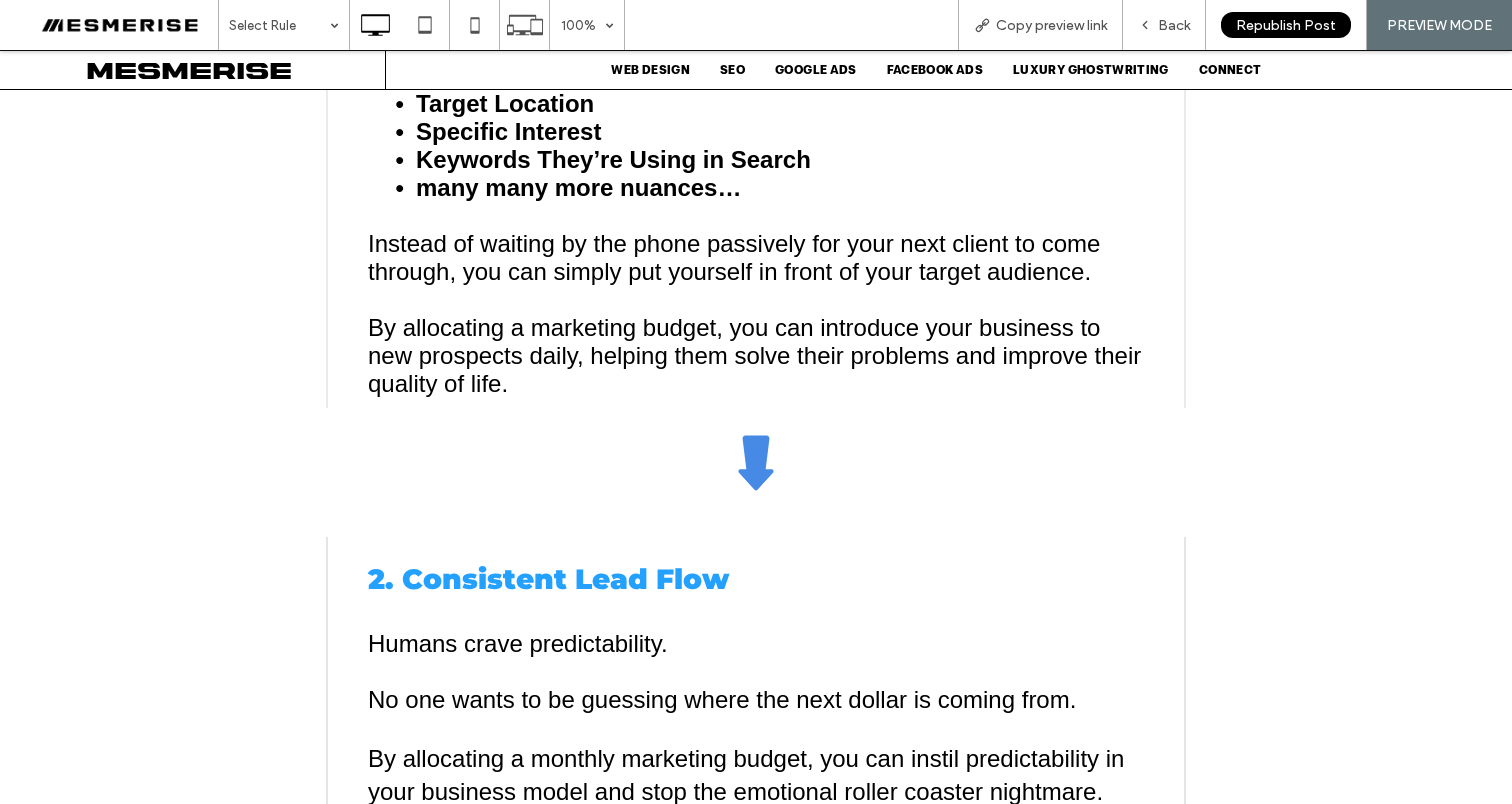scroll, scrollTop: 0, scrollLeft: 0, axis: both 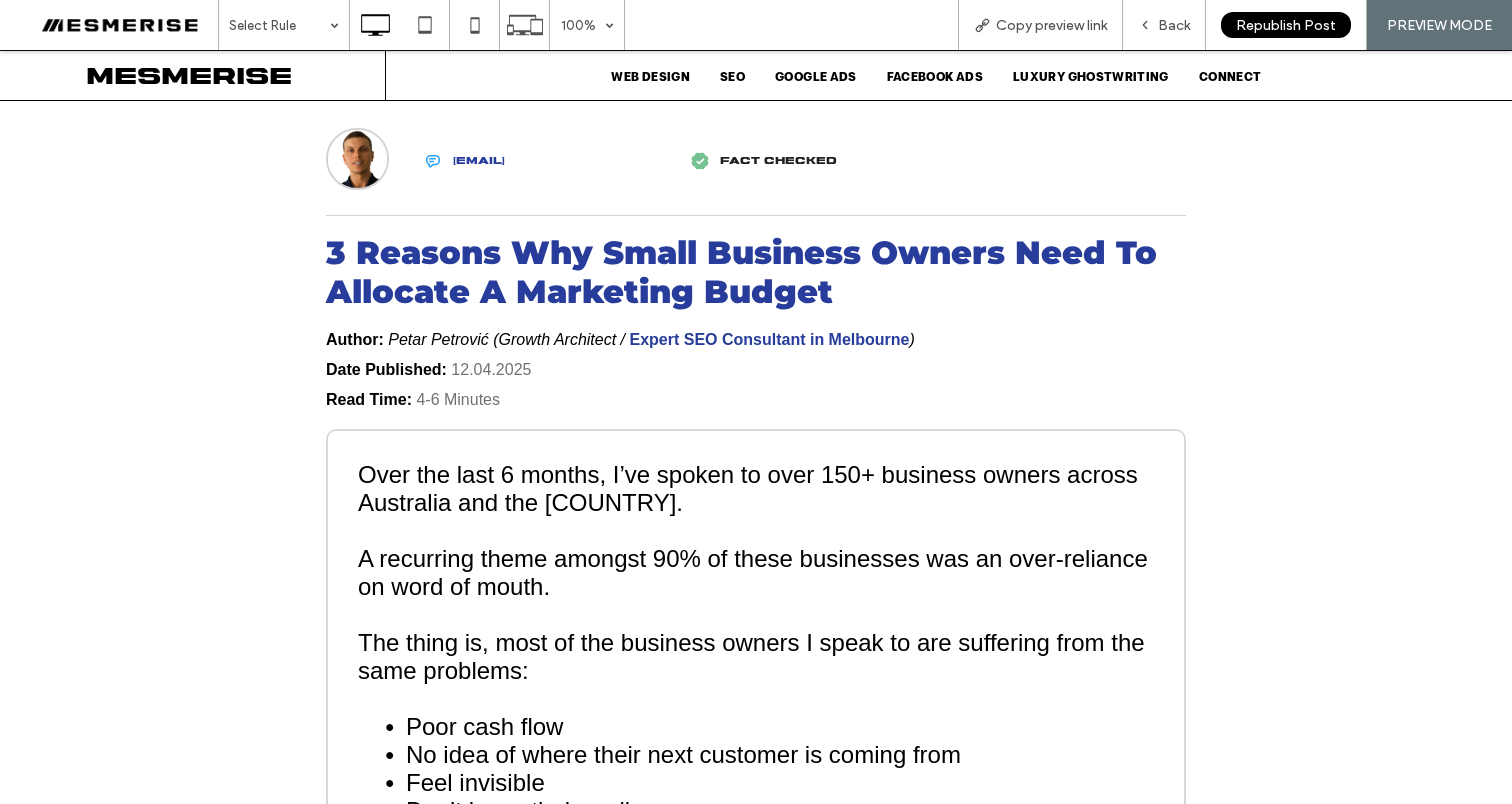 click on "3 Reasons Why Small Business Owners Need To Allocate A Marketing Budget" at bounding box center (741, 272) 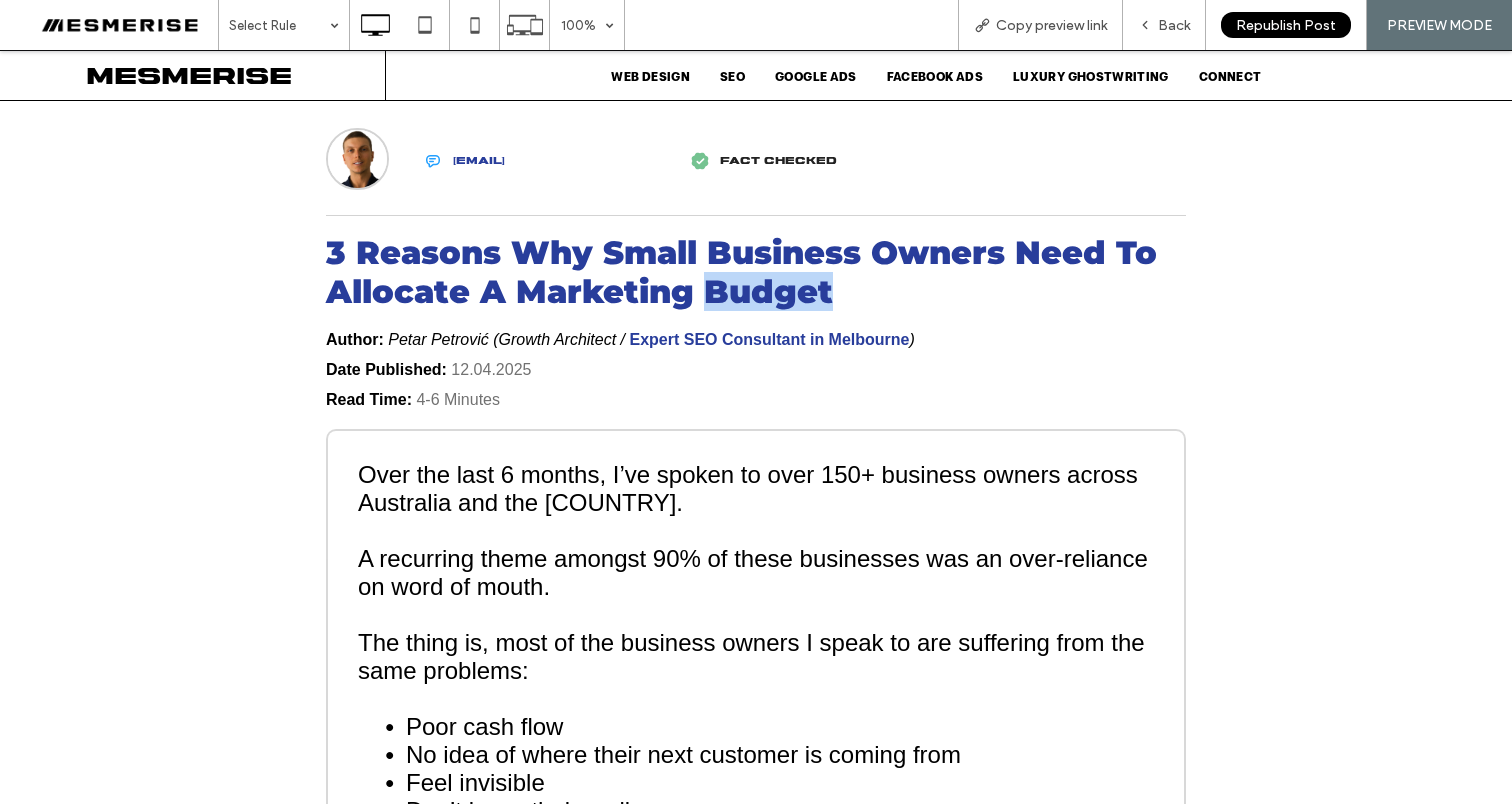 click on "3 Reasons Why Small Business Owners Need To Allocate A Marketing Budget" at bounding box center (741, 272) 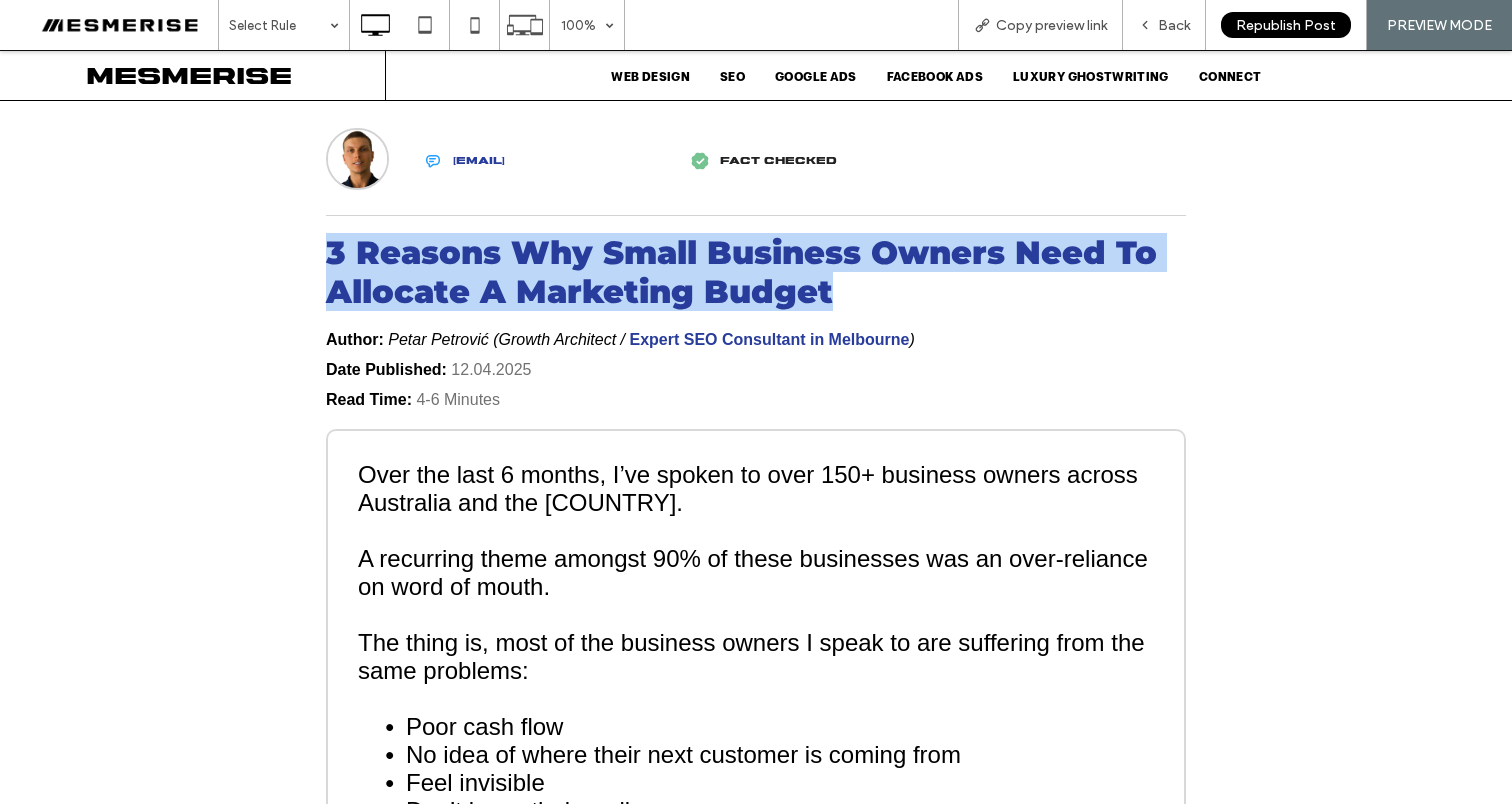 click on "3 Reasons Why Small Business Owners Need To Allocate A Marketing Budget" at bounding box center [741, 272] 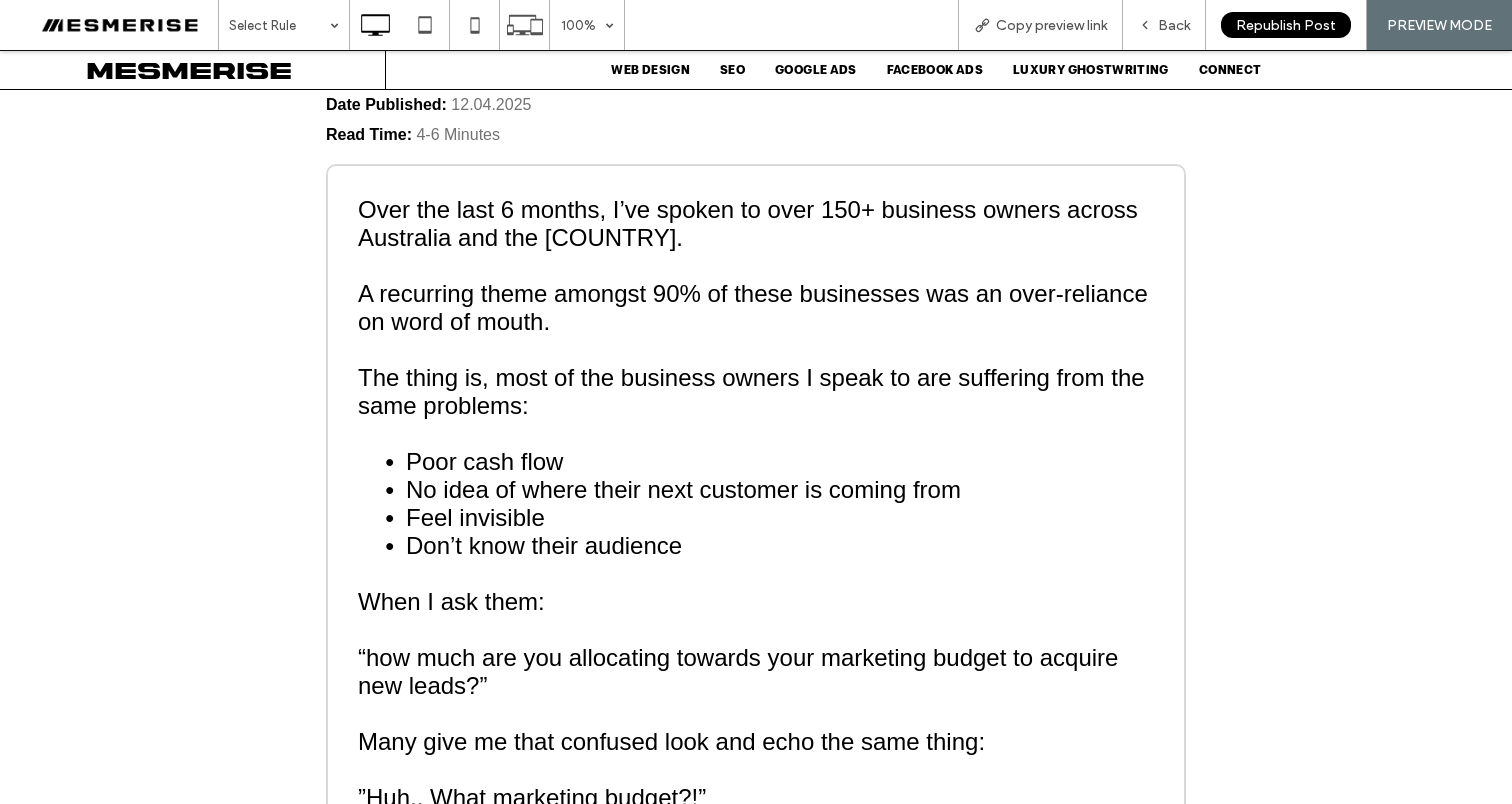 scroll, scrollTop: 192, scrollLeft: 0, axis: vertical 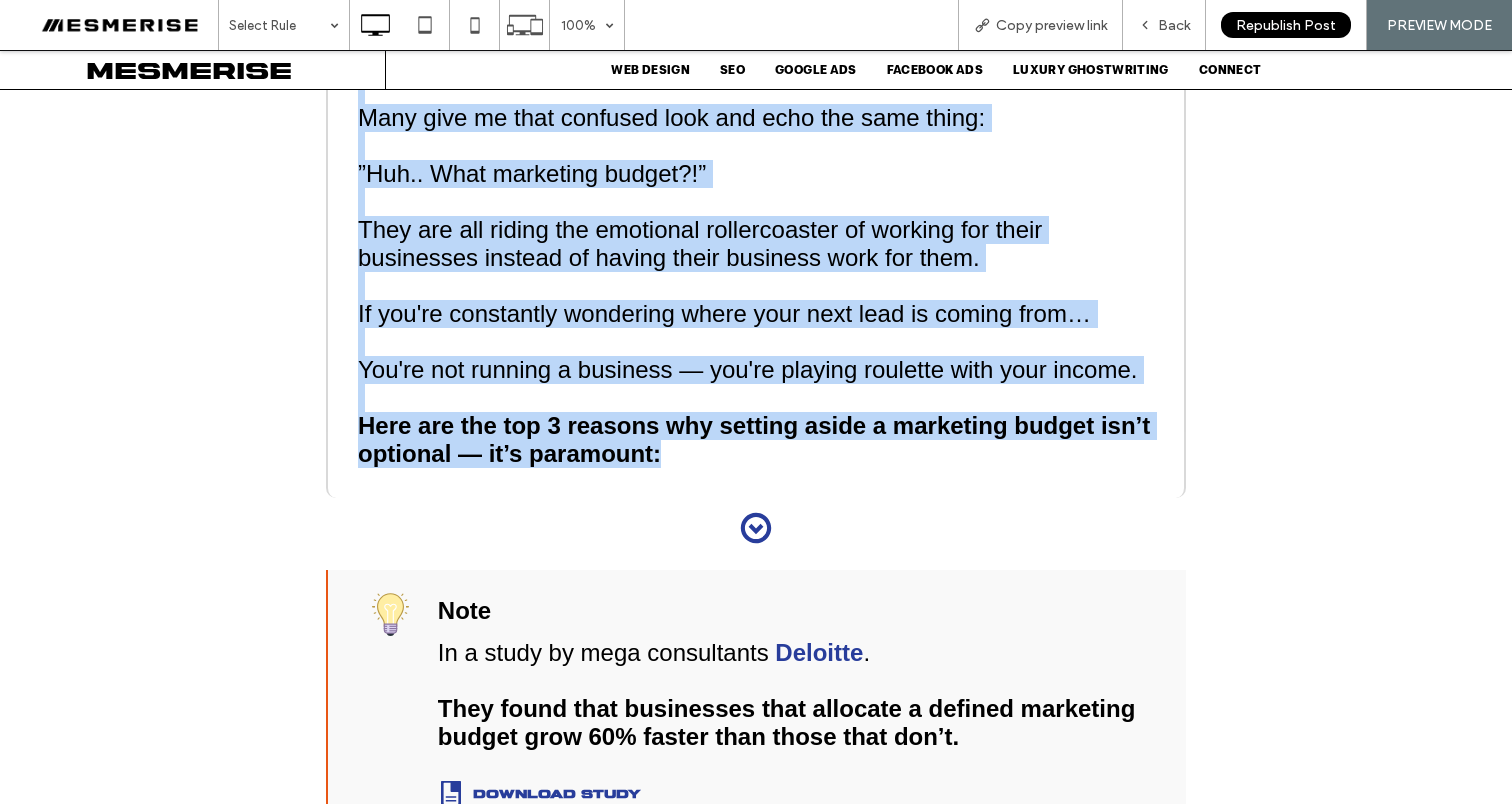 drag, startPoint x: 489, startPoint y: 291, endPoint x: 898, endPoint y: 443, distance: 436.3313 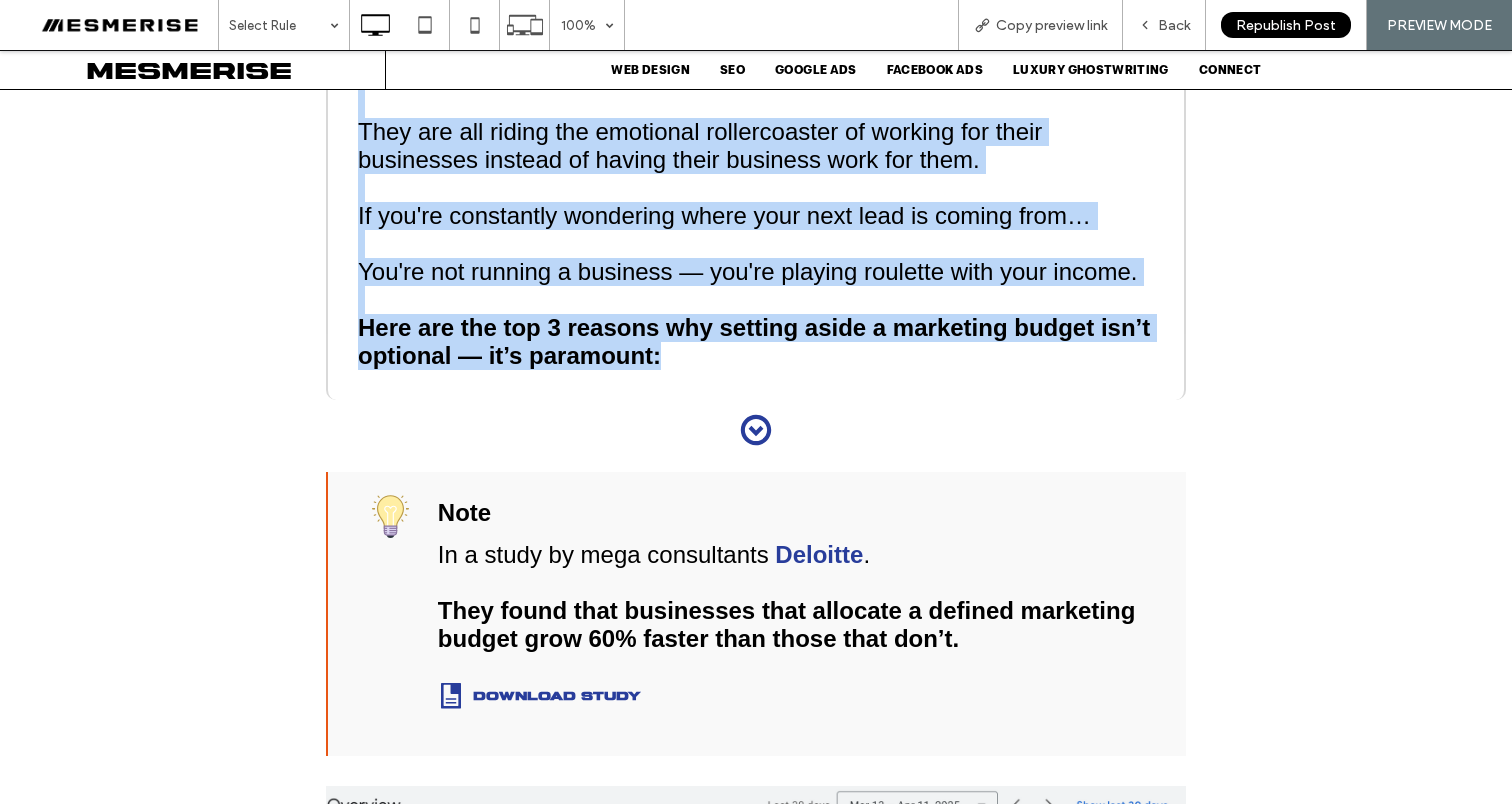 scroll, scrollTop: 1167, scrollLeft: 0, axis: vertical 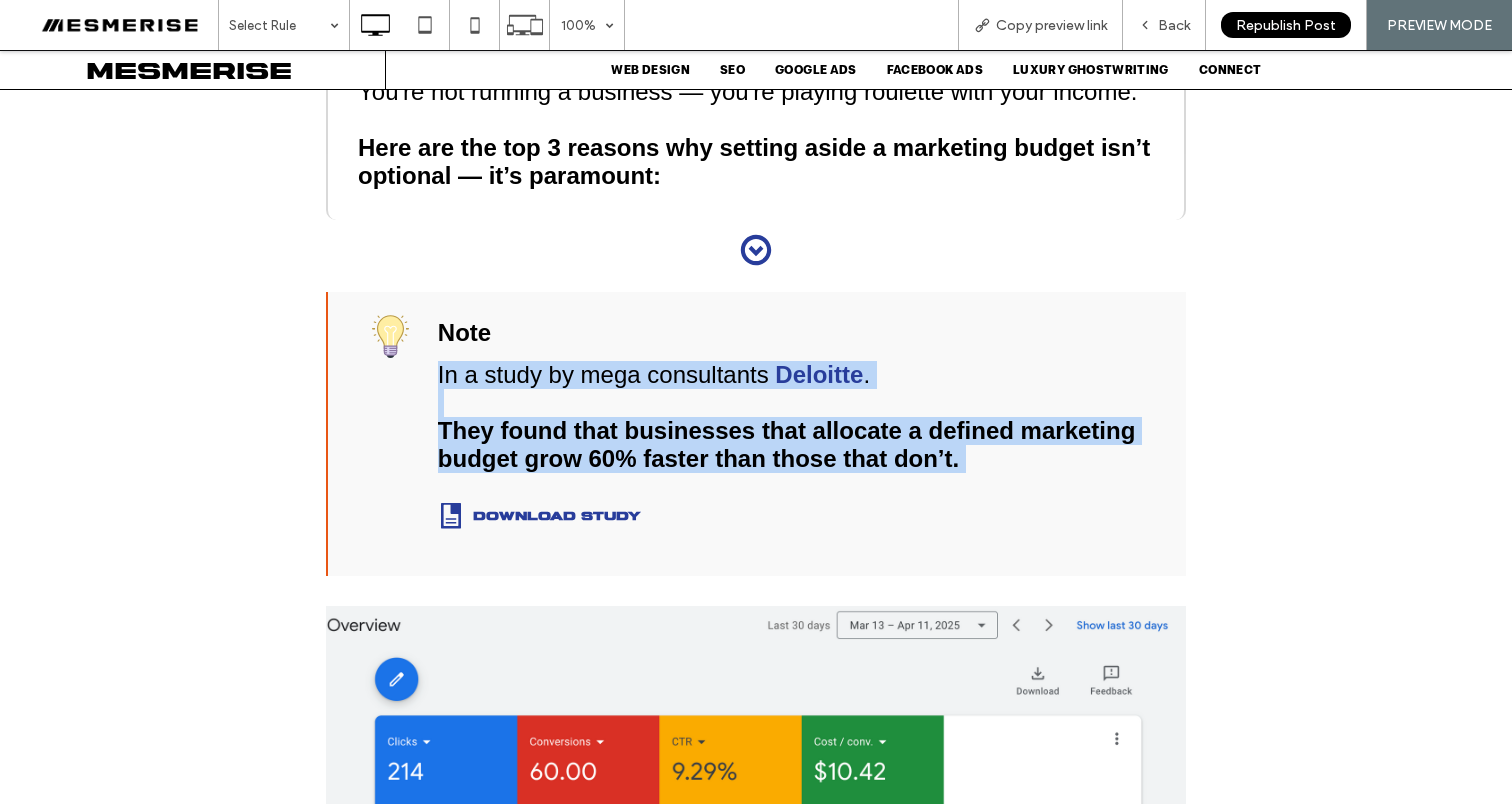 drag, startPoint x: 425, startPoint y: 357, endPoint x: 975, endPoint y: 458, distance: 559.1967 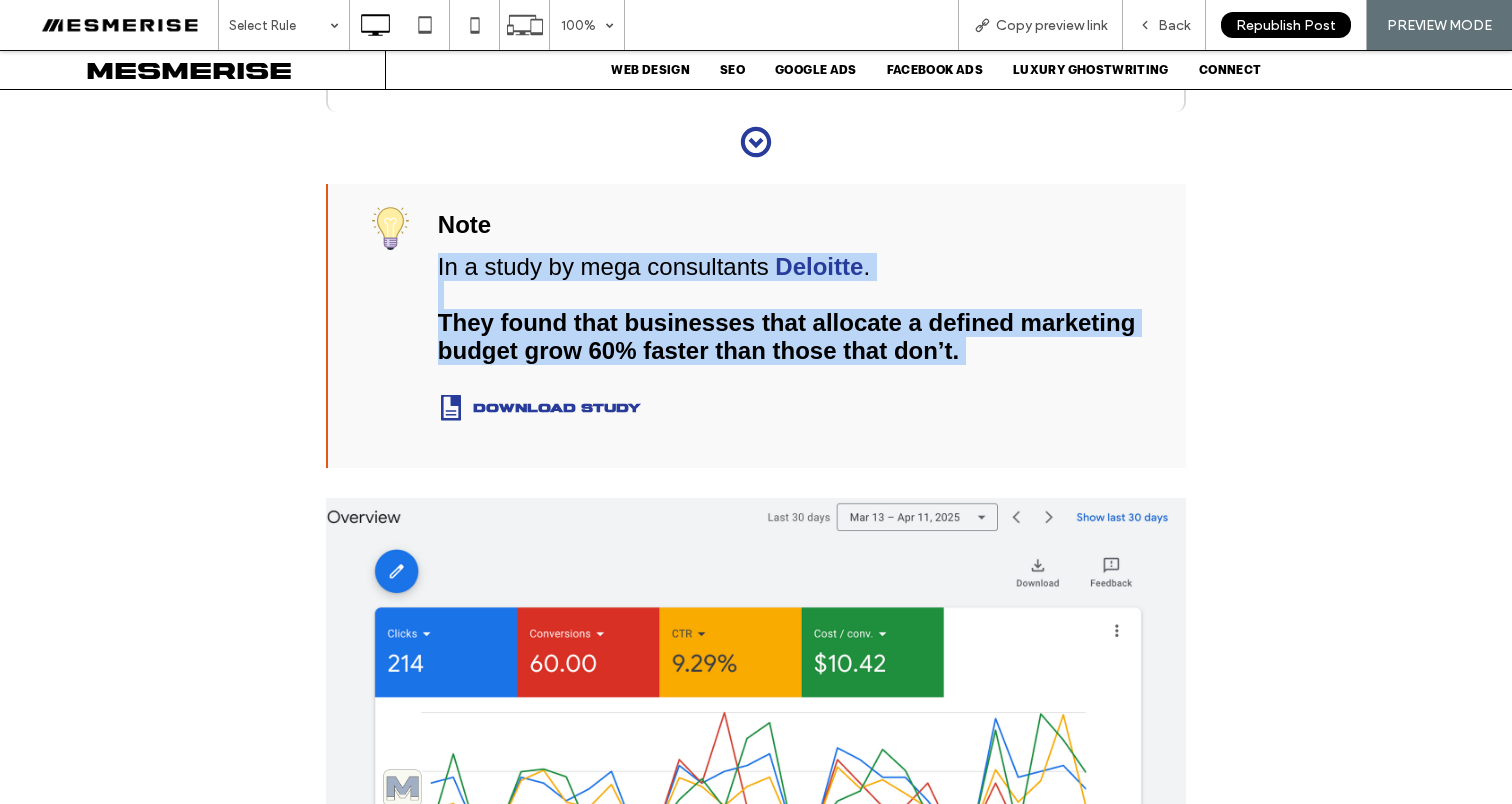 scroll, scrollTop: 1521, scrollLeft: 0, axis: vertical 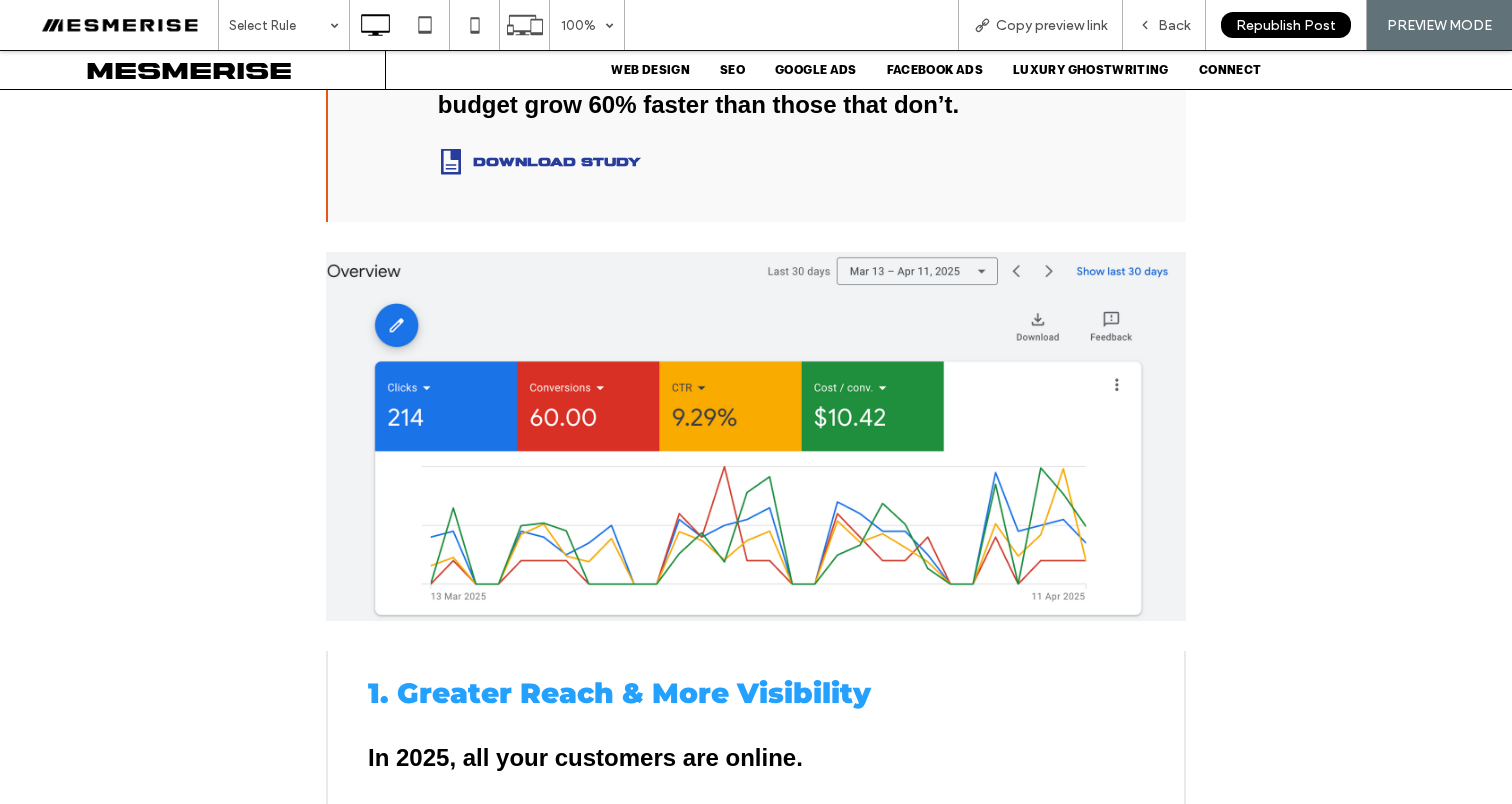 drag, startPoint x: 735, startPoint y: 320, endPoint x: 855, endPoint y: 304, distance: 121.061966 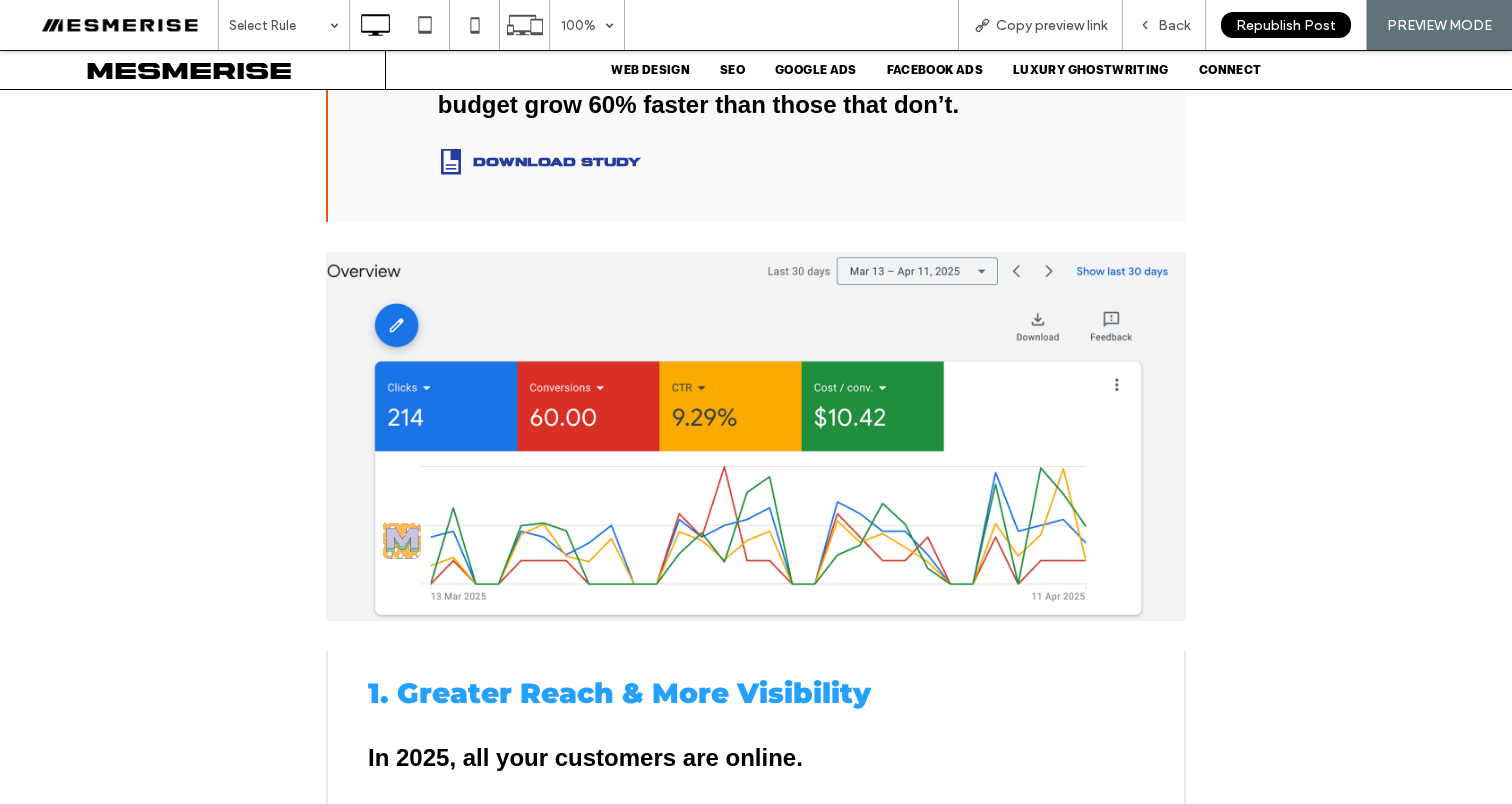 click at bounding box center [756, 387] 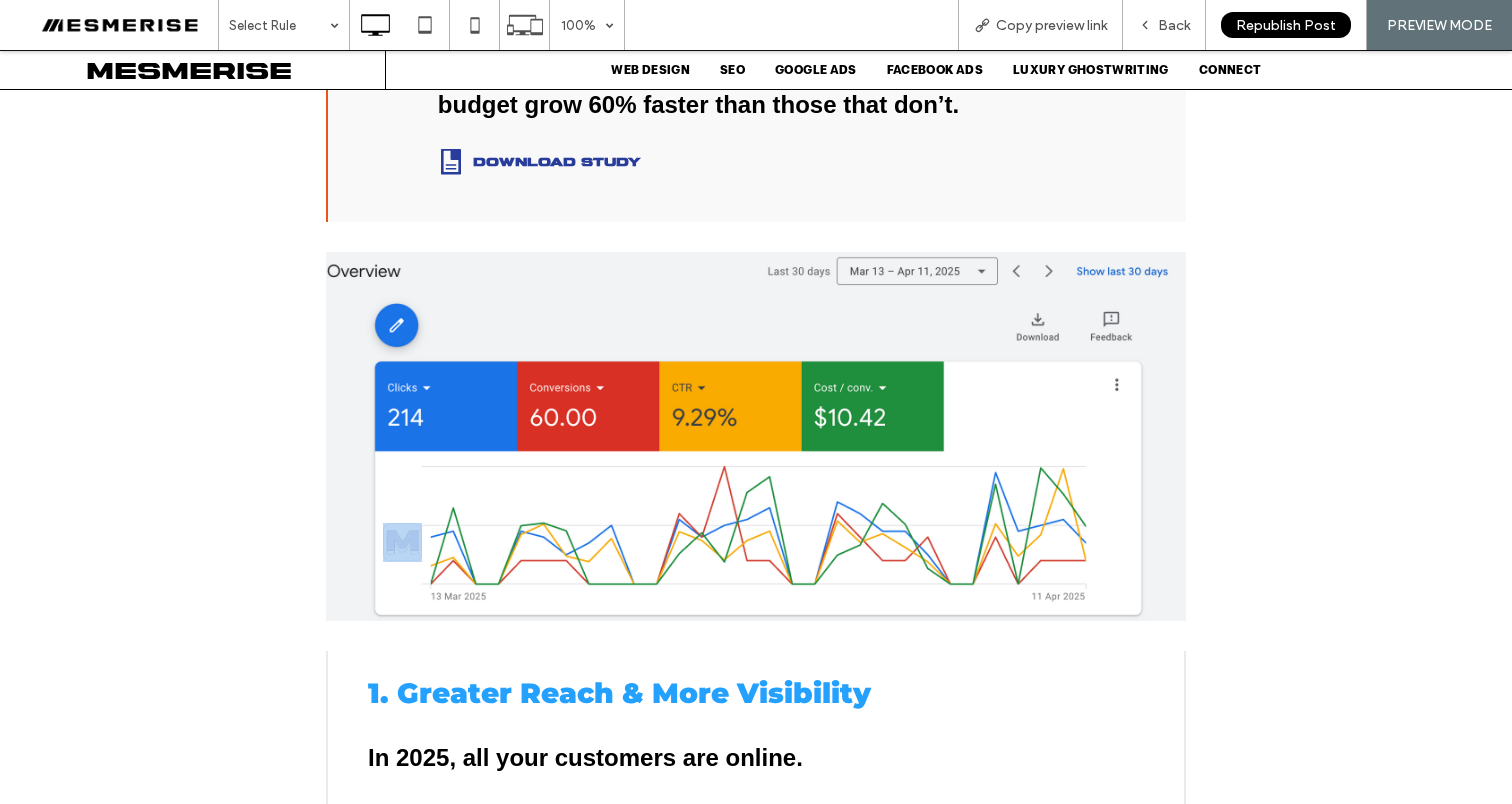 drag, startPoint x: 366, startPoint y: 521, endPoint x: 298, endPoint y: 553, distance: 75.153175 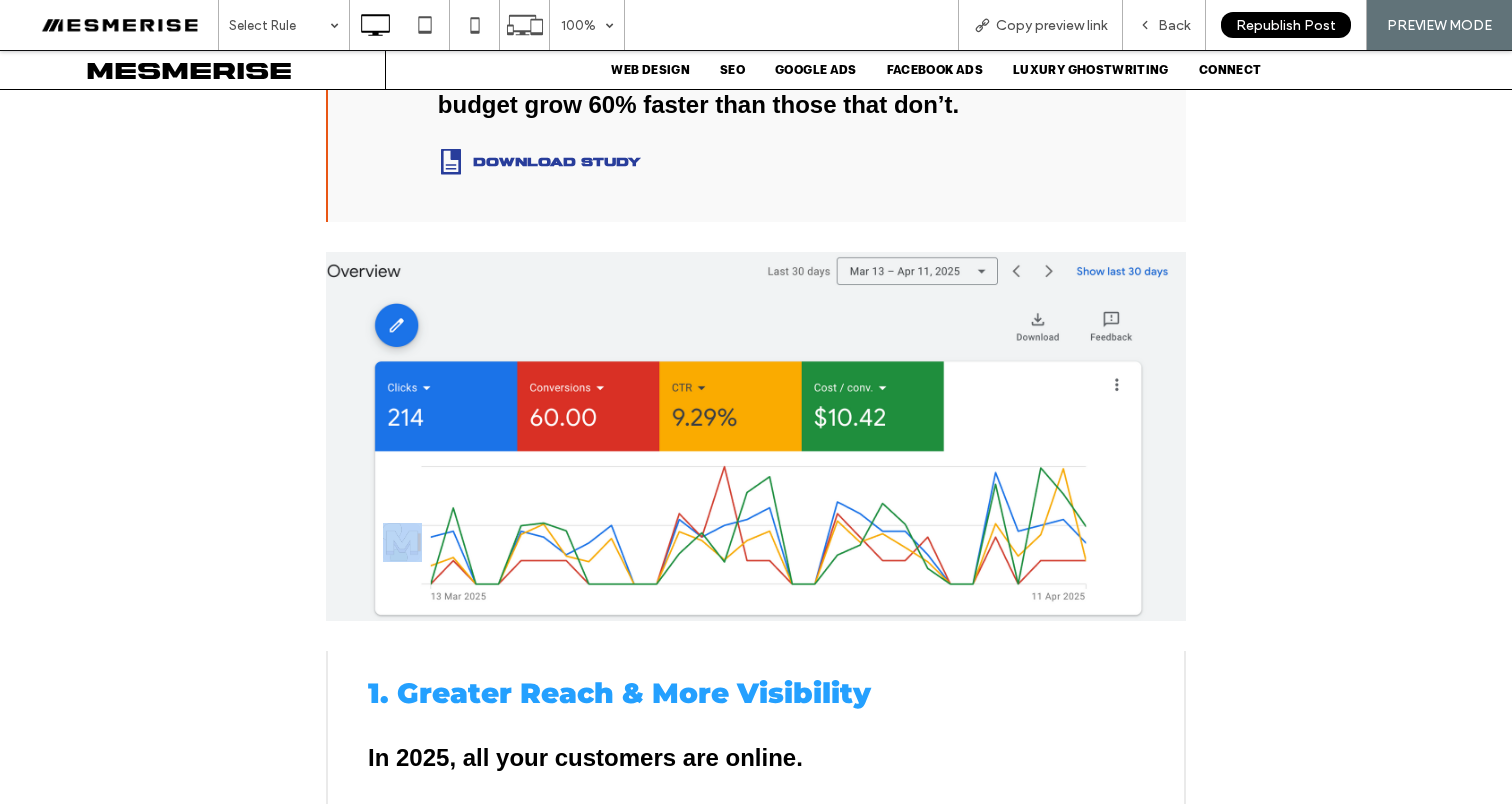 click on "3 Reasons Why Small Business Owners Need To Allocate A Marketing Budget
Author:
Petar Petrović (Growth Architect /
Expert SEO Consultant in Melbourne )
Date Published:
12.04.2025
Read Time:
4 -6 Minutes
Over the last 6 months, I’ve spoken to over 150+ business owners across Australia and the US. A recurring theme amongst 90% of these businesses was an over-reliance on word of mouth. The thing is, most of the business owners I speak to are suffering from the same problems:   Poor cash flow No idea of where their next customer is coming from Feel invisible Don’t know their audience
When I ask them: “how much are you allocating towards your marketing budget to acquire new leads?” Many give me that confused look and echo the same thing: ”Huh.. What marketing budget?!” They are all riding the emotional rollercoaster of working for their businesses instead of having their business work for them.
Click To Paste" at bounding box center (756, 3128) 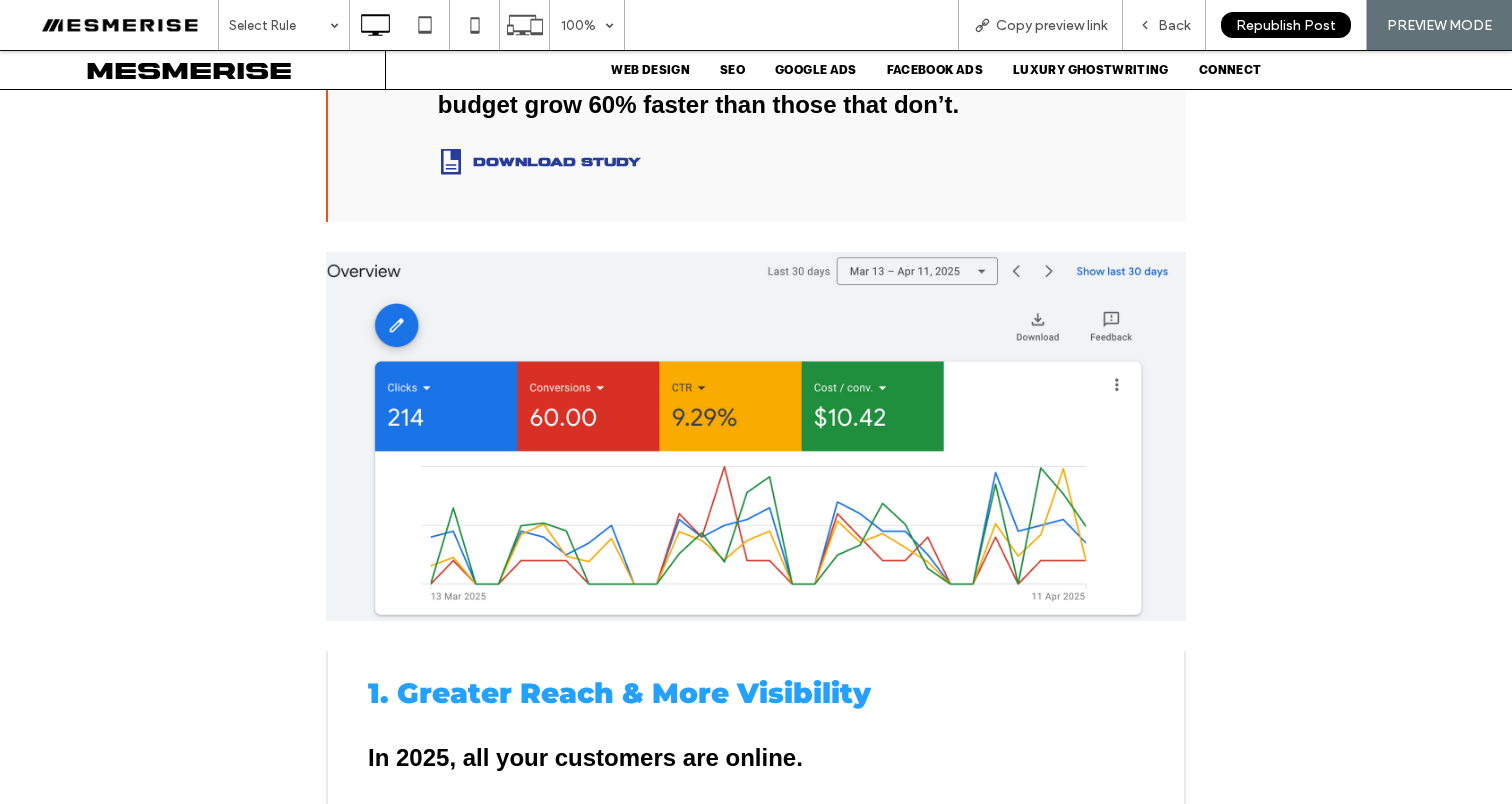 click at bounding box center [756, 387] 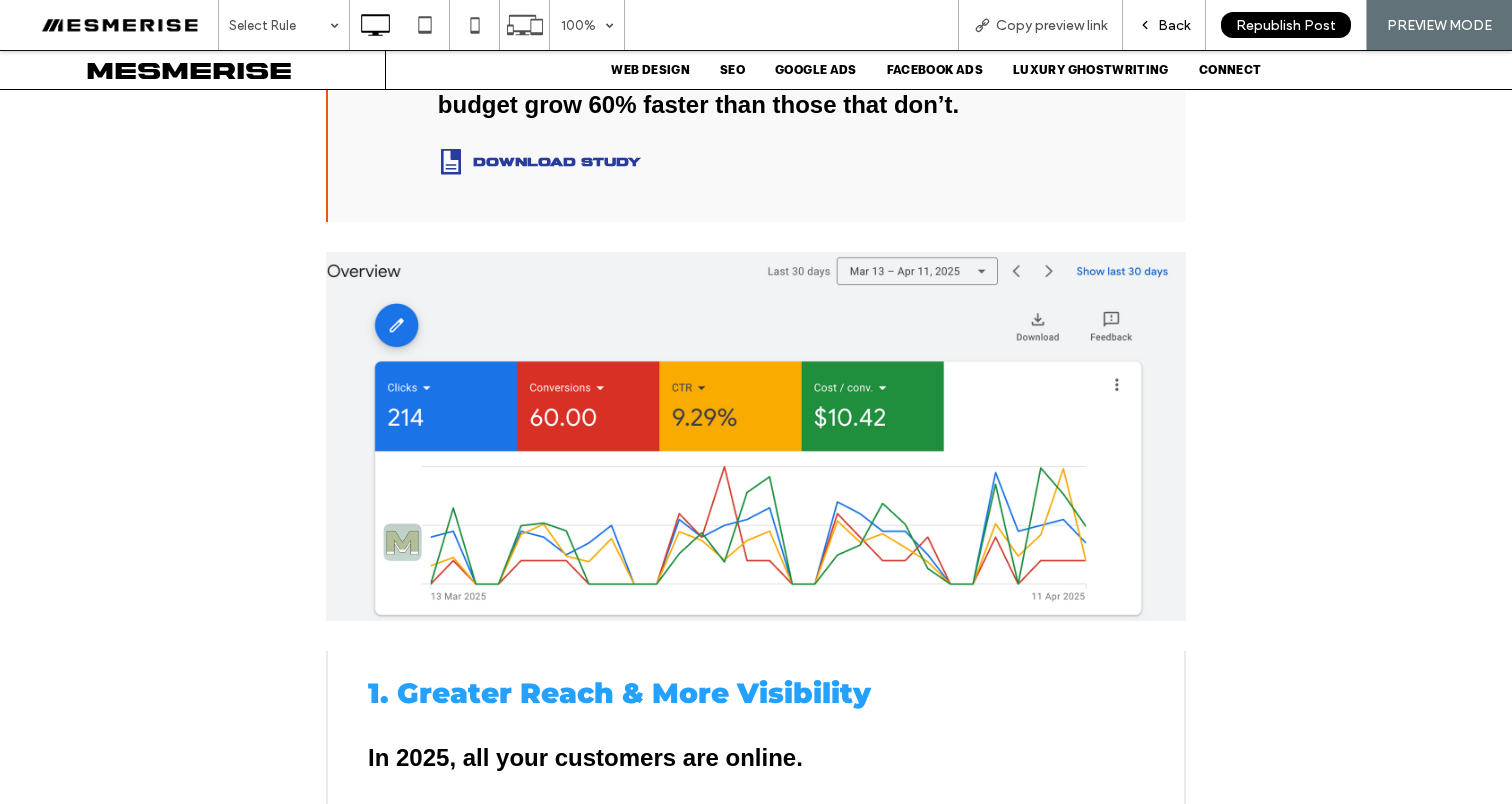 click on "Back" at bounding box center (1174, 25) 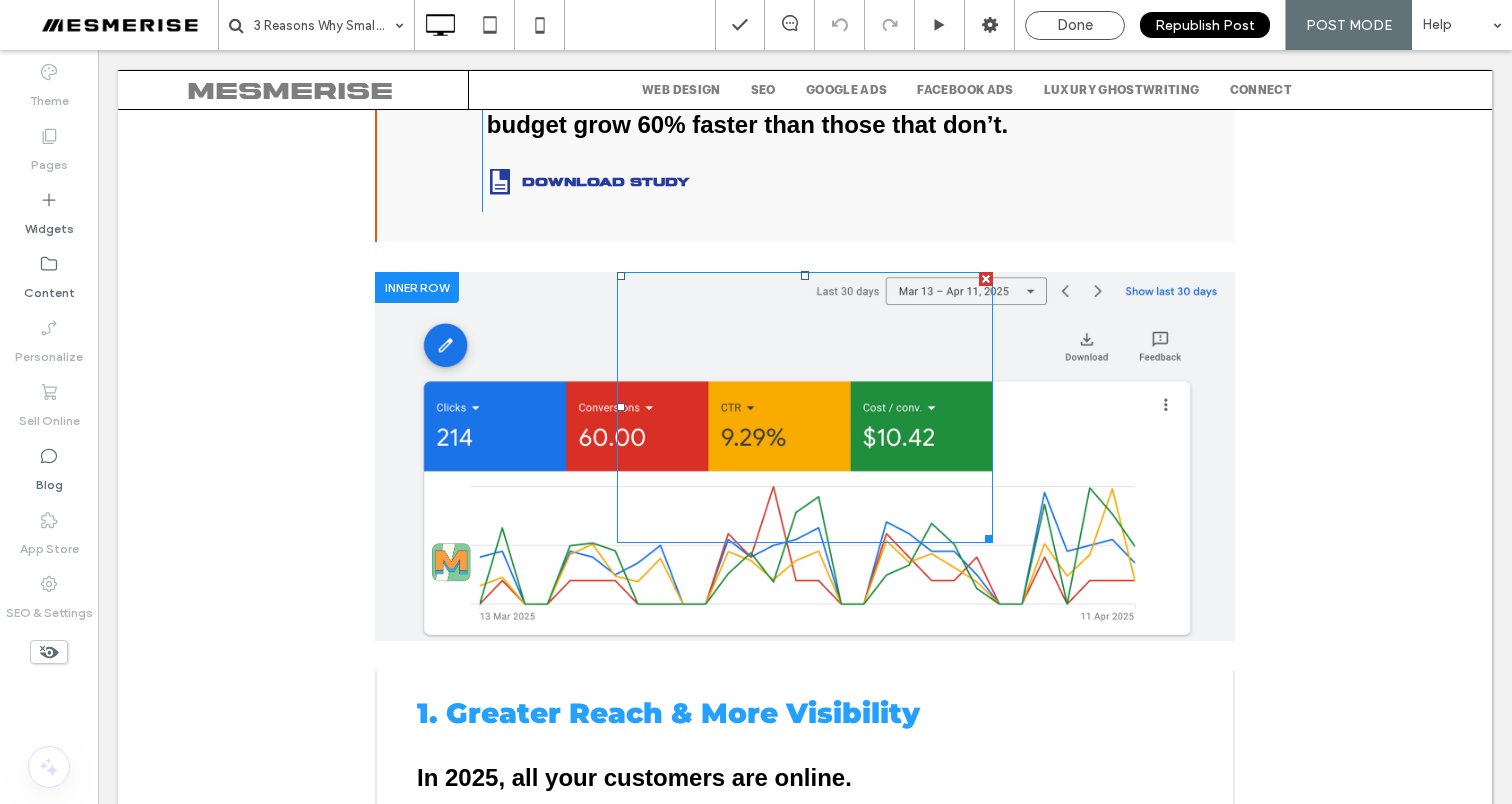 click at bounding box center (805, 407) 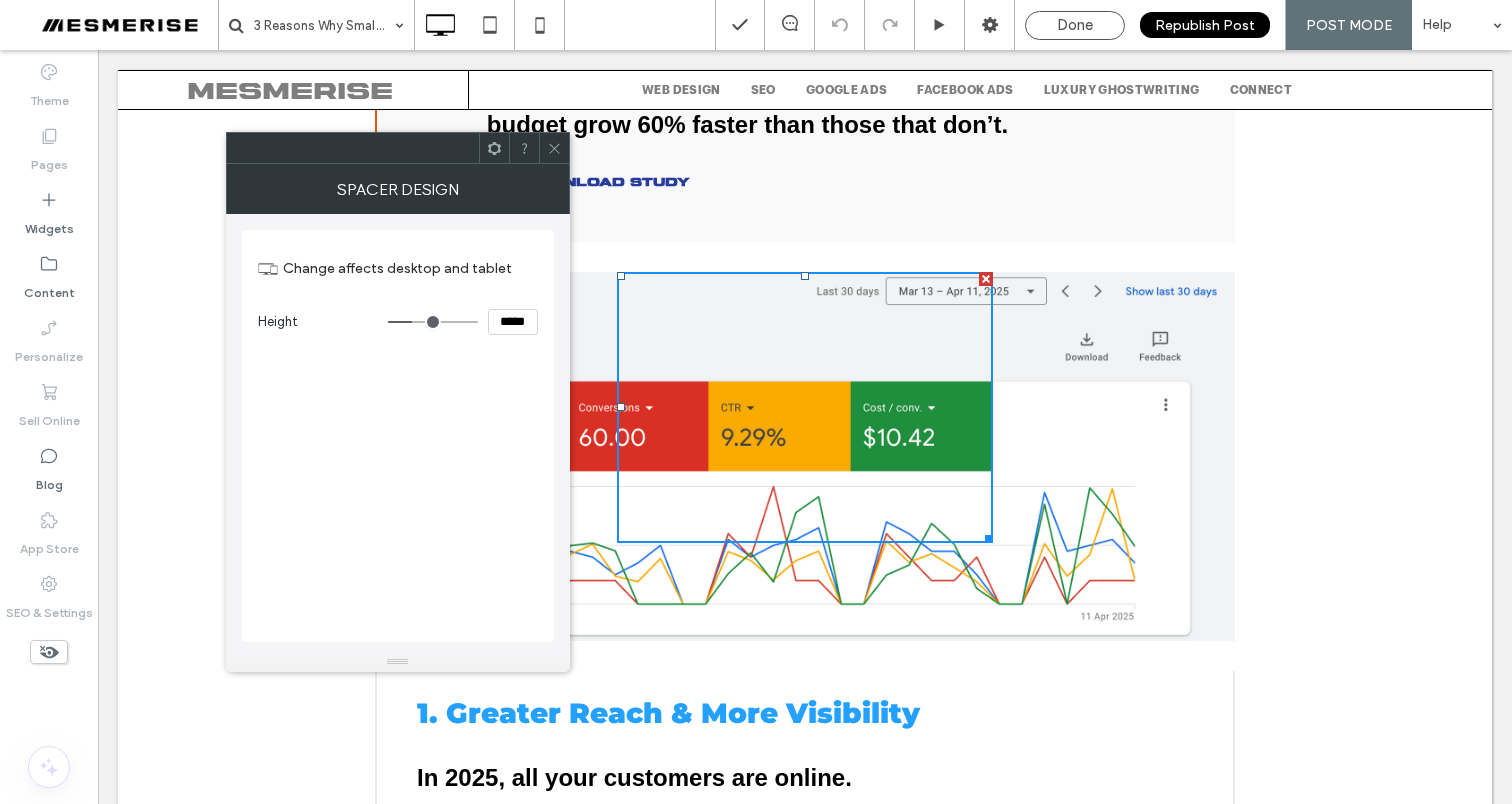 click at bounding box center [554, 148] 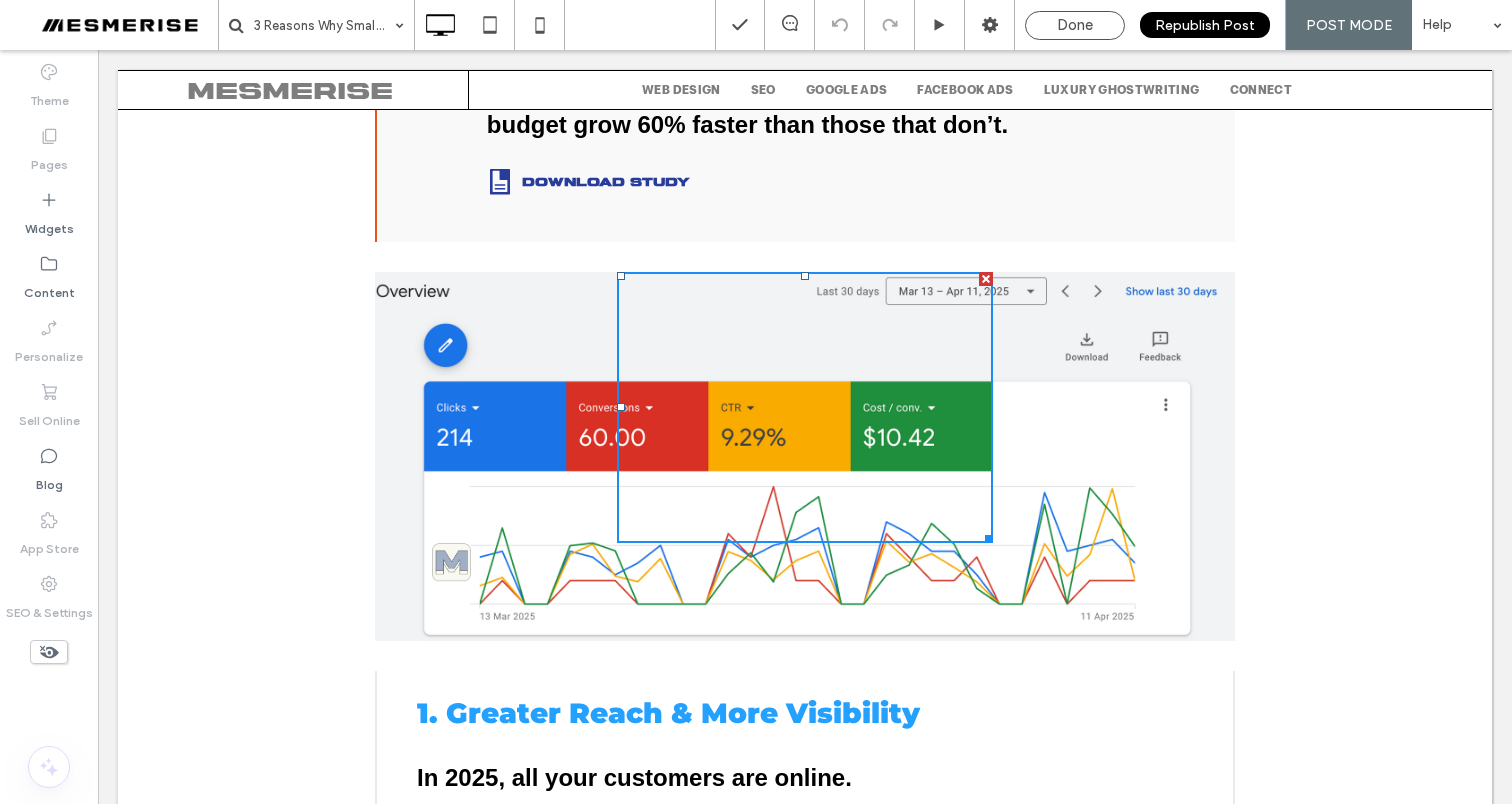 click on "Click To Paste" at bounding box center (805, 456) 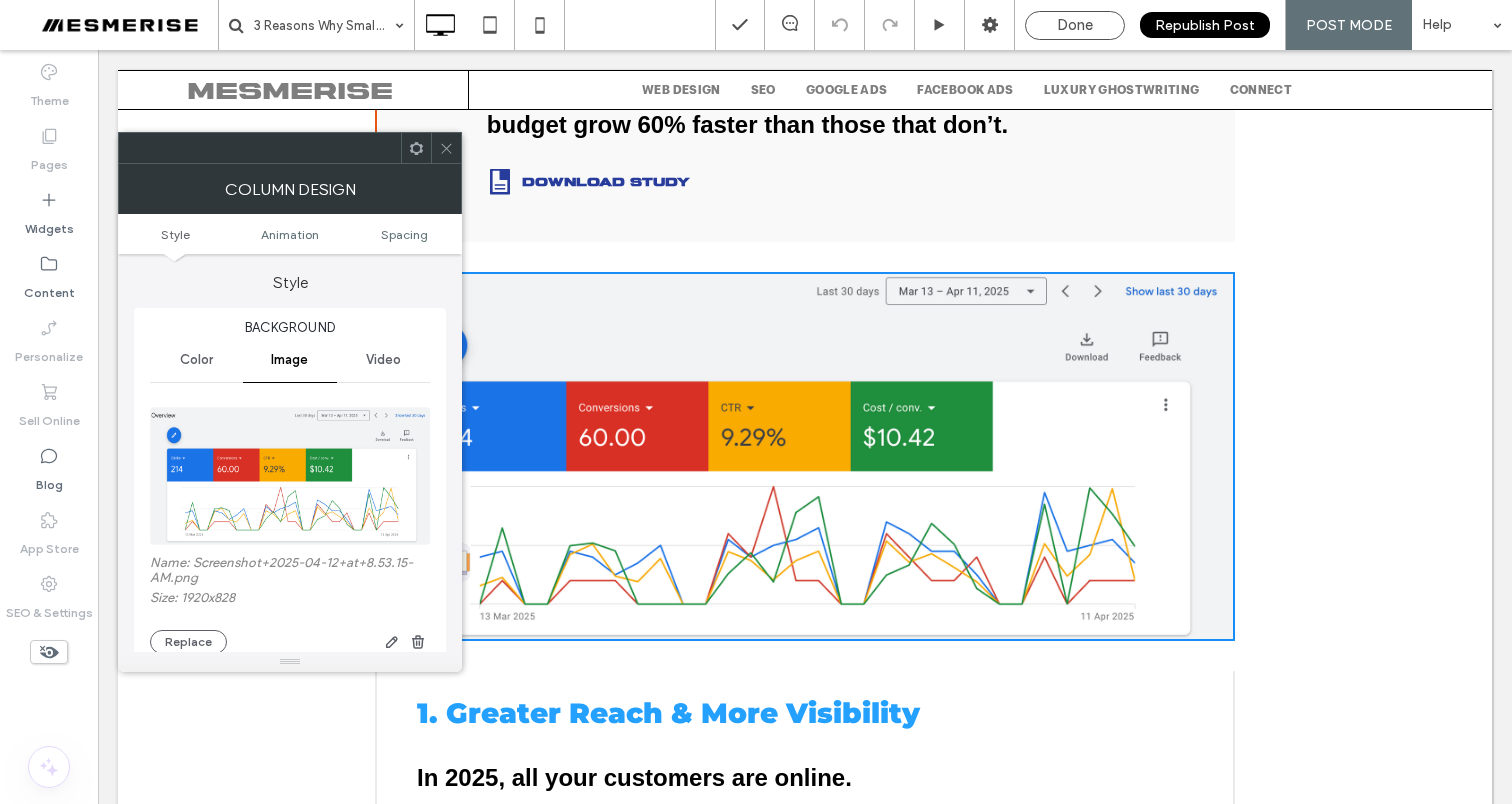 click on "Name: Screenshot+2025-04-12+at+8.53.15-AM.png Size: 1920x828 Replace" at bounding box center (290, 525) 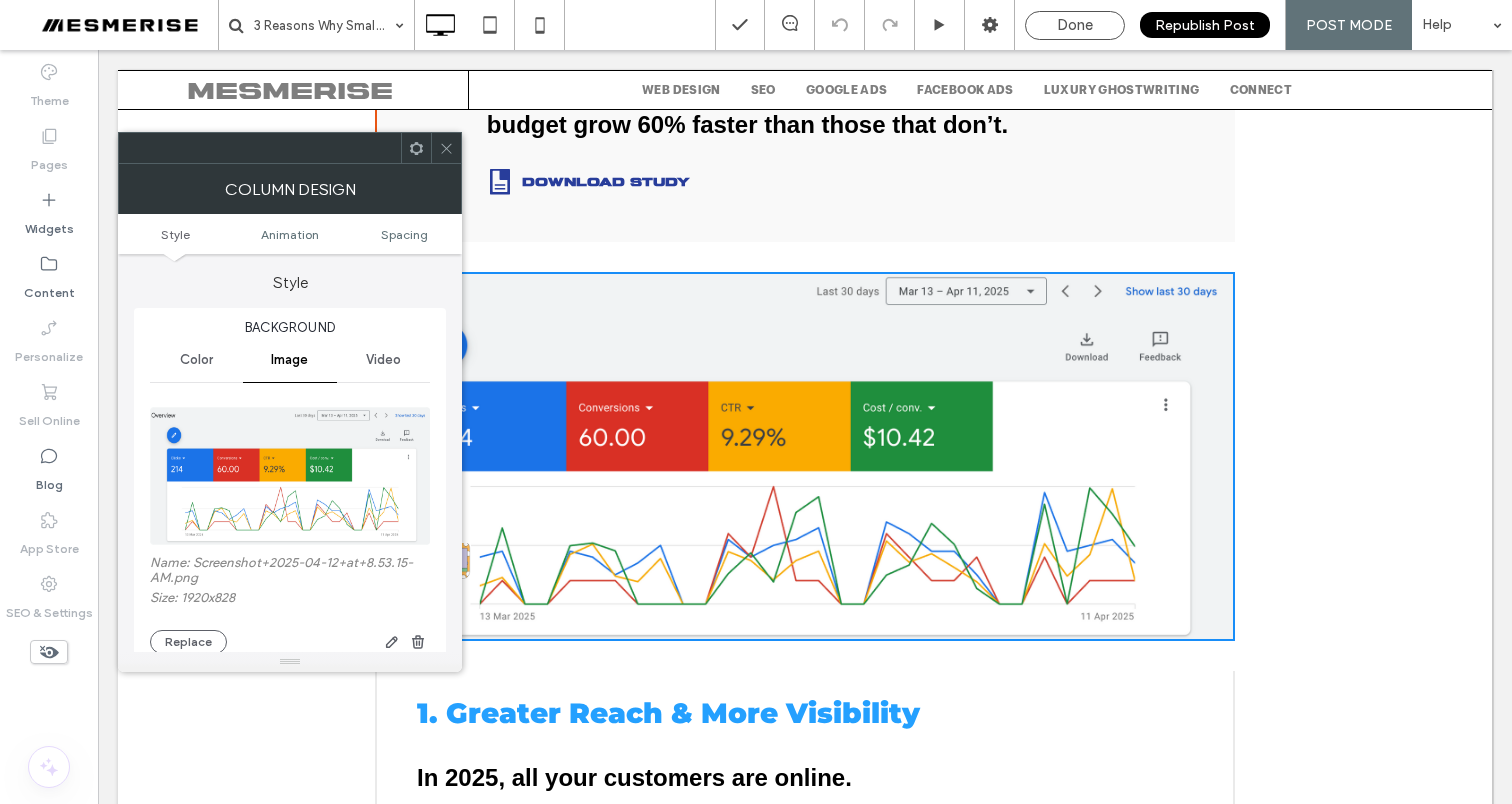 click on "Name: Screenshot+2025-04-12+at+8.53.15-AM.png" at bounding box center (290, 572) 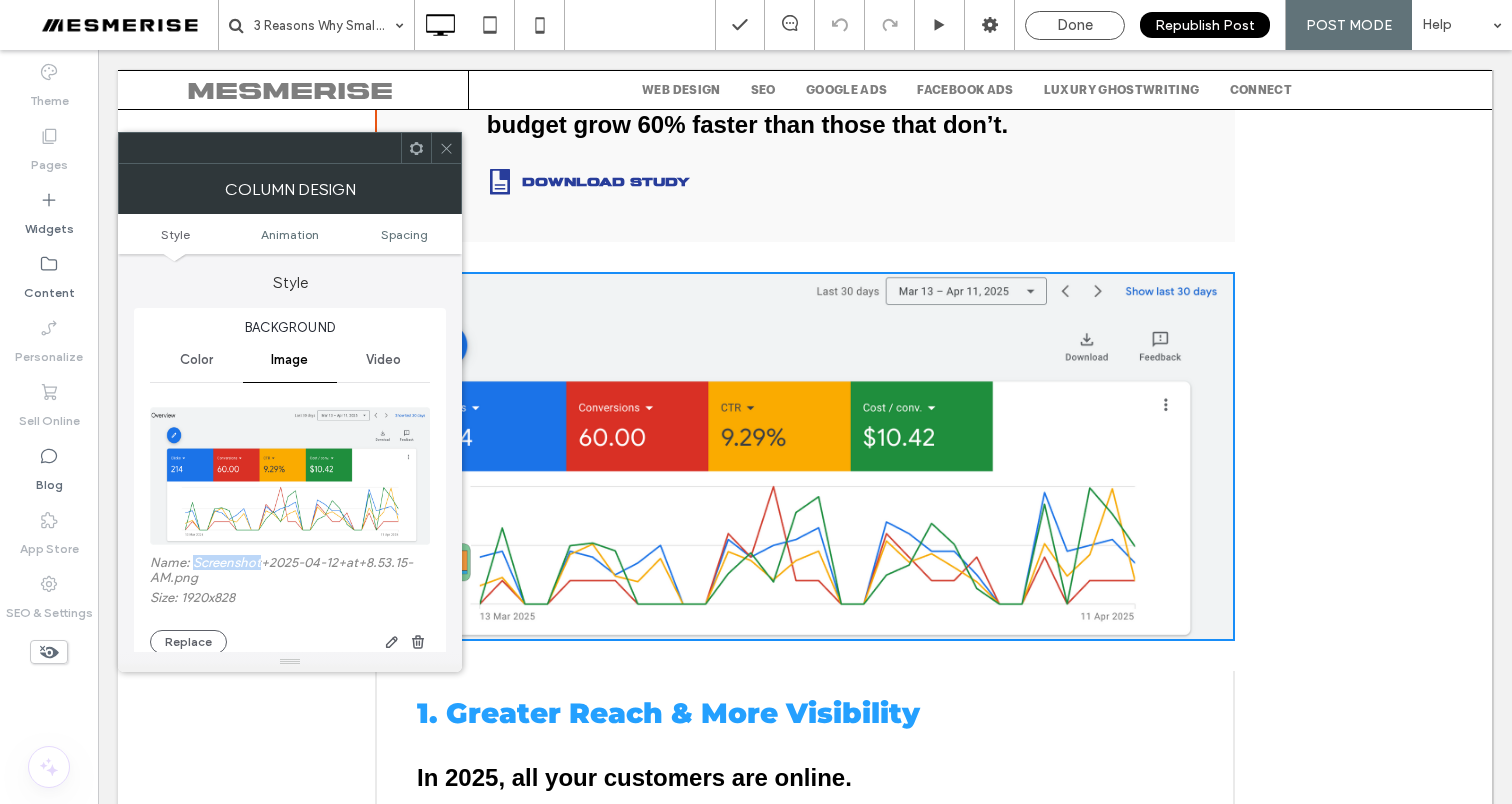 click on "Name: Screenshot+2025-04-12+at+8.53.15-AM.png" at bounding box center [290, 572] 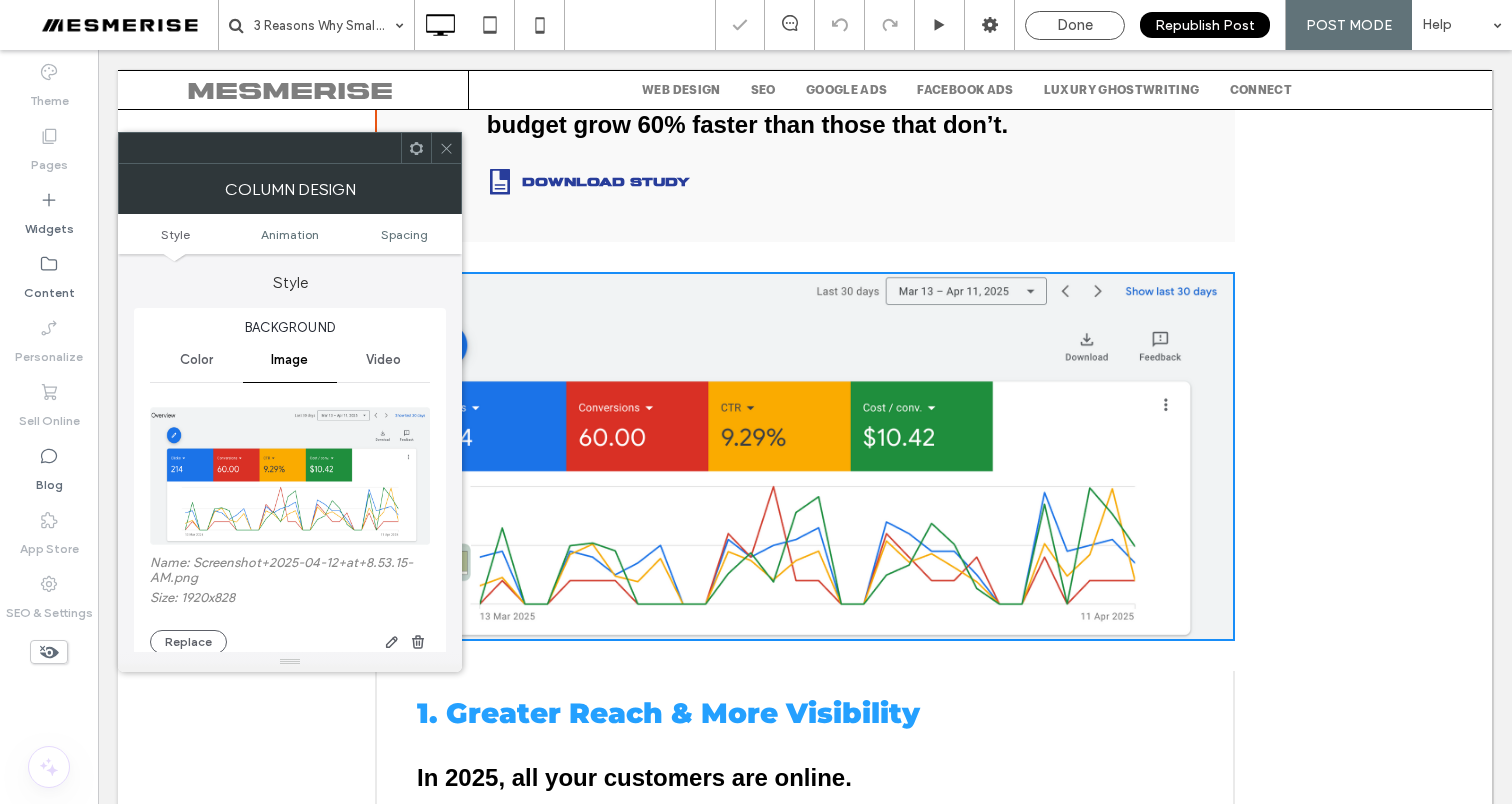 click at bounding box center [446, 148] 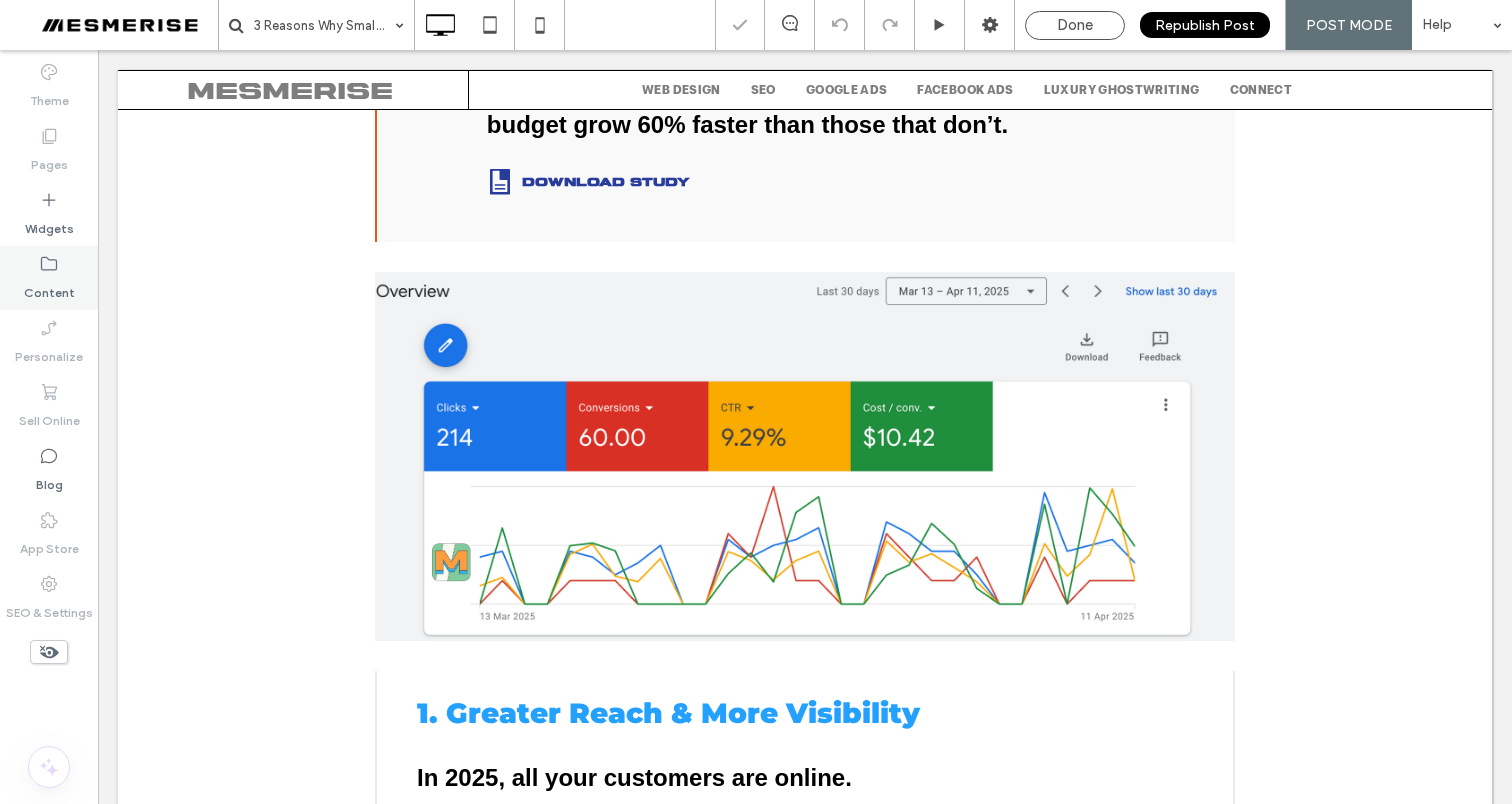 click on "Content" at bounding box center (49, 288) 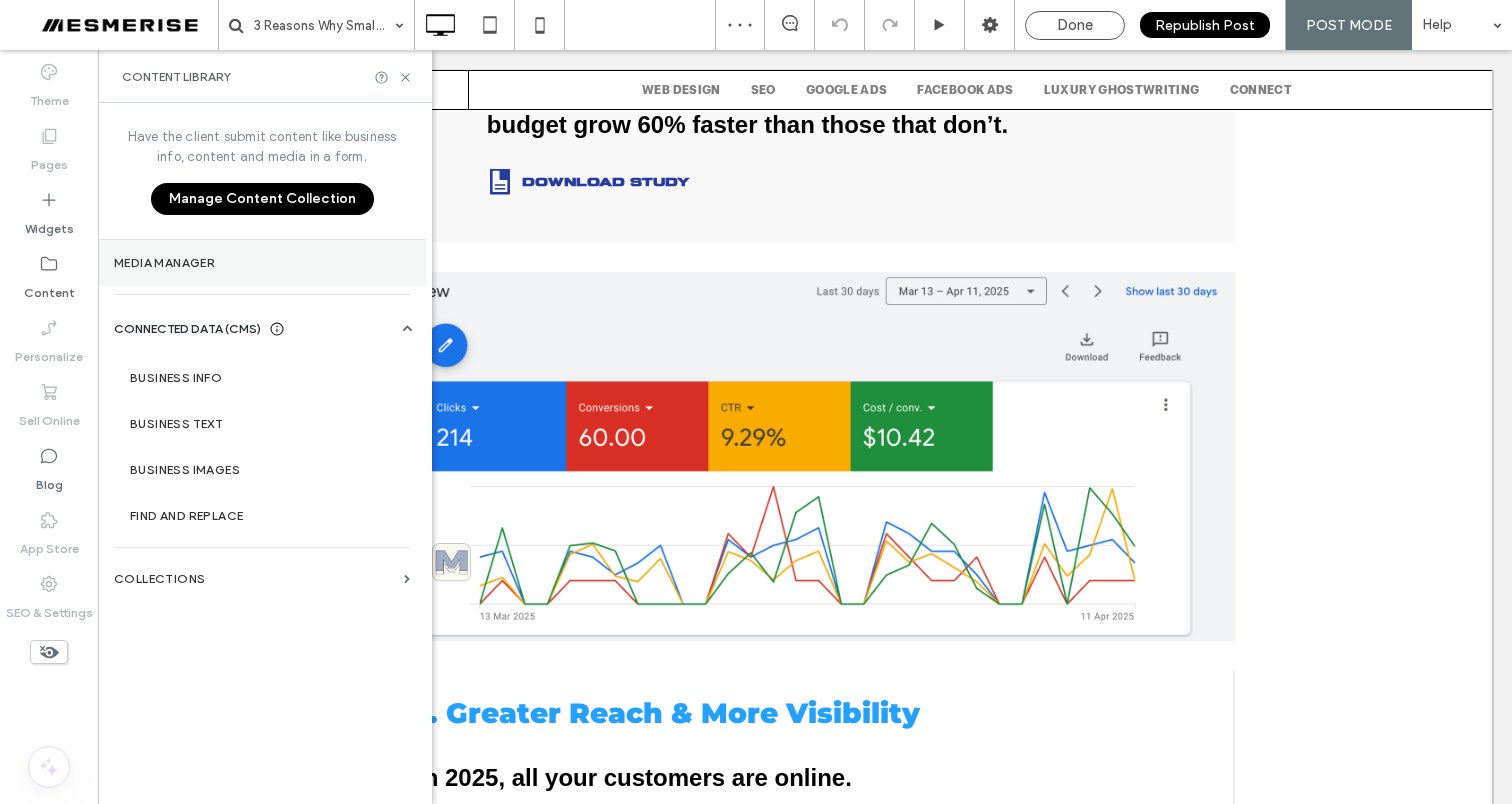 click on "Media Manager" at bounding box center [262, 263] 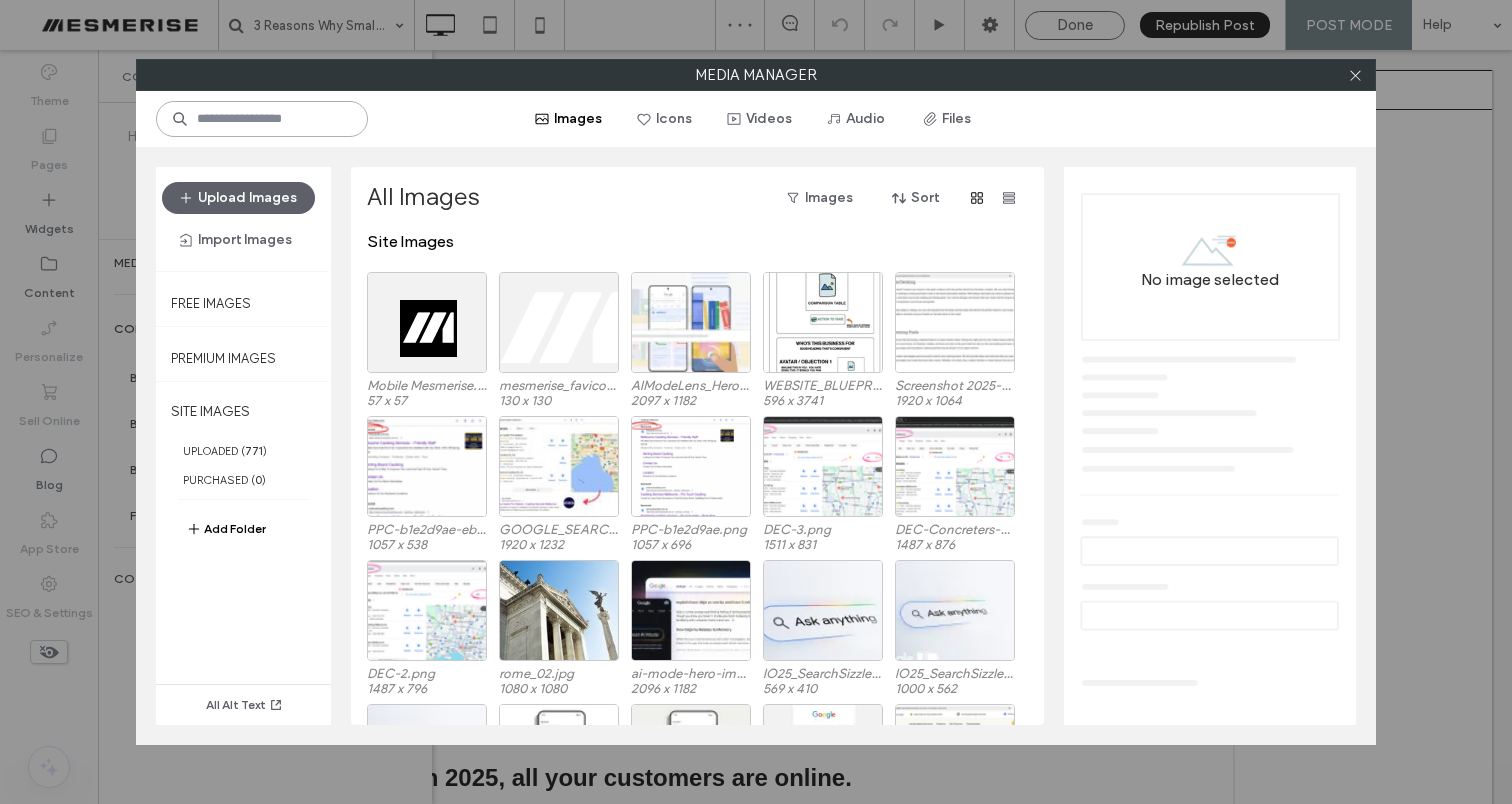 click at bounding box center [262, 119] 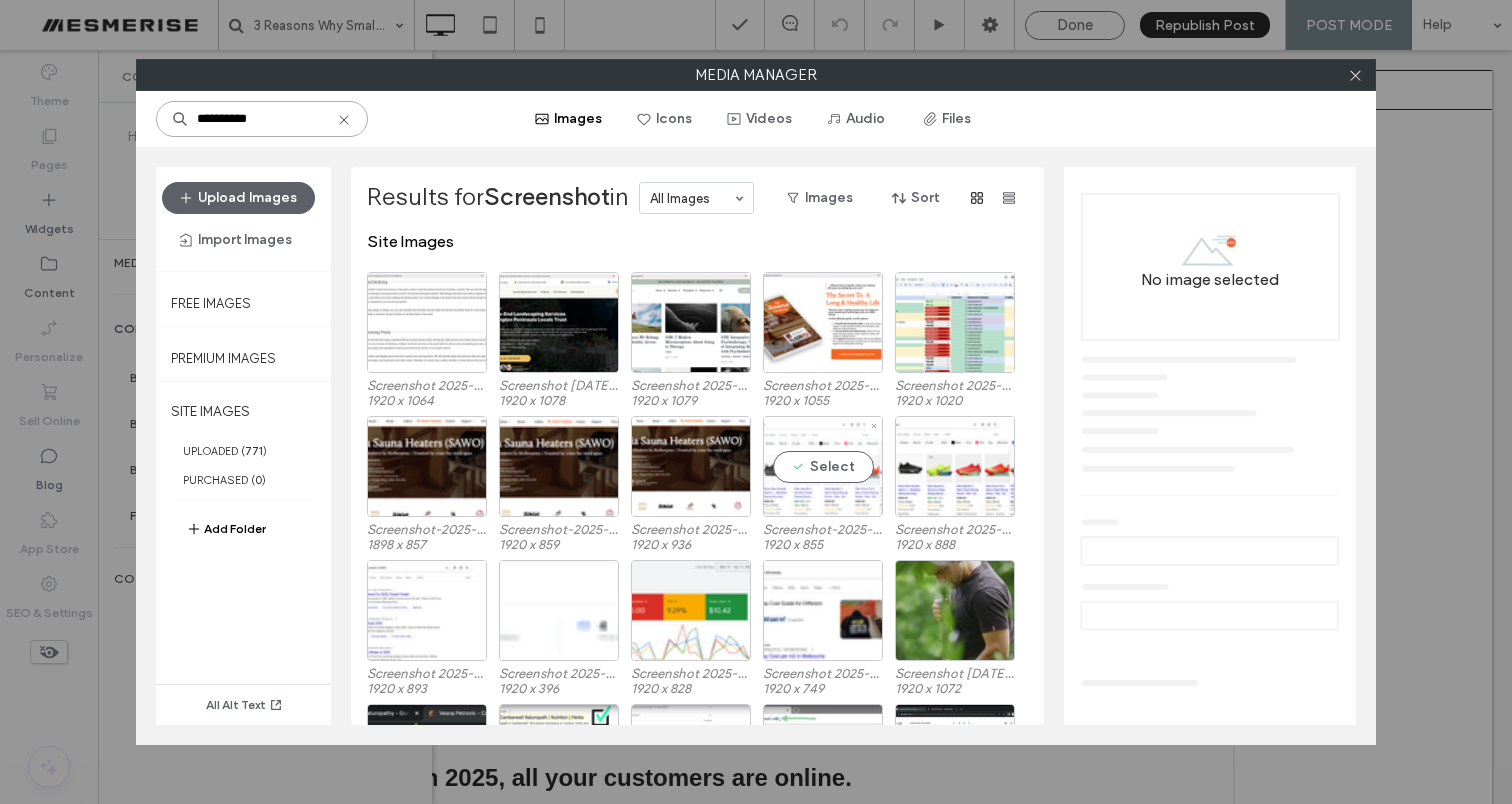 scroll, scrollTop: 10, scrollLeft: 0, axis: vertical 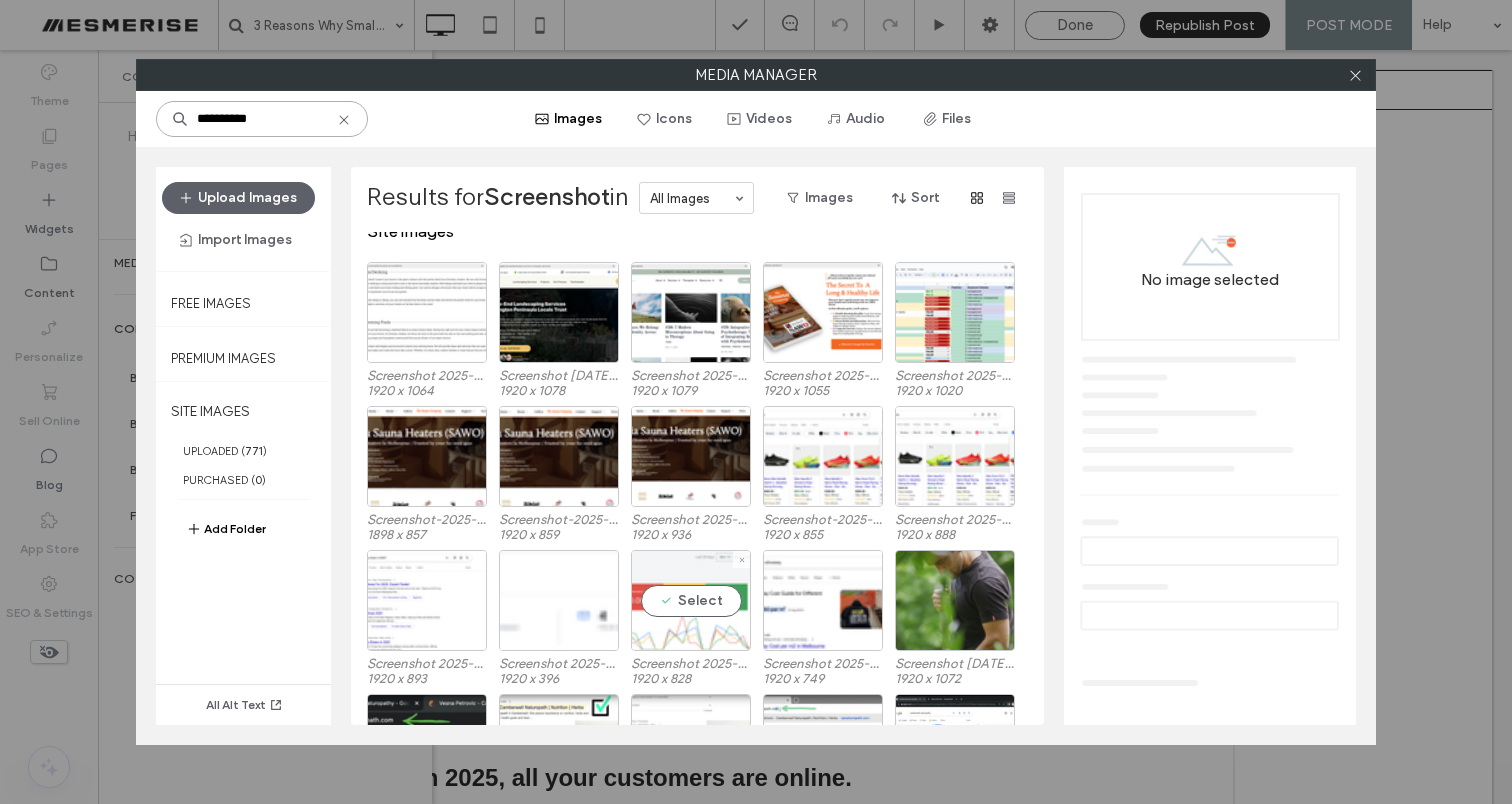 type on "**********" 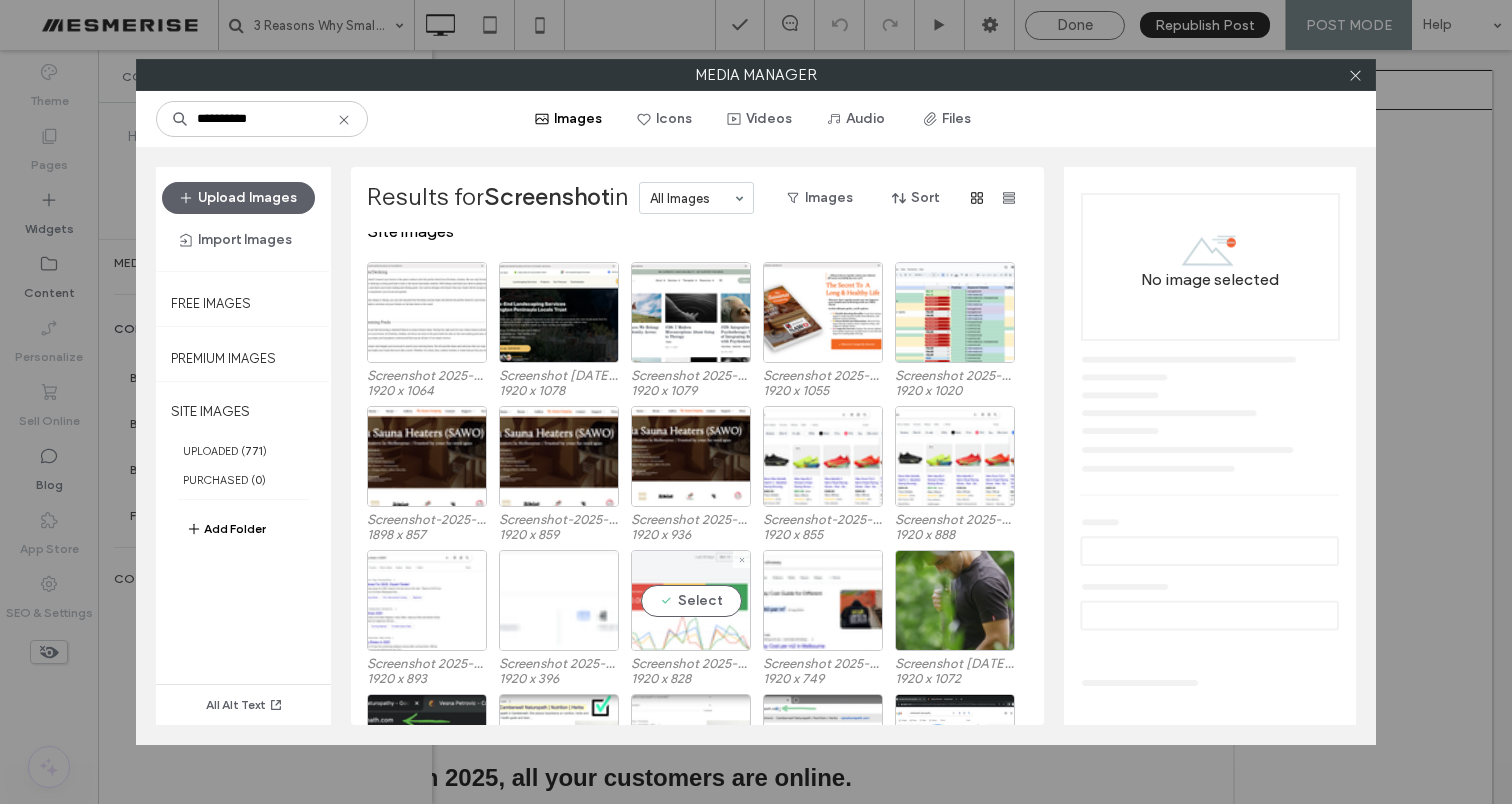 click on "Select" at bounding box center (691, 600) 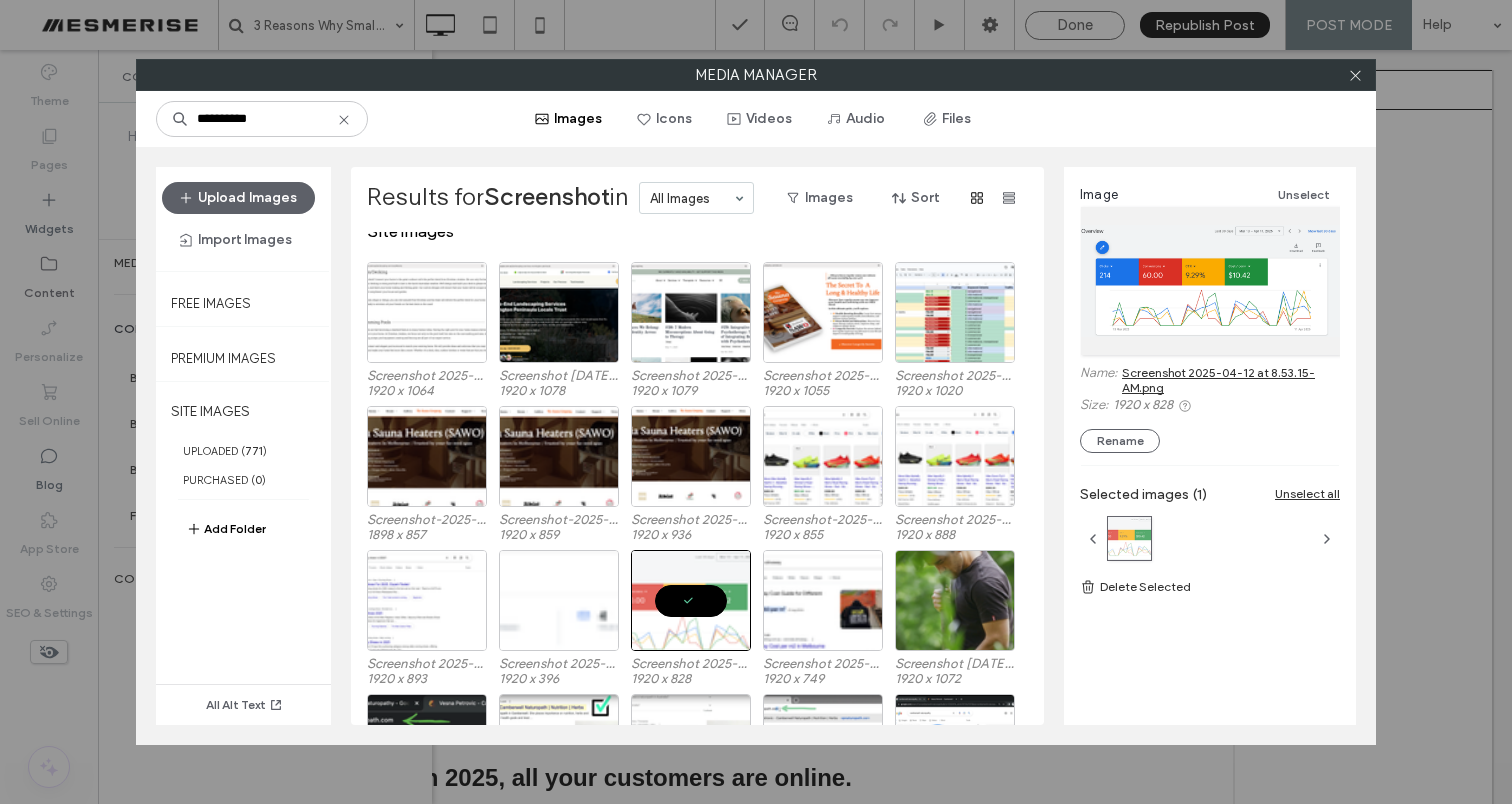 click on "Screenshot 2025-04-12 at 8.53.15-AM.png" at bounding box center (1231, 380) 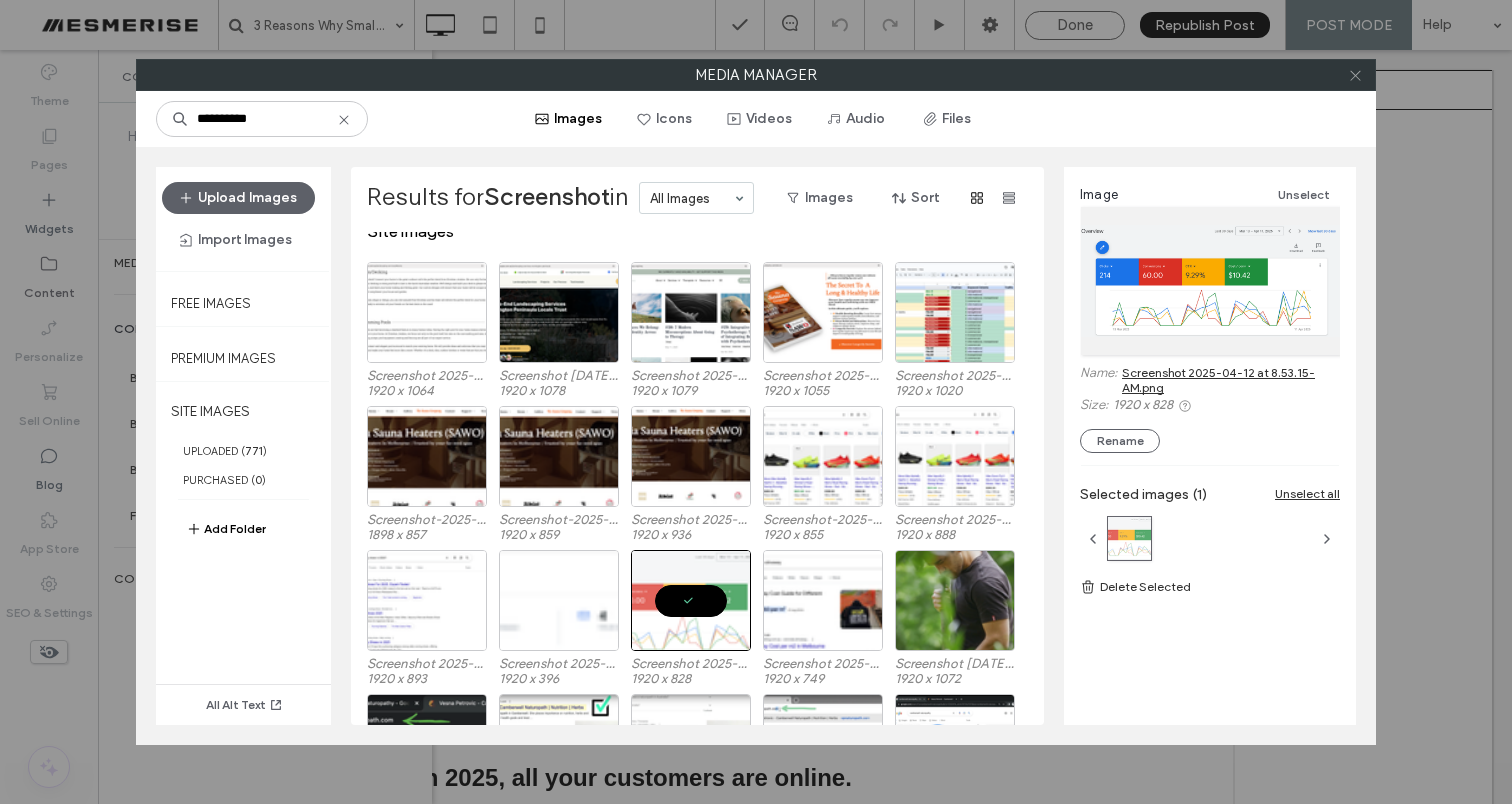 click 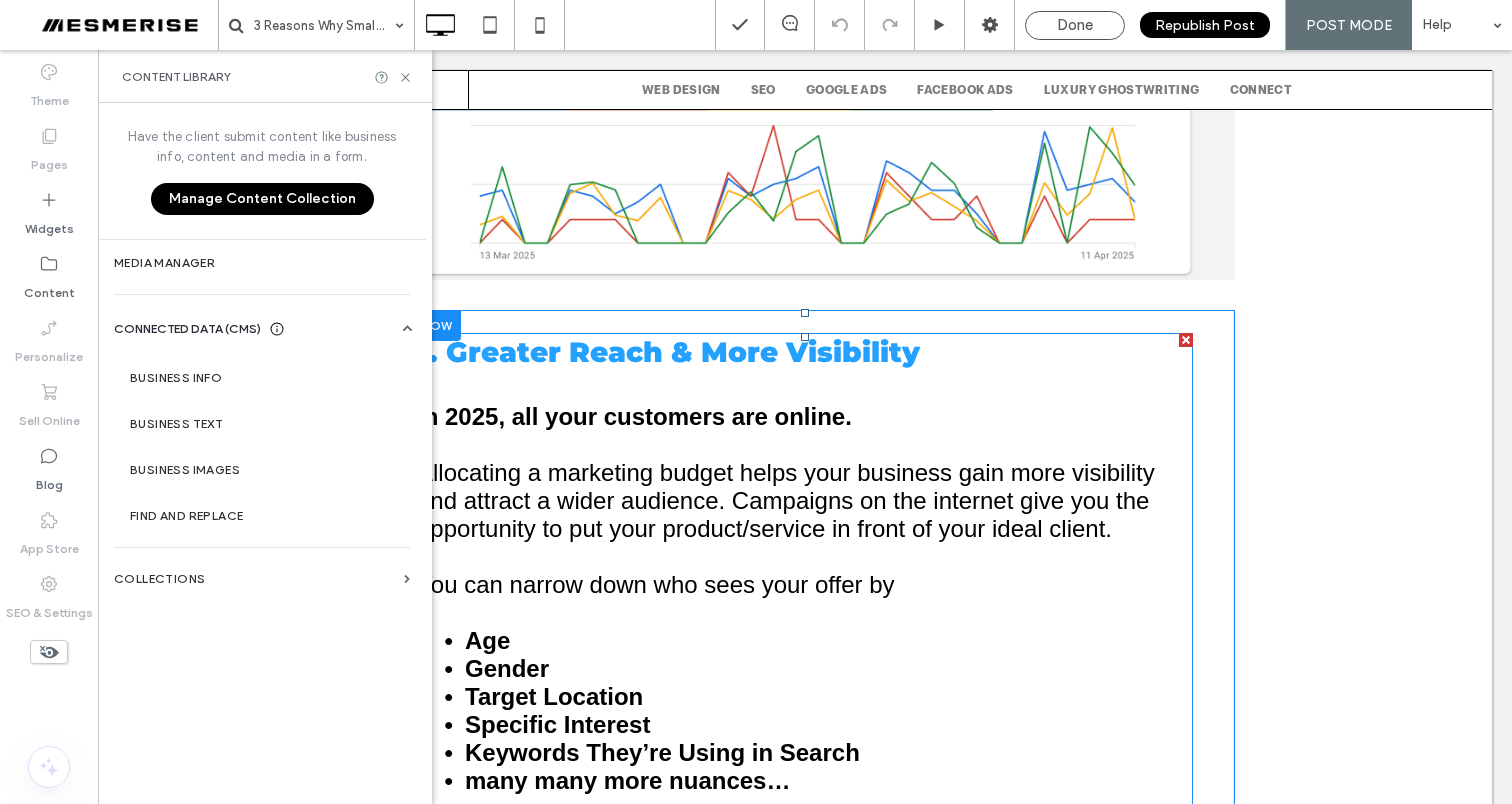 click at bounding box center [805, 445] 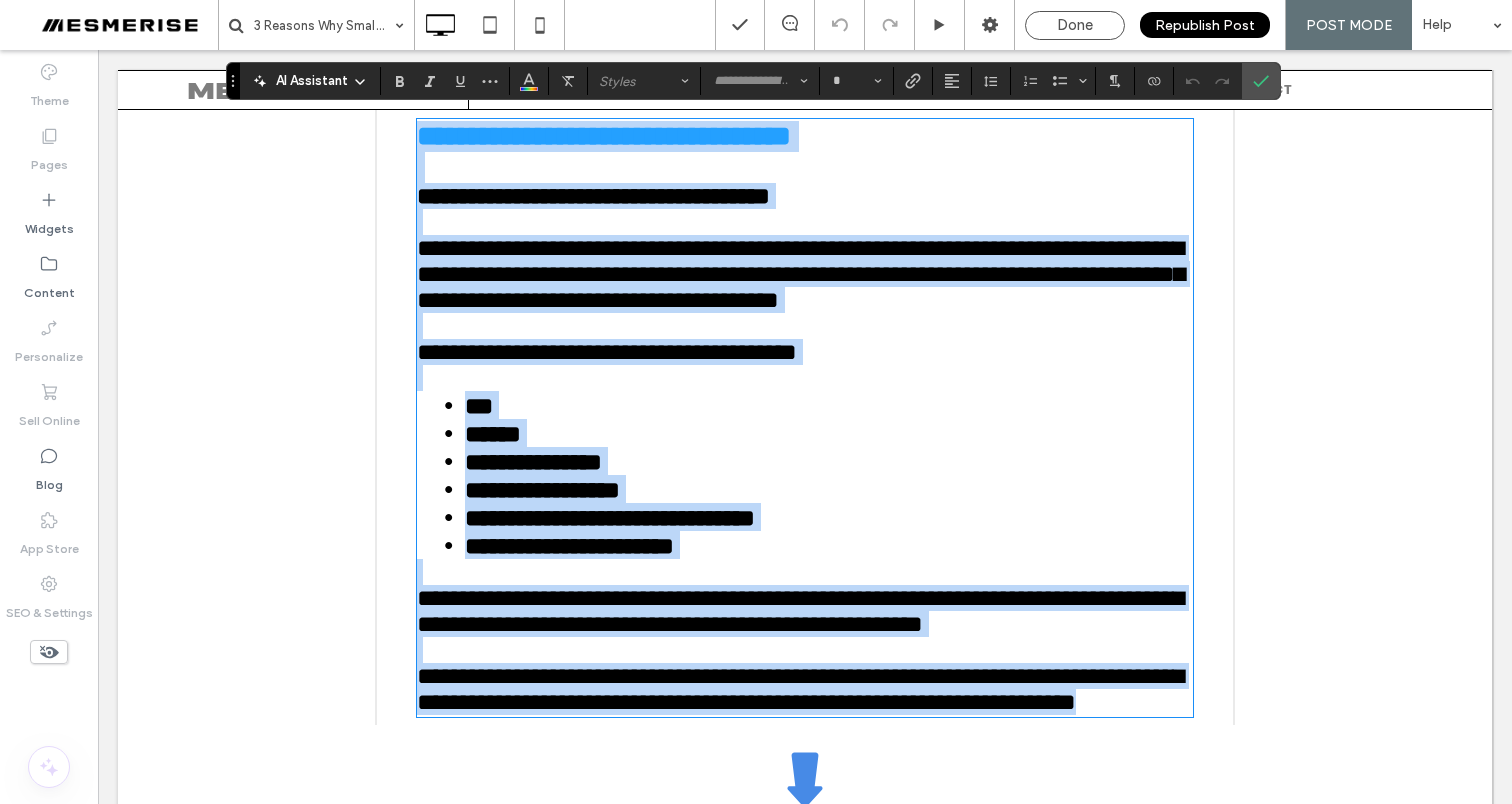 scroll, scrollTop: 1683, scrollLeft: 0, axis: vertical 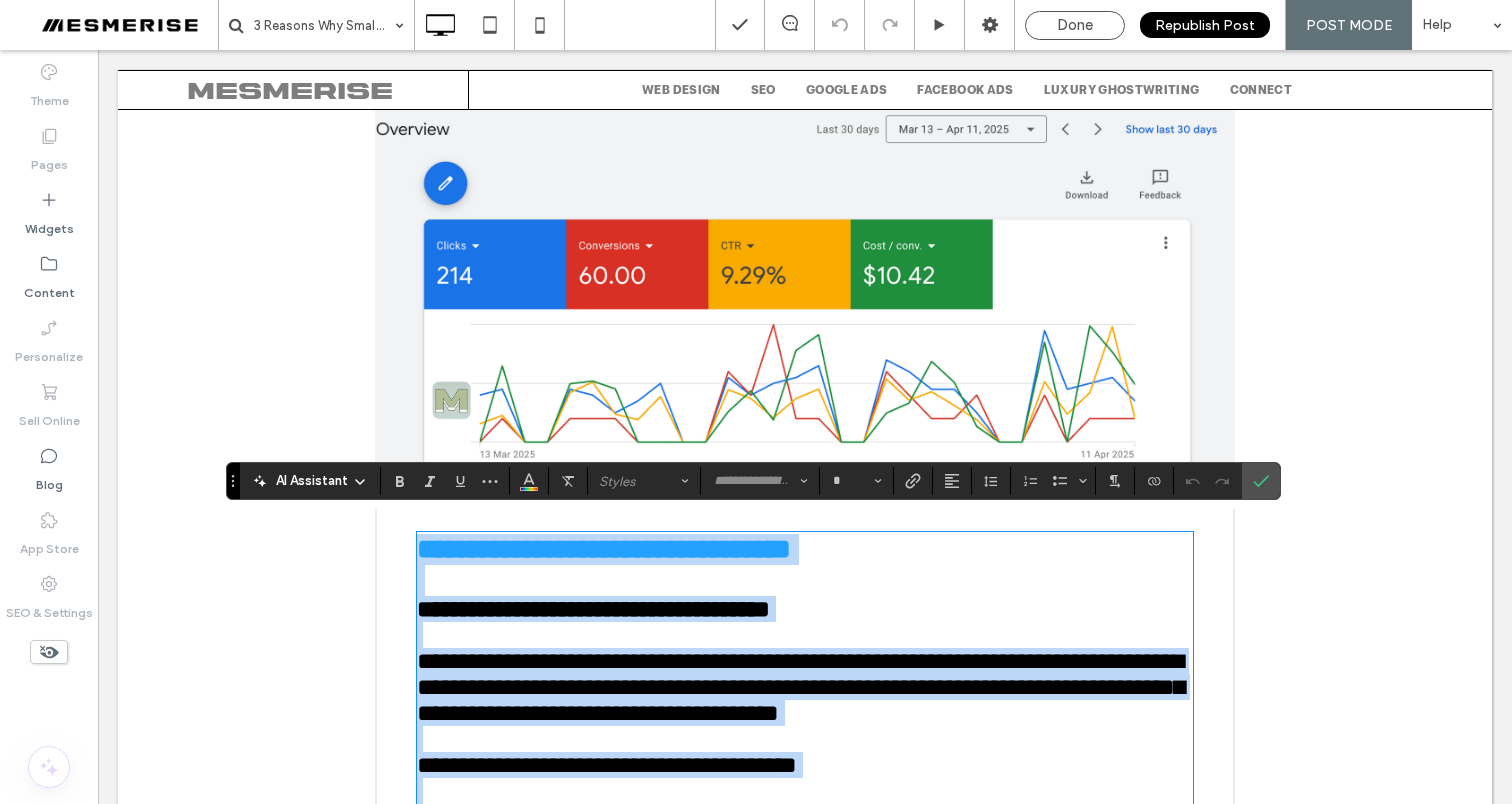 click on "**********" at bounding box center (604, 549) 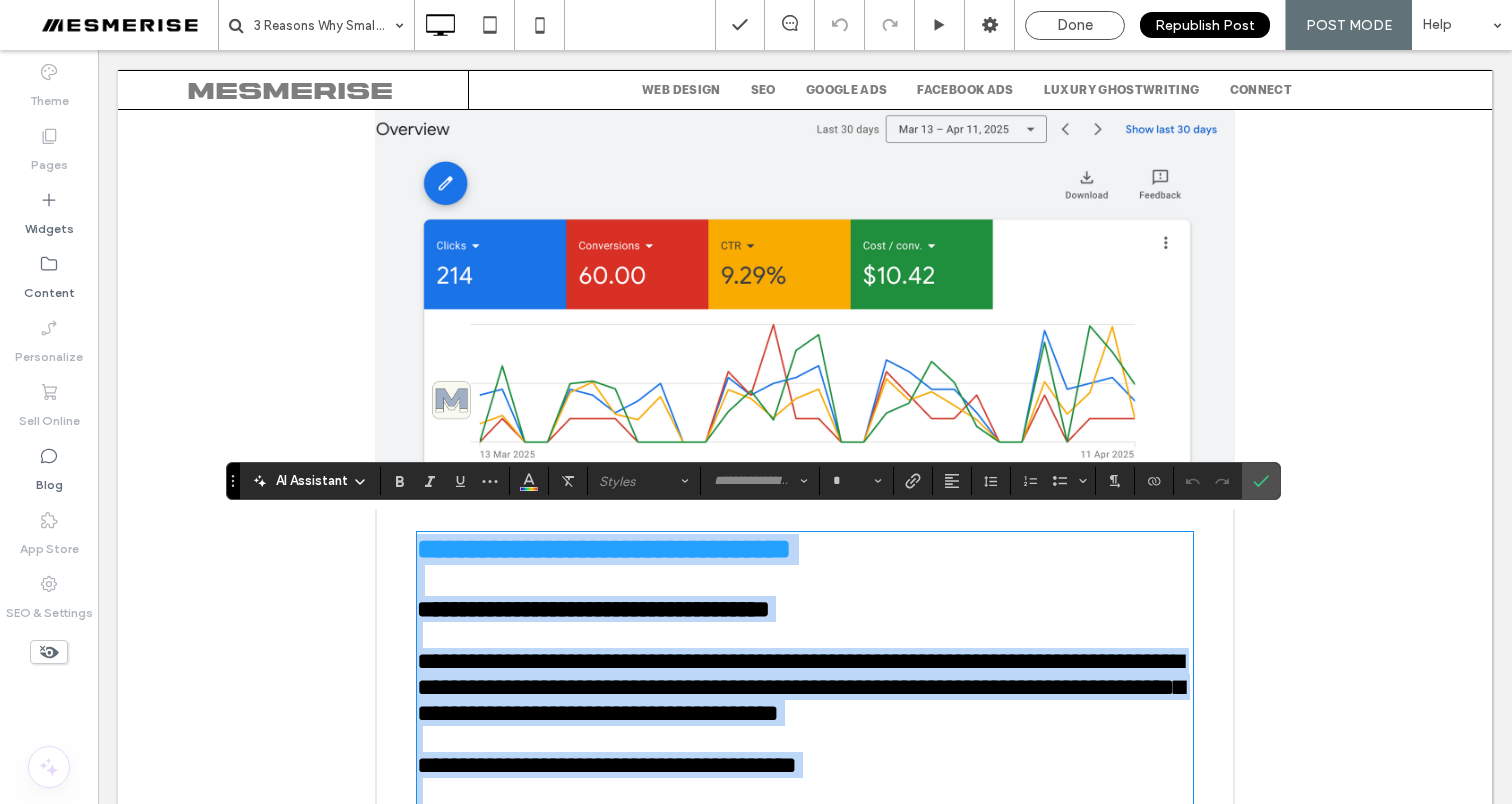 type on "**********" 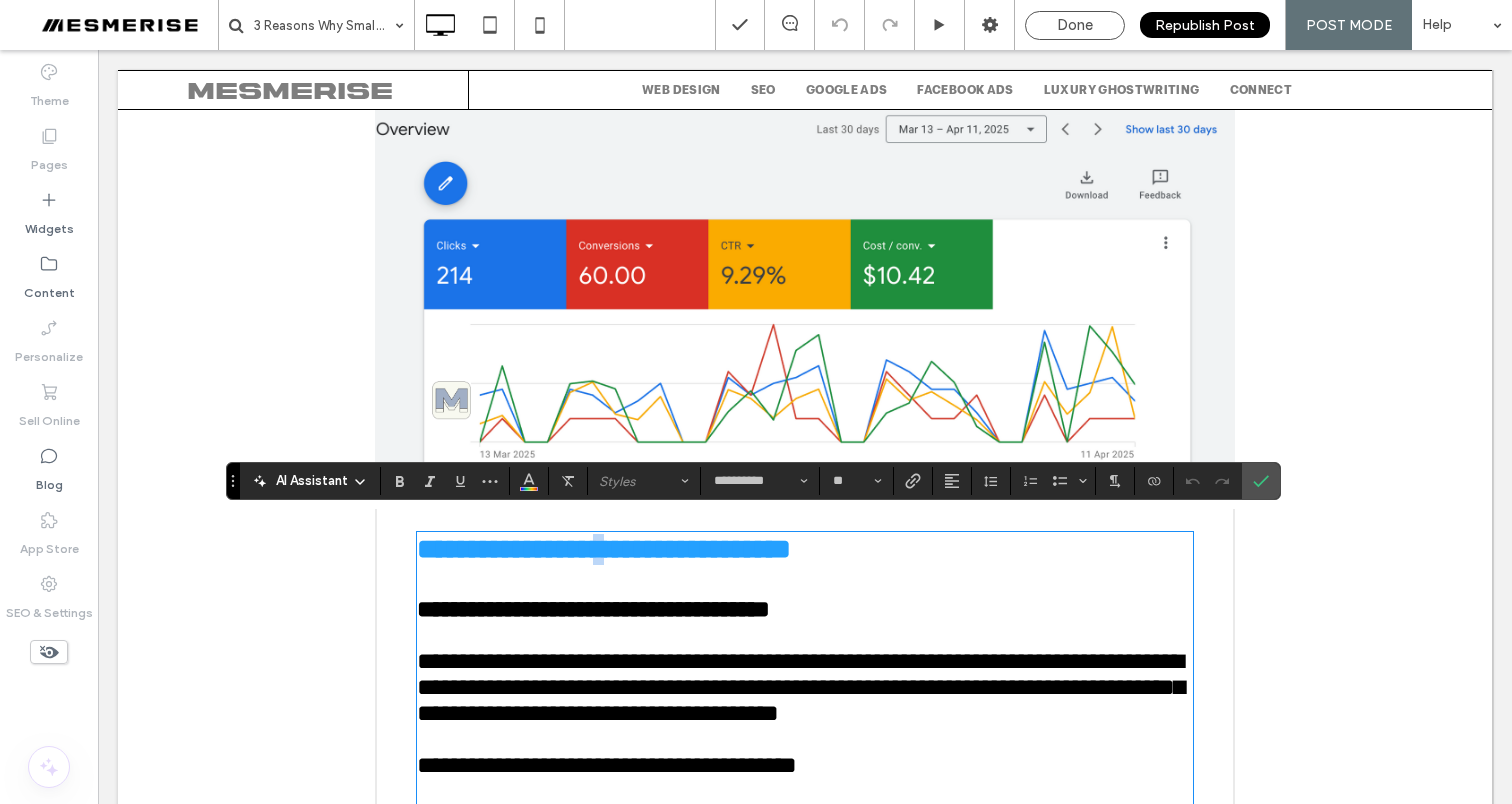 click on "**********" at bounding box center (604, 549) 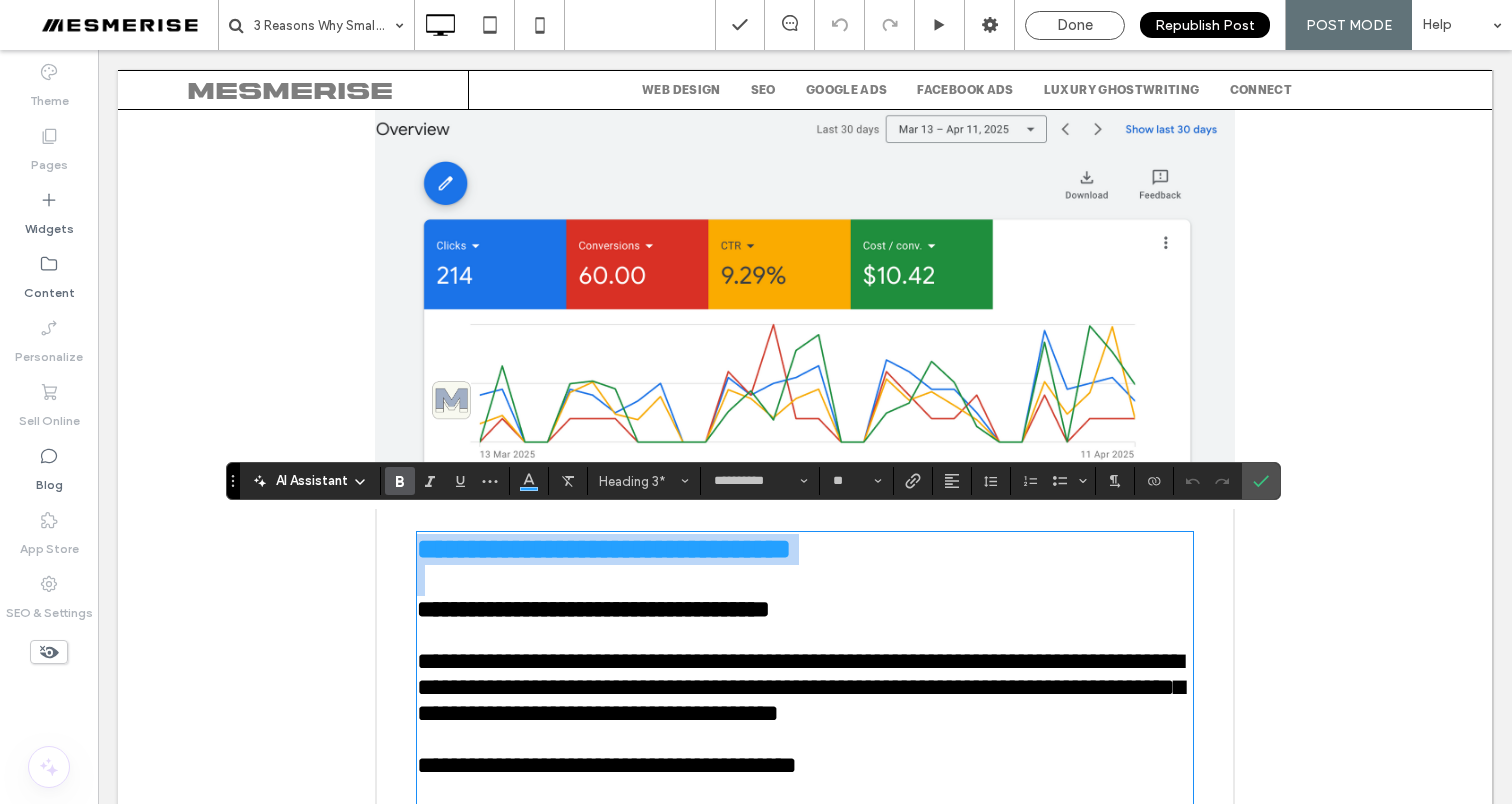 click on "**********" at bounding box center (604, 549) 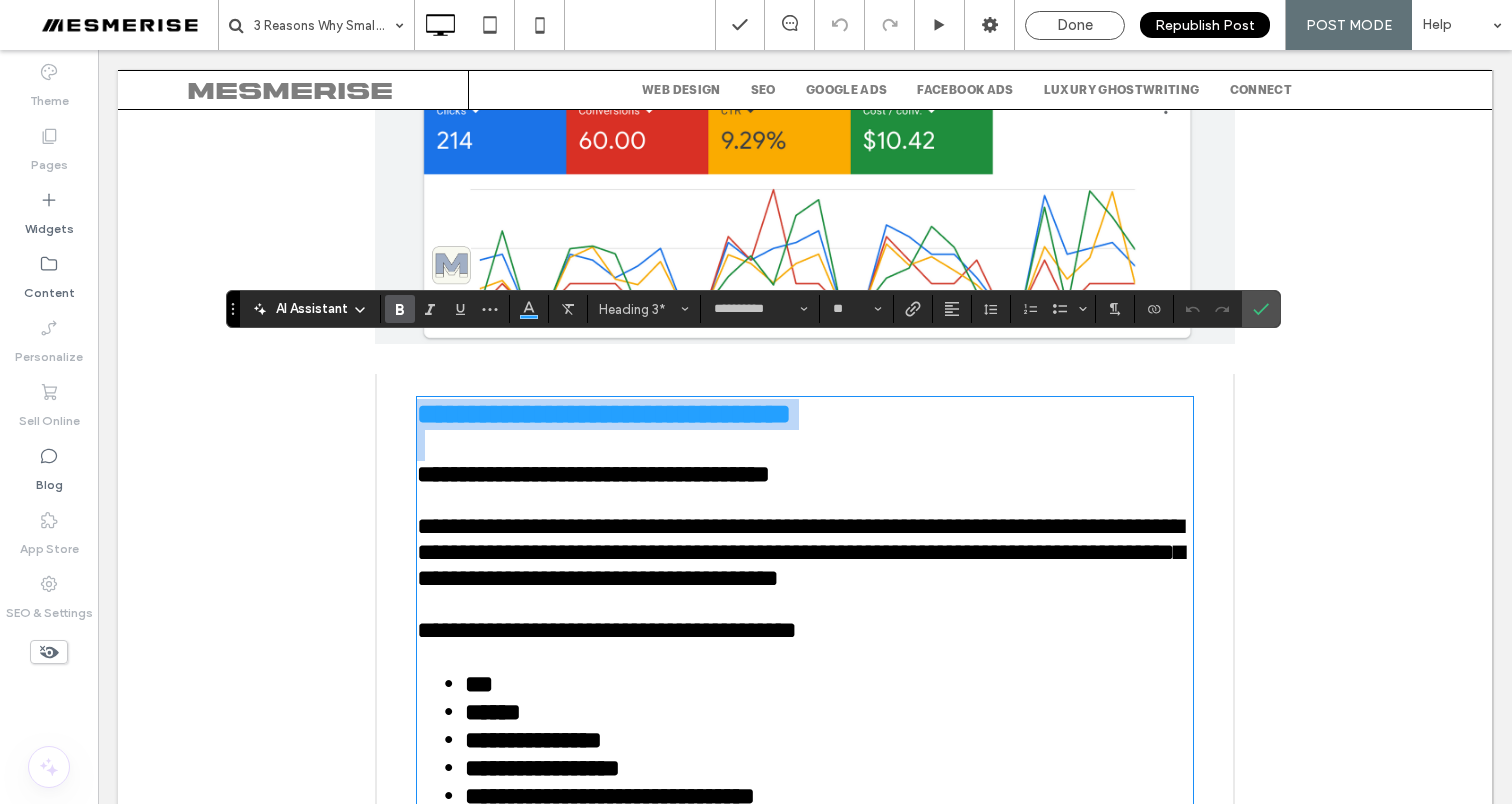 scroll, scrollTop: 1879, scrollLeft: 0, axis: vertical 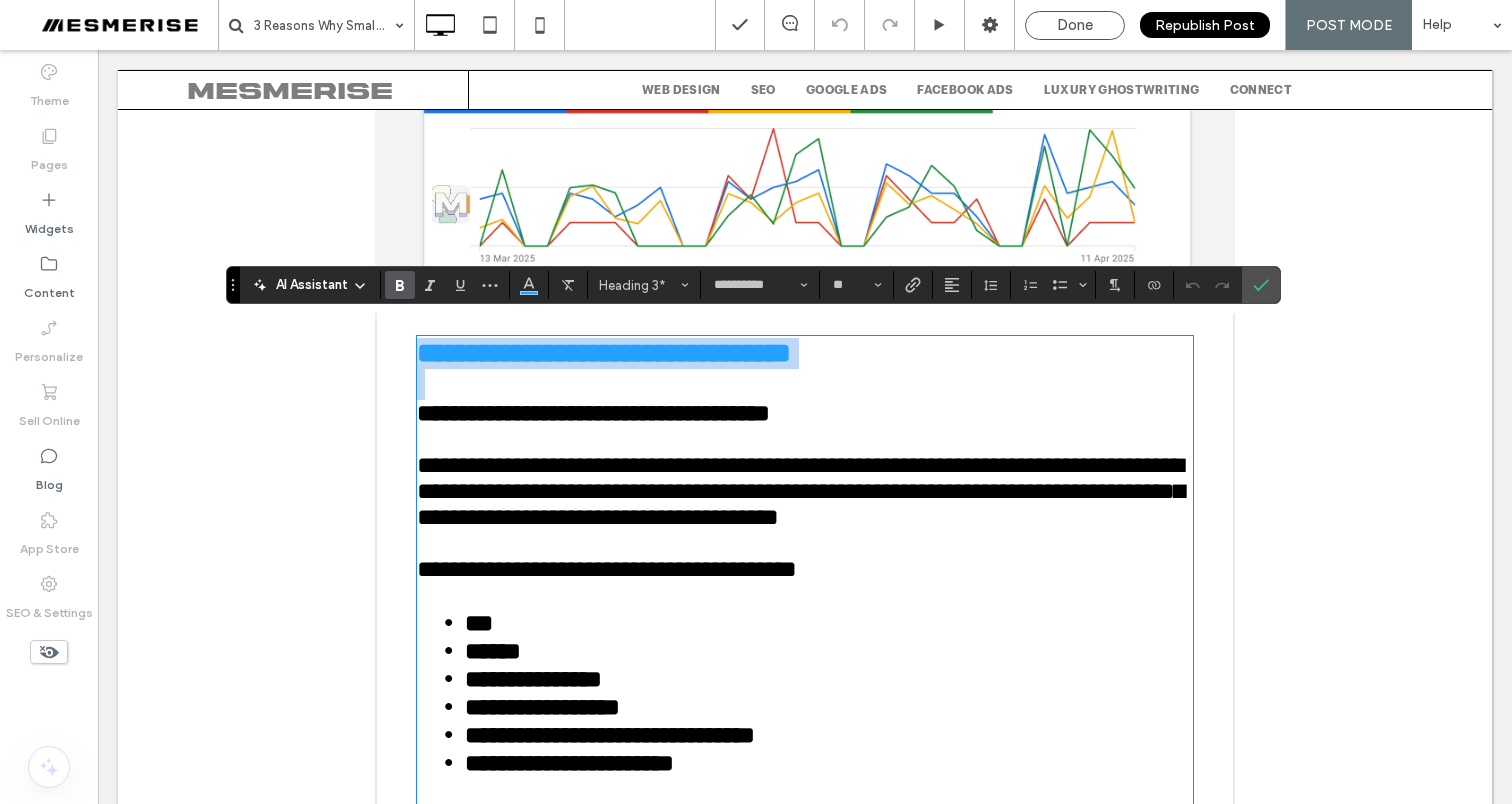 type on "*********" 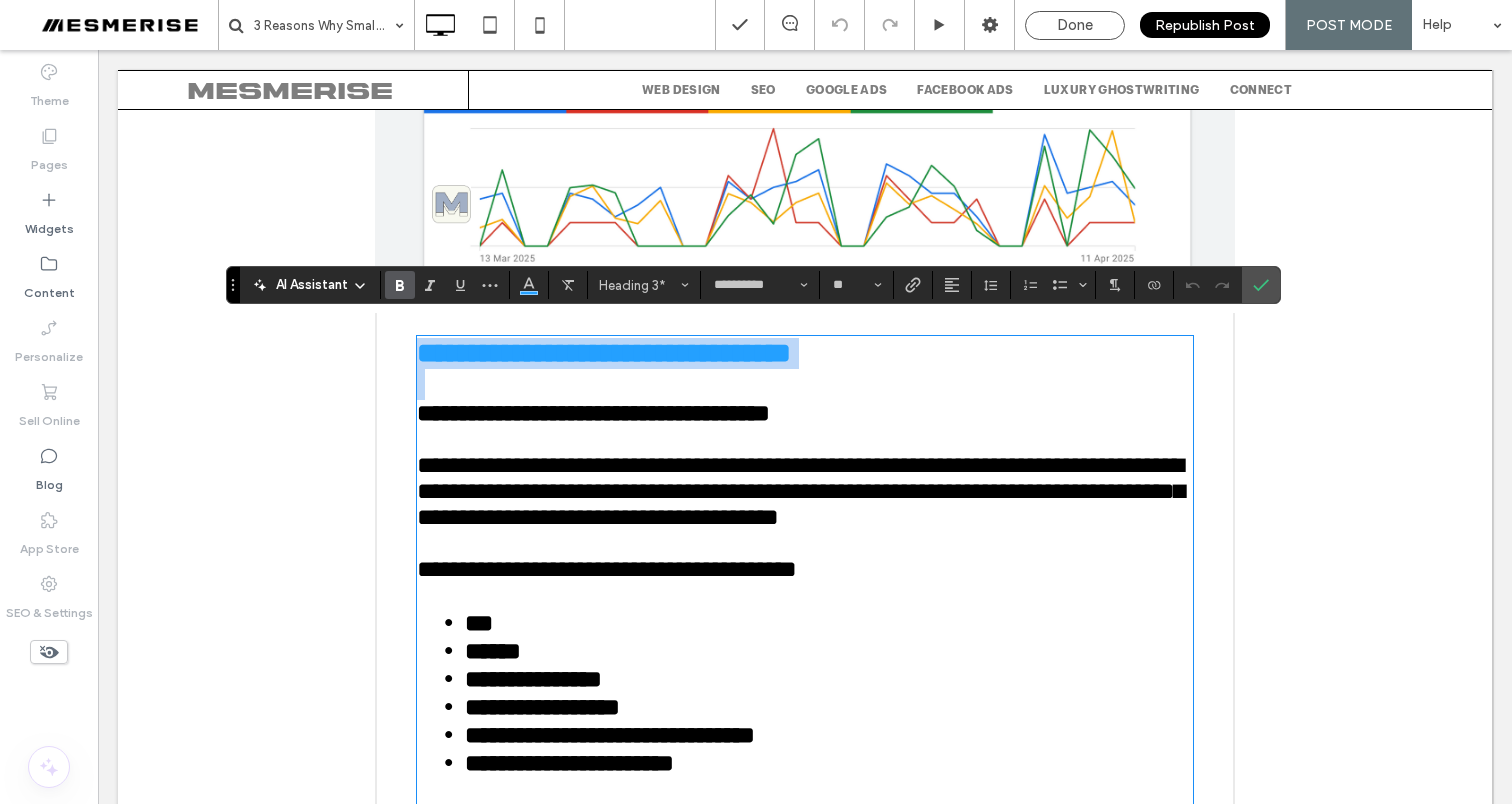 type on "**" 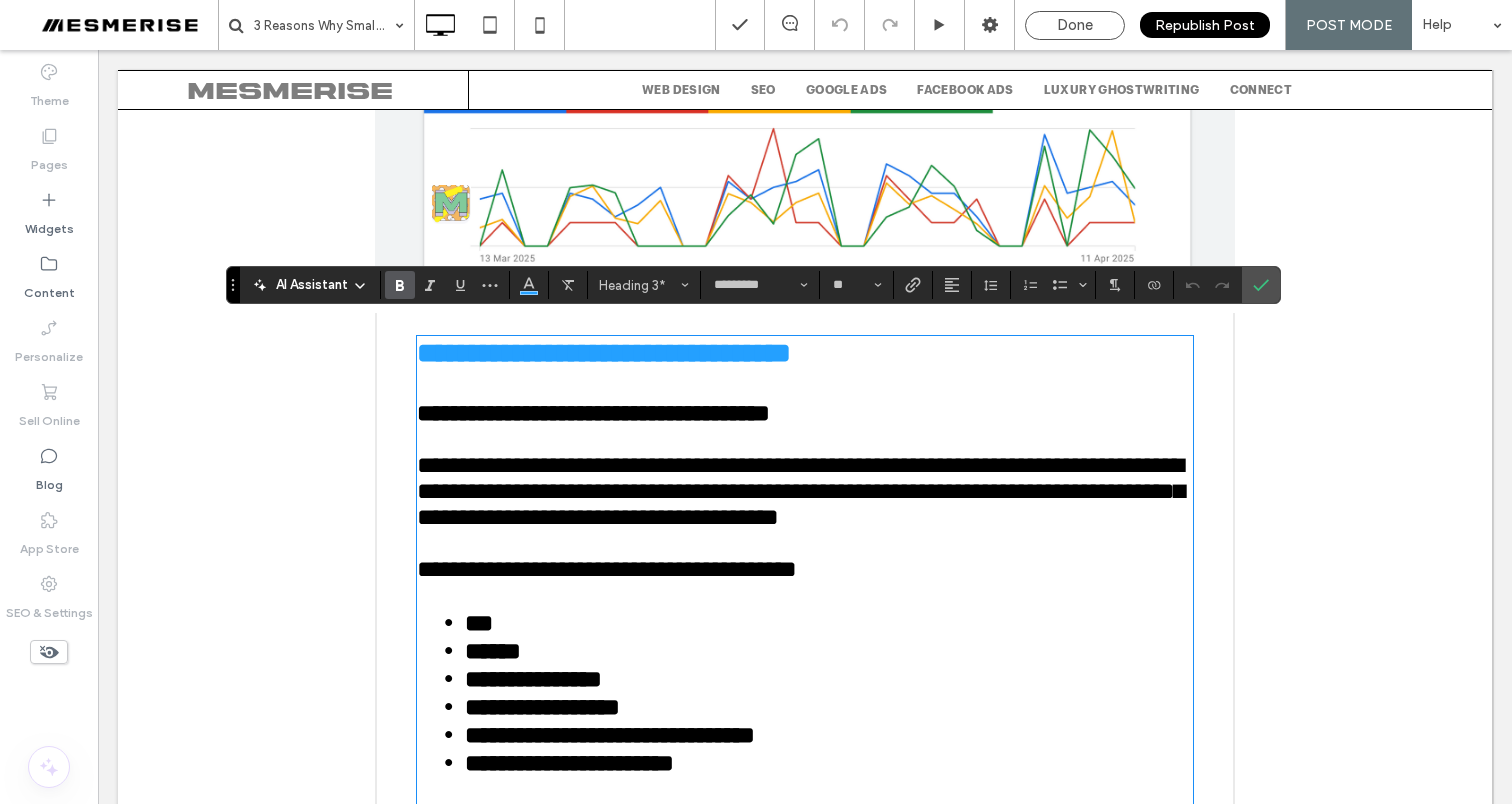 click on "**********" at bounding box center (593, 413) 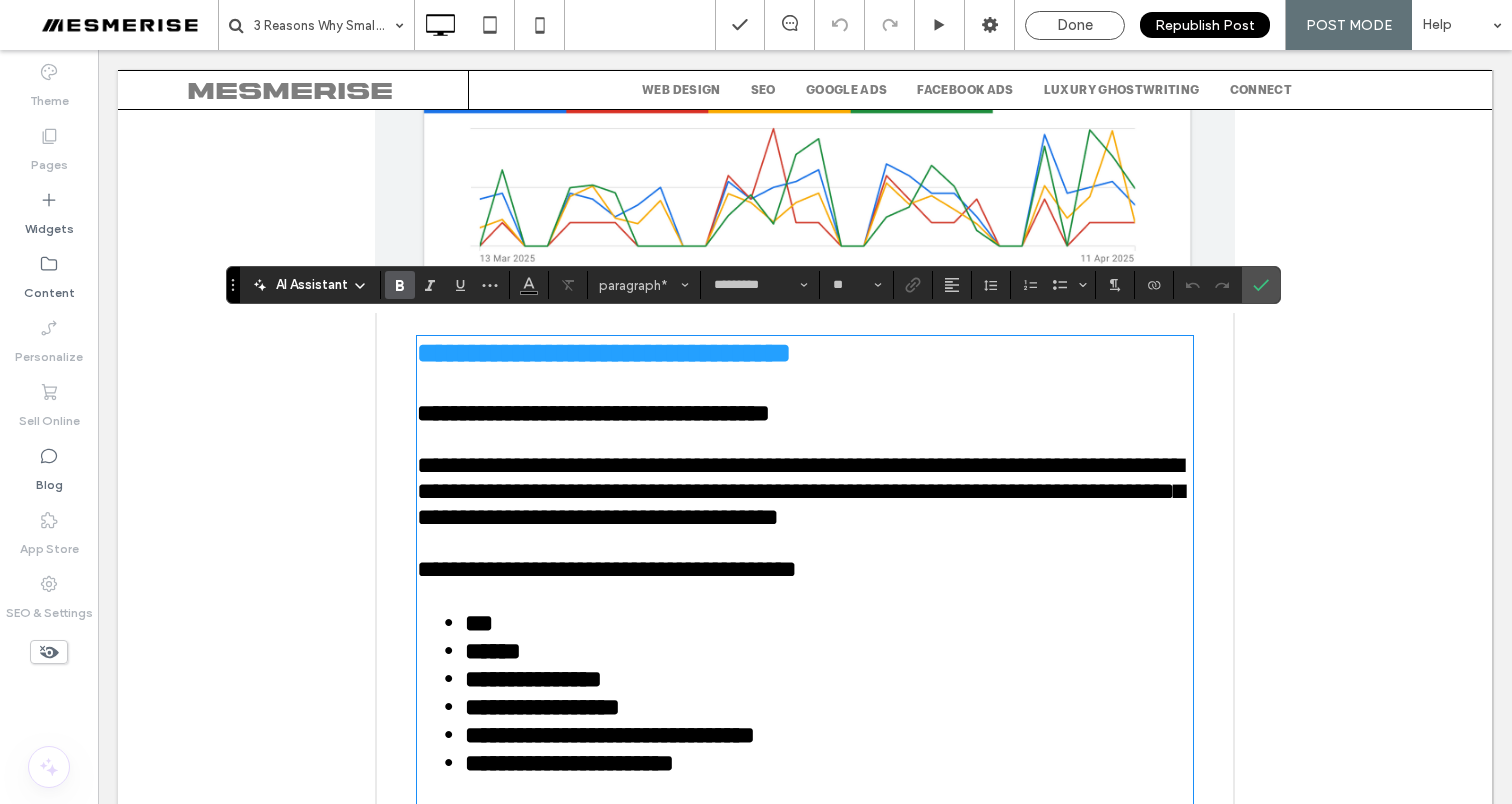scroll, scrollTop: 1894, scrollLeft: 0, axis: vertical 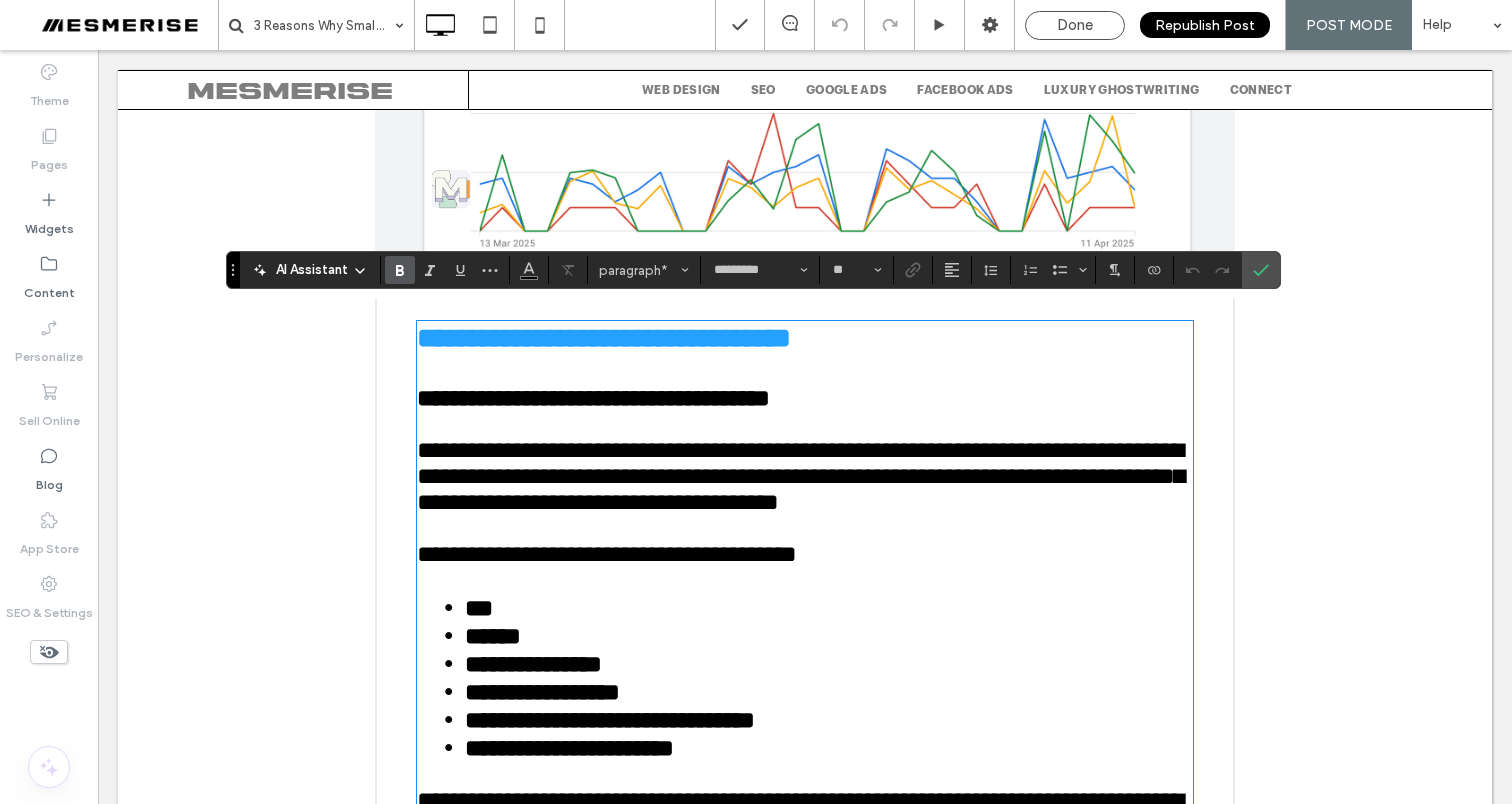 drag, startPoint x: 409, startPoint y: 386, endPoint x: 721, endPoint y: 407, distance: 312.70593 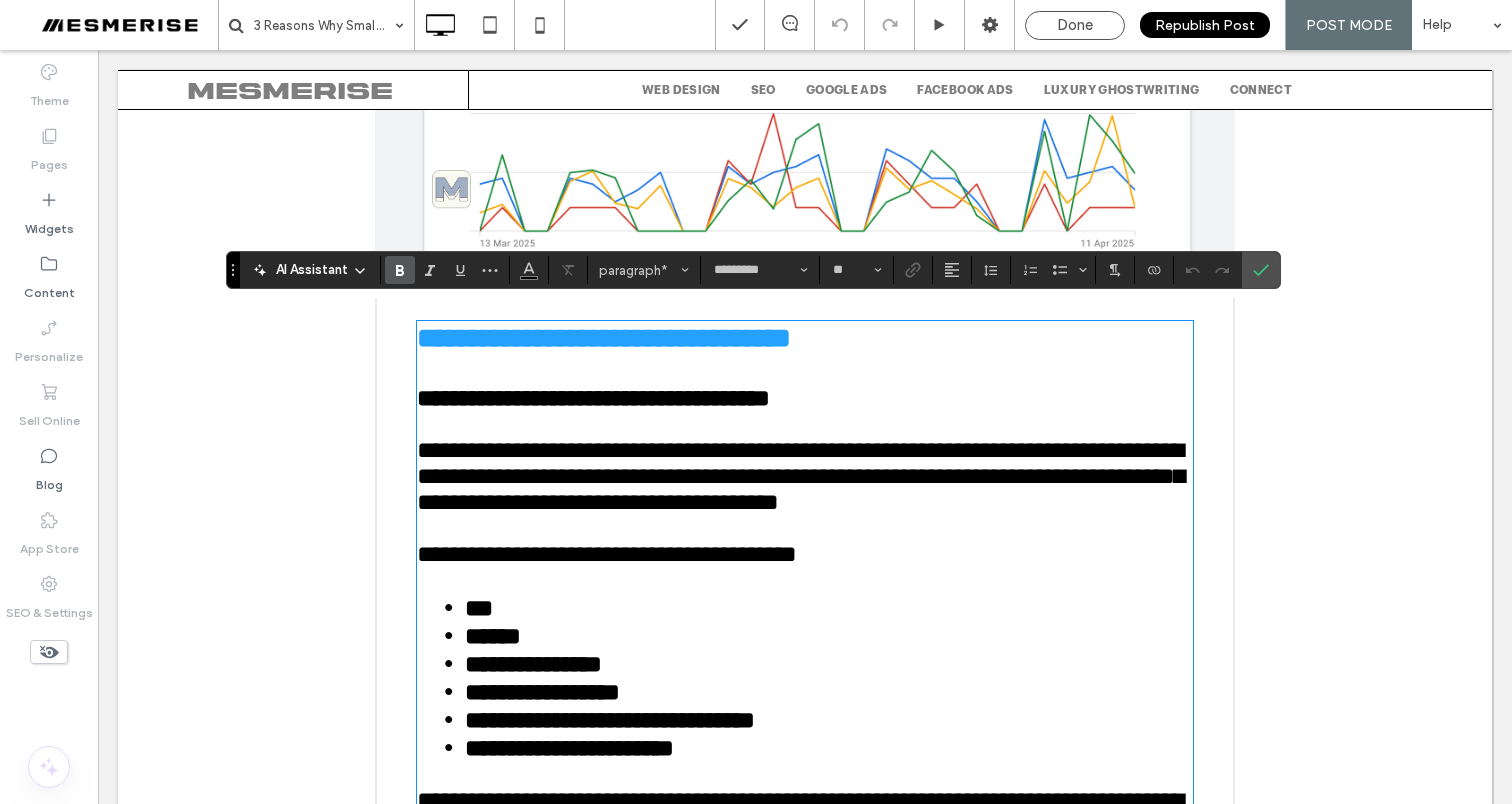 click on "**********" at bounding box center (805, 612) 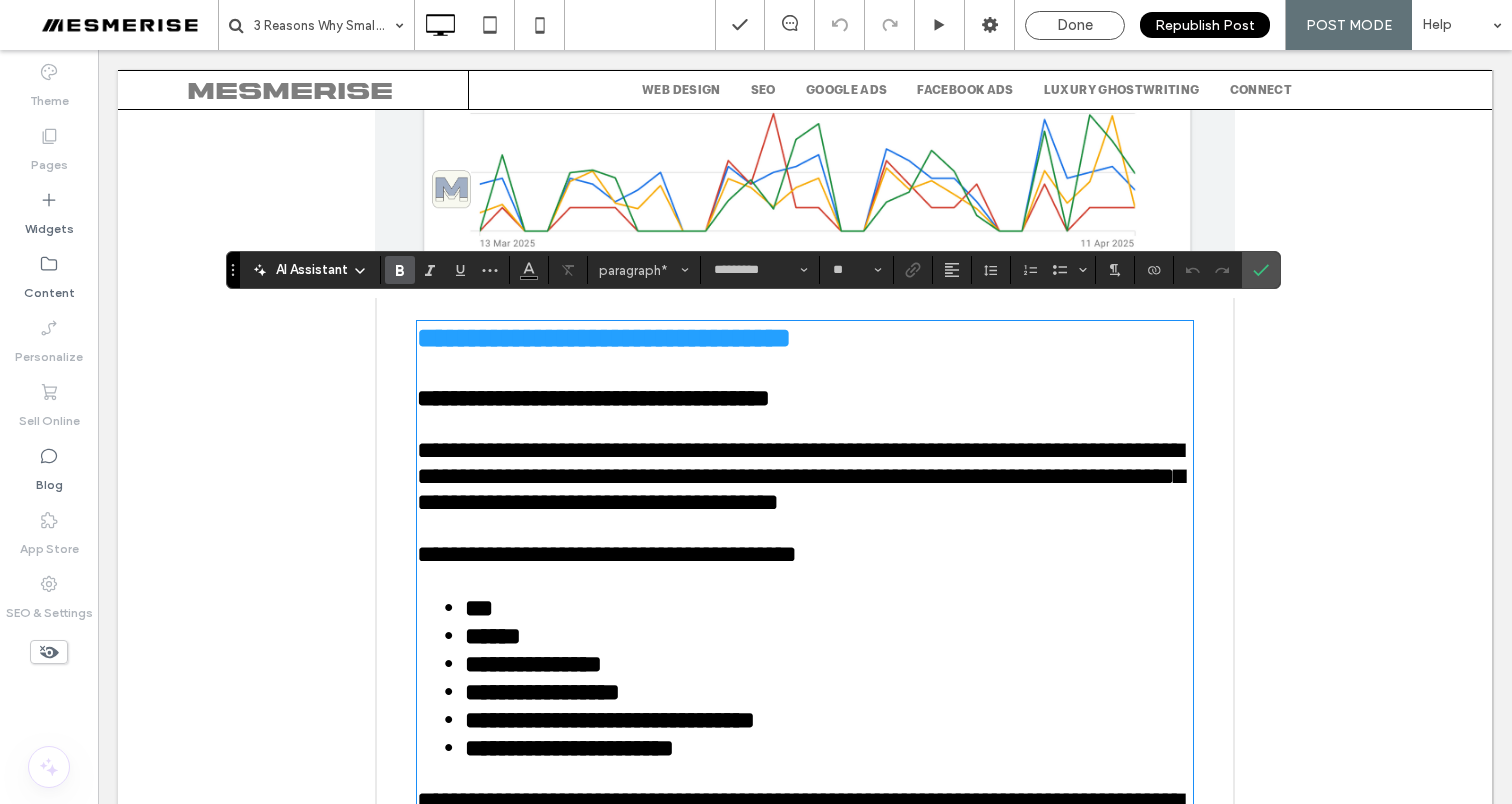 click on "**********" at bounding box center [593, 398] 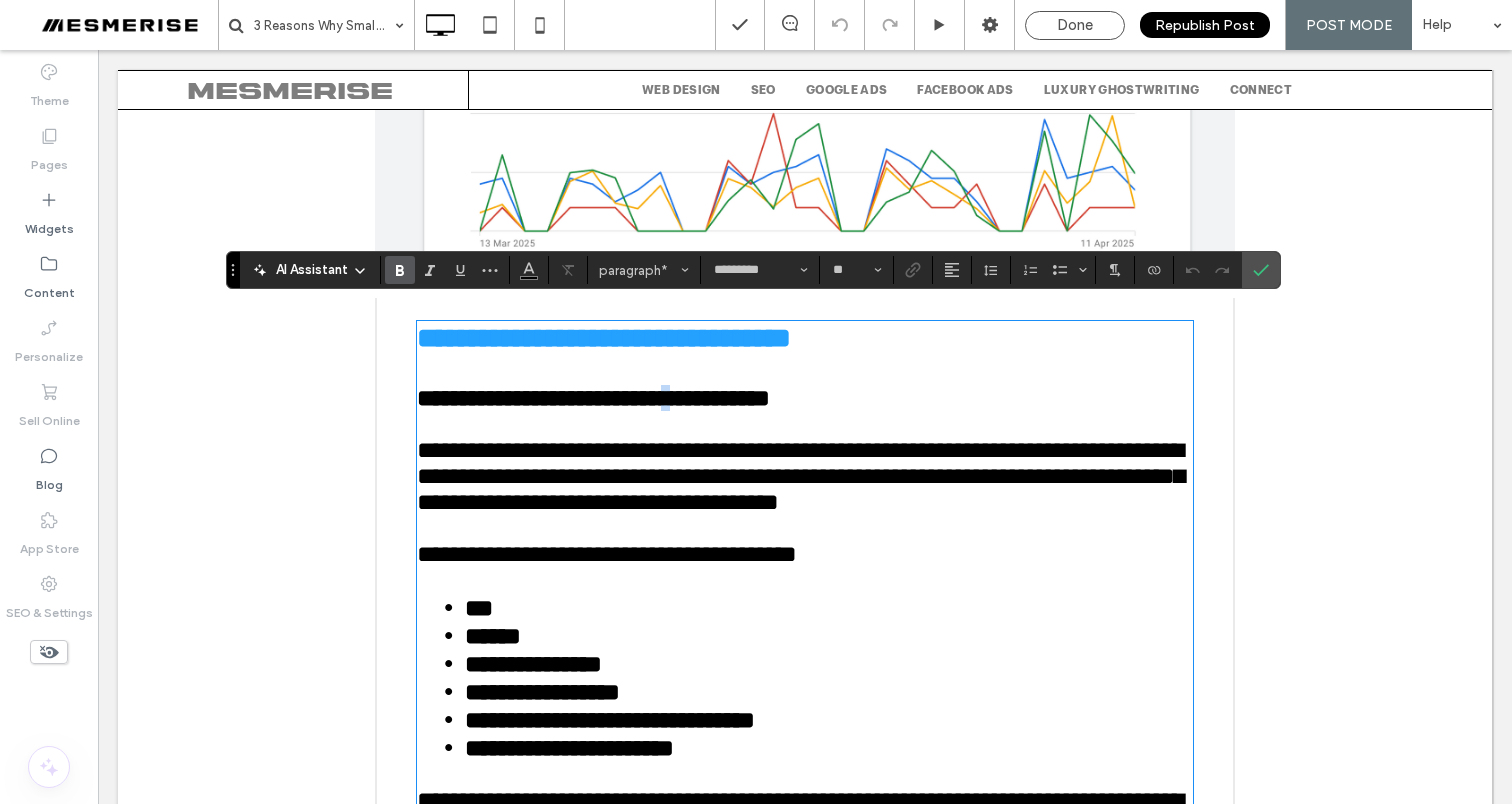 click on "**********" at bounding box center [593, 398] 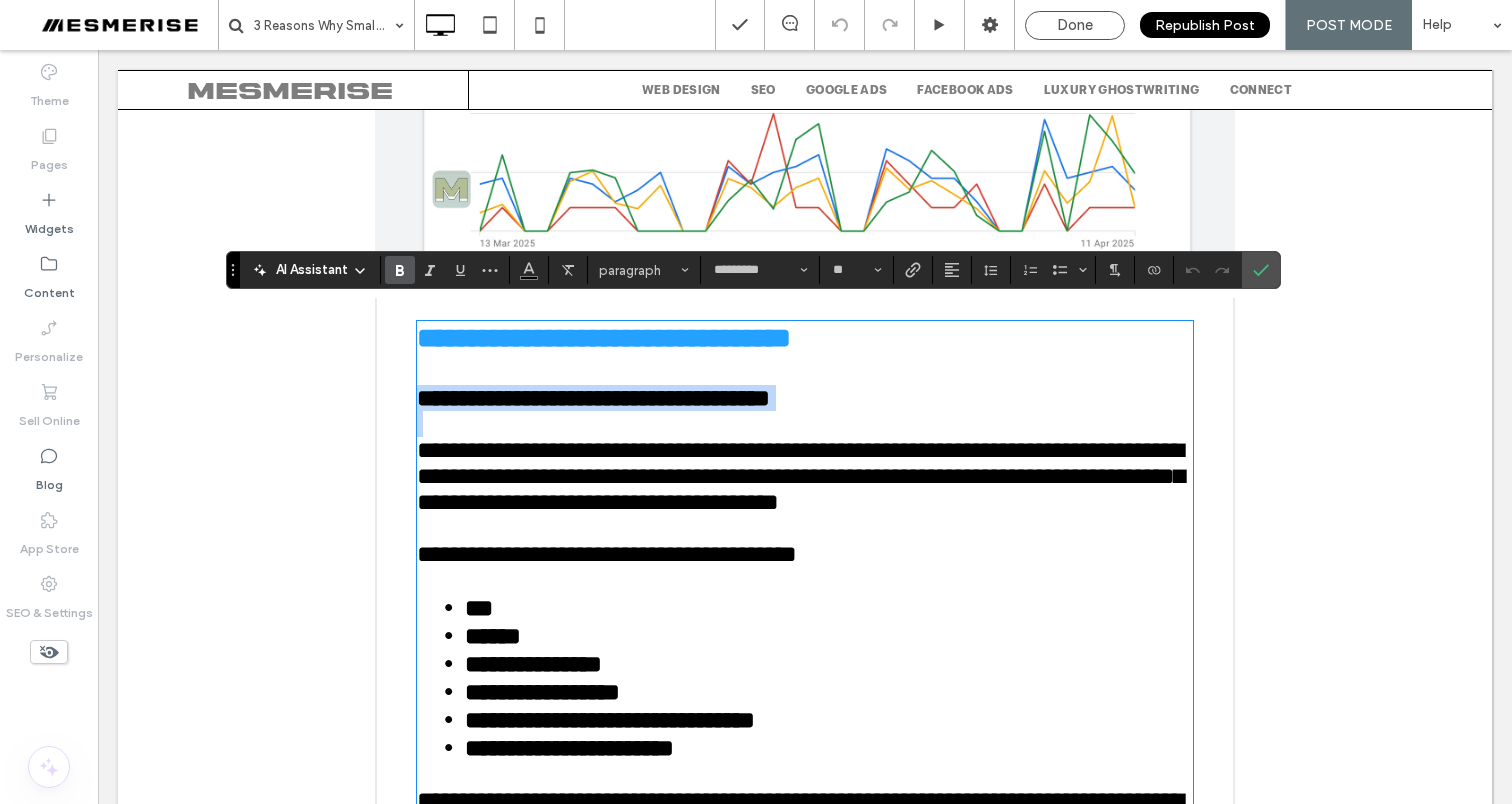 click on "**********" at bounding box center [593, 398] 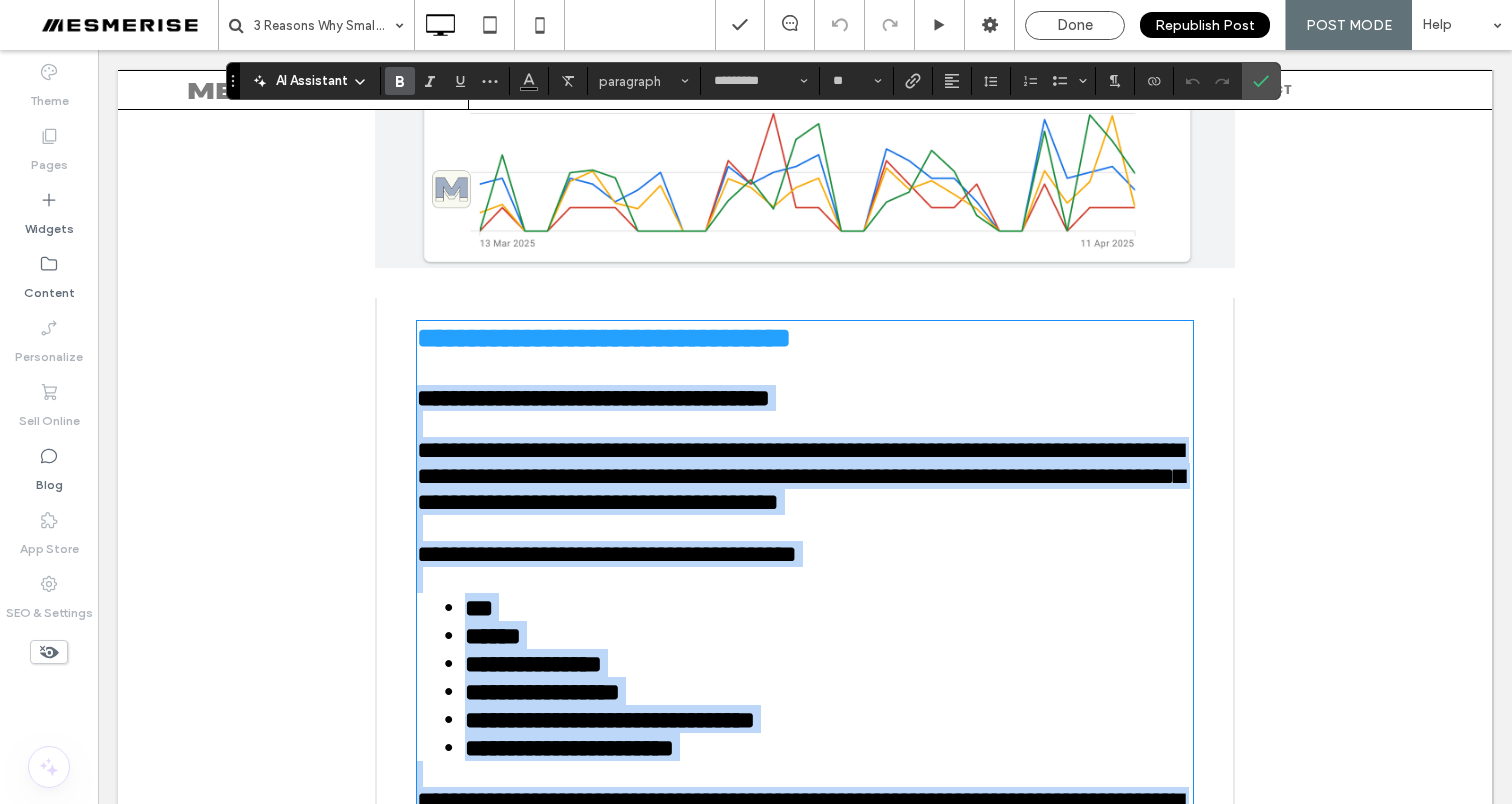 scroll, scrollTop: 2405, scrollLeft: 0, axis: vertical 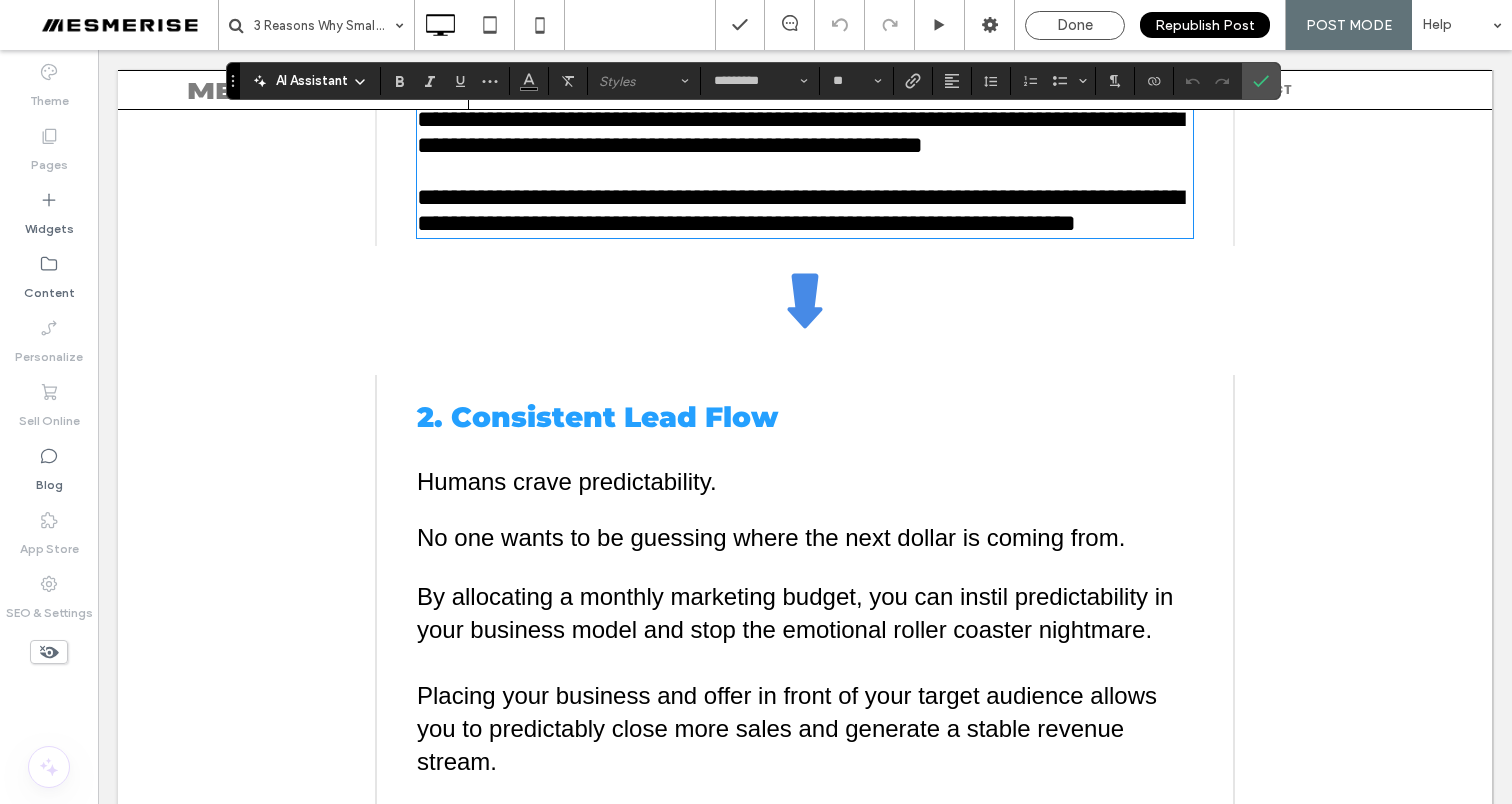 click on "2. Consistent Lead Flow" at bounding box center (597, 417) 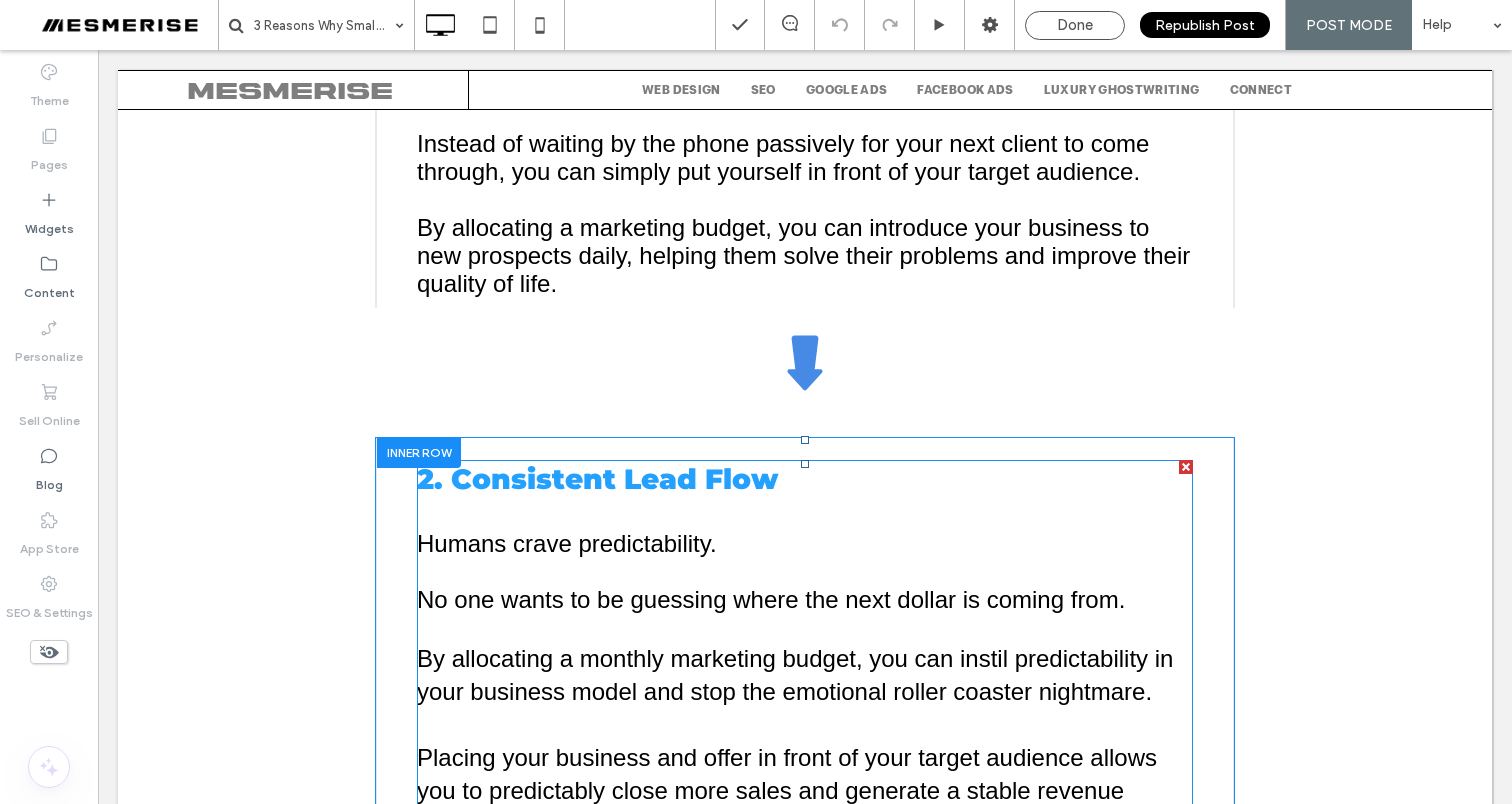 click on "2. Consistent Lead Flow" at bounding box center [597, 479] 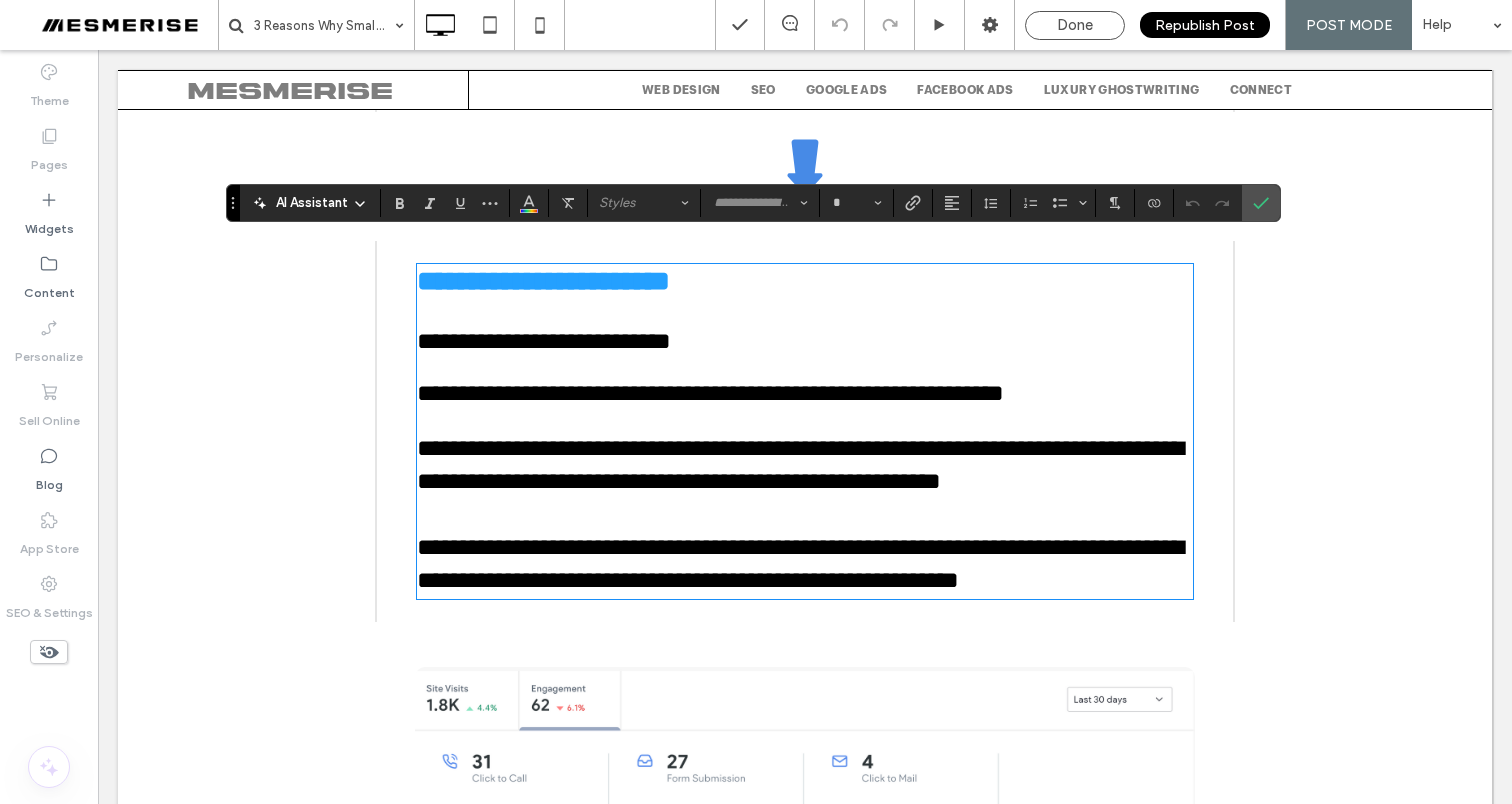 type on "**********" 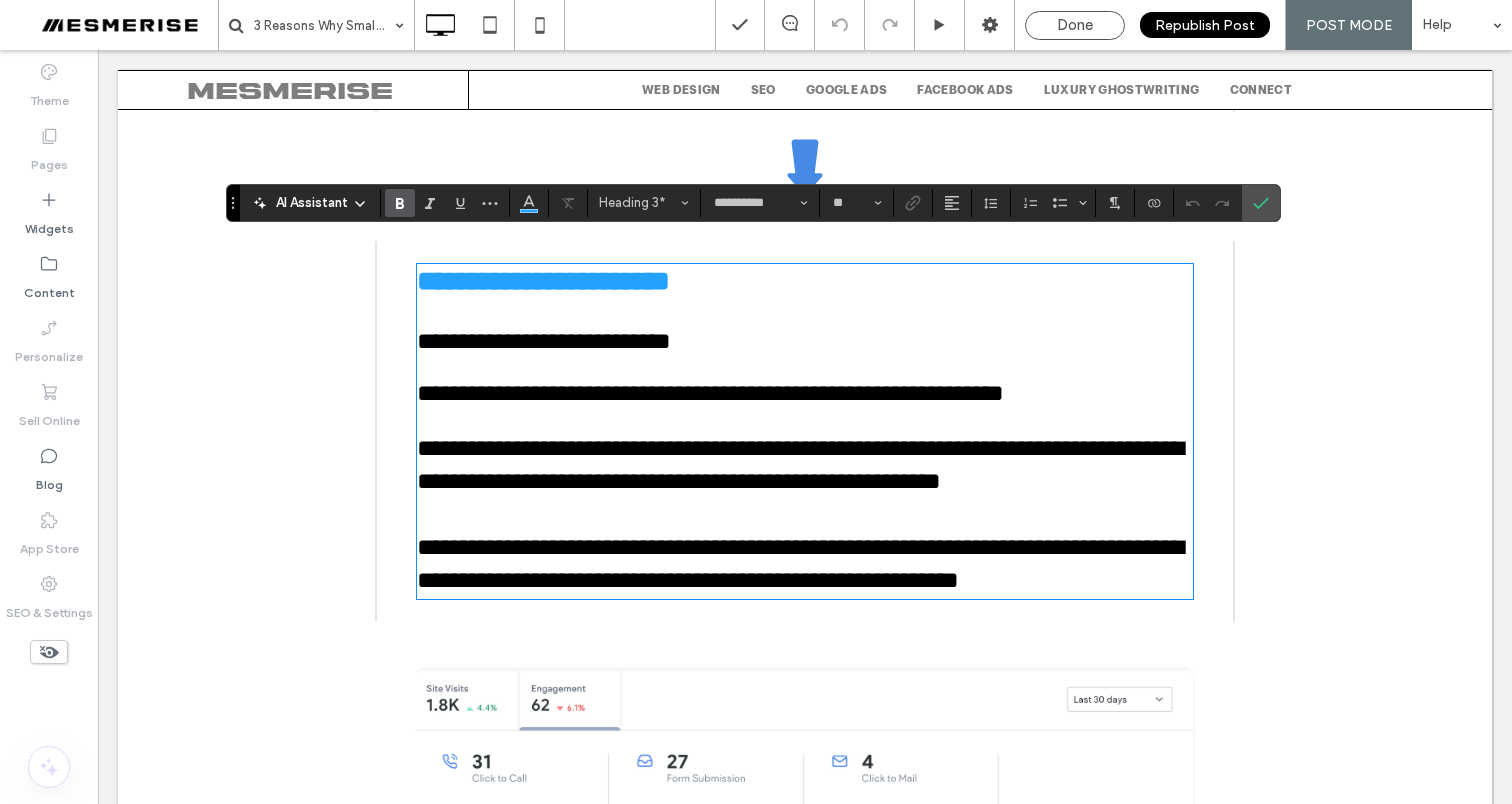 click on "**********" at bounding box center [543, 281] 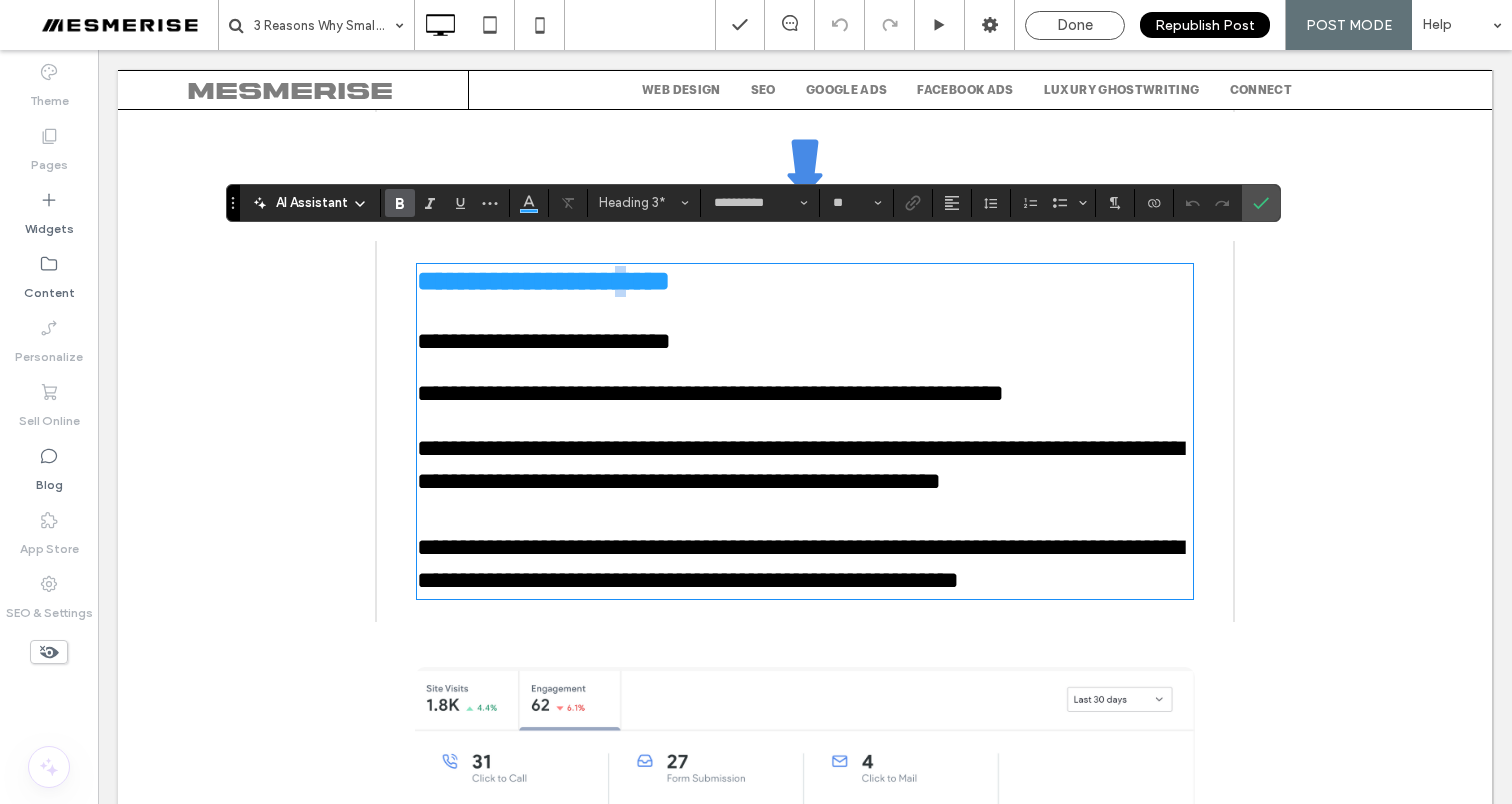 click on "**********" at bounding box center (543, 281) 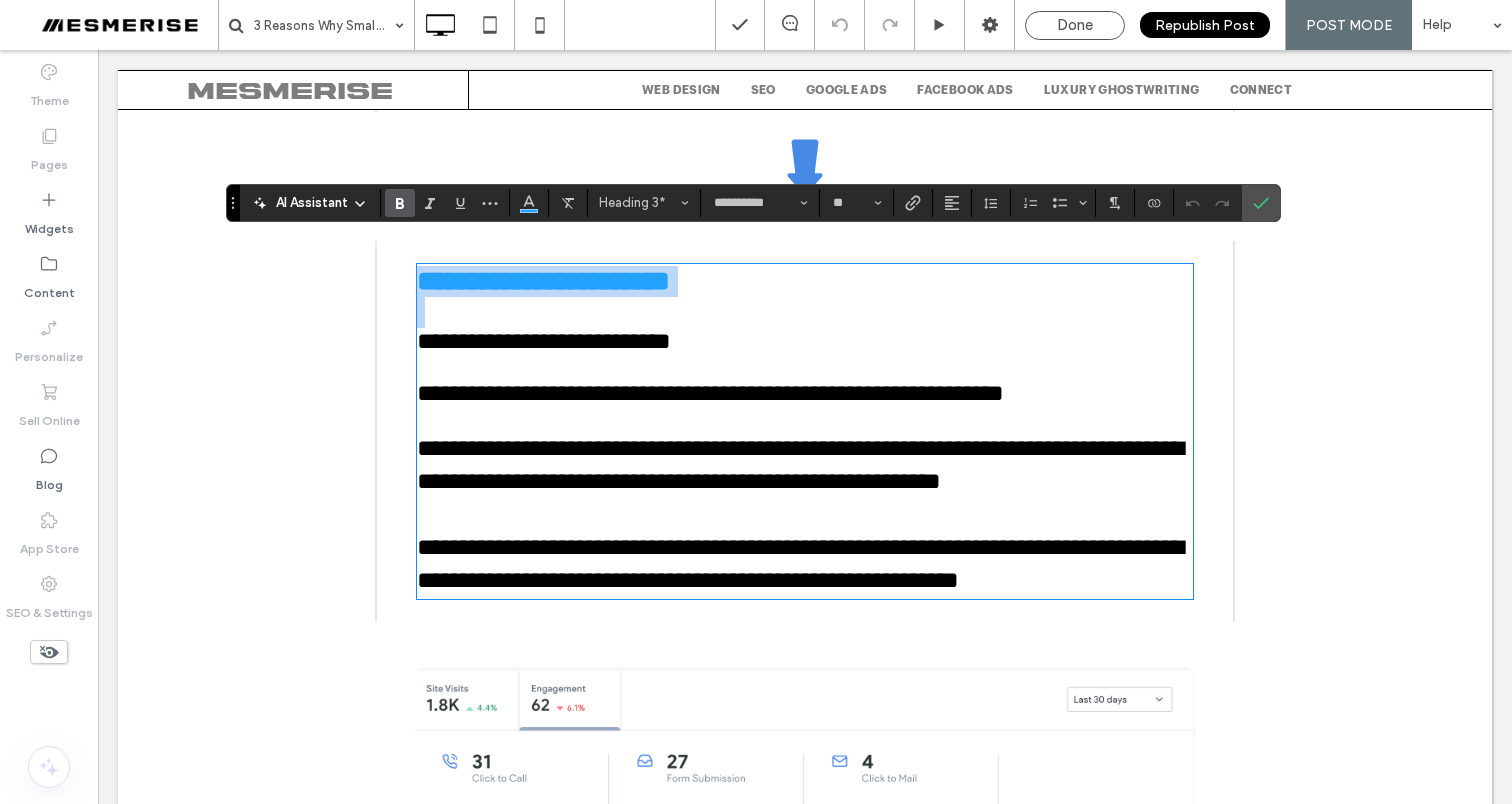 click on "**********" at bounding box center (543, 281) 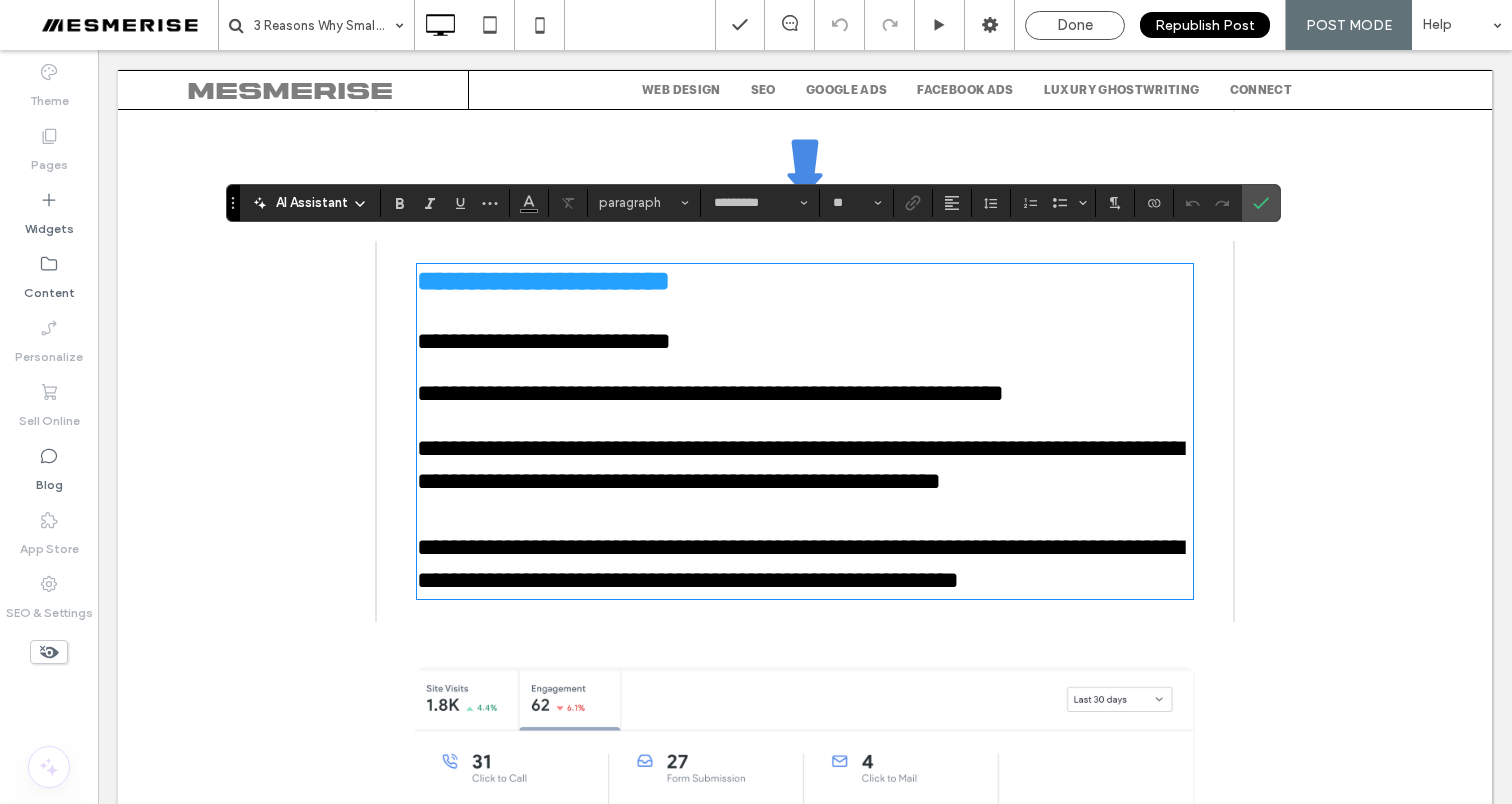 click at bounding box center [805, 367] 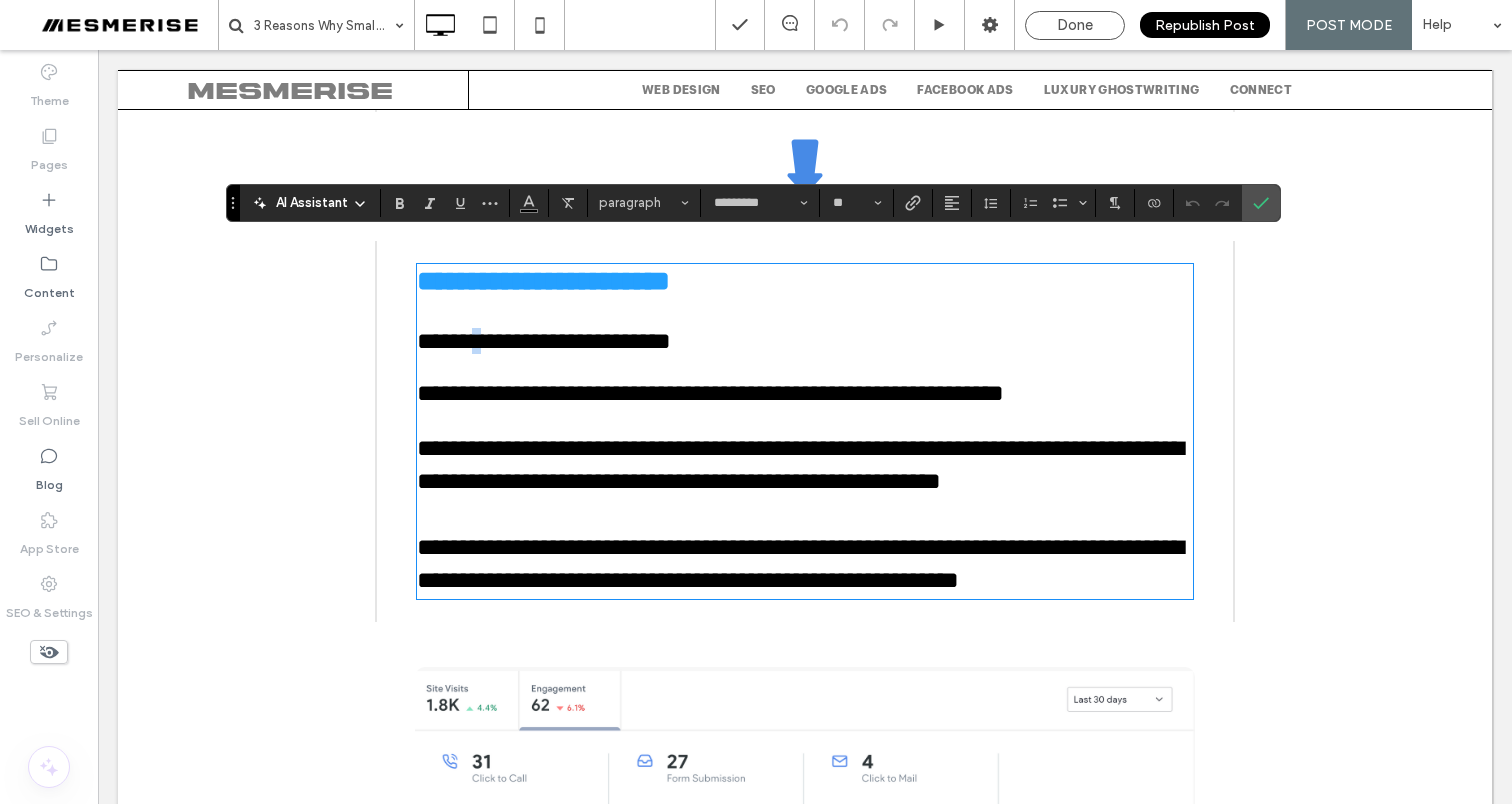 click on "**********" at bounding box center (544, 341) 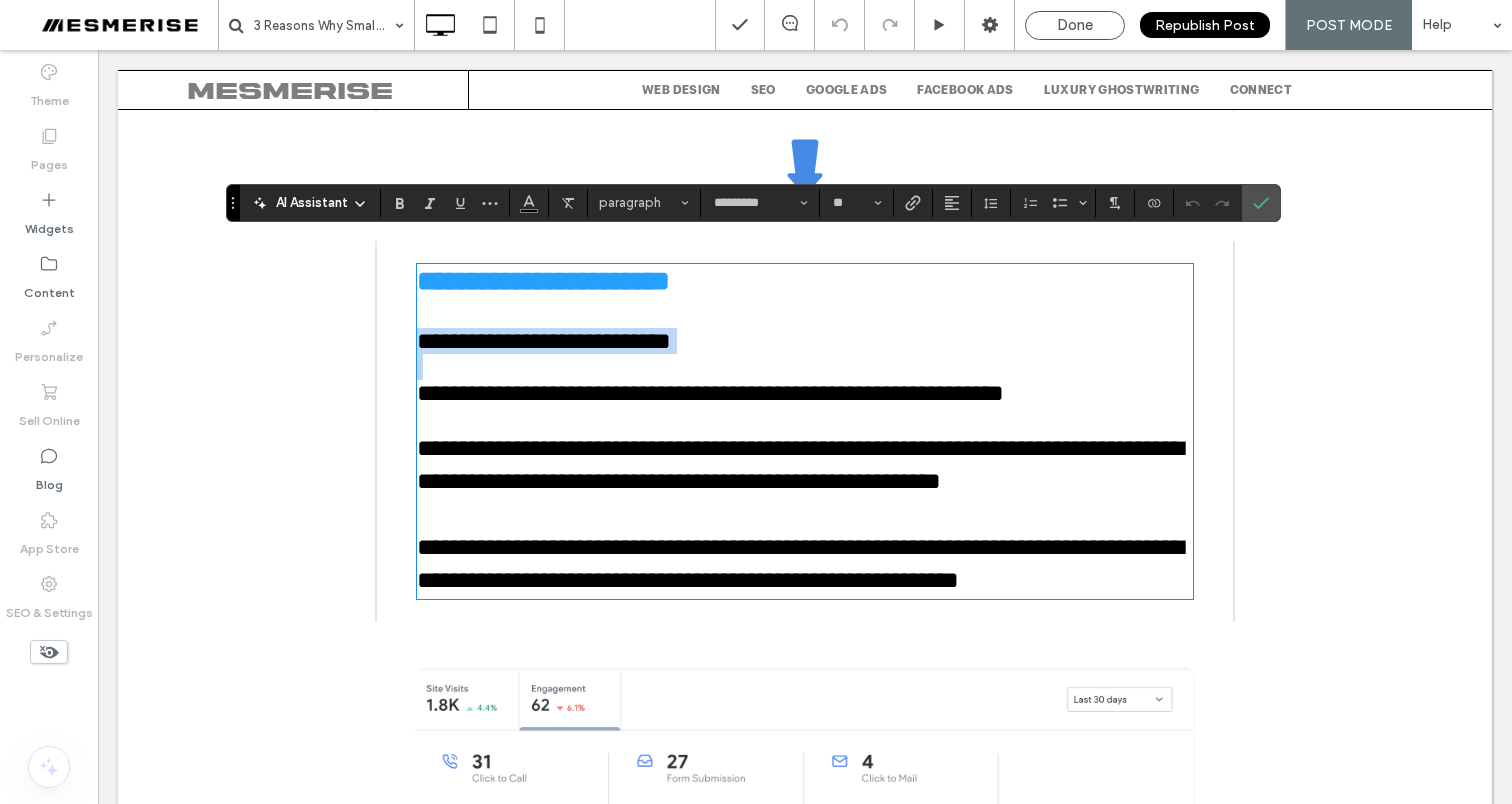 click on "**********" at bounding box center (544, 341) 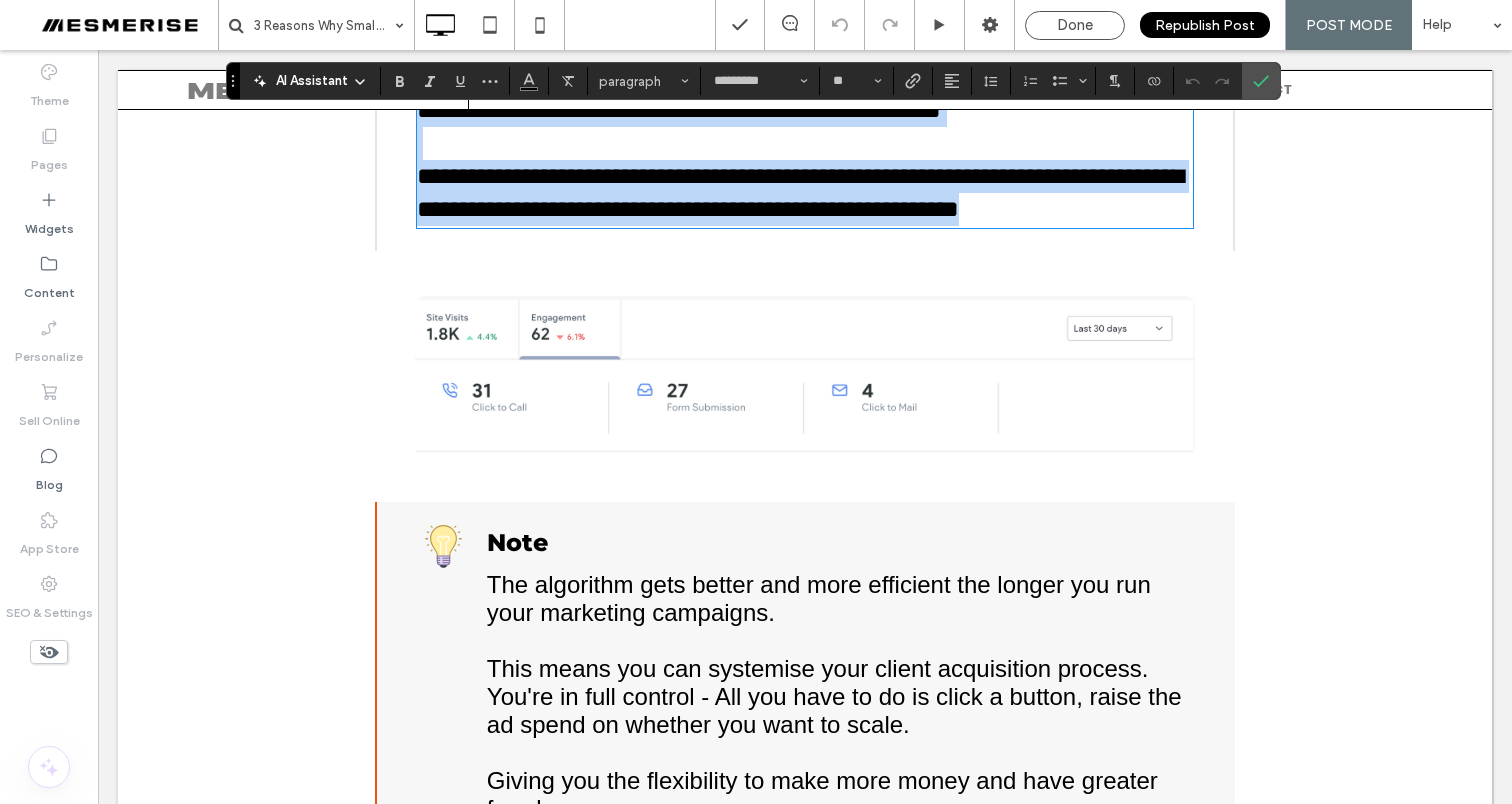 scroll, scrollTop: 3167, scrollLeft: 0, axis: vertical 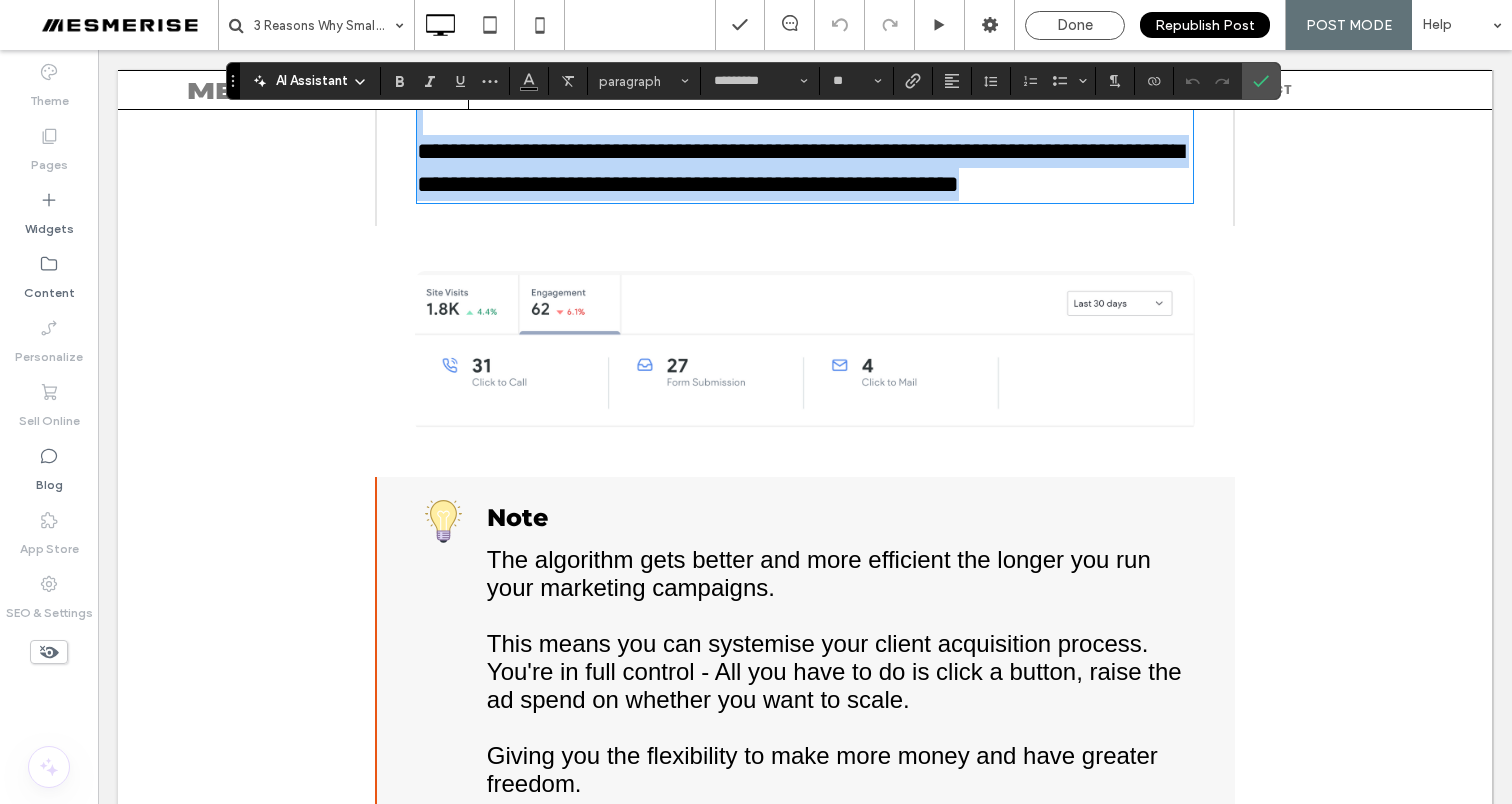 click at bounding box center (805, 351) 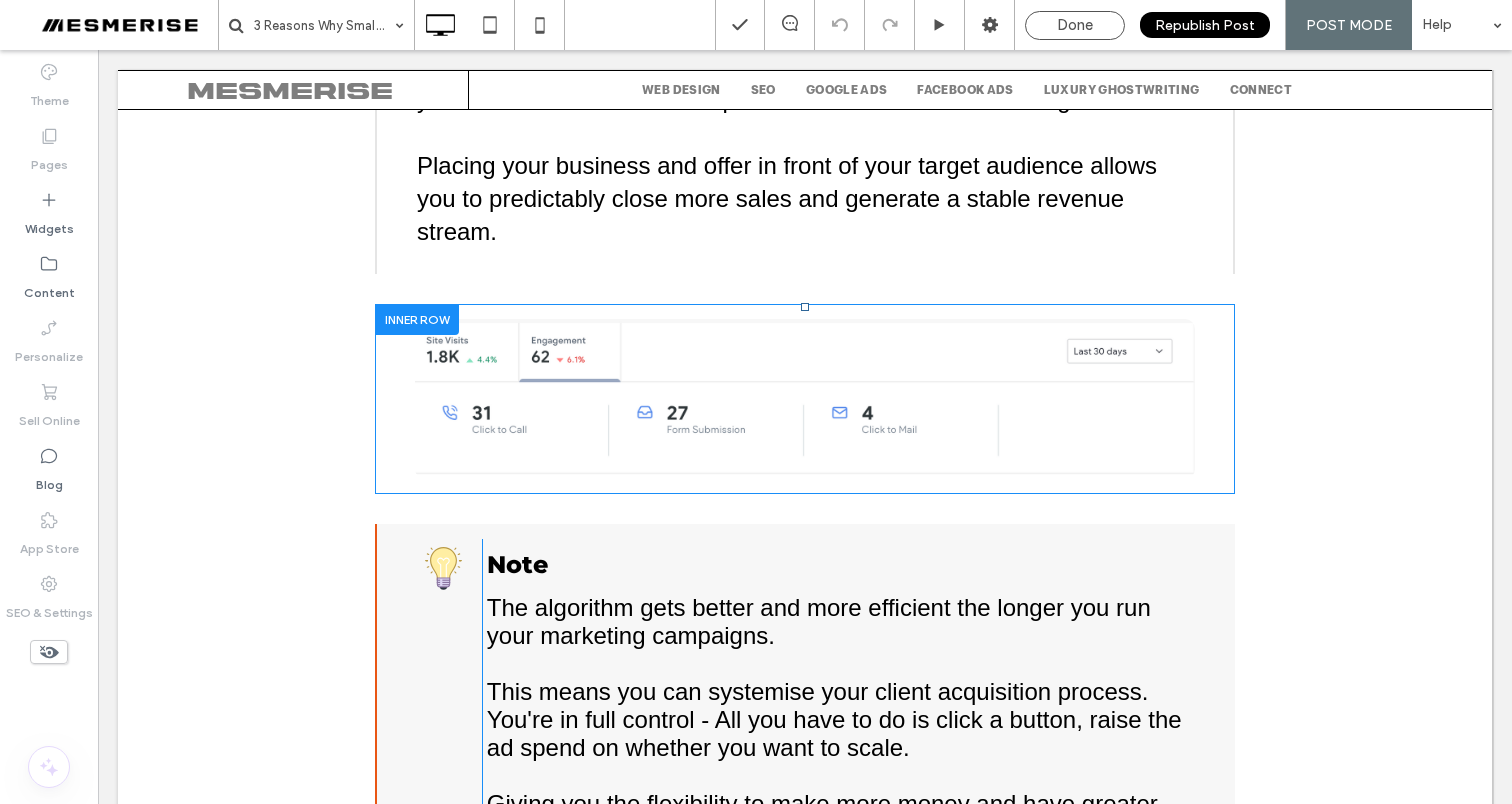 click on "Click To Paste" at bounding box center (805, 399) 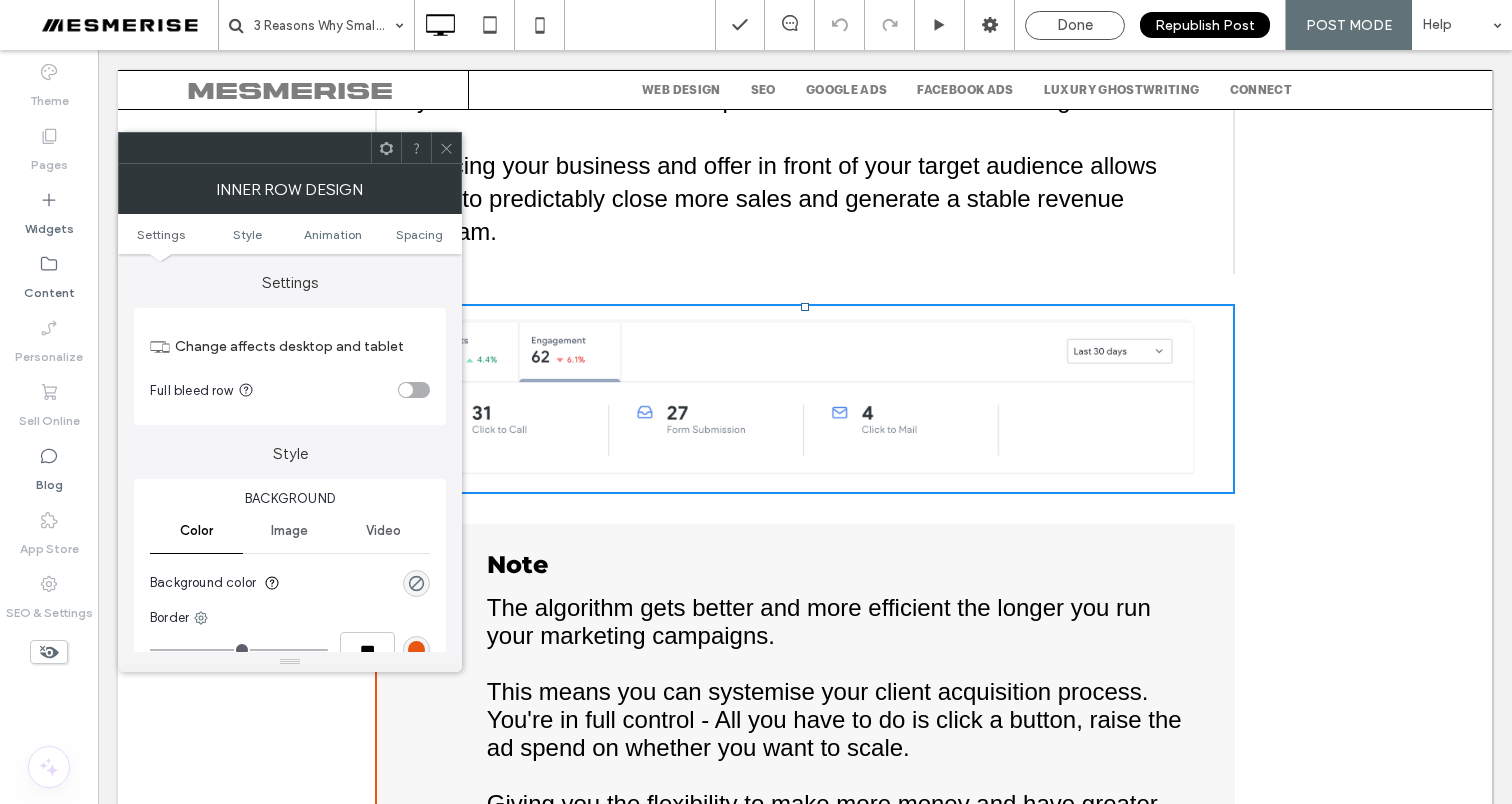 click 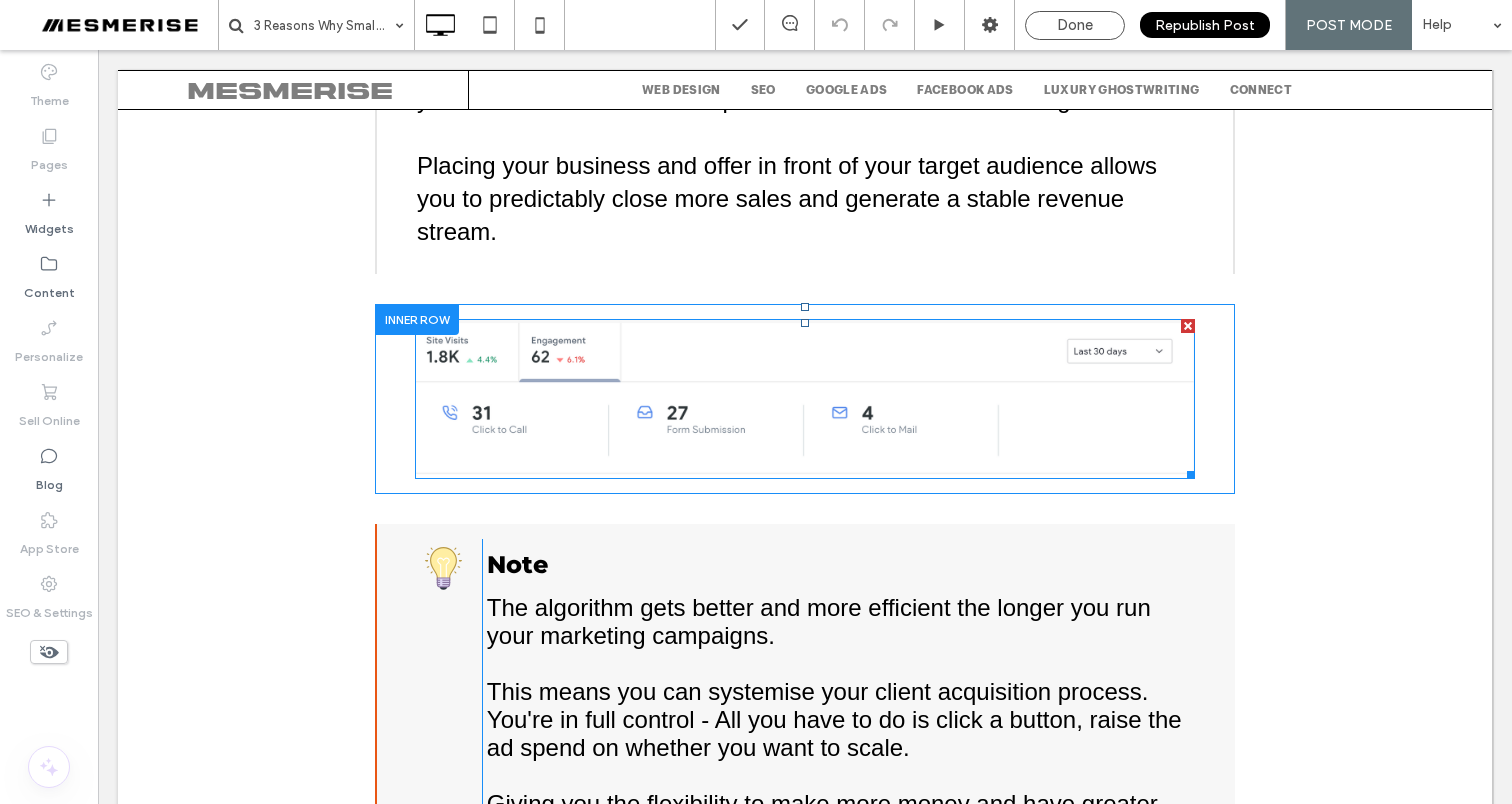 click at bounding box center (805, 399) 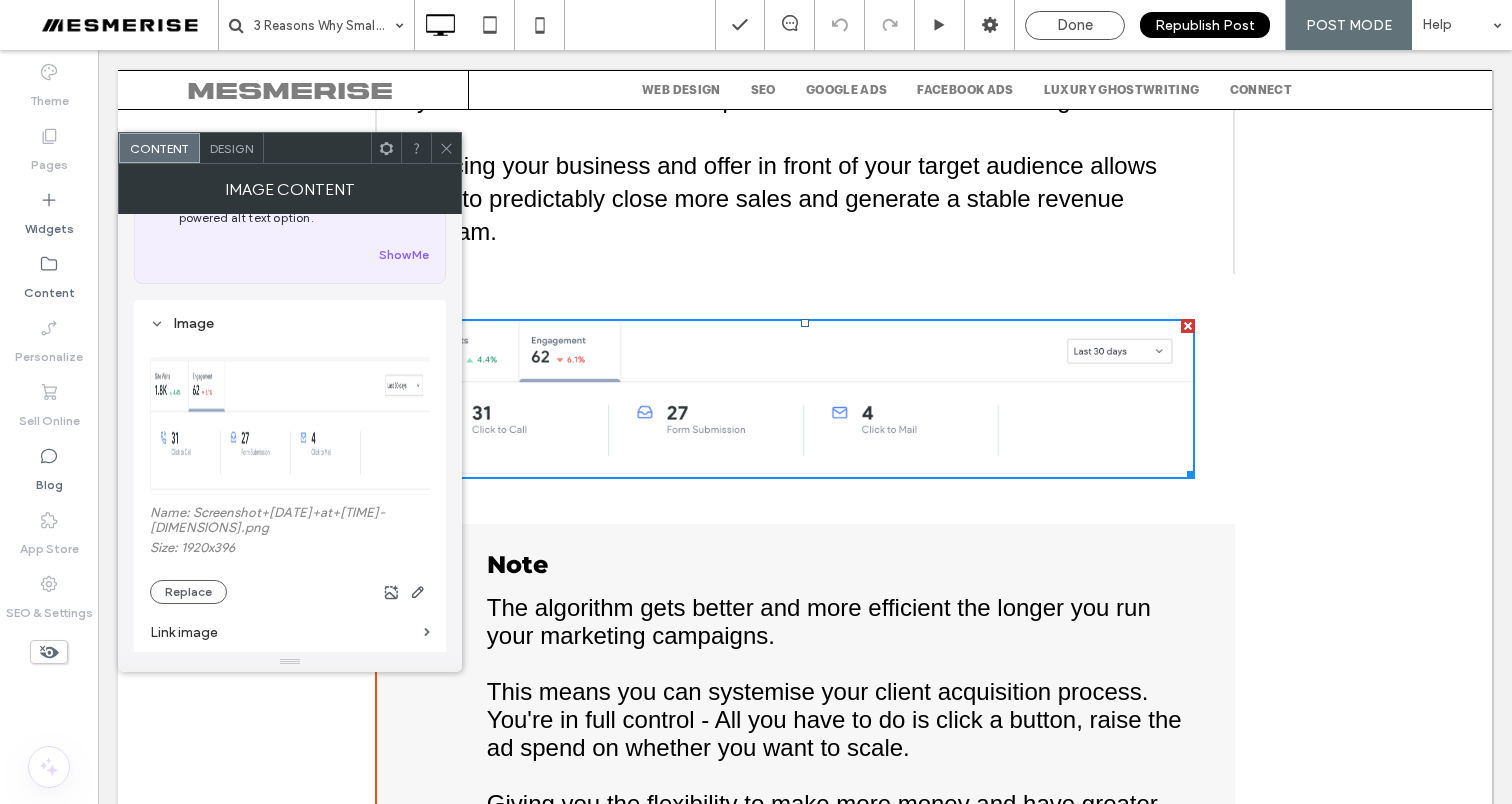 scroll, scrollTop: 165, scrollLeft: 0, axis: vertical 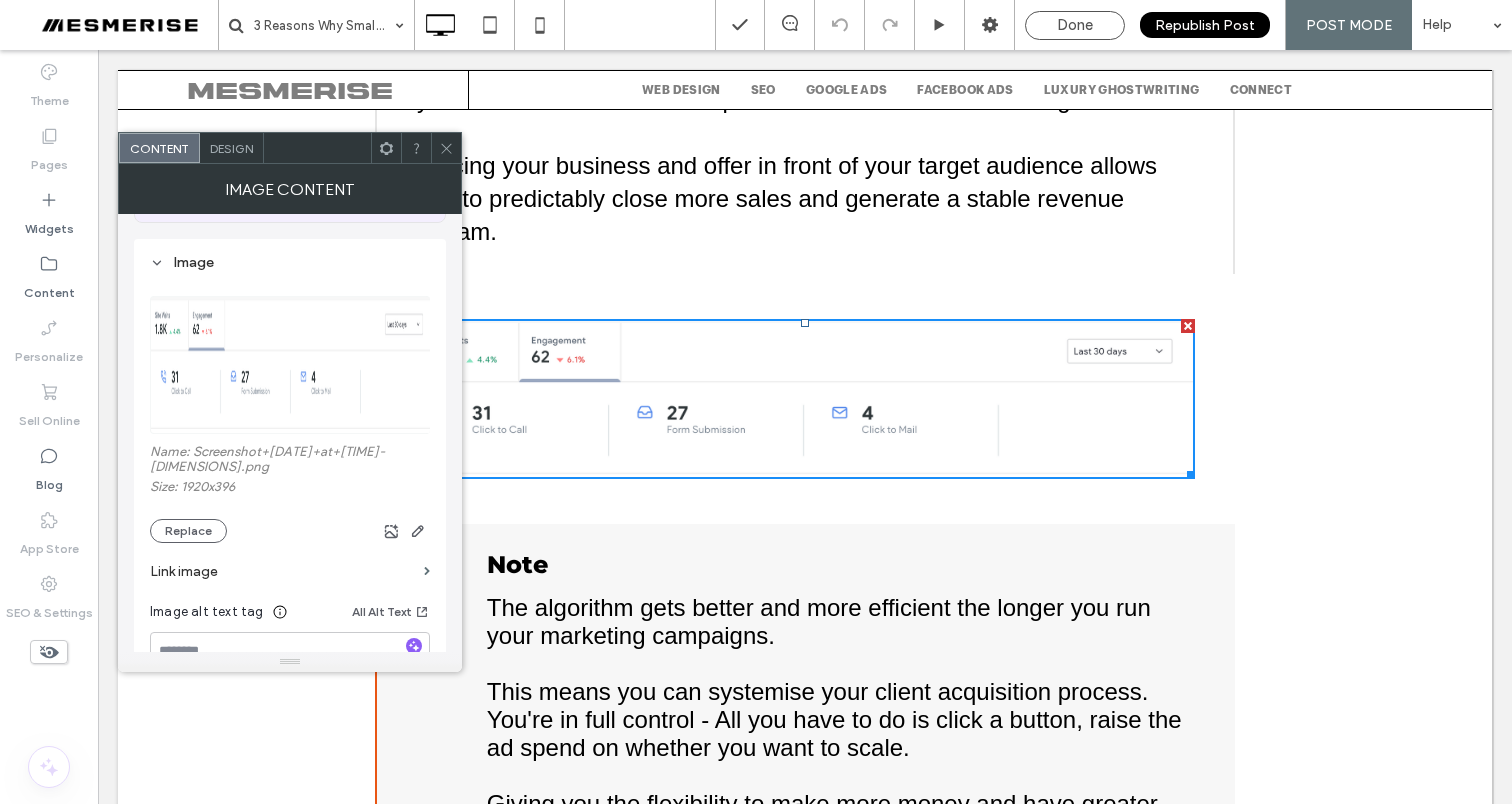 click on "Name: Screenshot+[YEAR]-[MM].[DD]+at+[HH].[MM].[SS]-1920w.png" at bounding box center (290, 461) 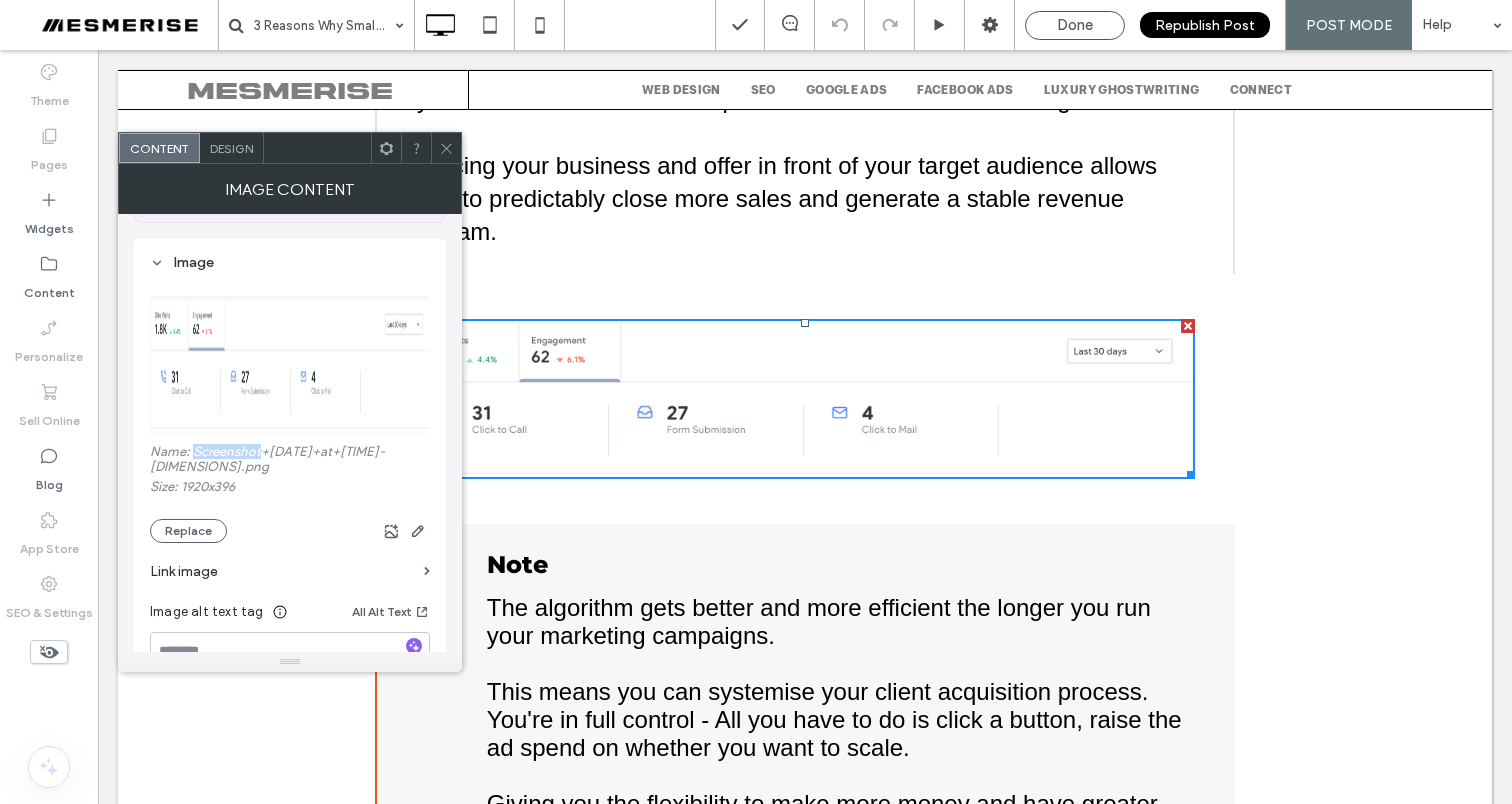 click on "Name: Screenshot+[YEAR]-[MM].[DD]+at+[HH].[MM].[SS]-1920w.png" at bounding box center (290, 461) 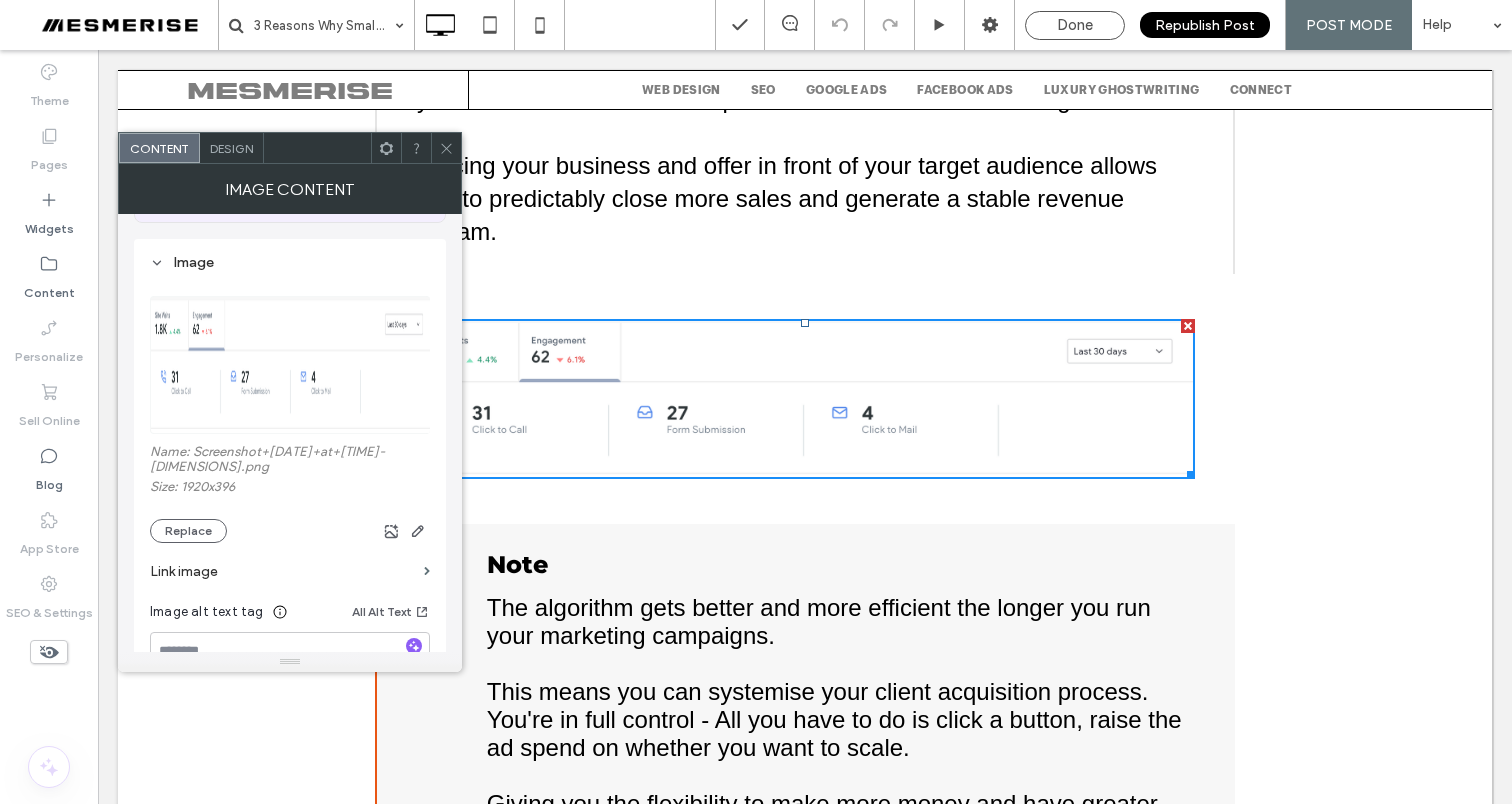 click at bounding box center (446, 148) 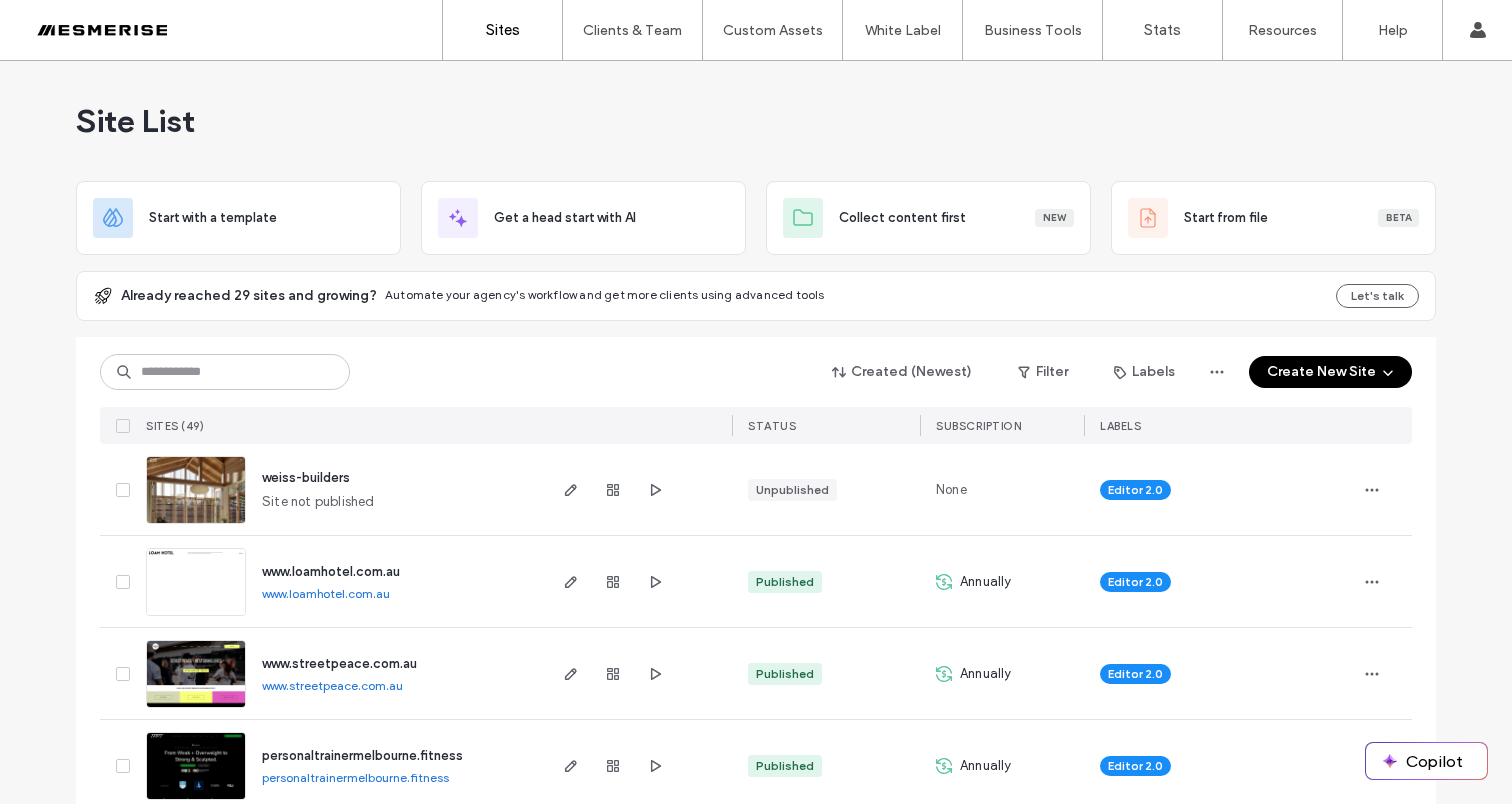 scroll, scrollTop: 0, scrollLeft: 0, axis: both 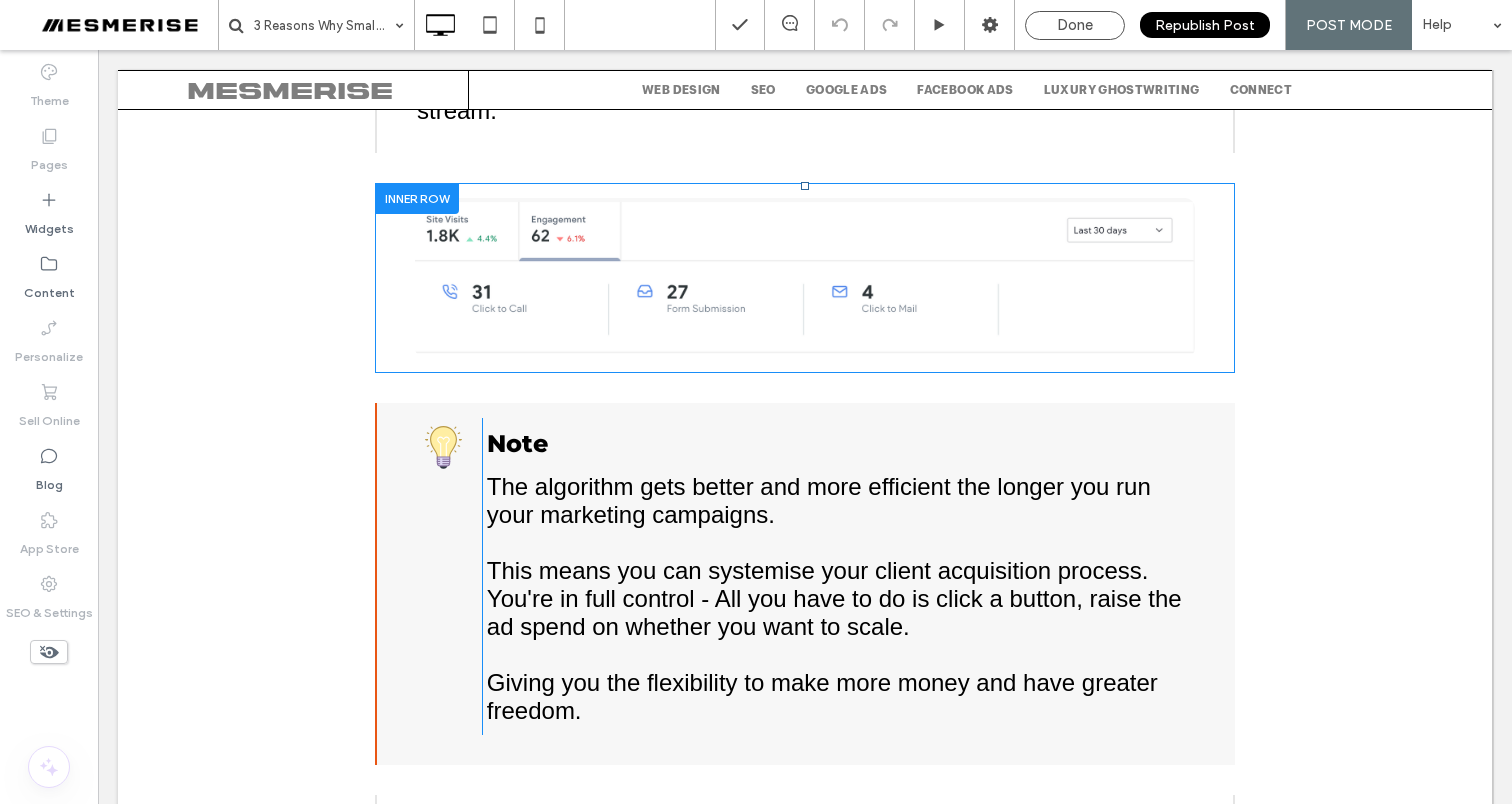 click on "Click To Paste" at bounding box center (805, 278) 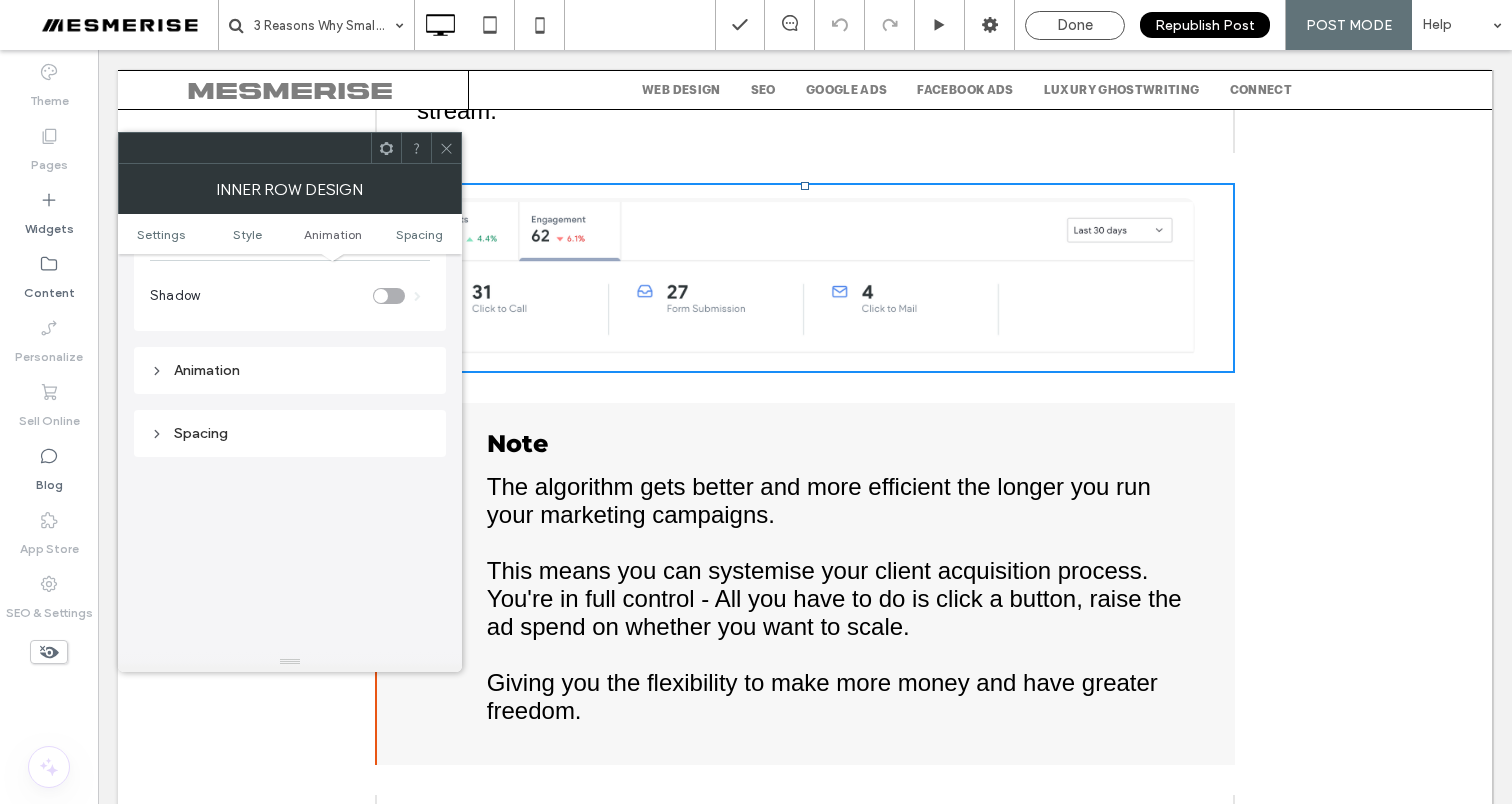 scroll, scrollTop: 623, scrollLeft: 0, axis: vertical 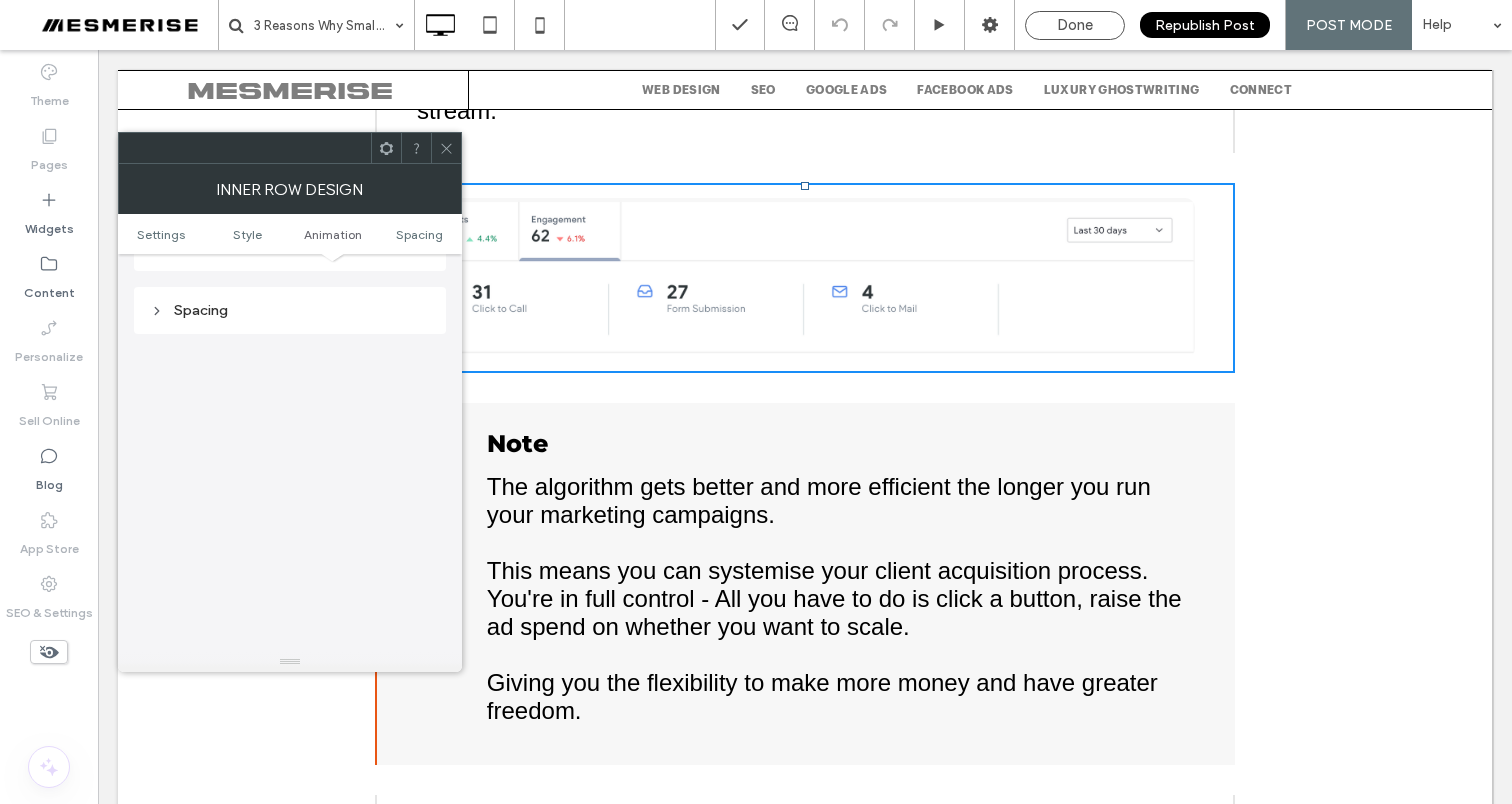 click at bounding box center [446, 148] 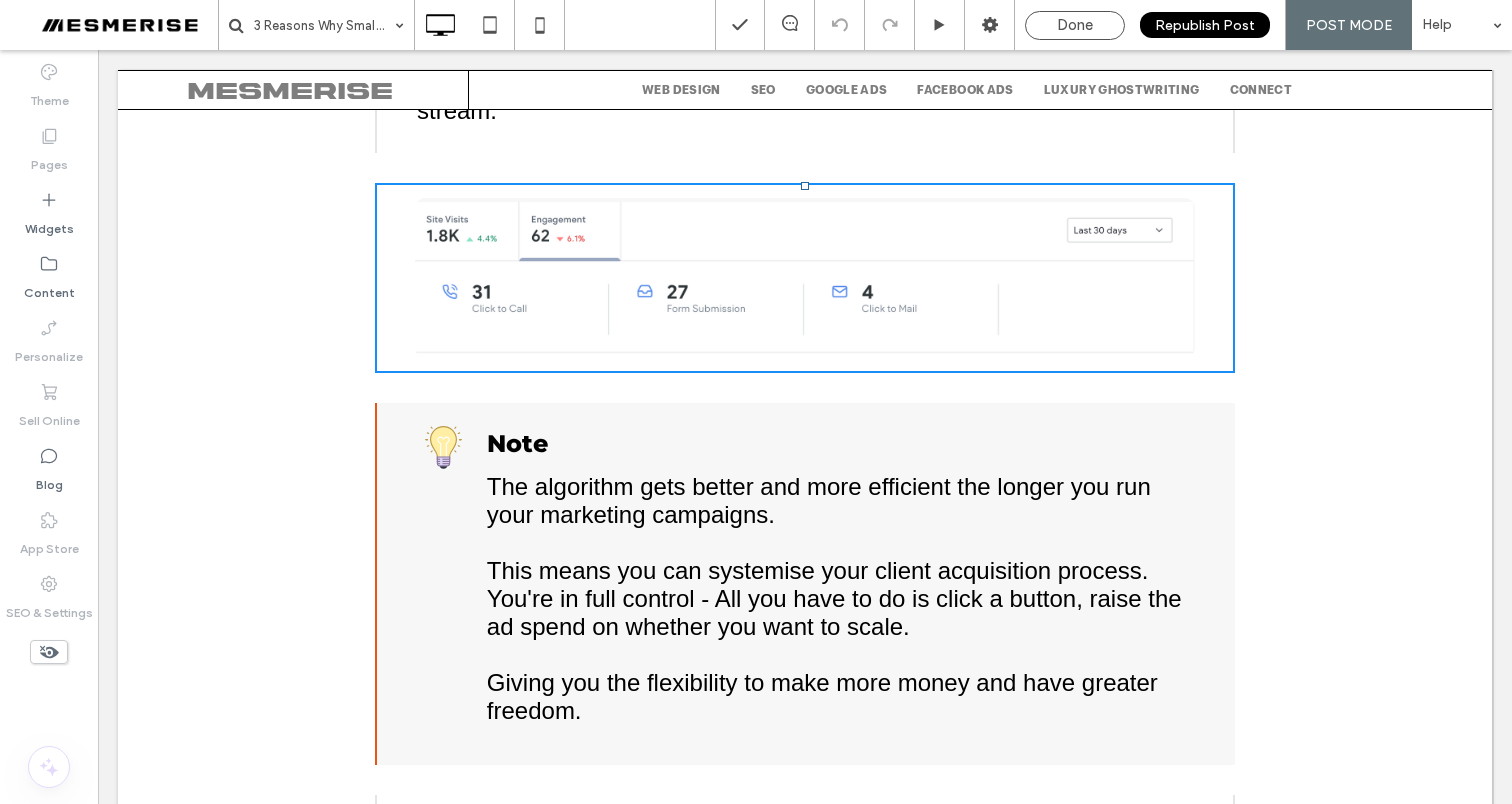 click at bounding box center [805, 278] 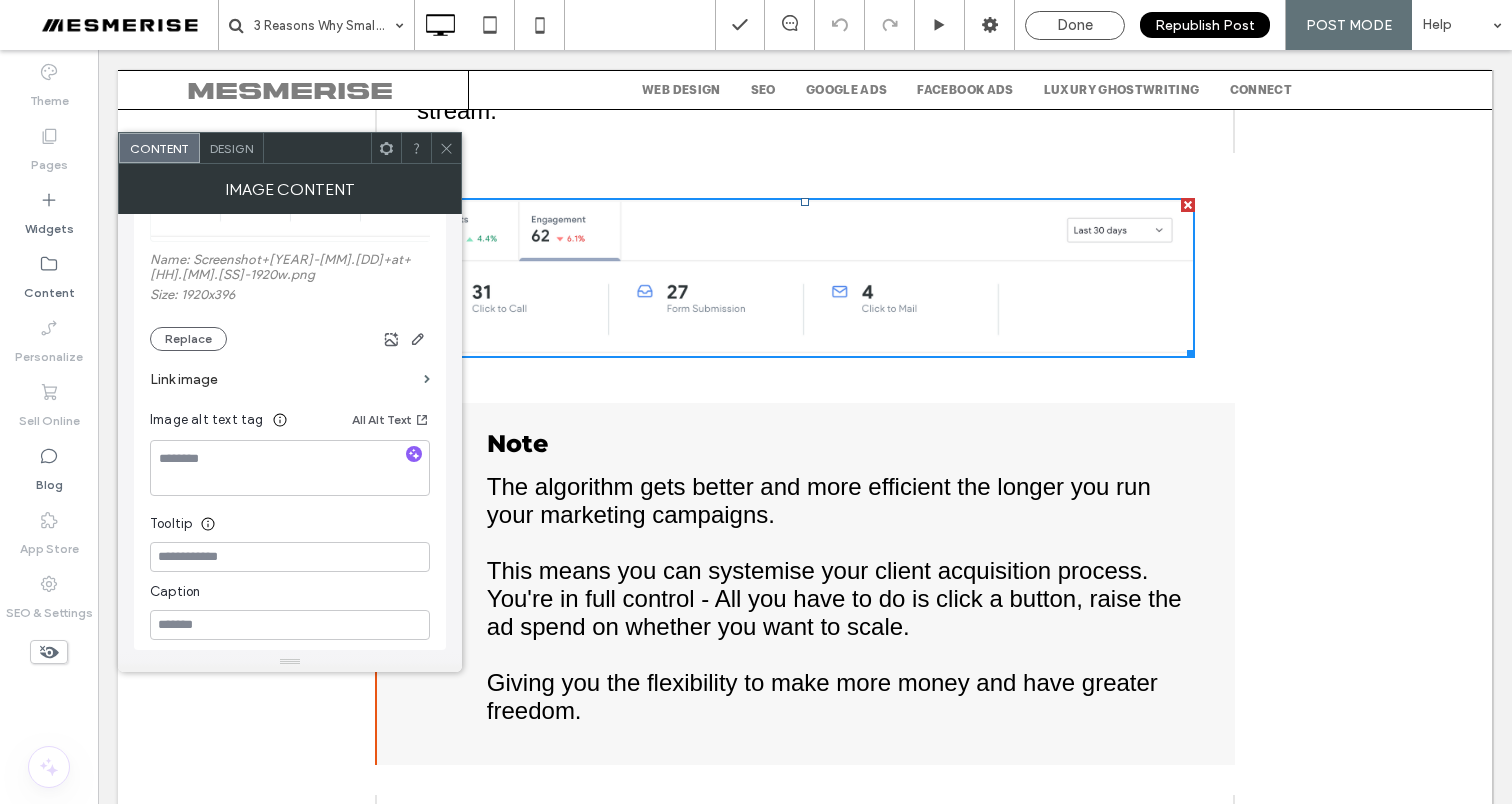 scroll, scrollTop: 234, scrollLeft: 0, axis: vertical 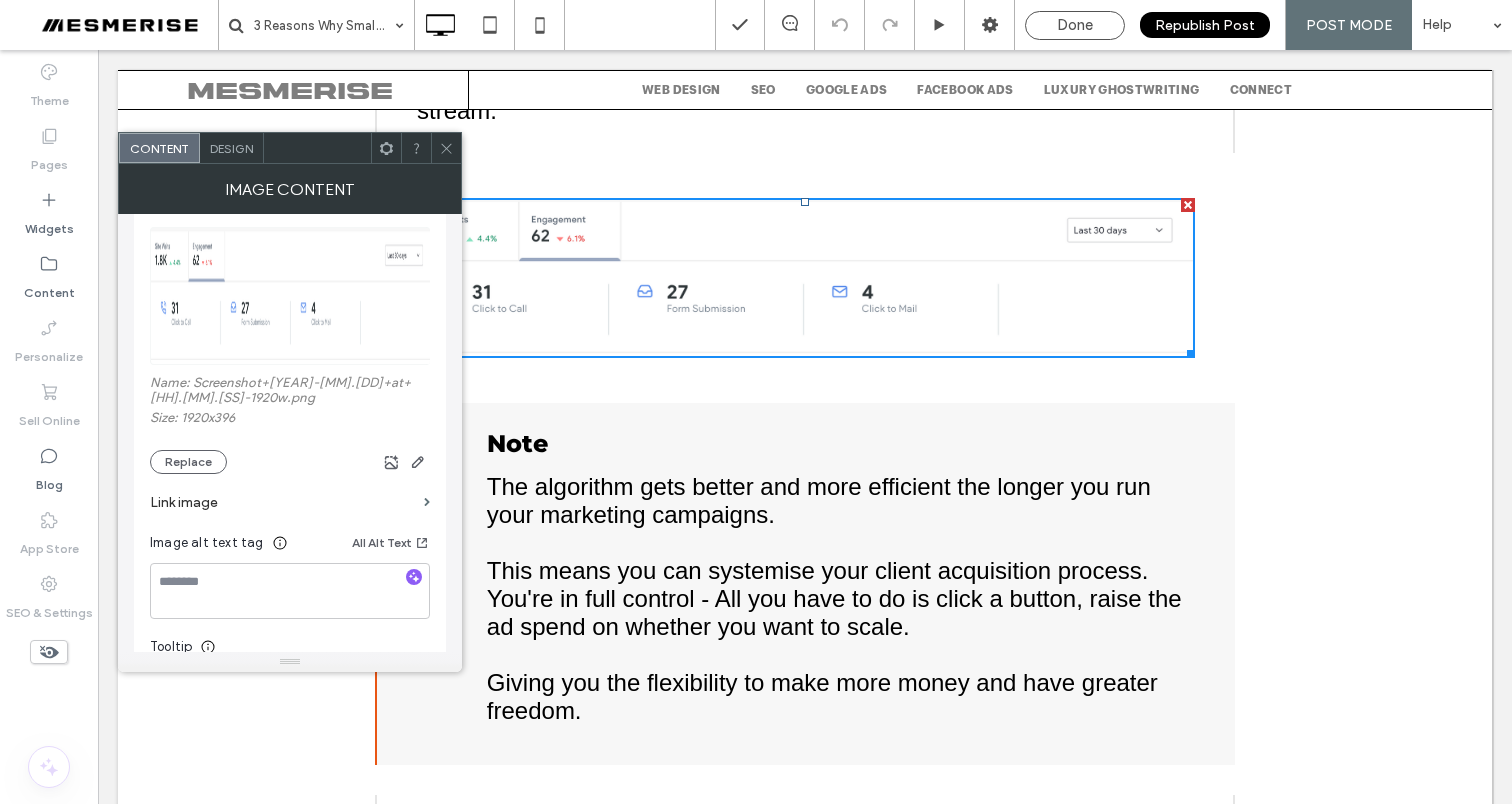click on "Name: Screenshot+[YEAR]-[MM].[DD]+at+[HH].[MM].[SS]-1920w.png" at bounding box center (290, 392) 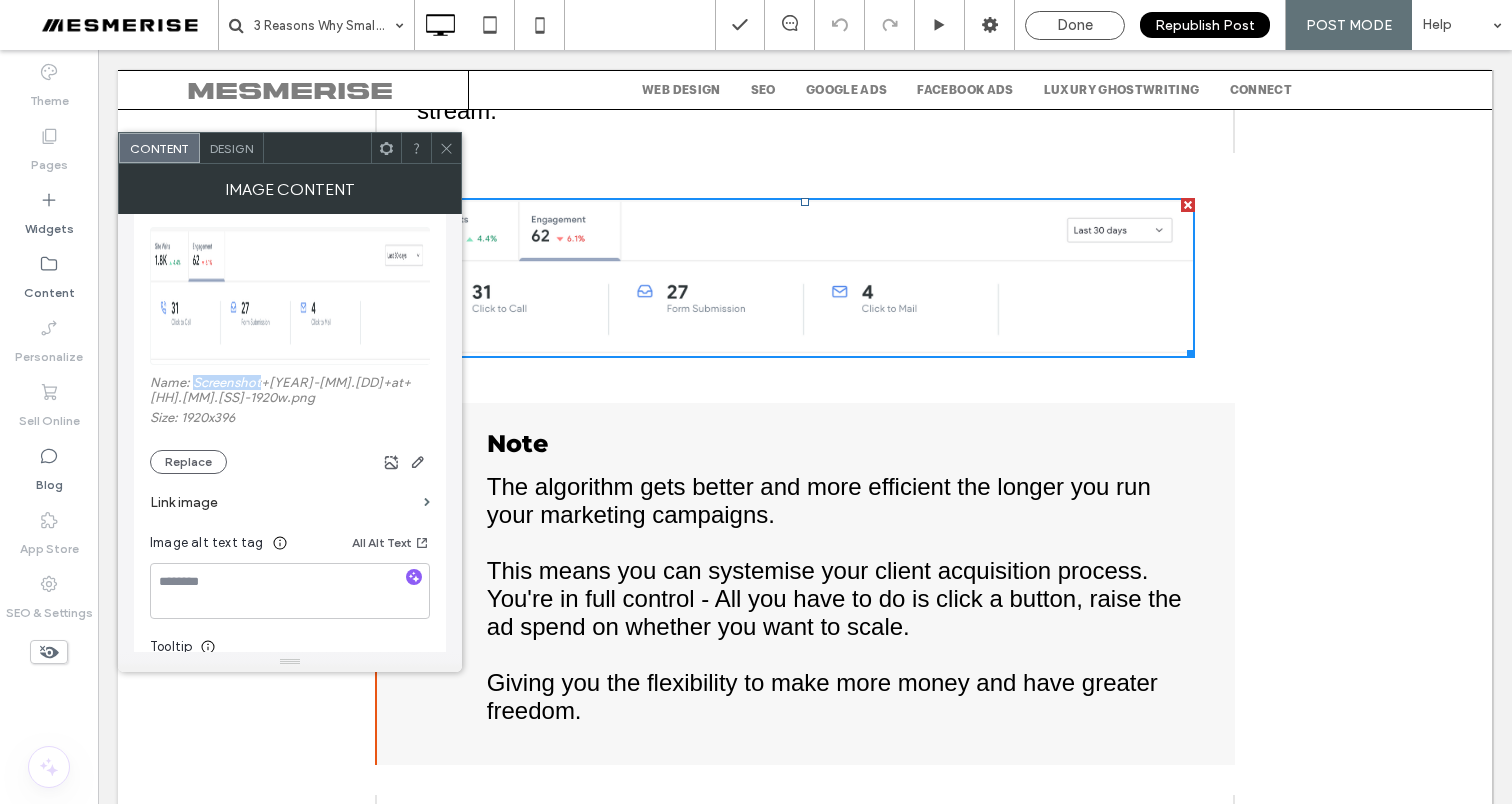 click on "Name: Screenshot+[YEAR]-[MM].[DD]+at+[HH].[MM].[SS]-1920w.png" at bounding box center [290, 392] 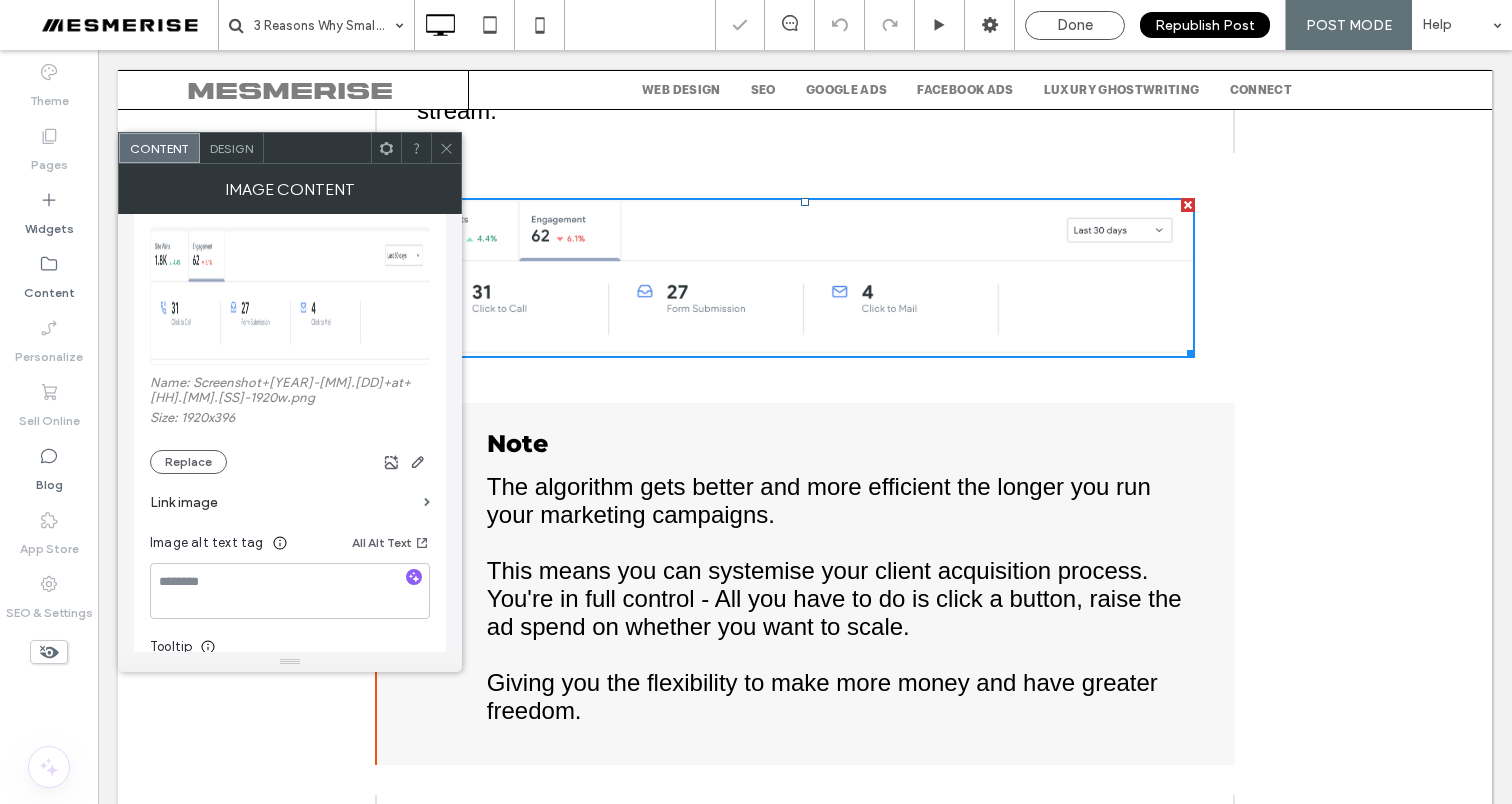 click 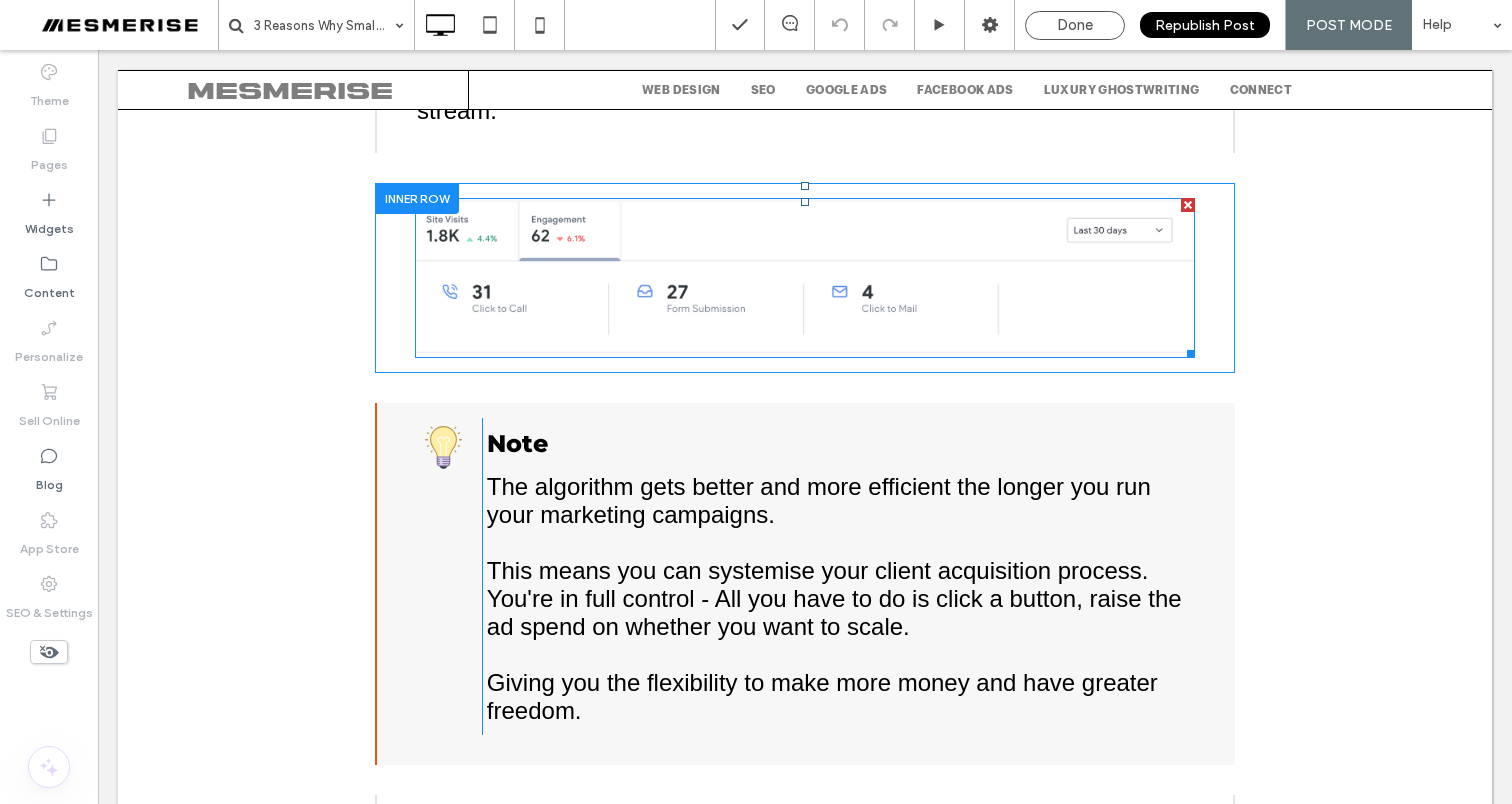 click at bounding box center (805, 278) 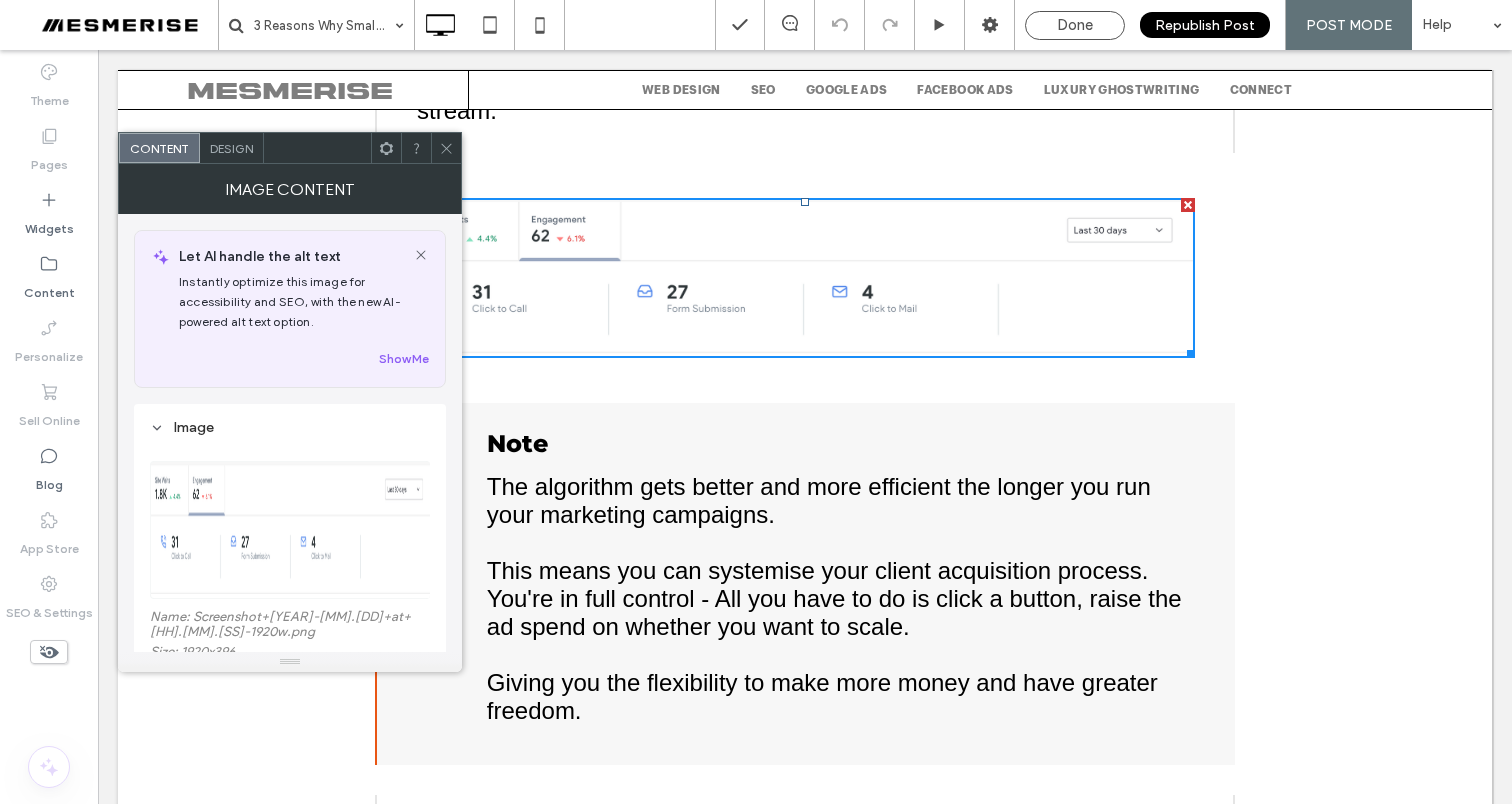 click at bounding box center (446, 148) 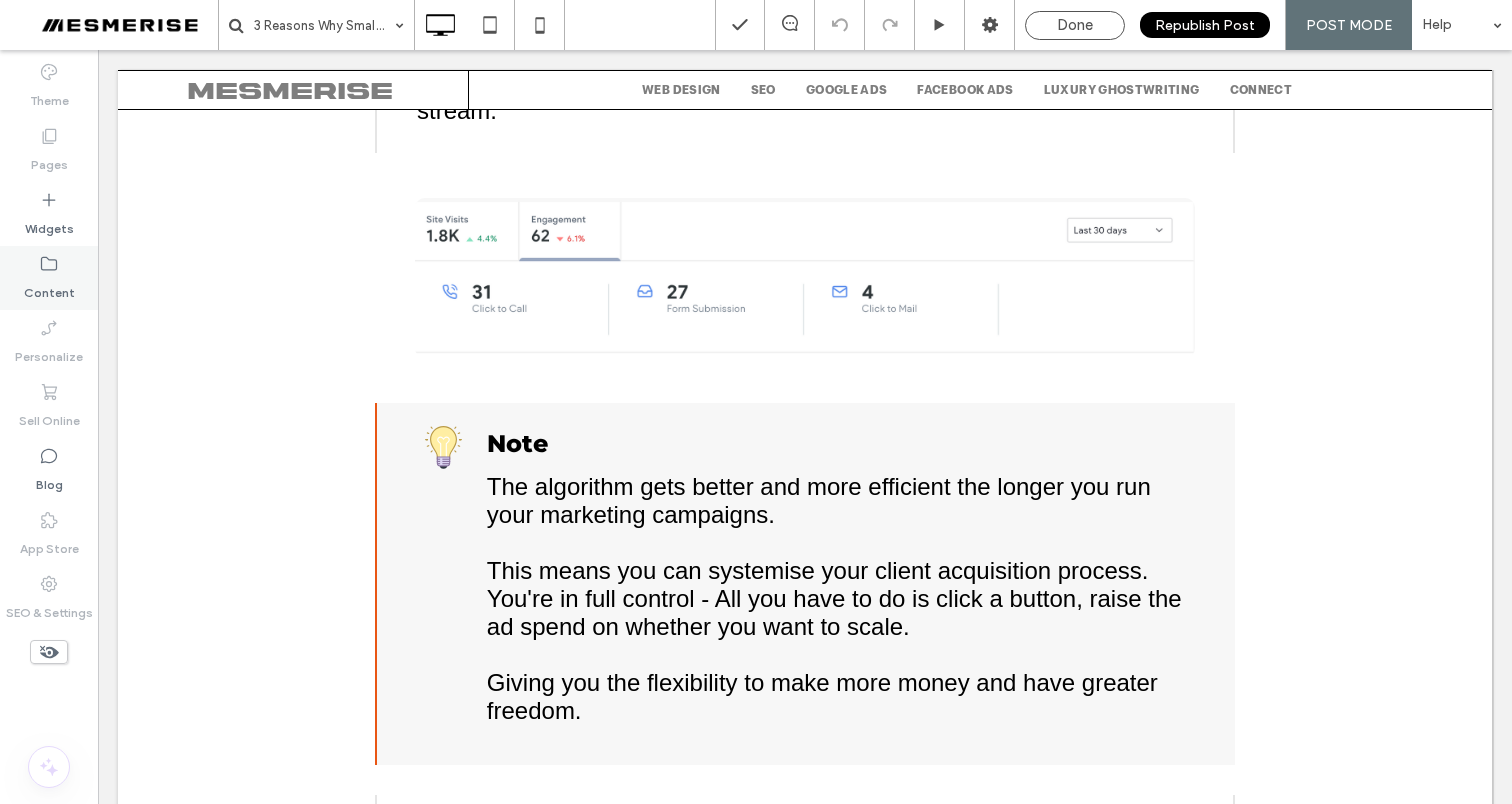 click on "Content" at bounding box center [49, 288] 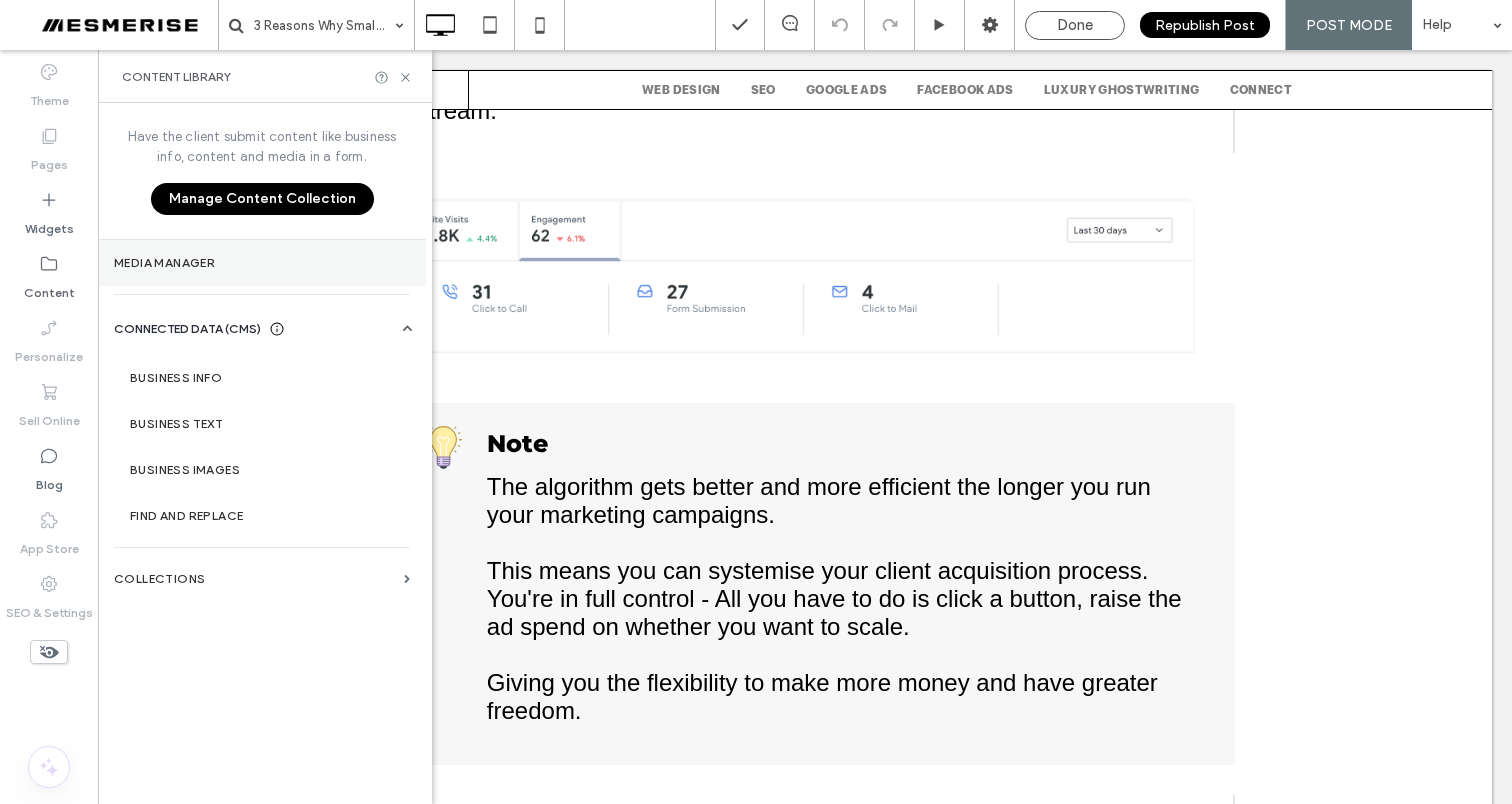 click on "Media Manager" at bounding box center (262, 263) 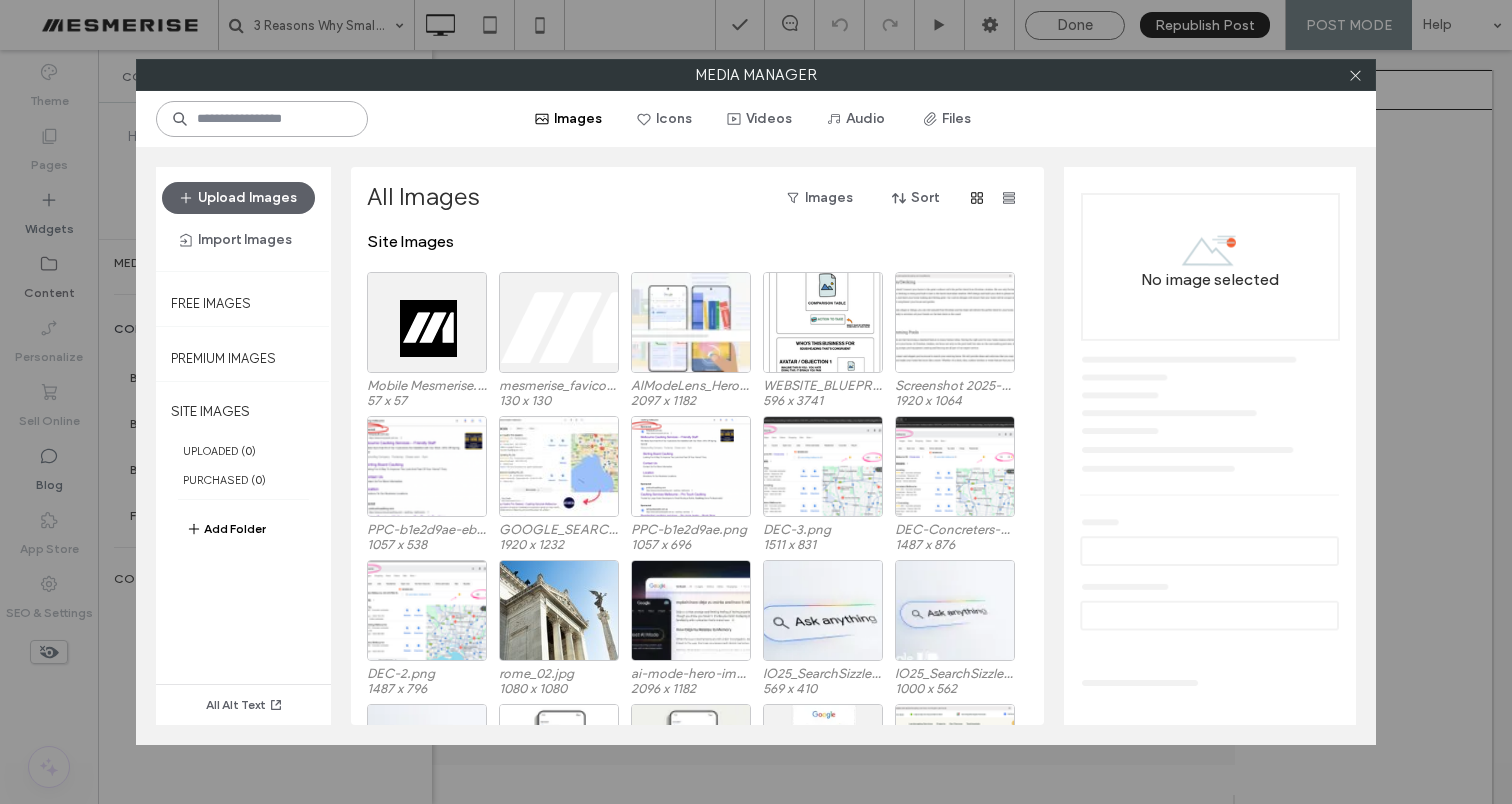 click at bounding box center (262, 119) 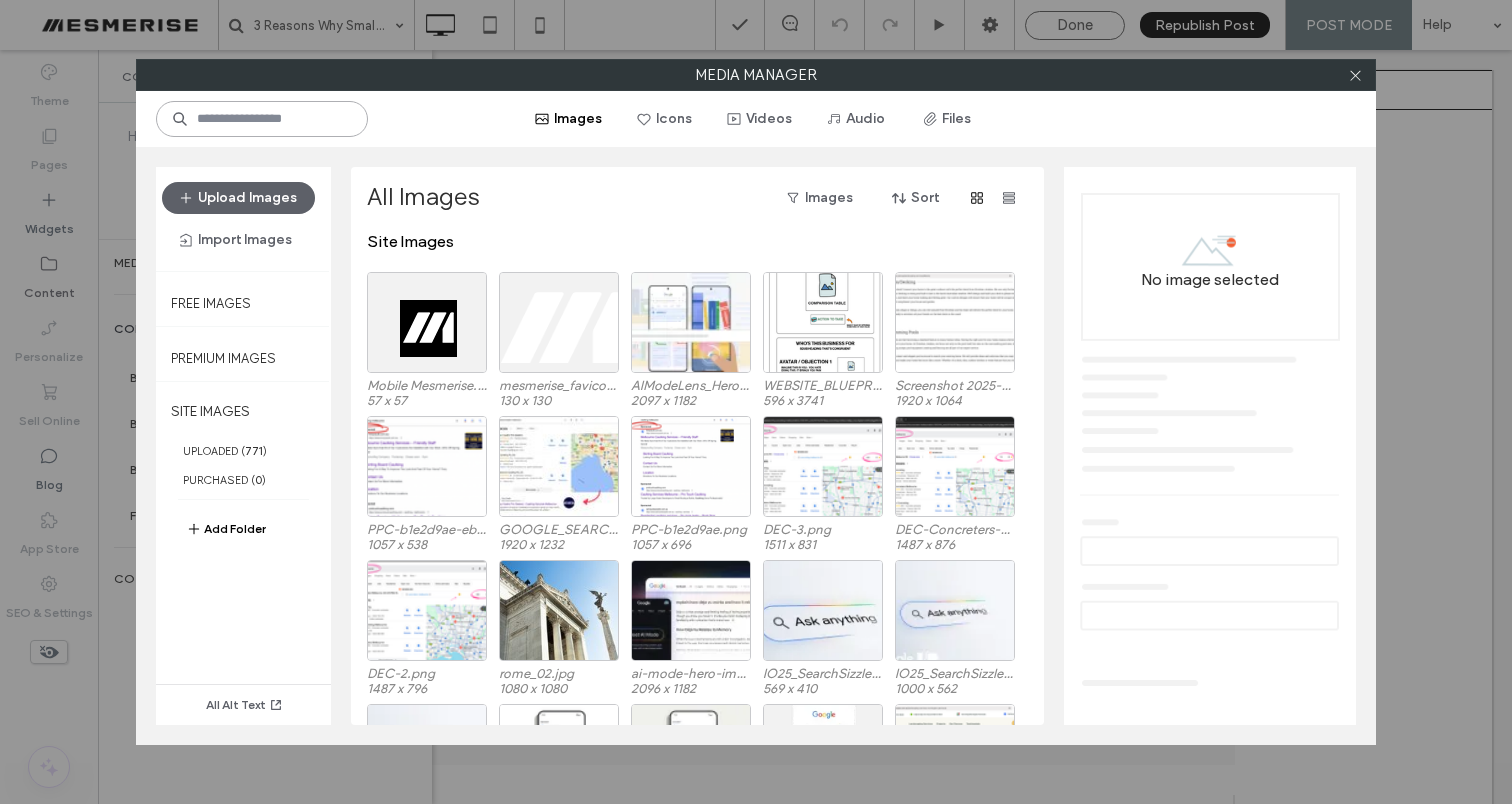 paste on "**********" 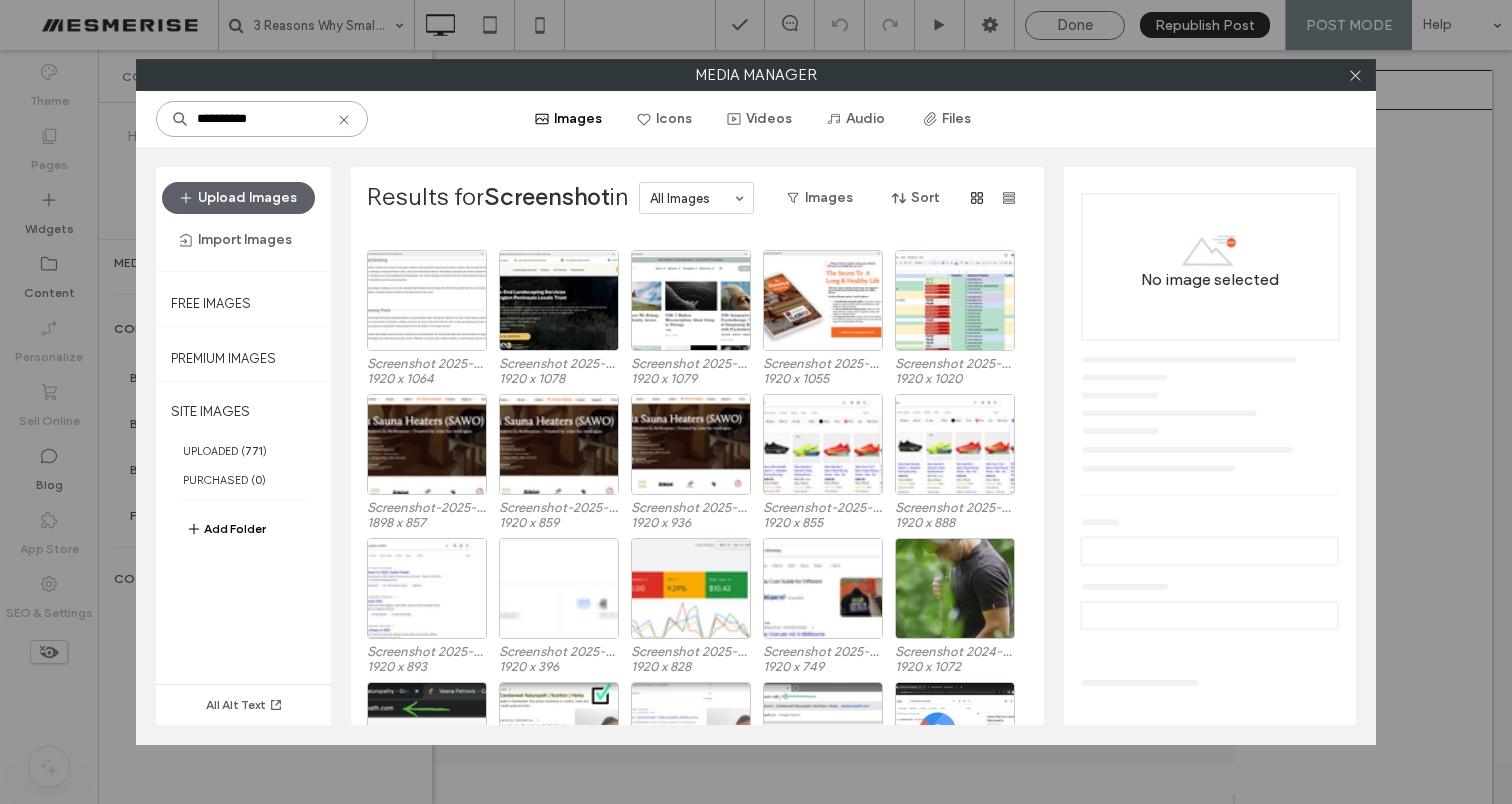 scroll, scrollTop: 2, scrollLeft: 0, axis: vertical 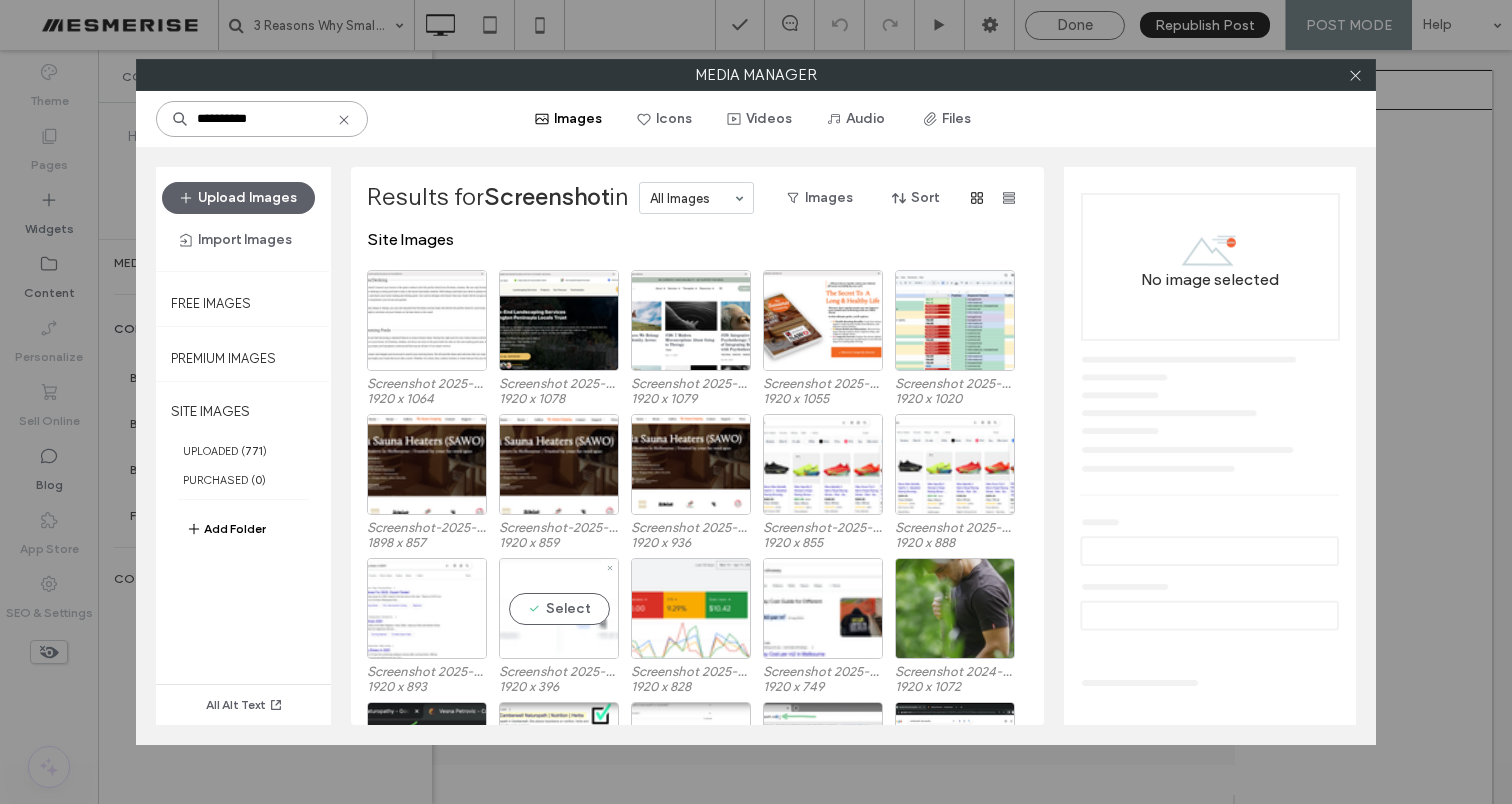 type on "**********" 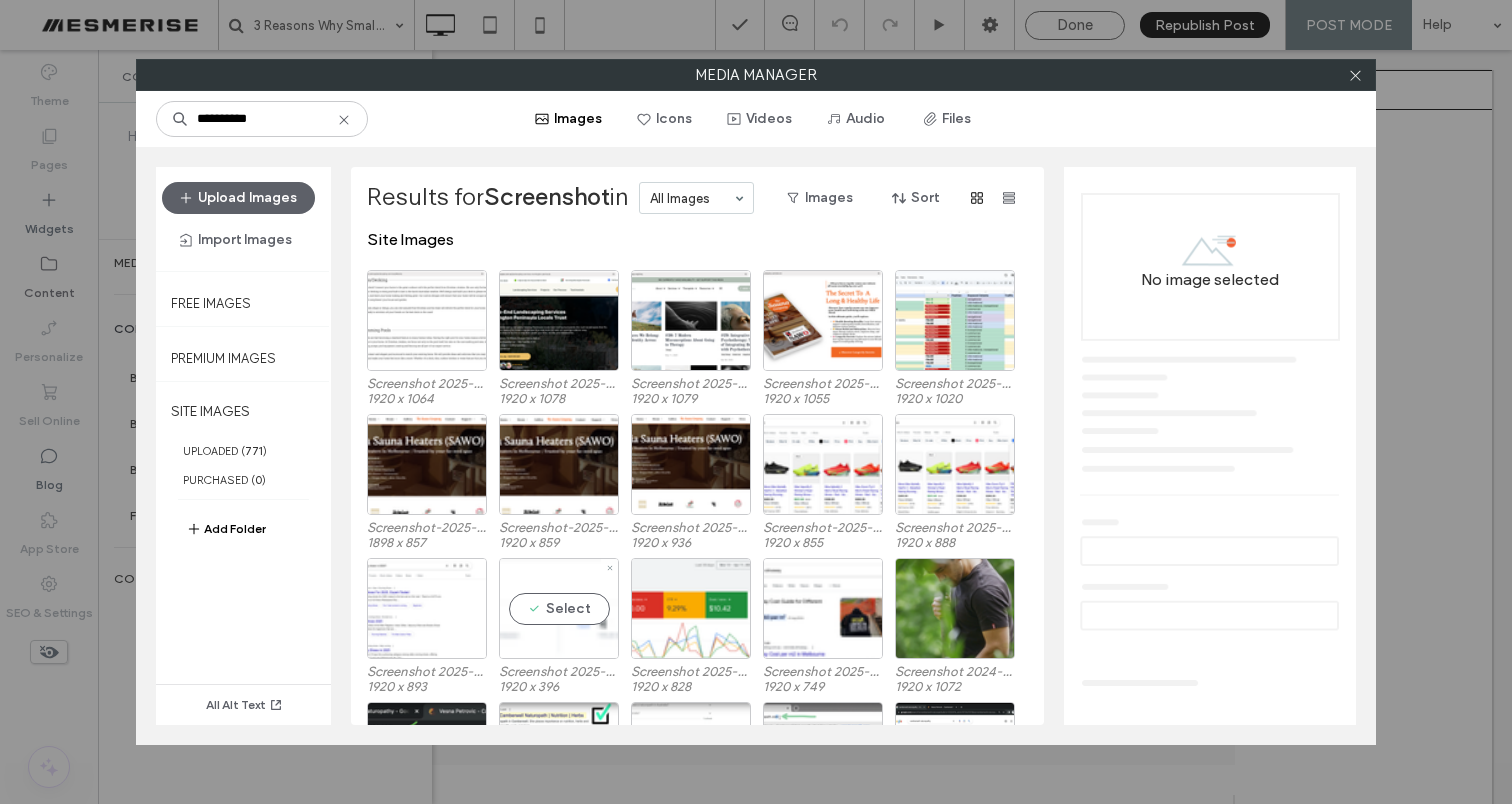 click on "Select" at bounding box center [559, 608] 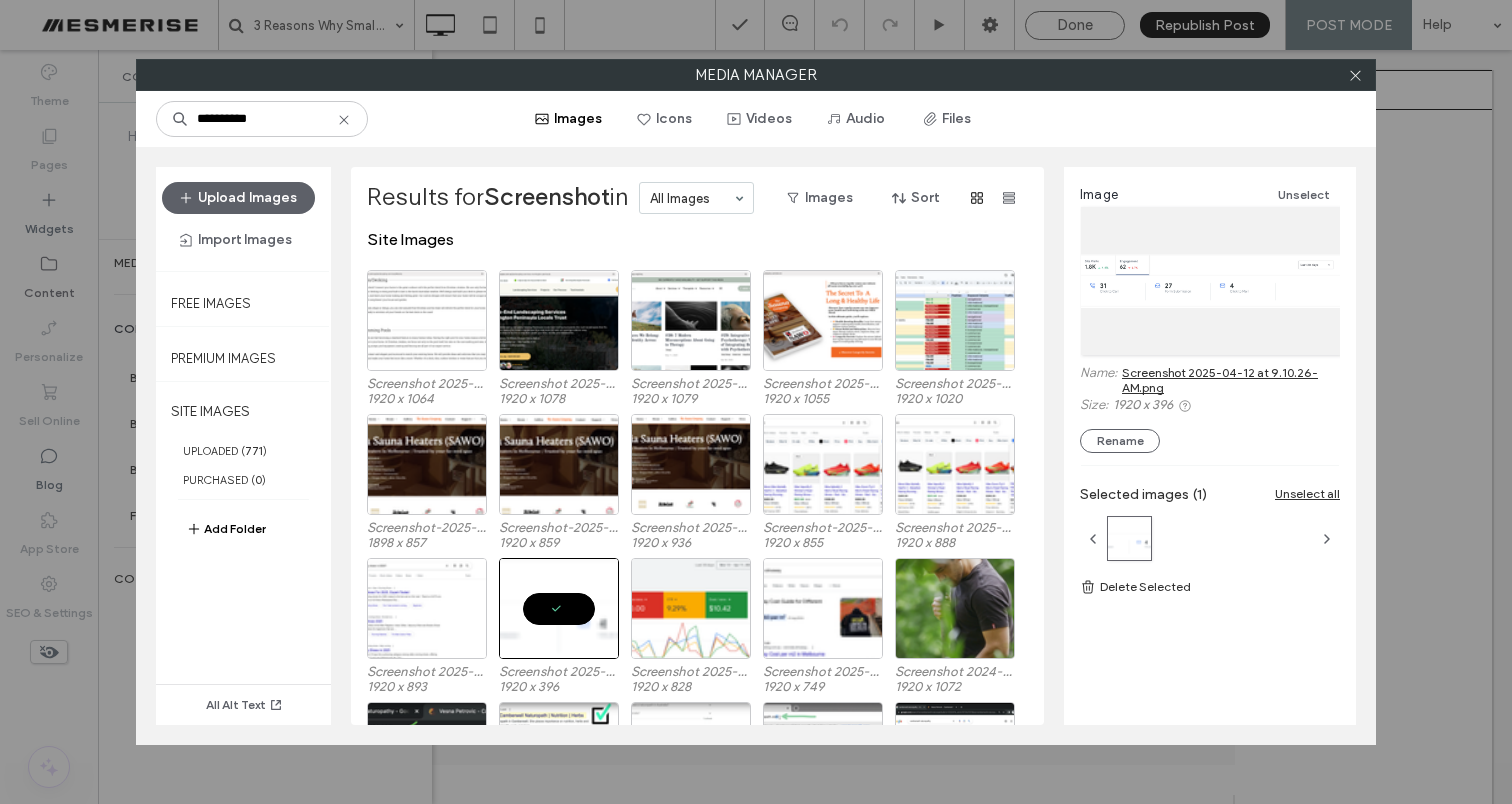 click on "Screenshot 2025-04-12 at 9.10.26-AM.png" at bounding box center [1231, 380] 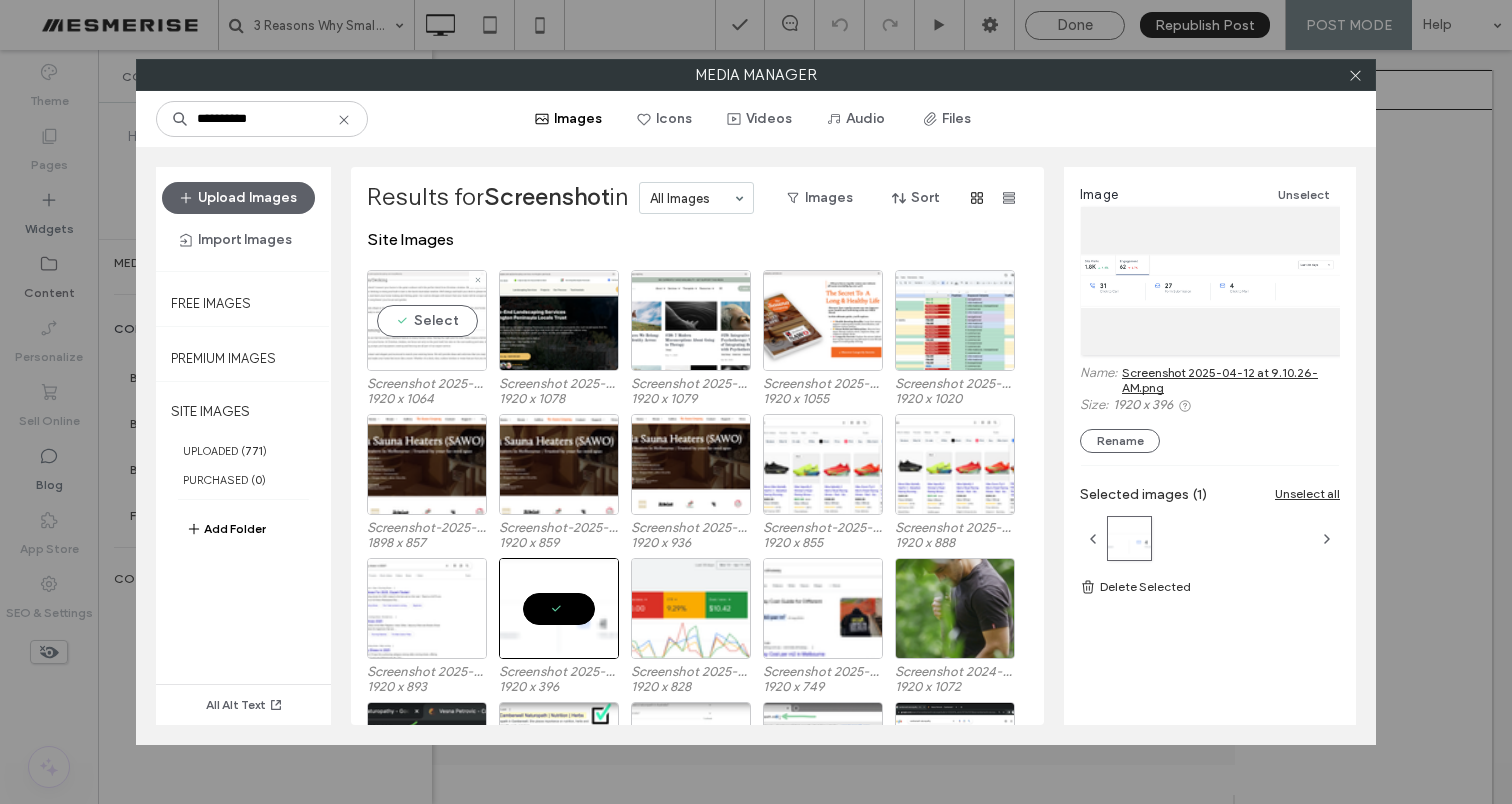click on "Select" at bounding box center (427, 320) 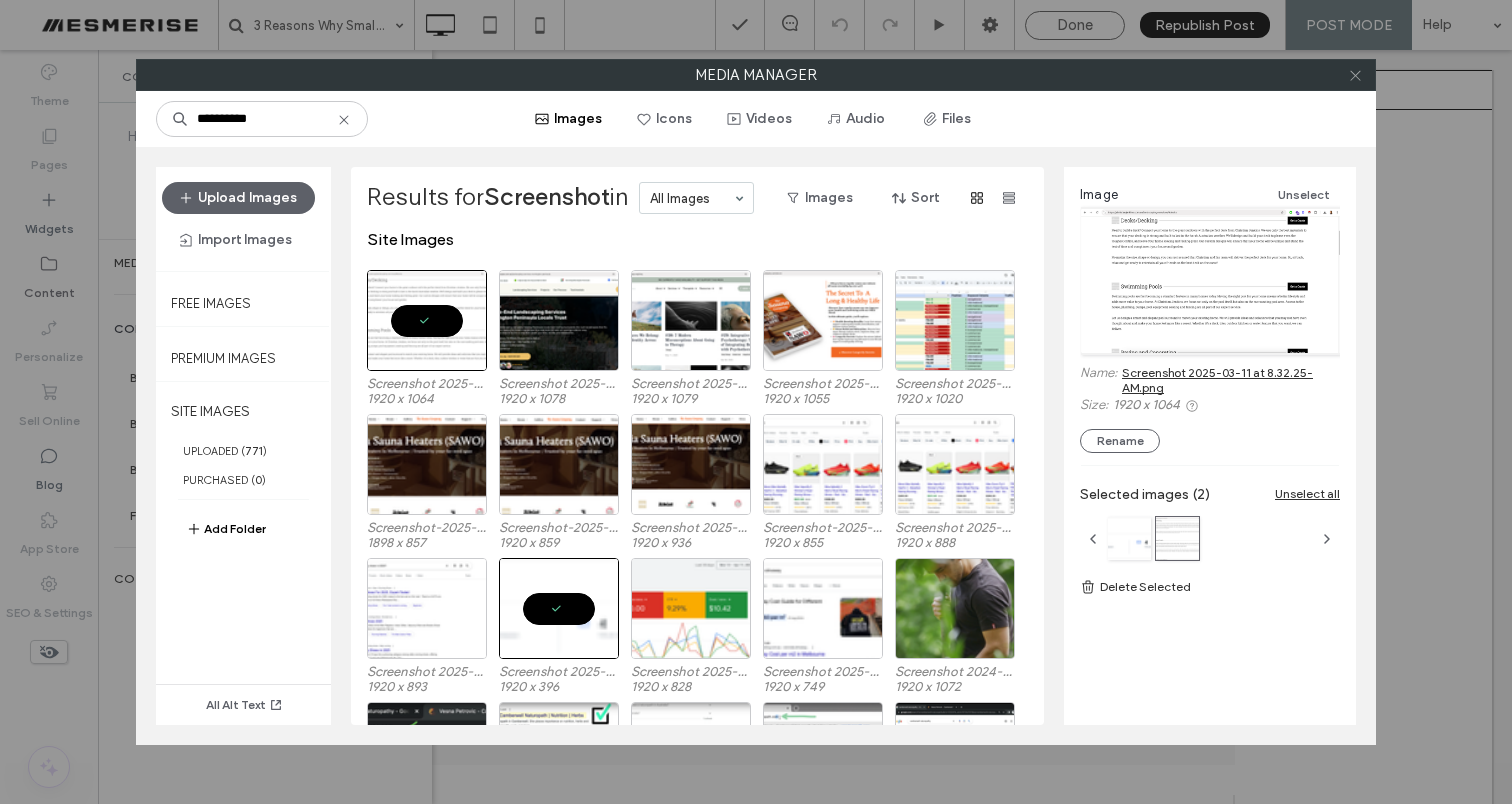 click 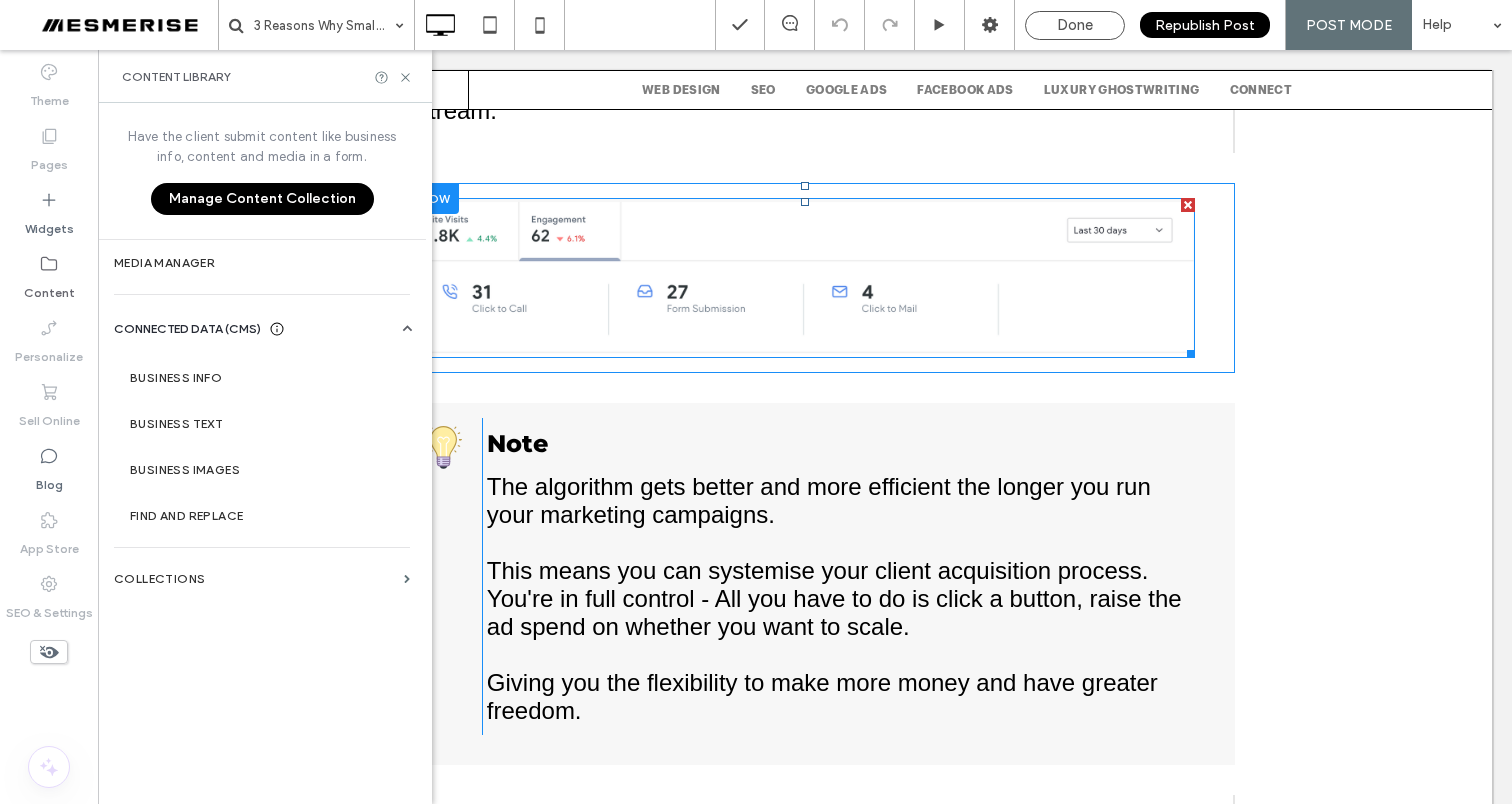 scroll, scrollTop: 3300, scrollLeft: 0, axis: vertical 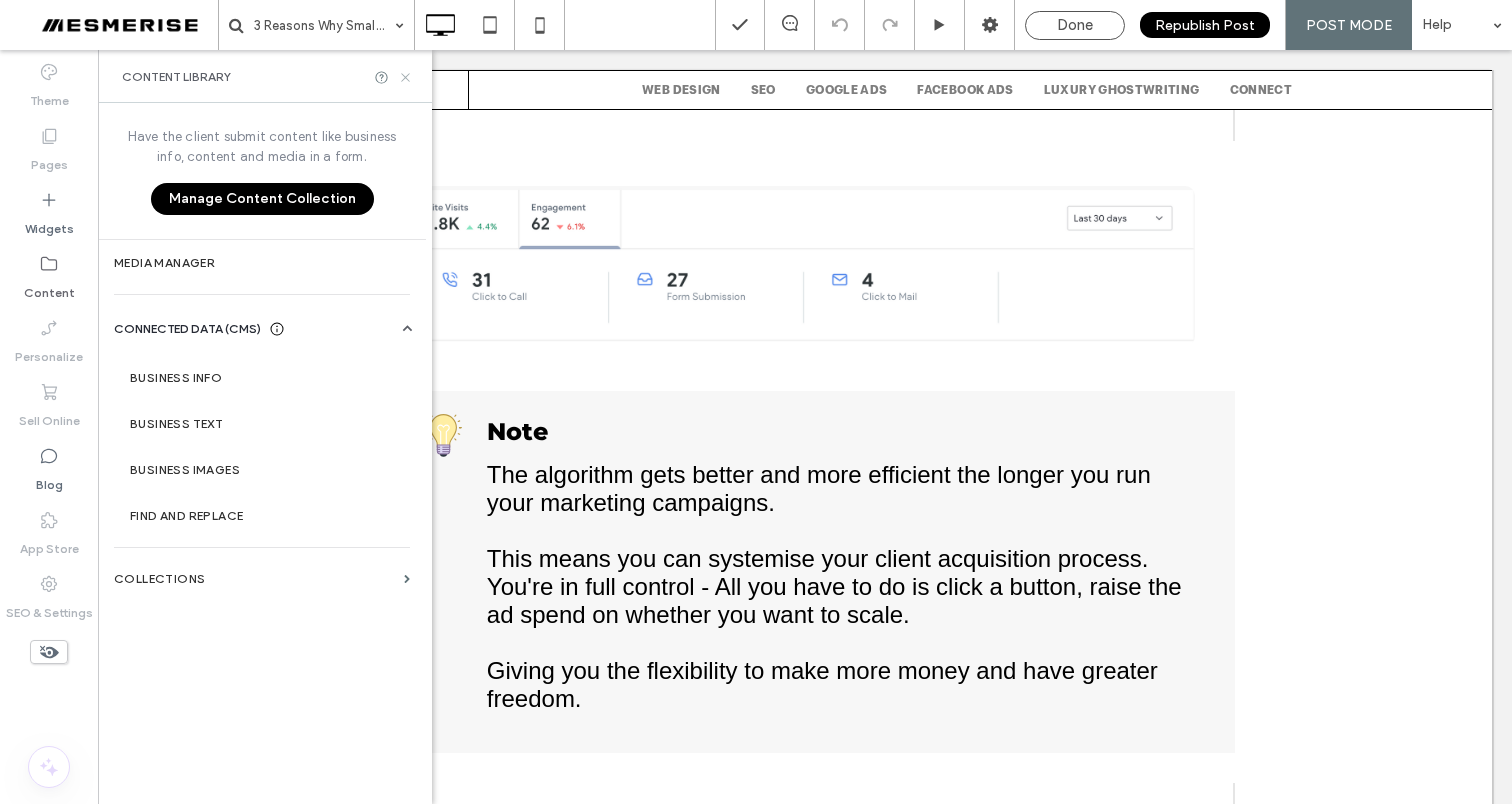 click 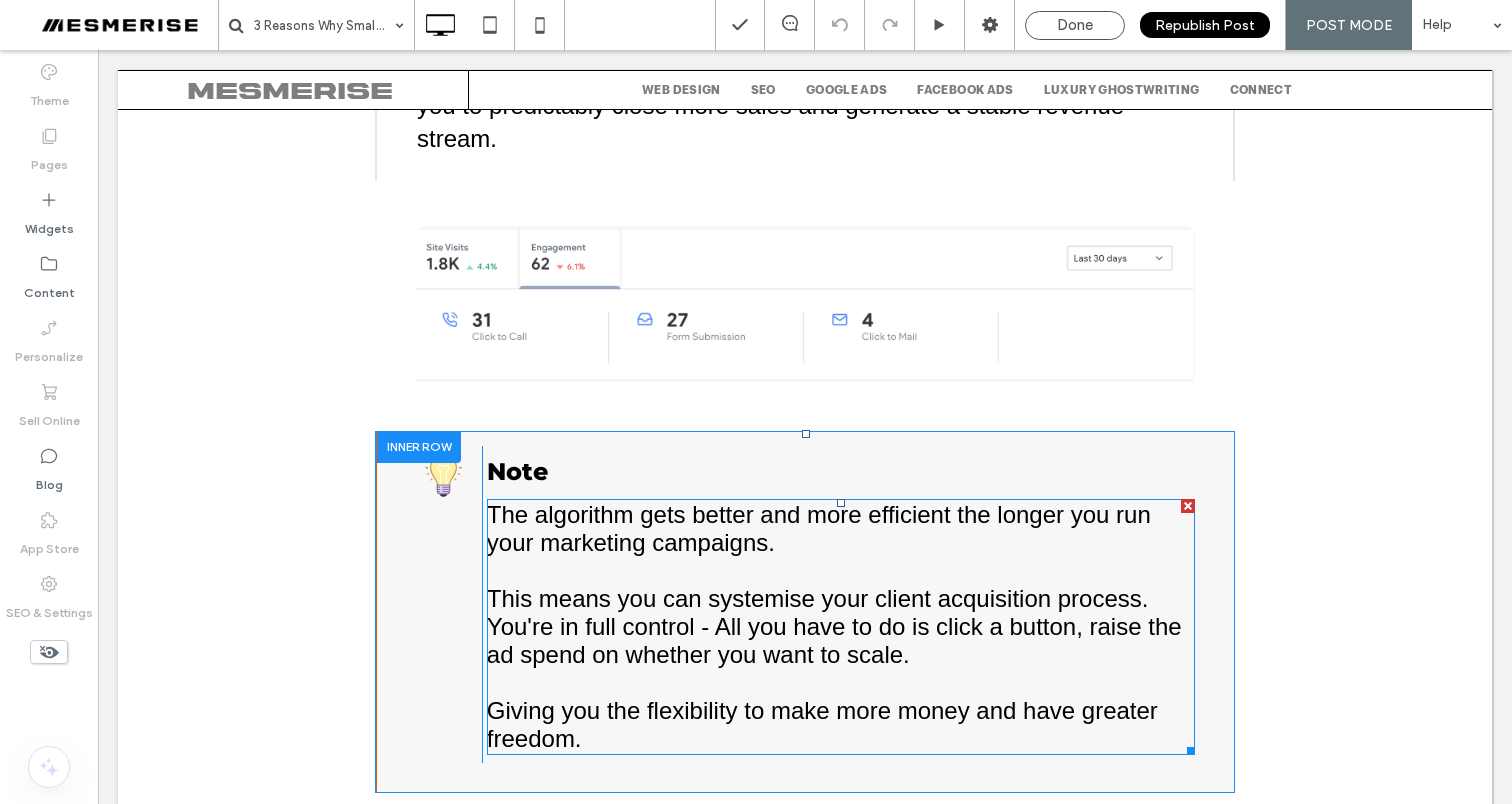 scroll, scrollTop: 3261, scrollLeft: 0, axis: vertical 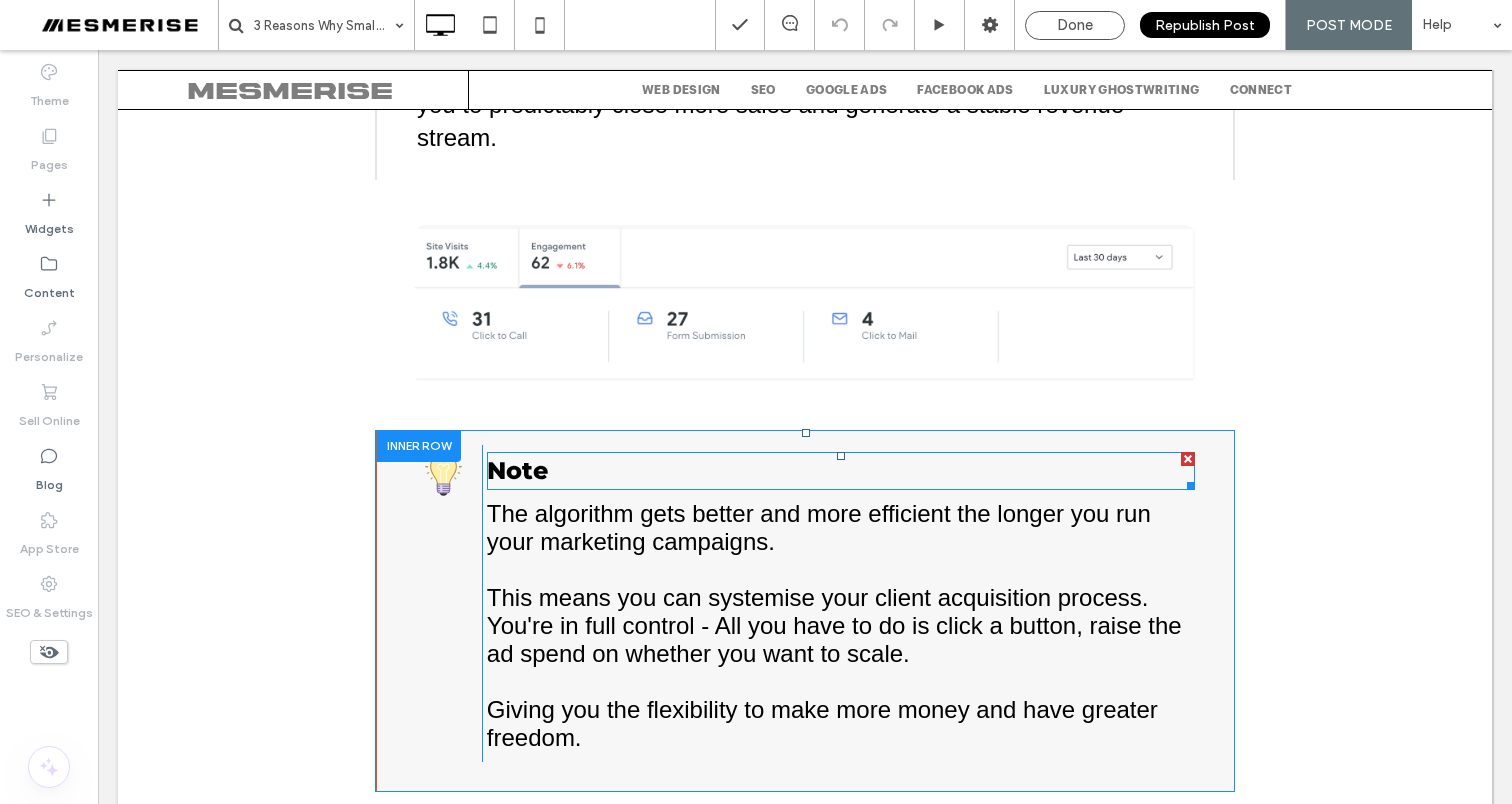 click on "Note" at bounding box center (517, 470) 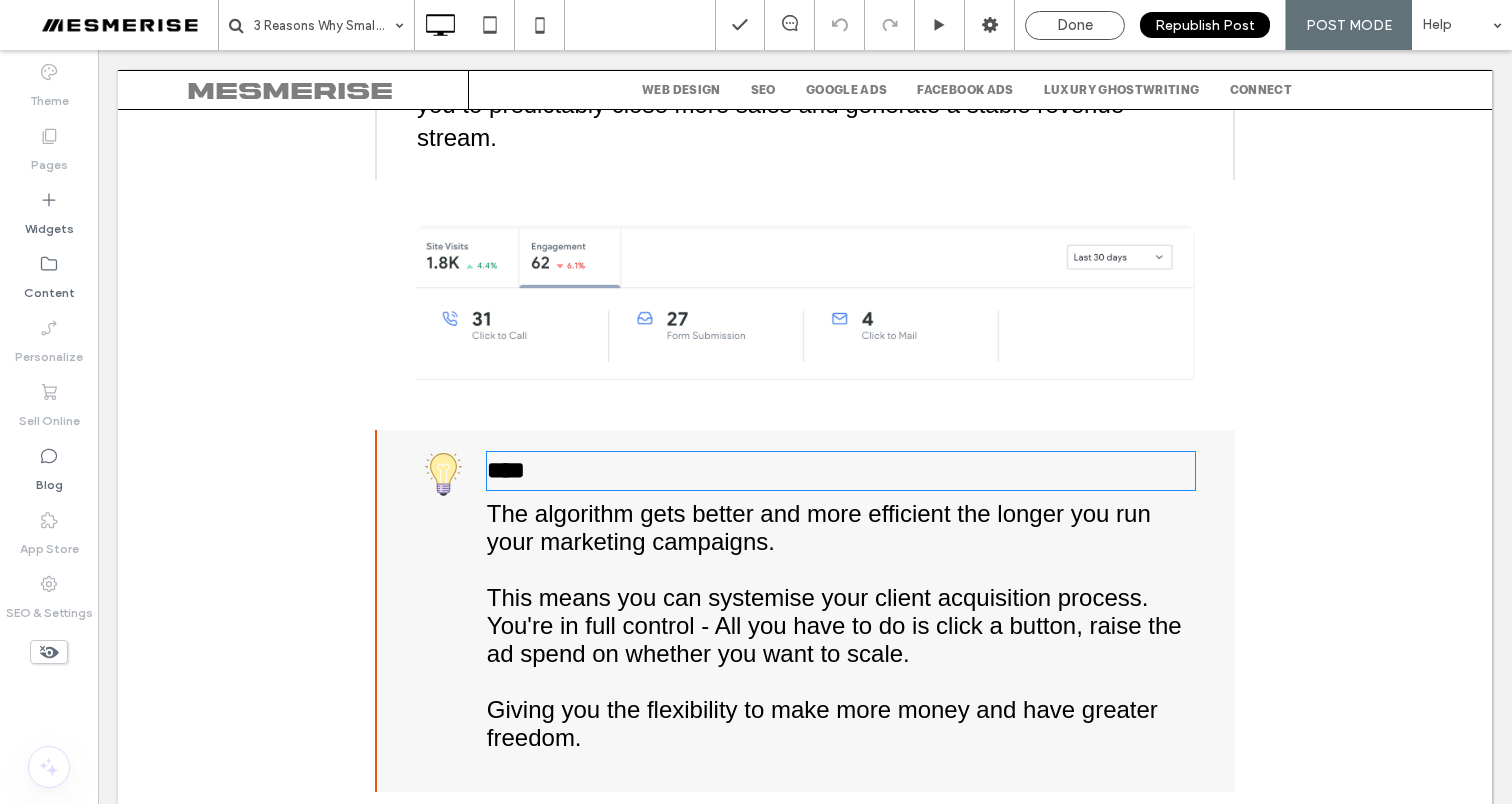type on "**********" 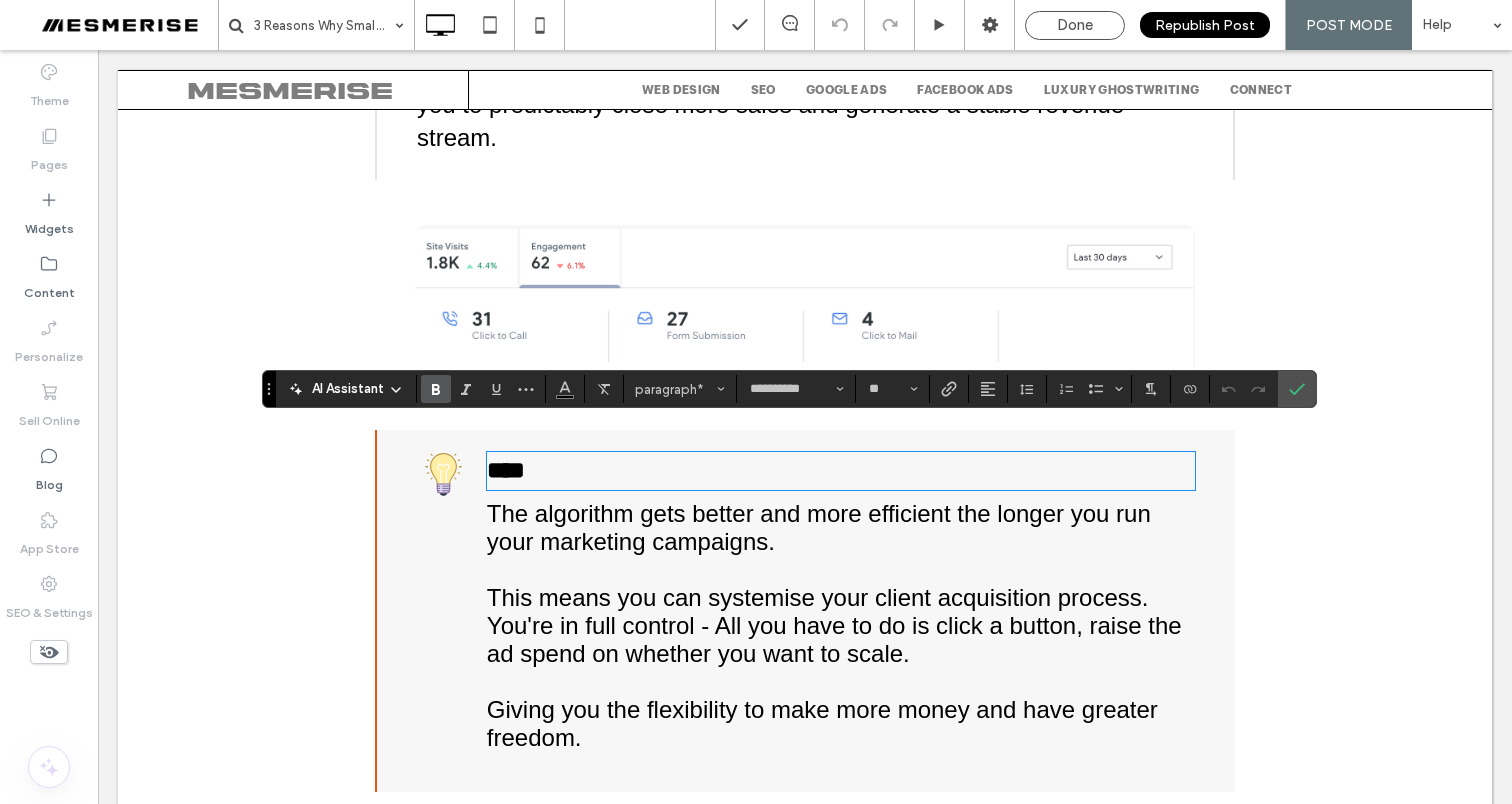 click on "The algorithm gets better and more efficient the longer you run your marketing campaigns." at bounding box center [819, 527] 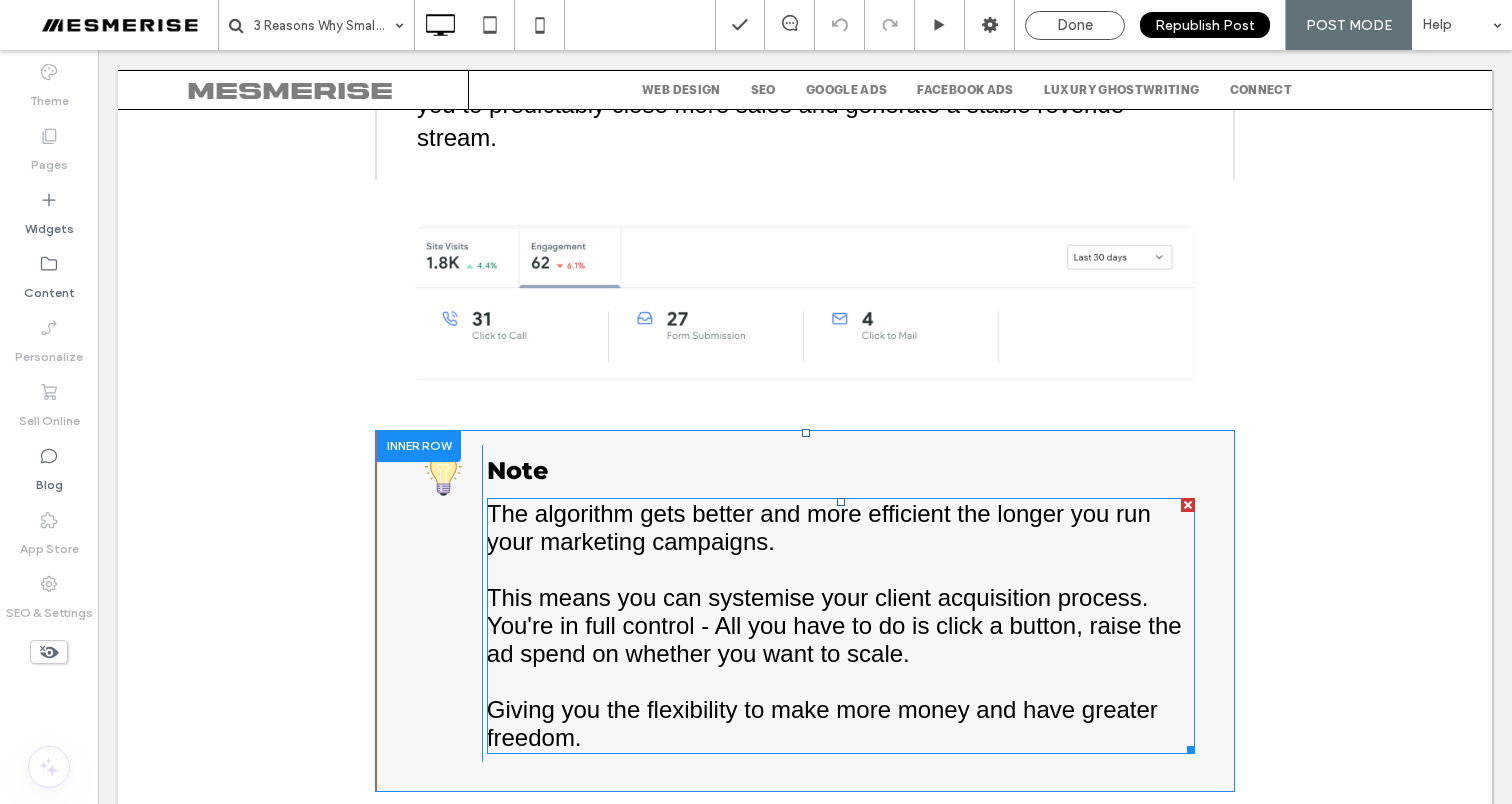 click on "The algorithm gets better and more efficient the longer you run your marketing campaigns." at bounding box center [819, 527] 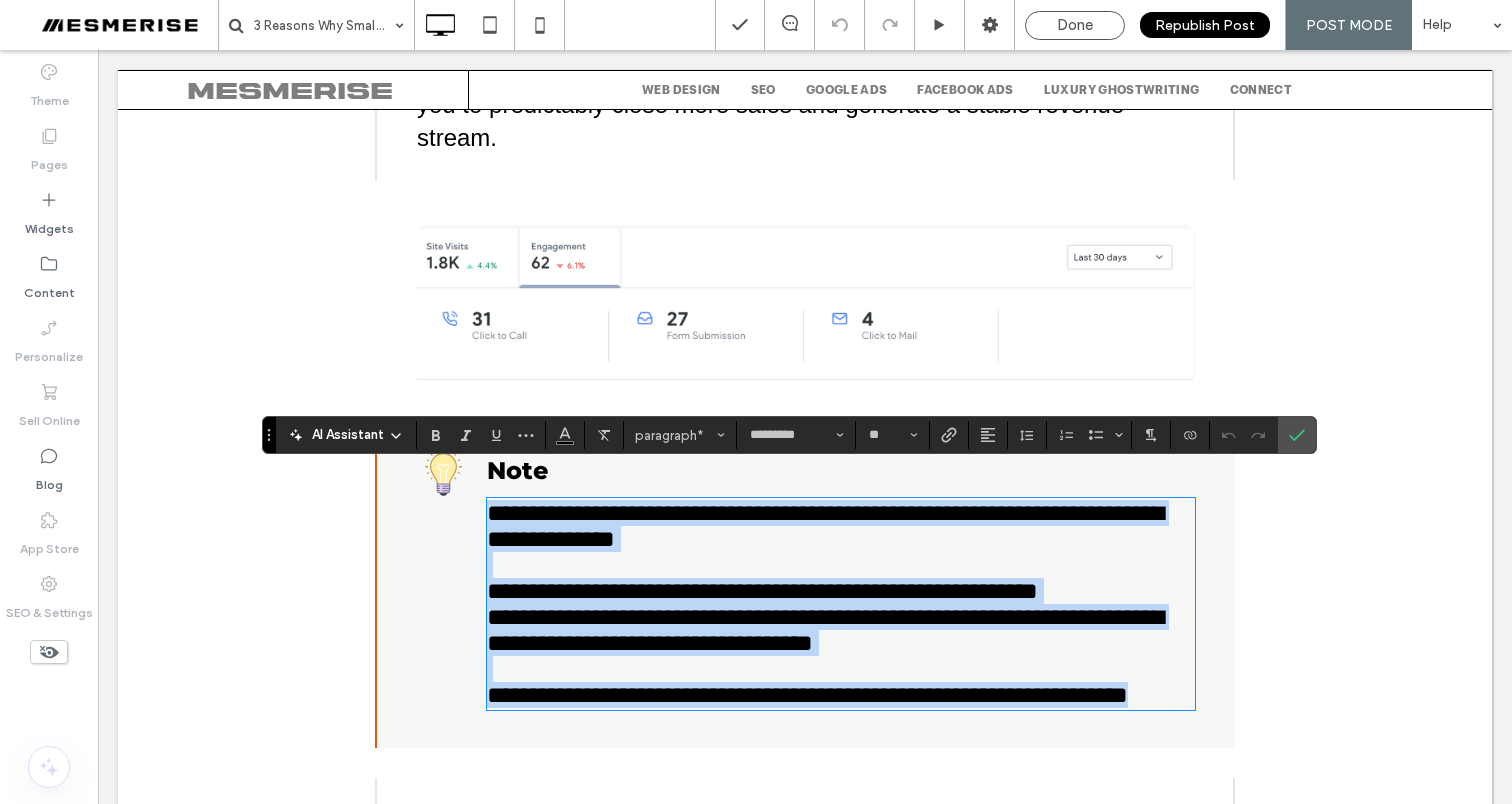 copy on "**********" 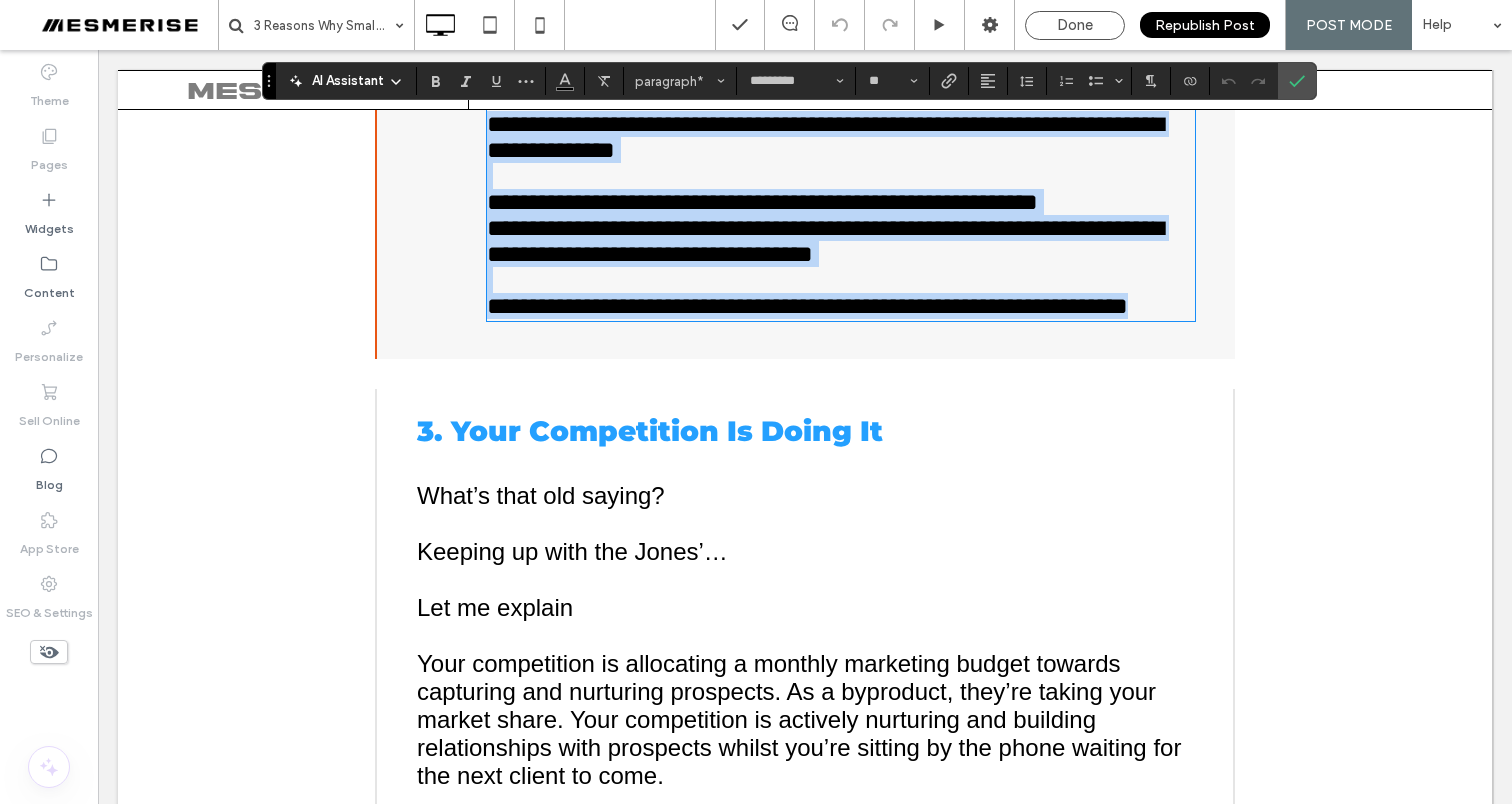 scroll, scrollTop: 3666, scrollLeft: 0, axis: vertical 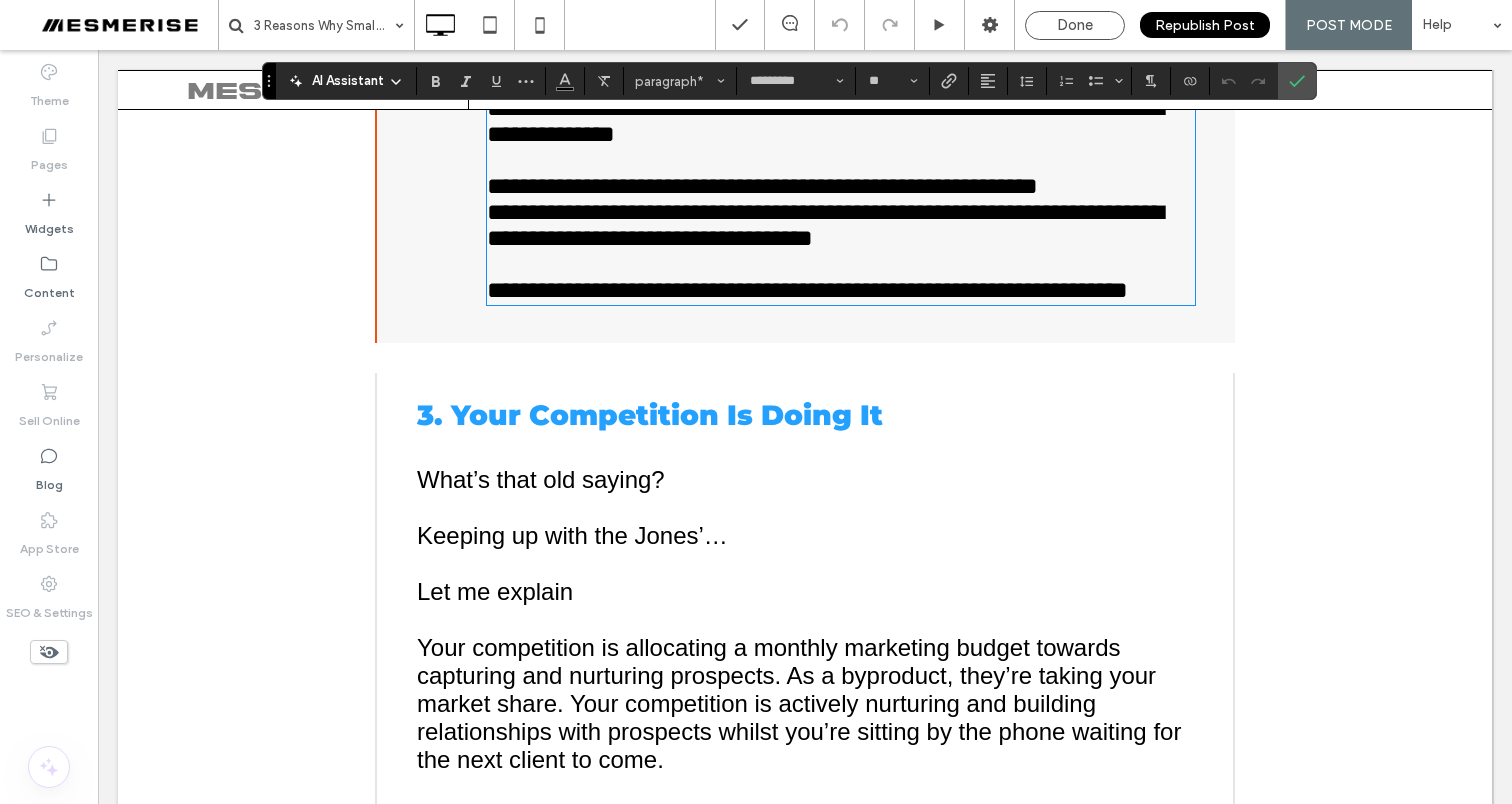 click on "3. Your Competition Is Doing It" at bounding box center [650, 415] 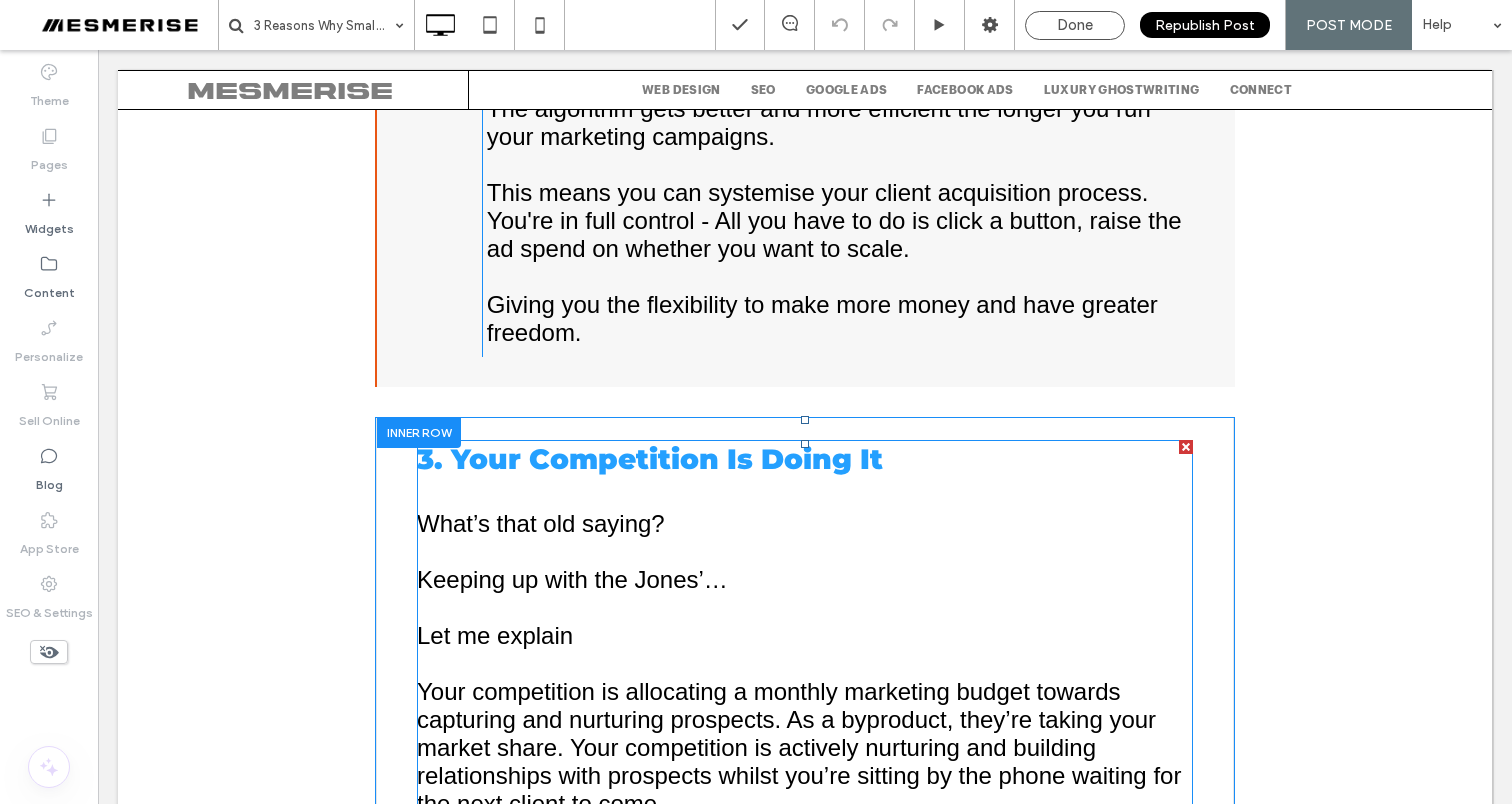 click on "3. Your Competition Is Doing It" at bounding box center [650, 459] 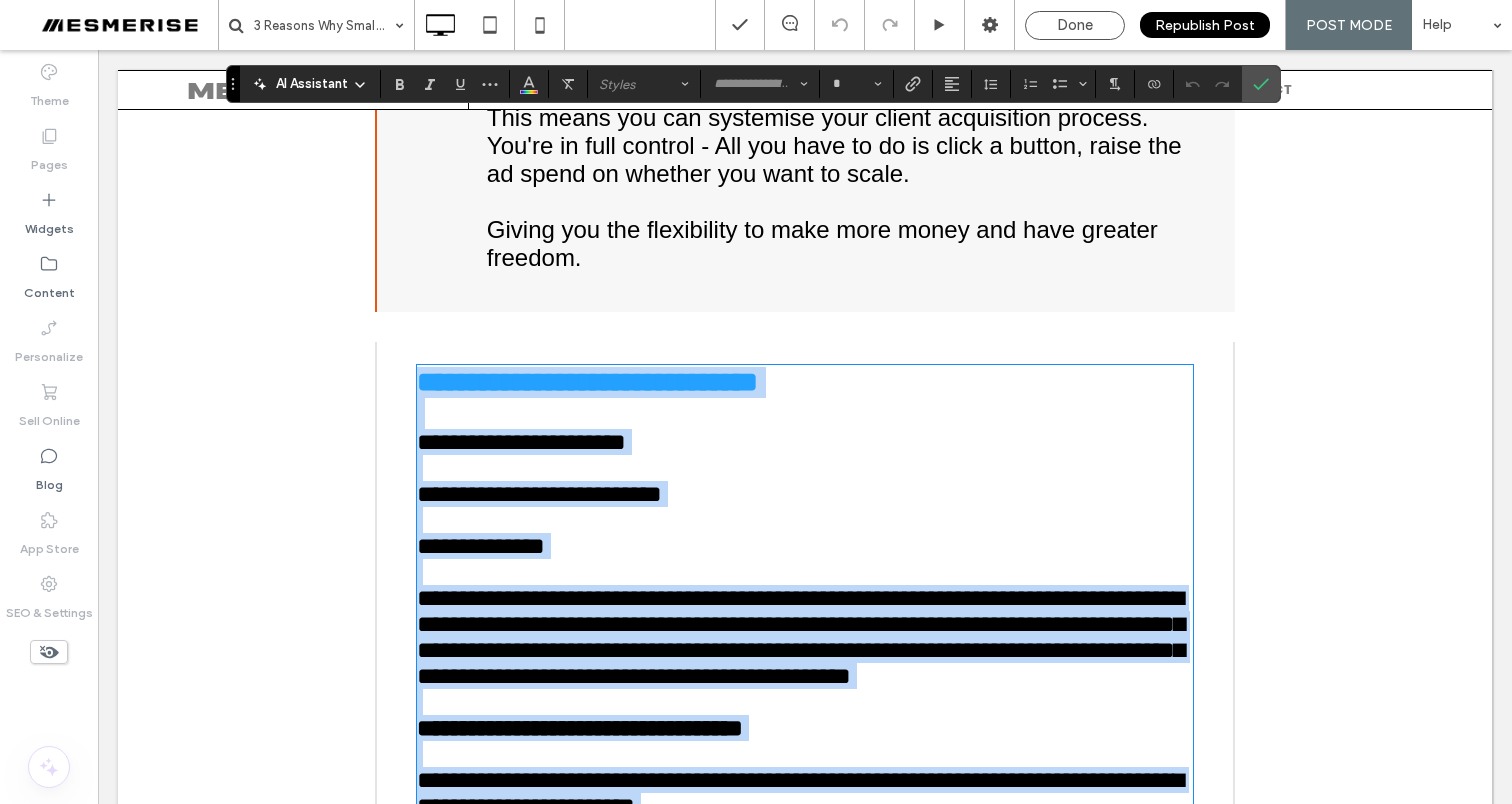 scroll, scrollTop: 3594, scrollLeft: 0, axis: vertical 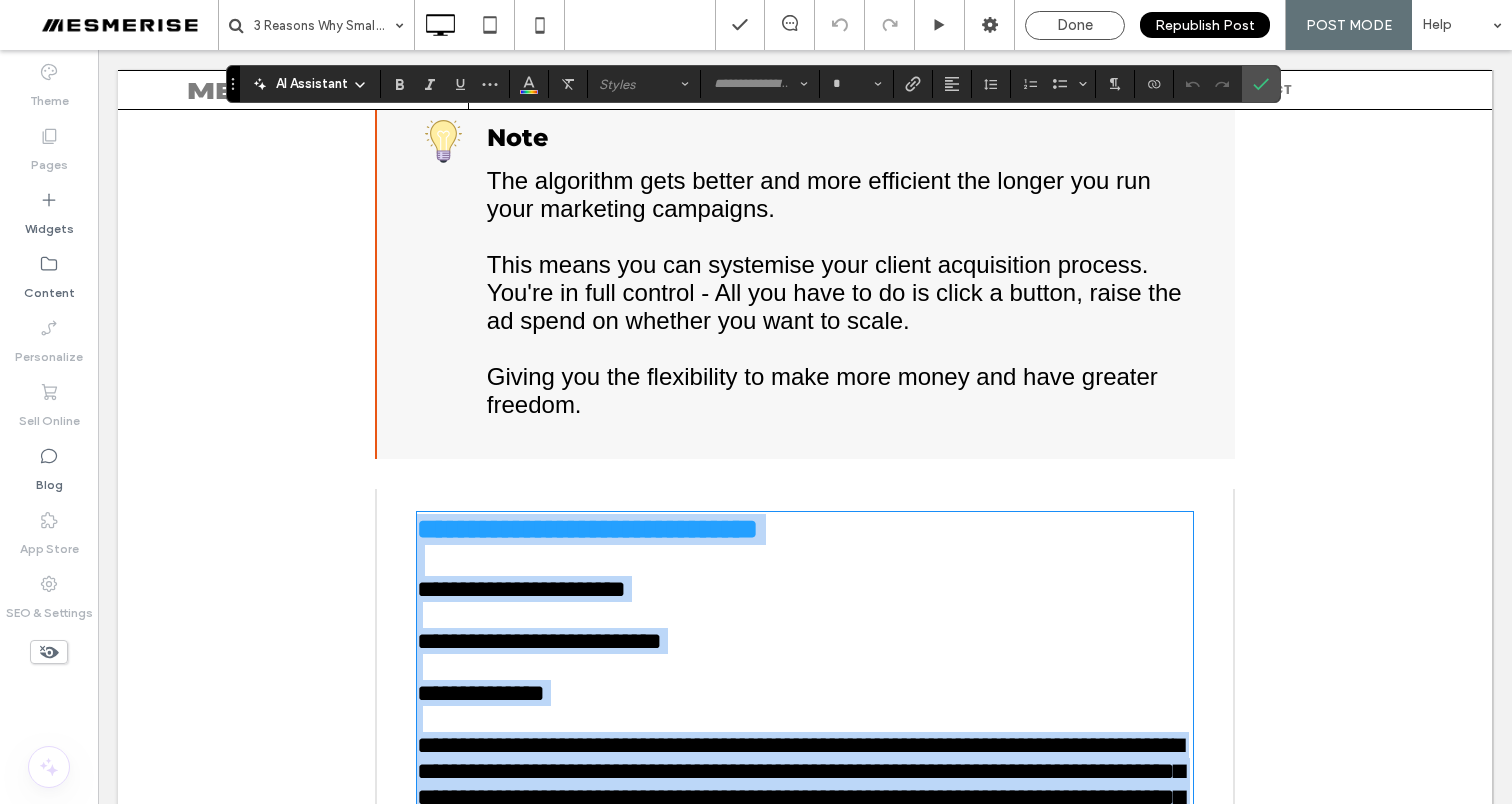 click on "**********" at bounding box center [587, 529] 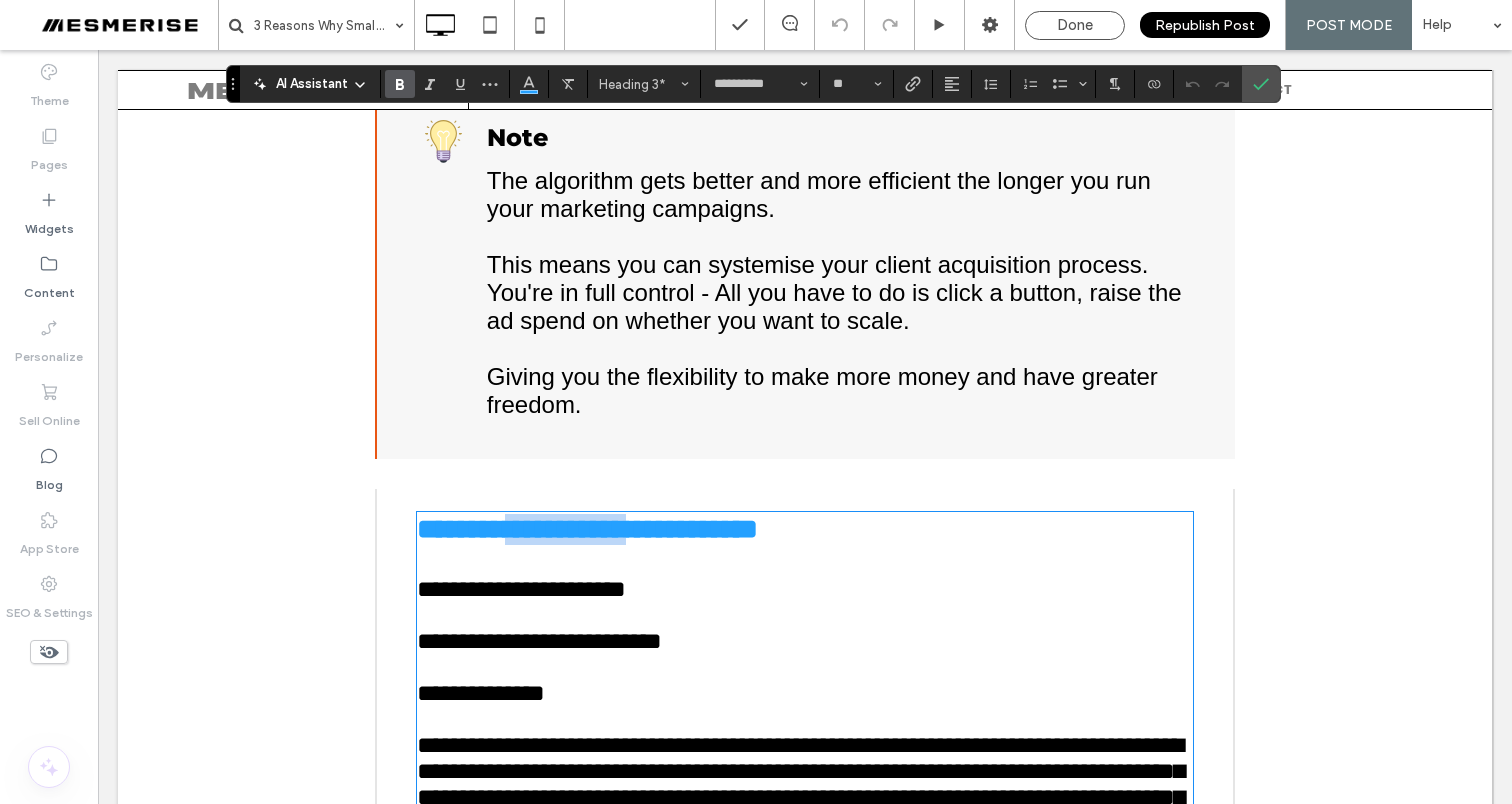 click on "**********" at bounding box center [587, 529] 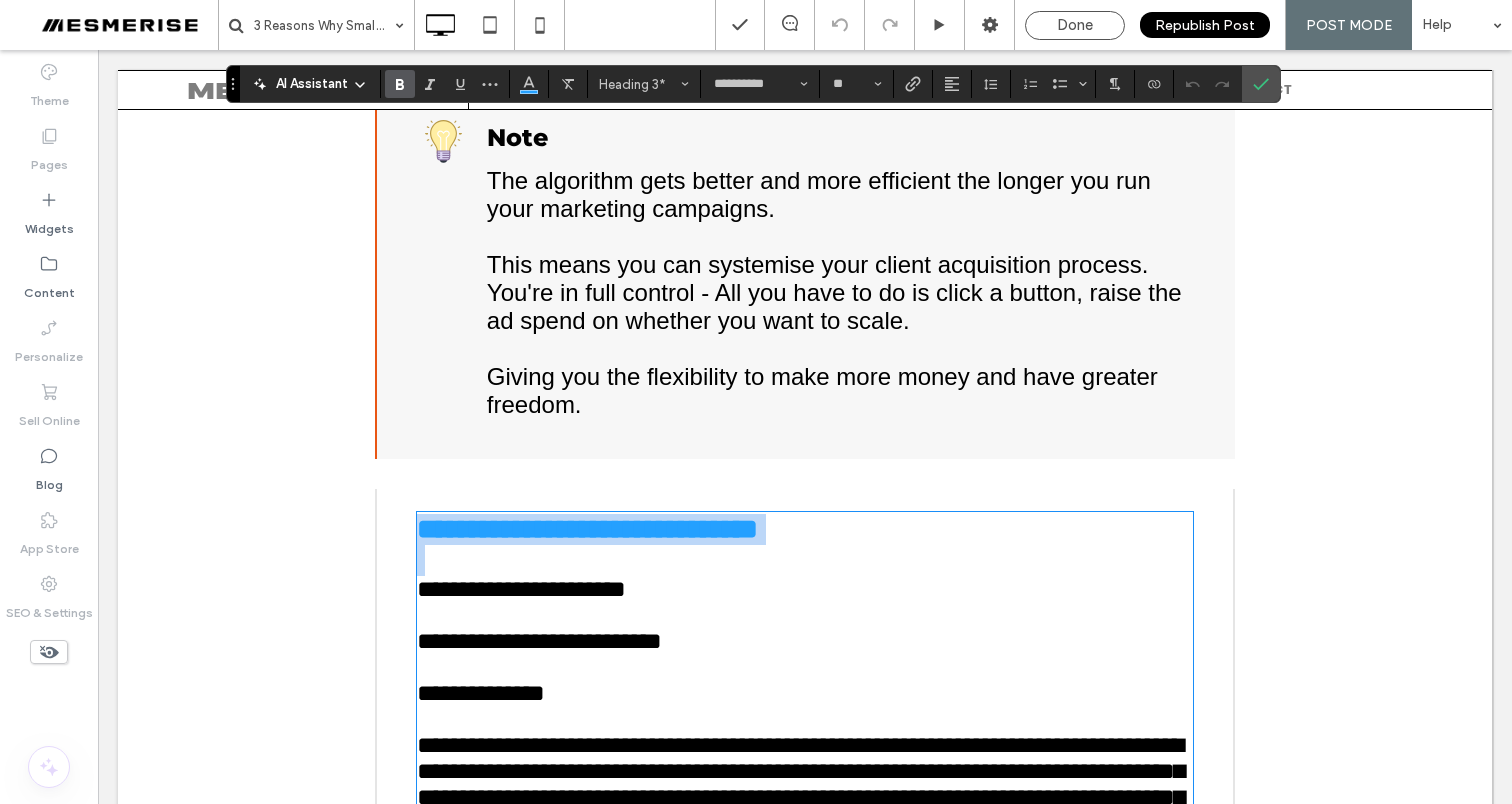click on "**********" at bounding box center (587, 529) 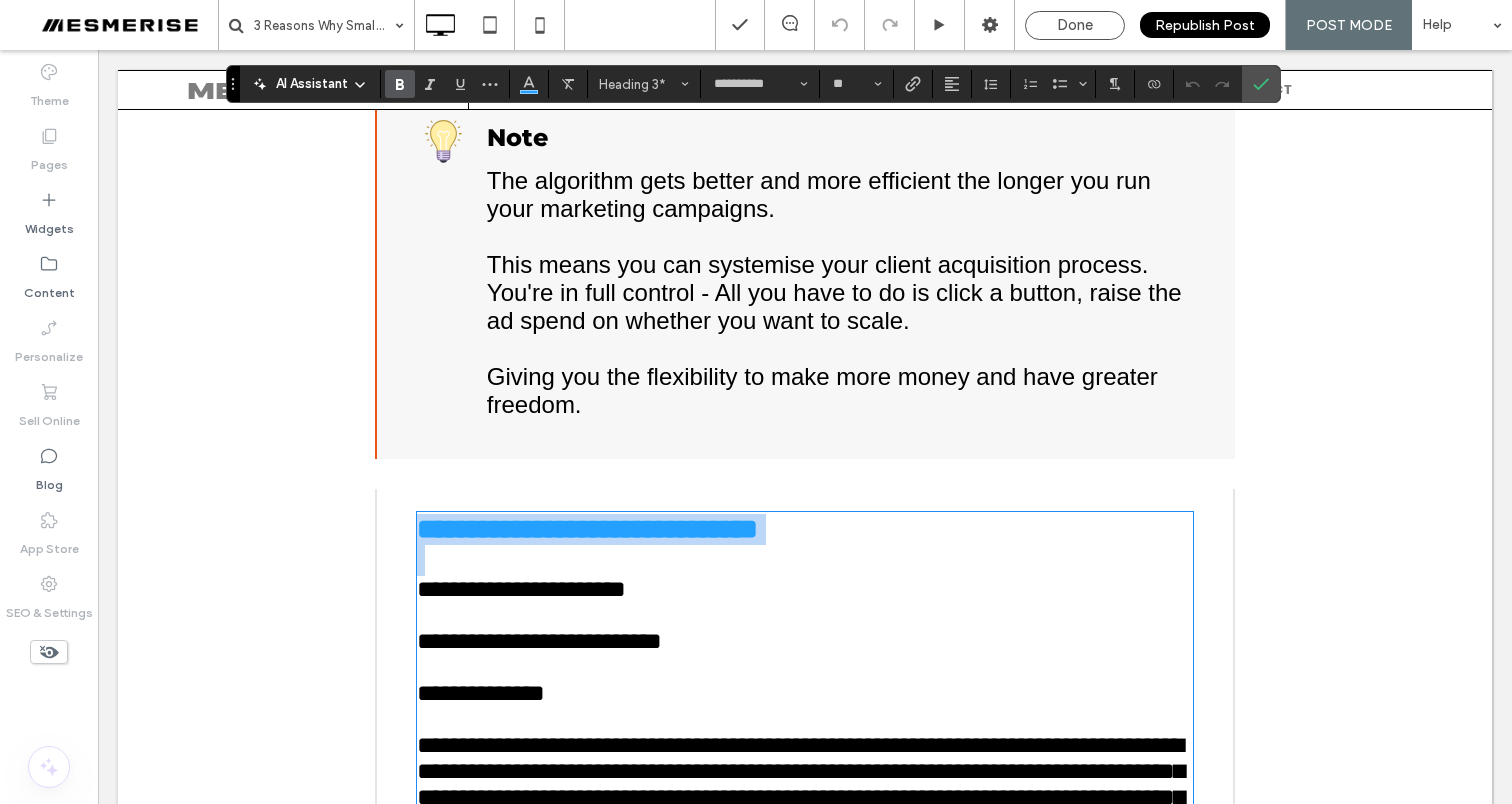 copy on "**********" 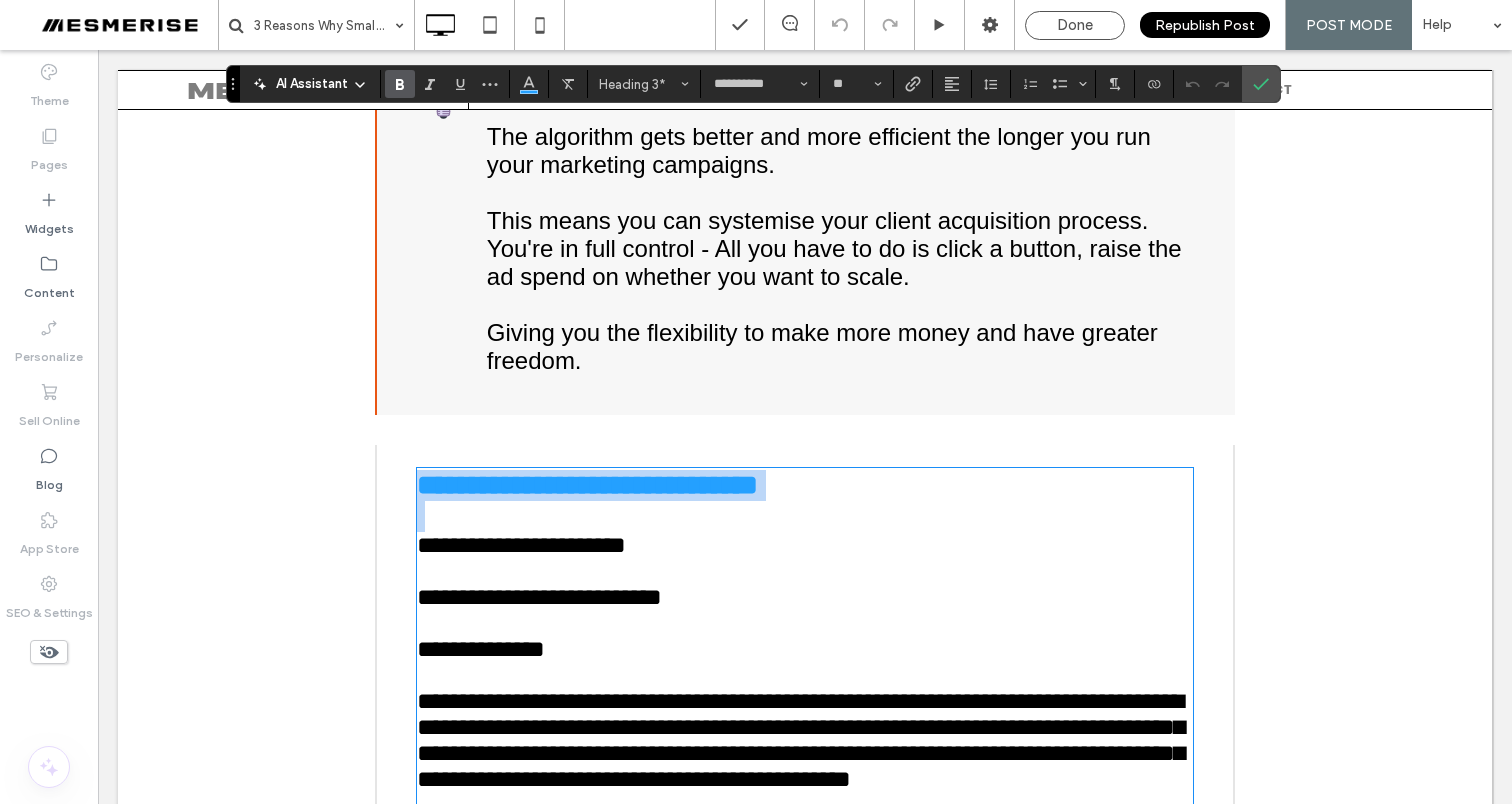 scroll, scrollTop: 3774, scrollLeft: 0, axis: vertical 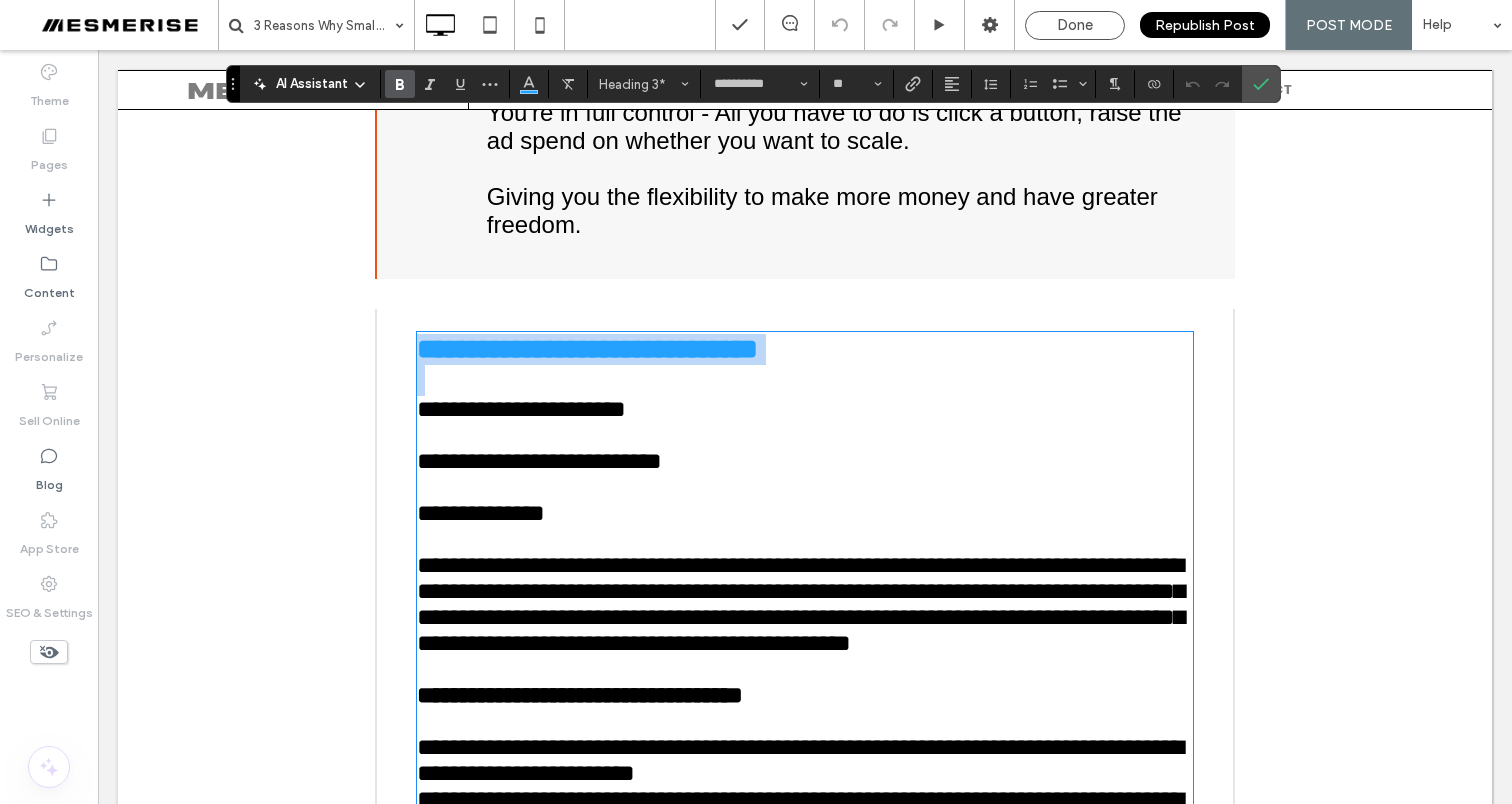 type on "*********" 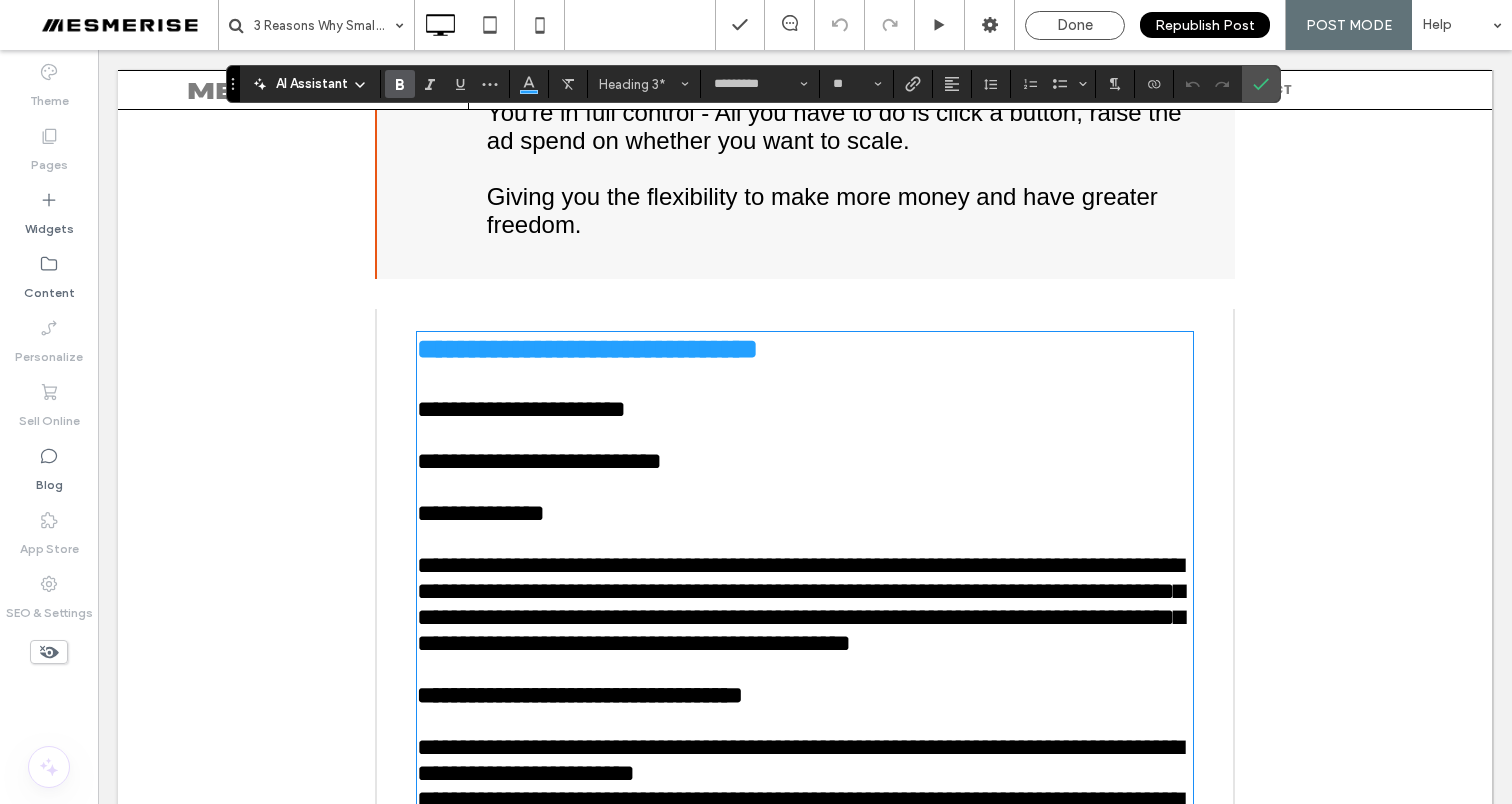 click on "**********" at bounding box center [521, 409] 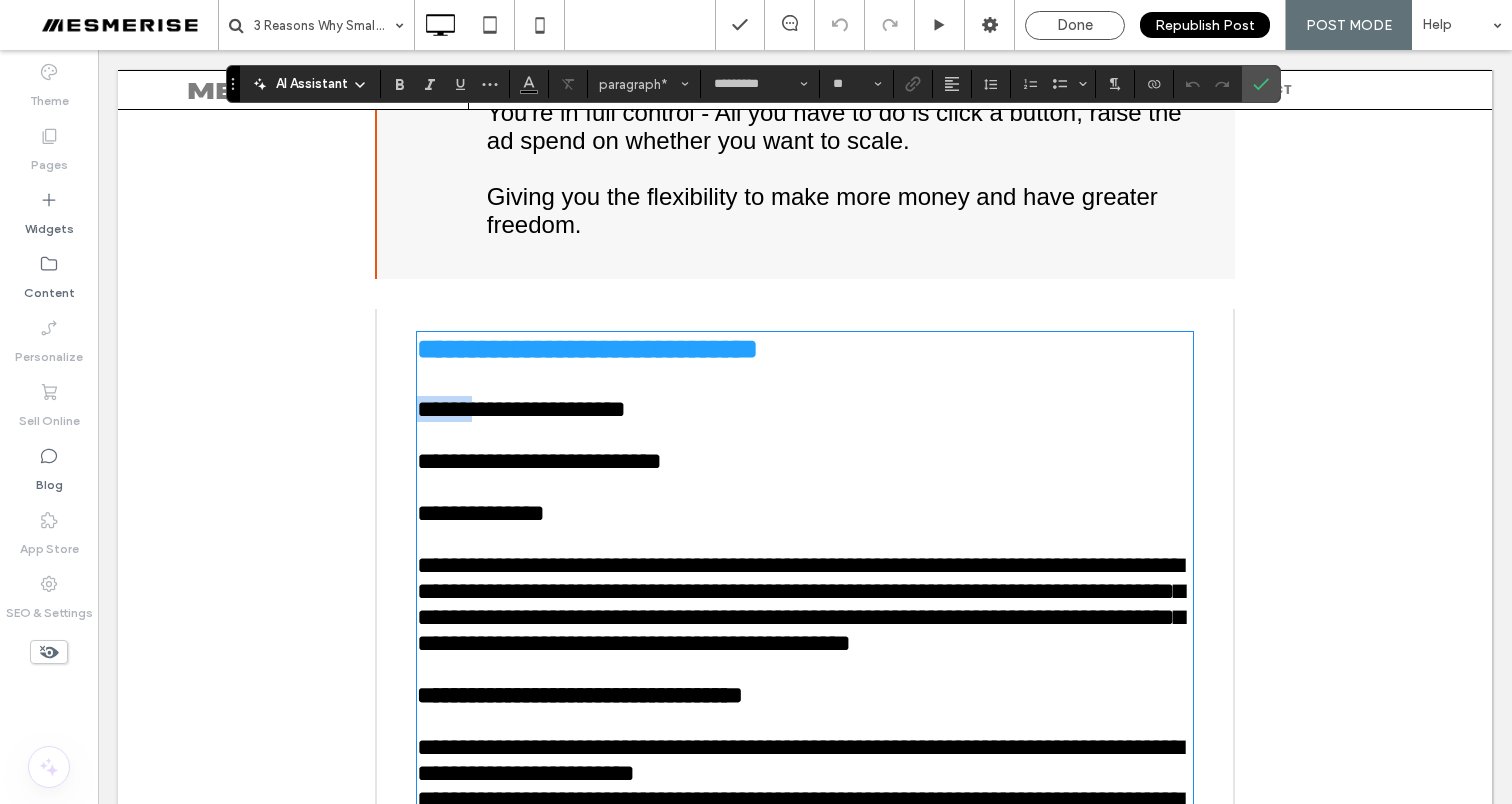 click on "**********" at bounding box center (521, 409) 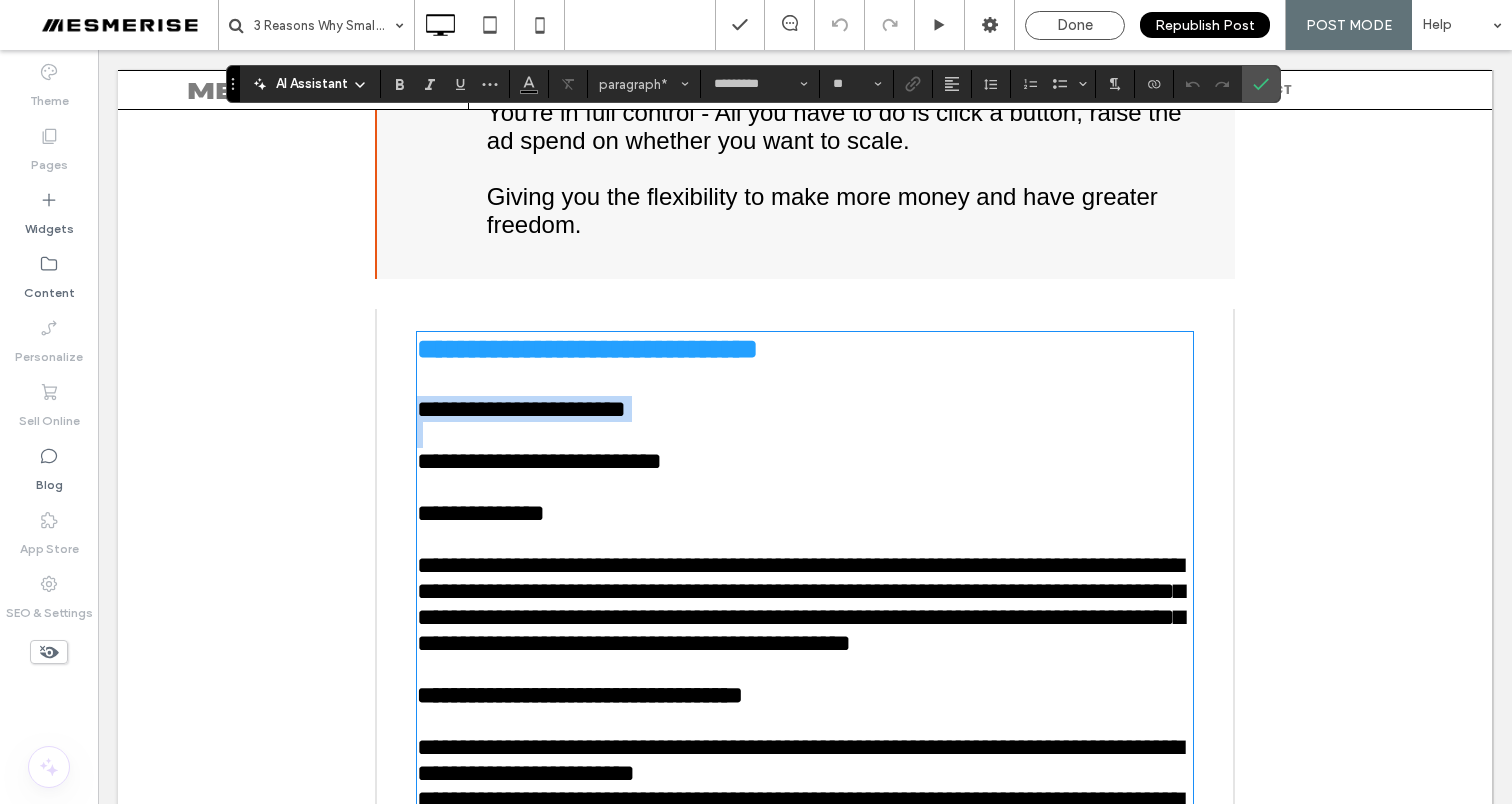 click on "**********" at bounding box center (521, 409) 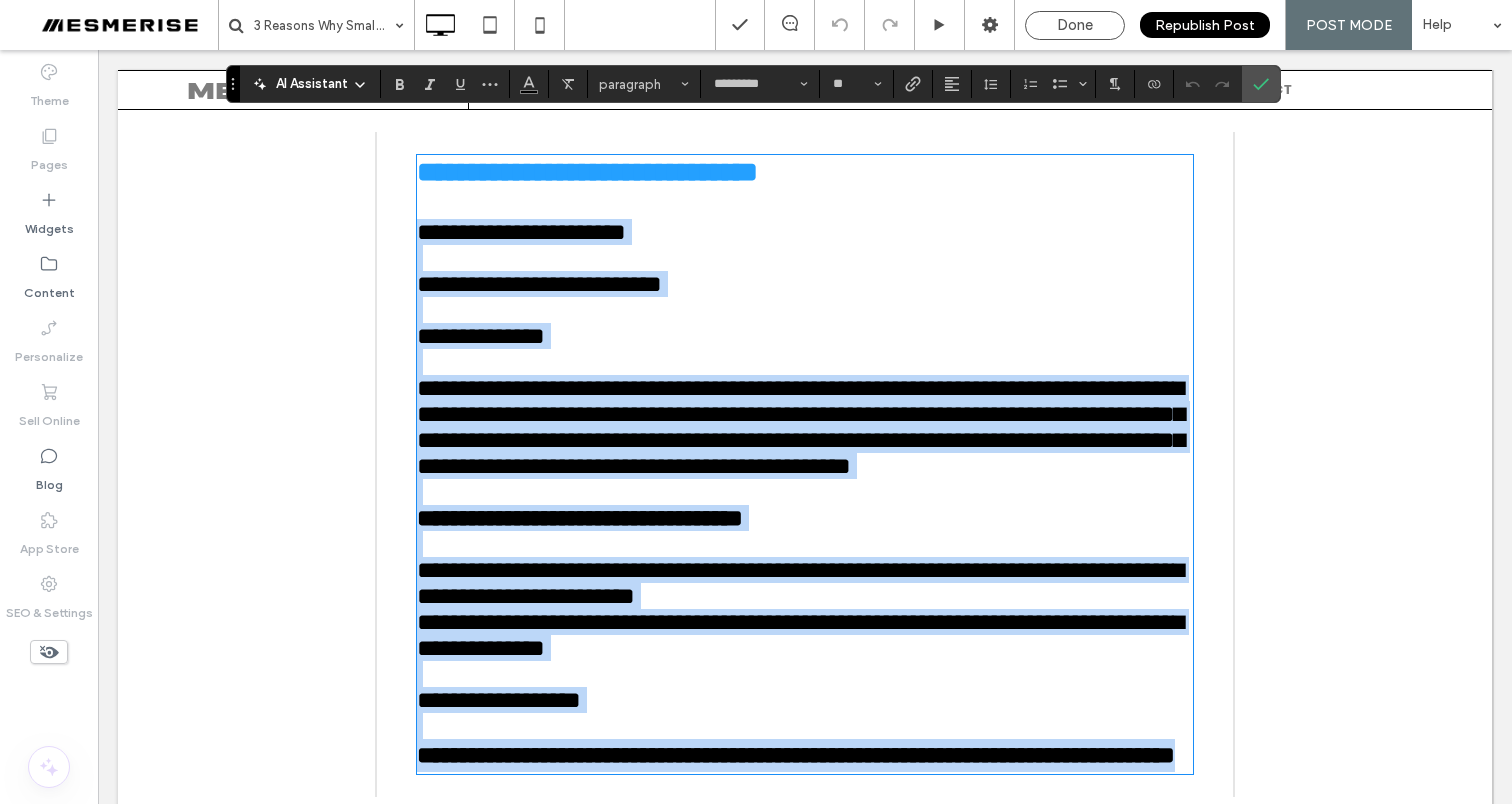 scroll, scrollTop: 4342, scrollLeft: 0, axis: vertical 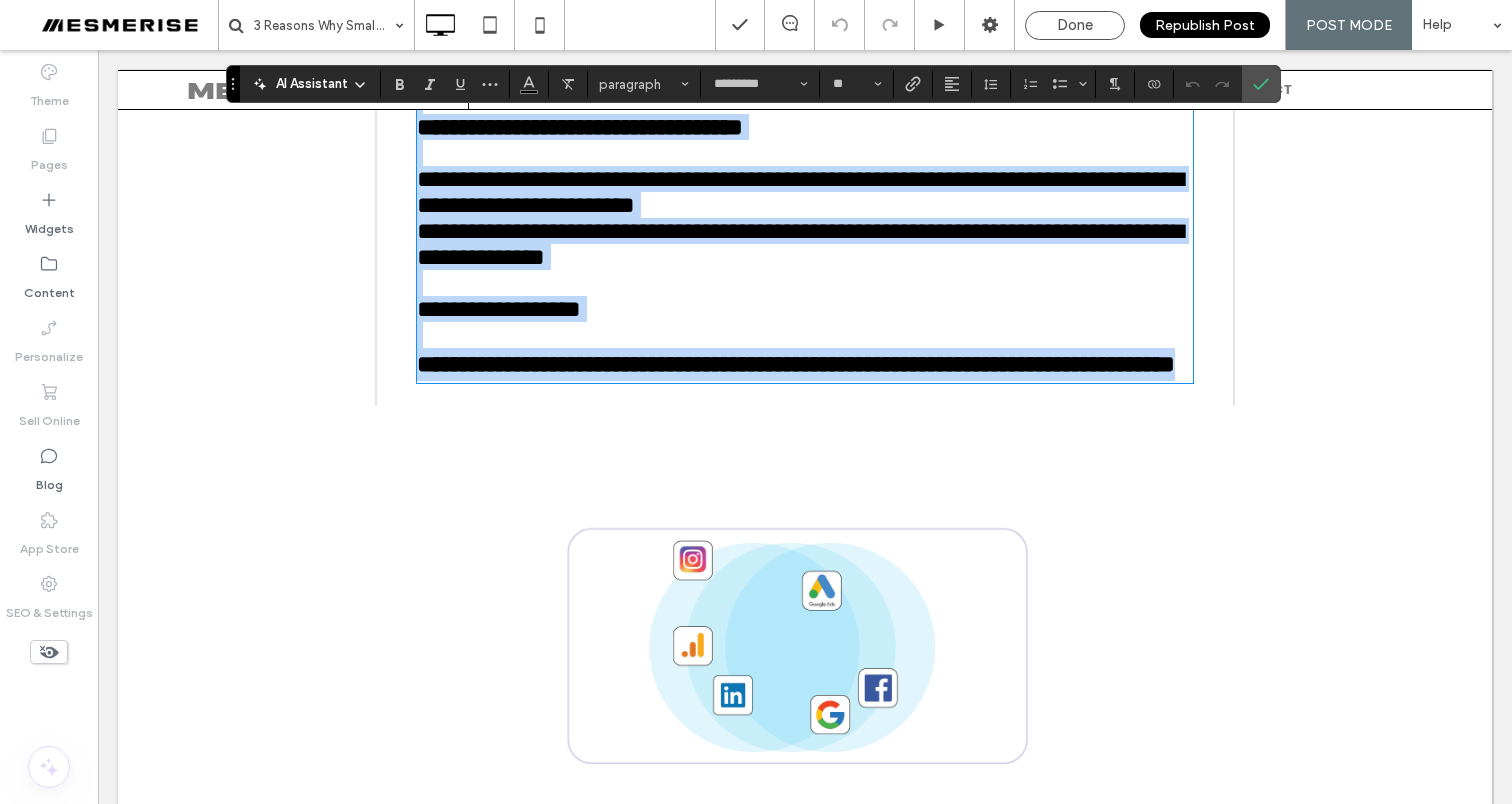 copy on "**********" 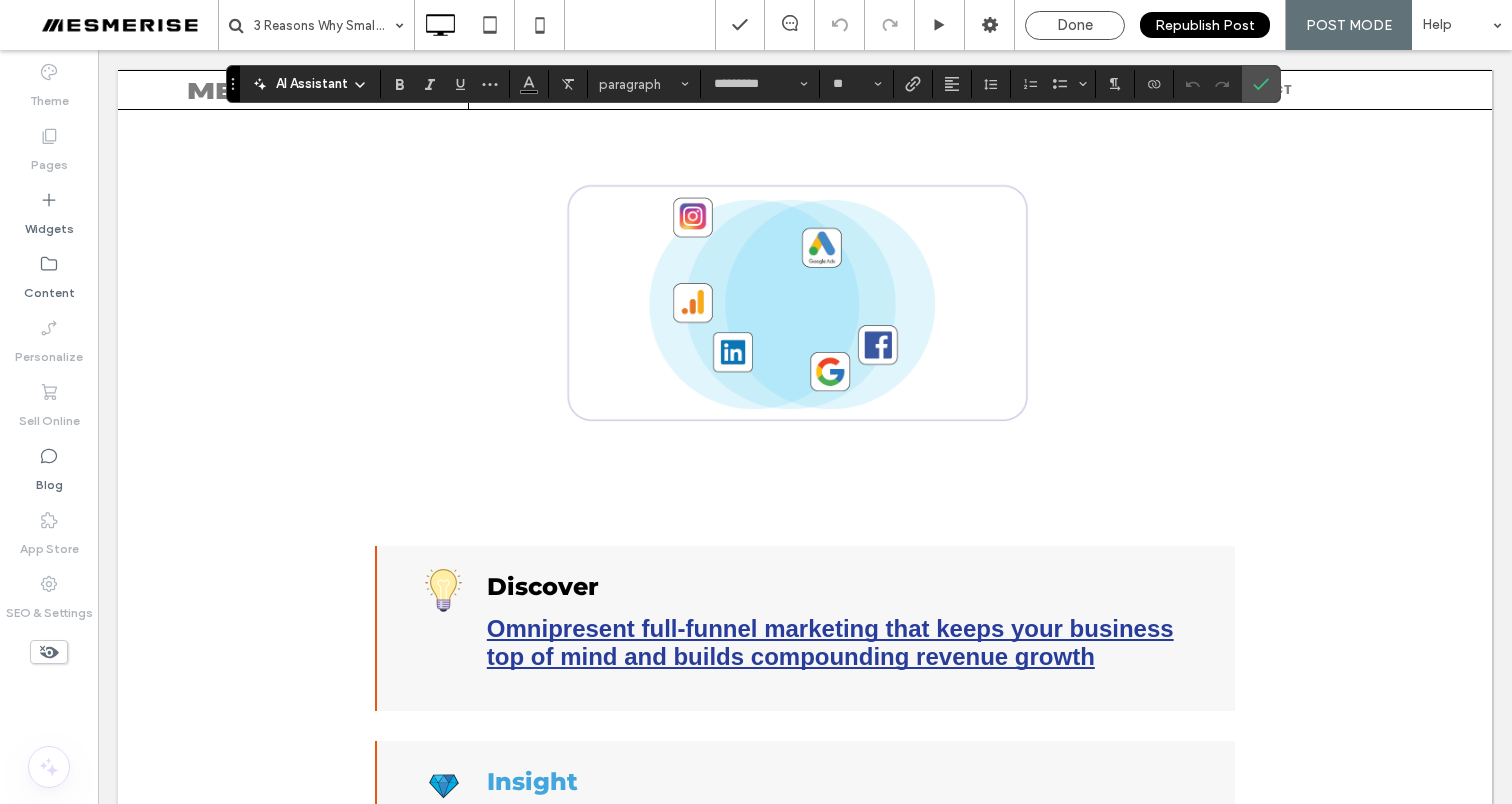 scroll, scrollTop: 4689, scrollLeft: 0, axis: vertical 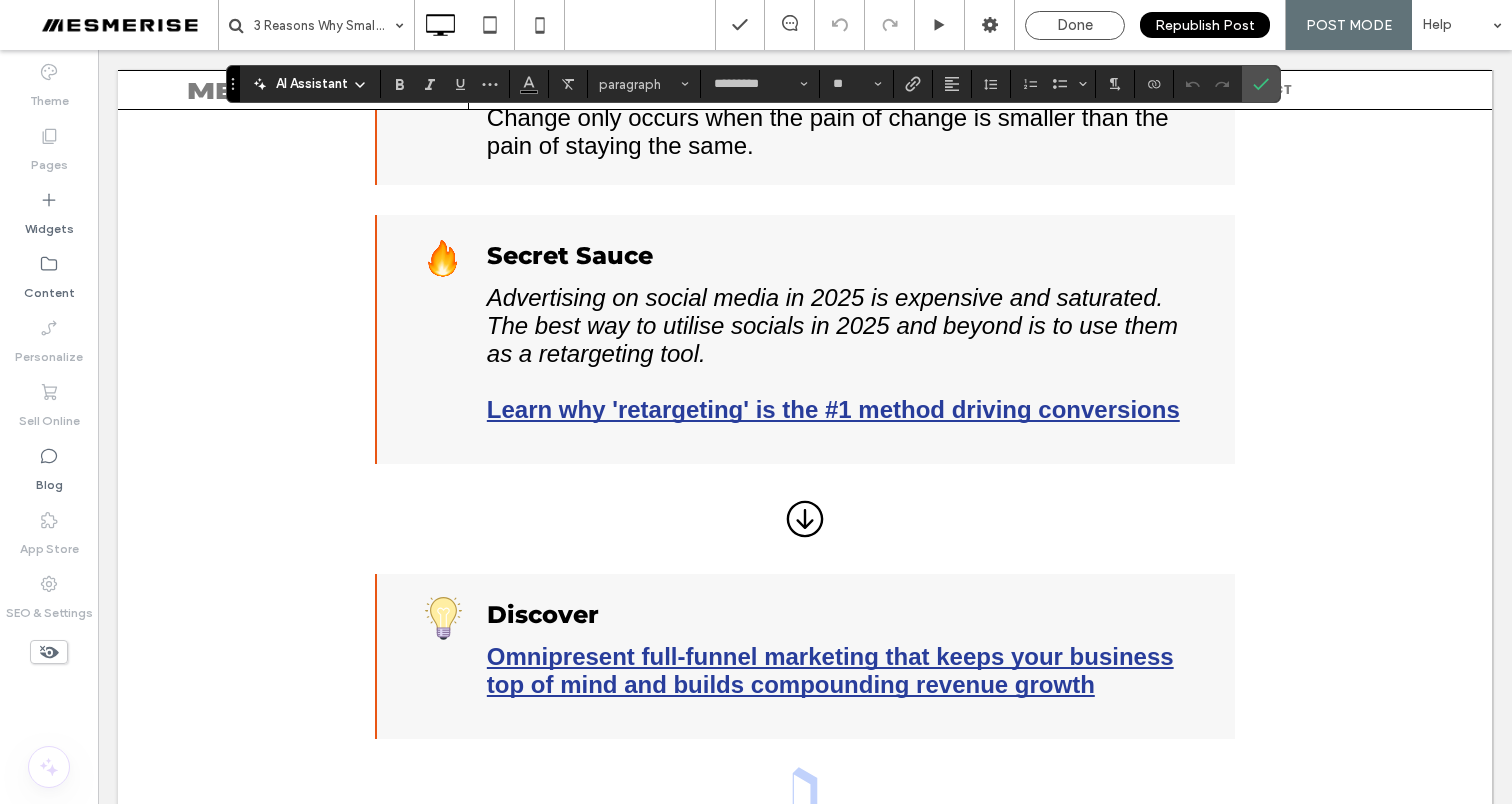 click on "Advertising on social media in 2025 is expensive and saturated. The best way to utilise socials in 2025 and beyond is to use them as a retargeting tool." at bounding box center [832, 325] 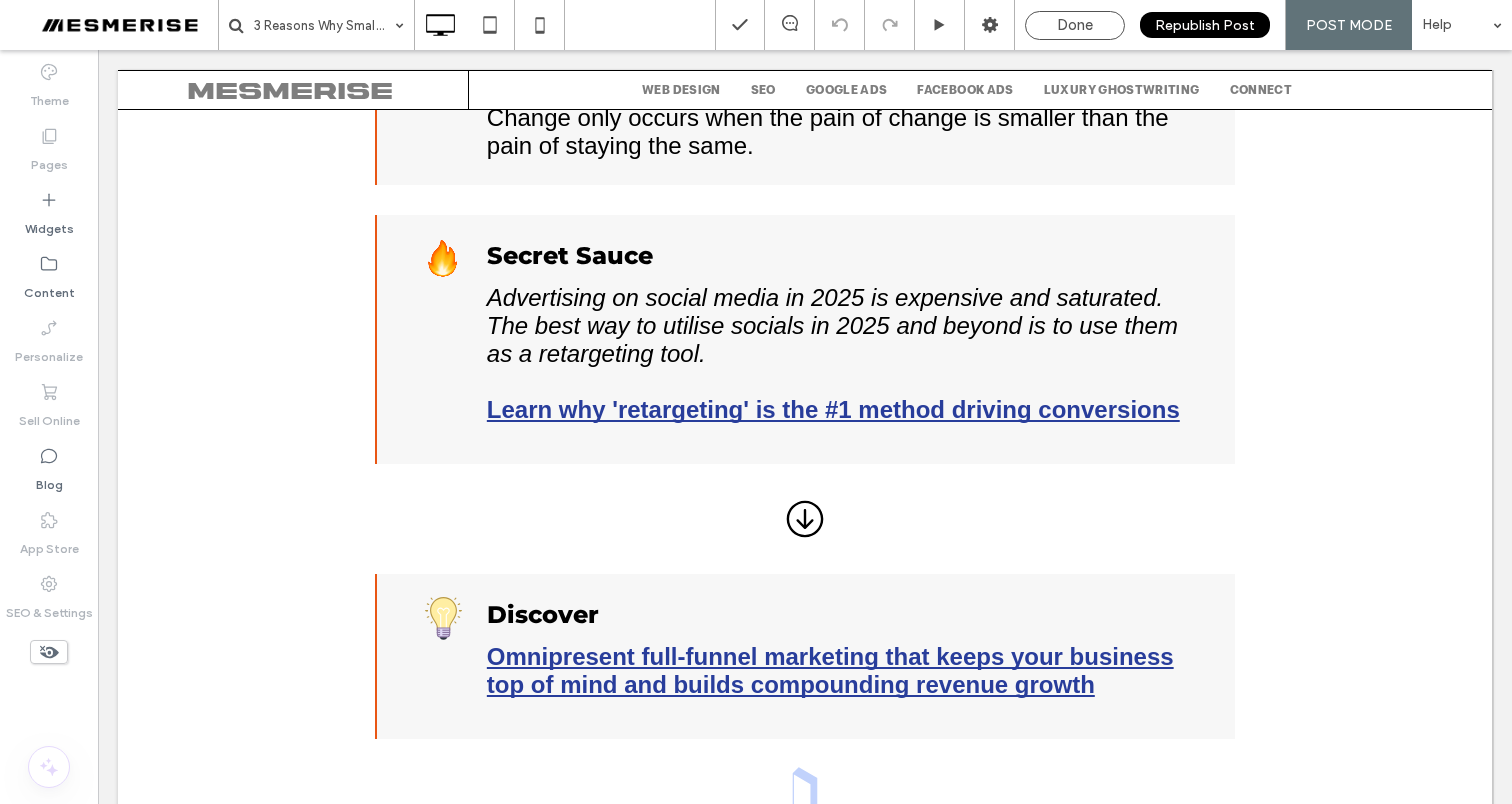 click on "Advertising on social media in 2025 is expensive and saturated. The best way to utilise socials in 2025 and beyond is to use them as a retargeting tool." at bounding box center [832, 325] 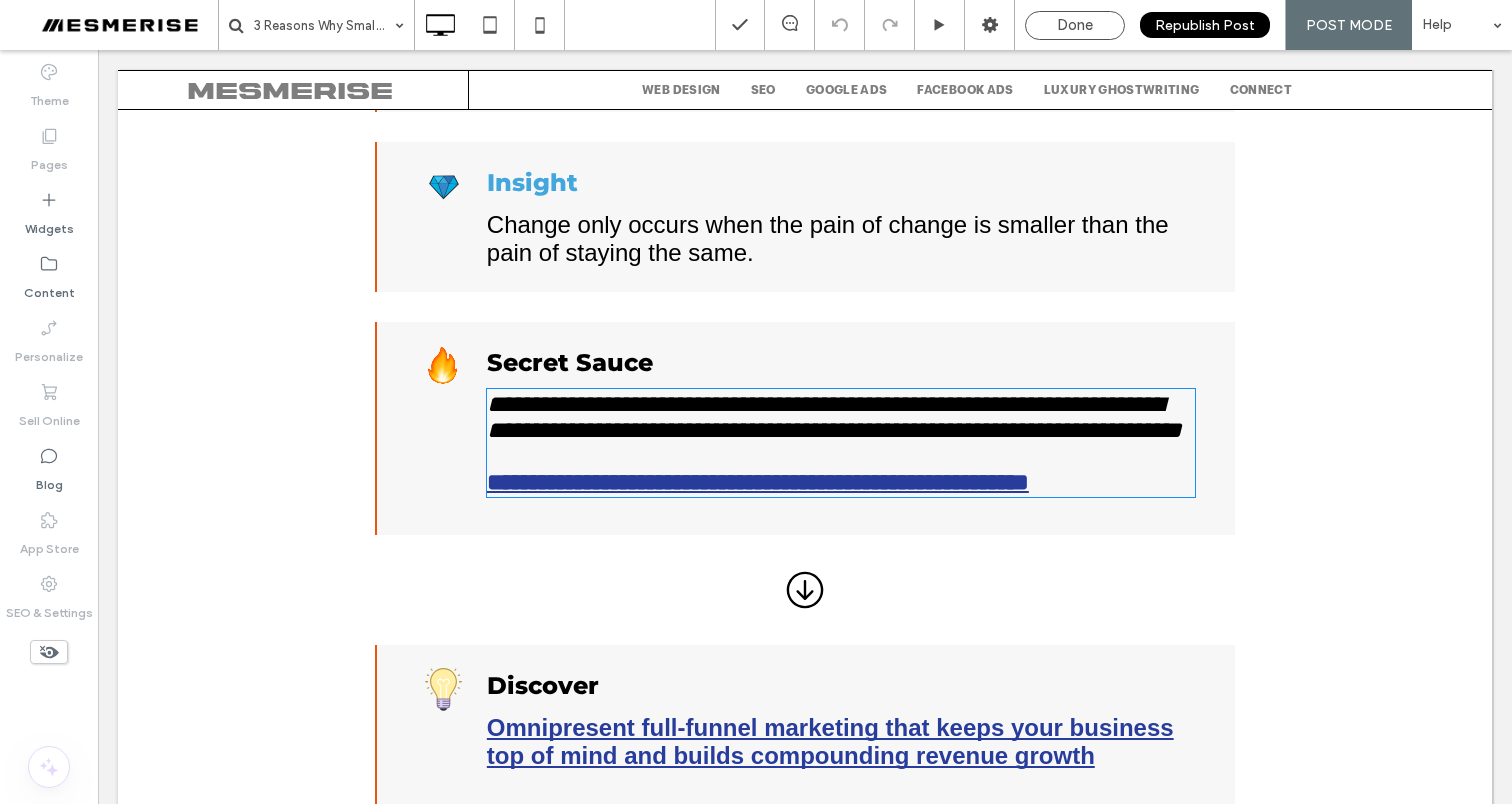 click on "**********" at bounding box center [834, 417] 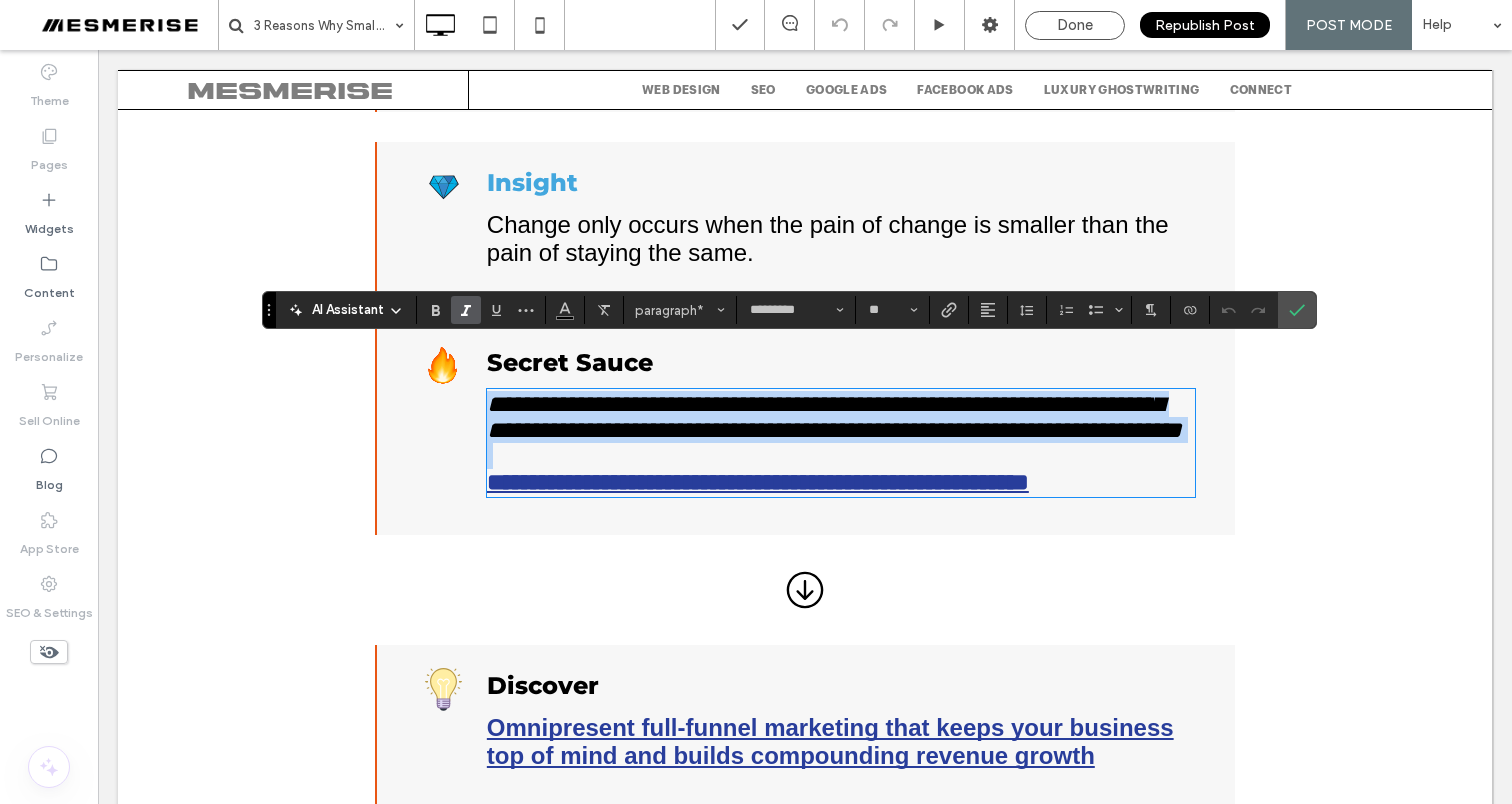 click on "**********" at bounding box center [834, 417] 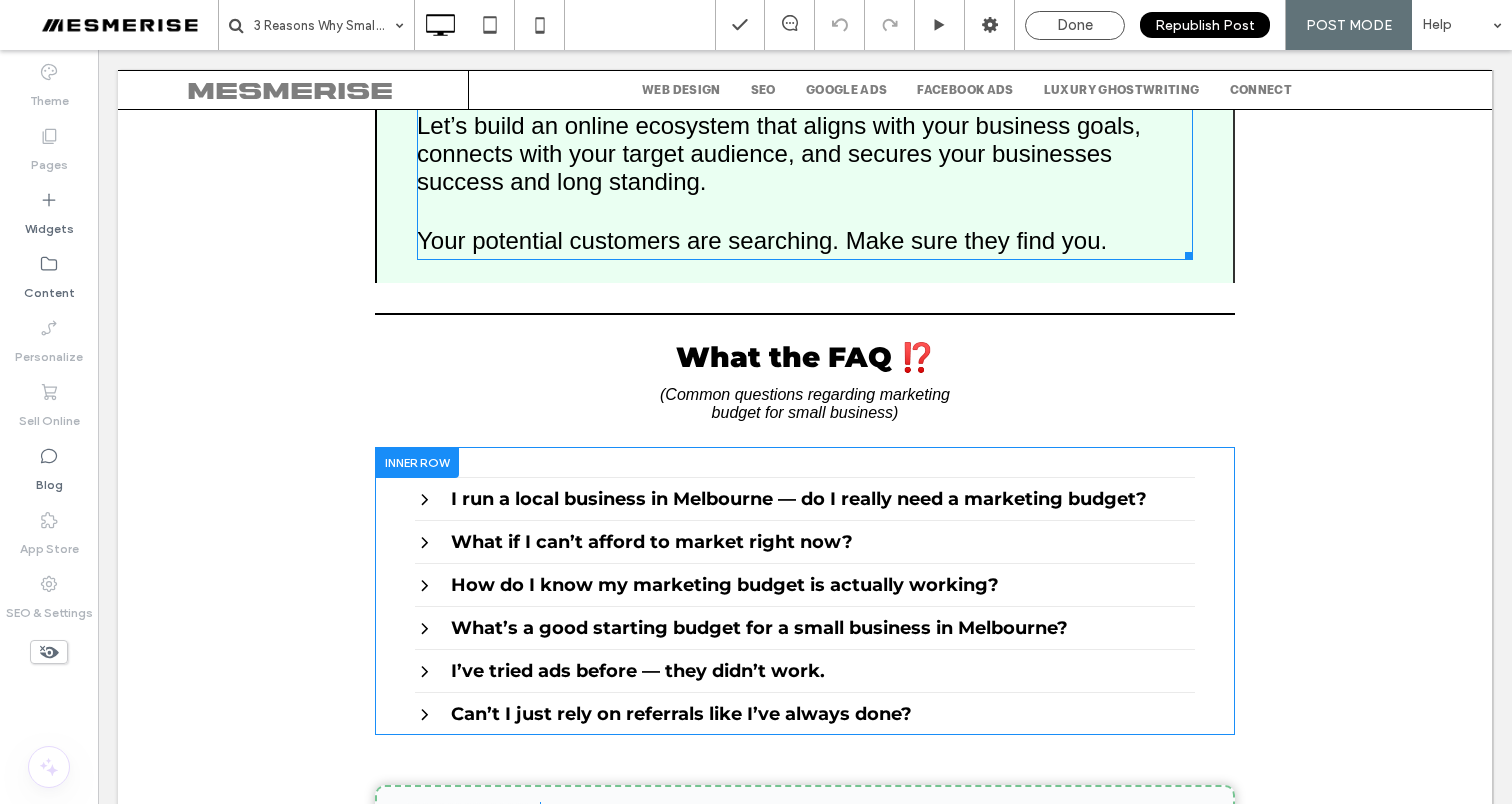 scroll, scrollTop: 7286, scrollLeft: 0, axis: vertical 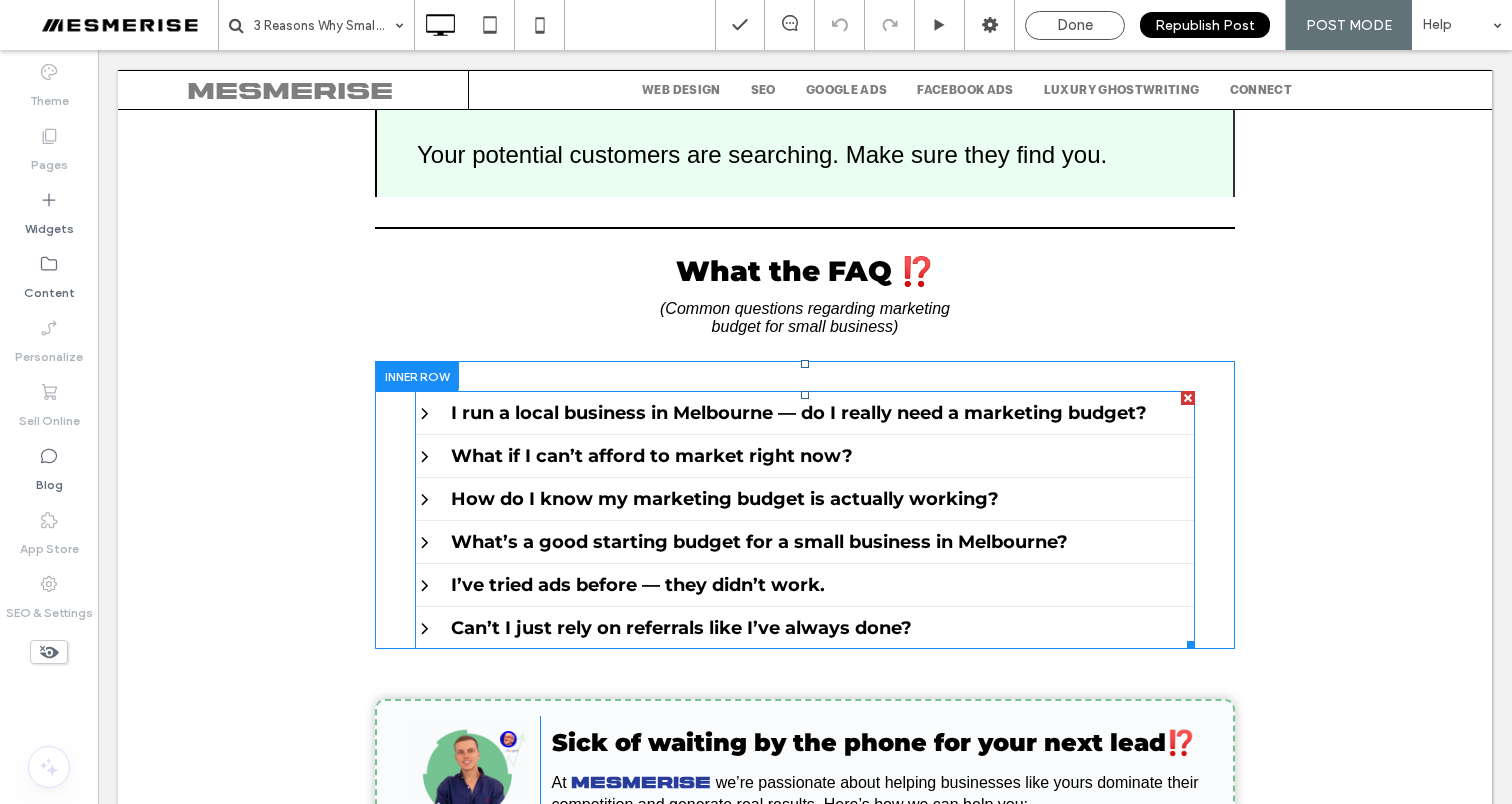 click at bounding box center [805, 520] 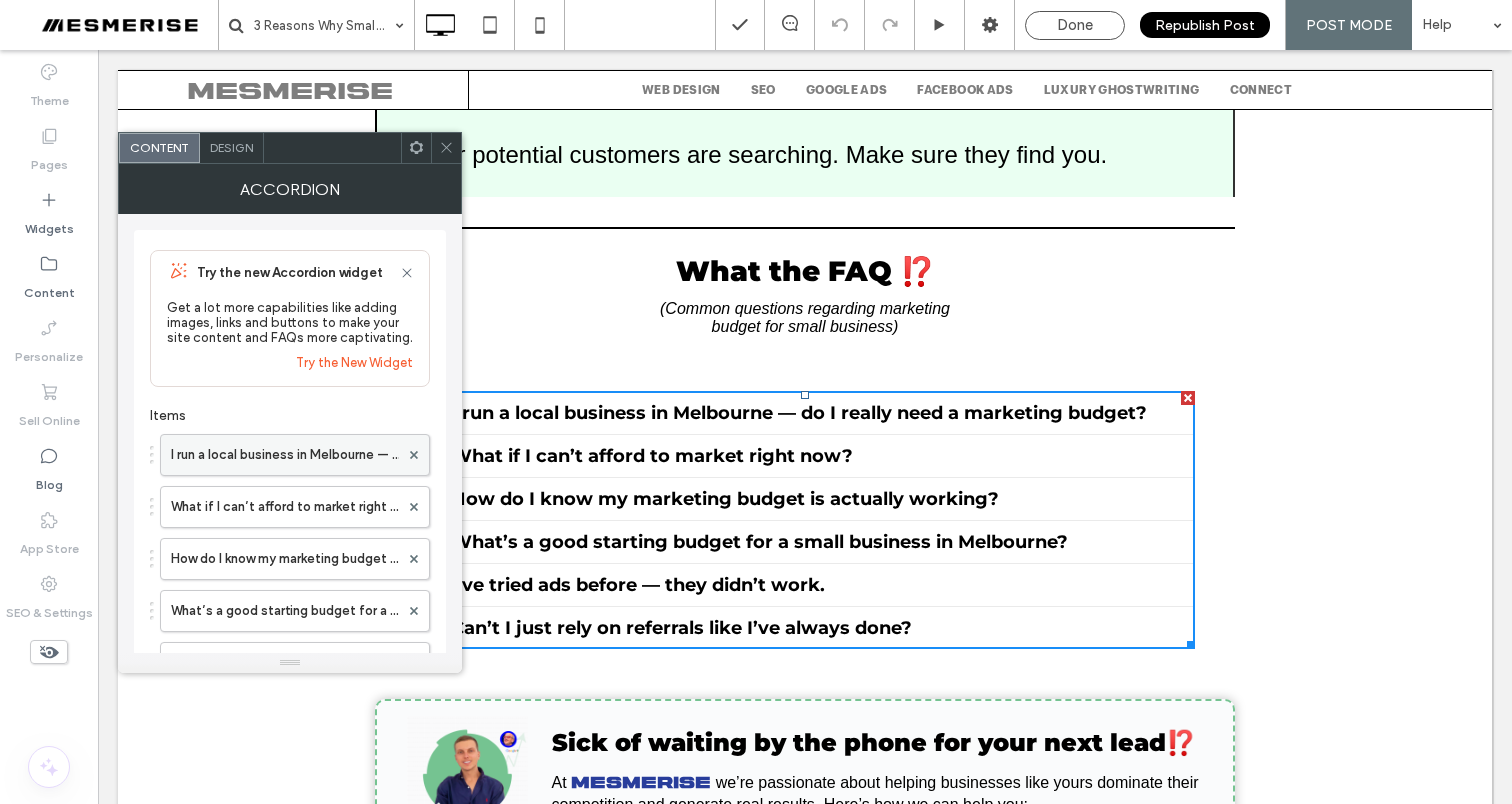 click on "I run a local business in Melbourne — do I really need a marketing budget?" at bounding box center [285, 455] 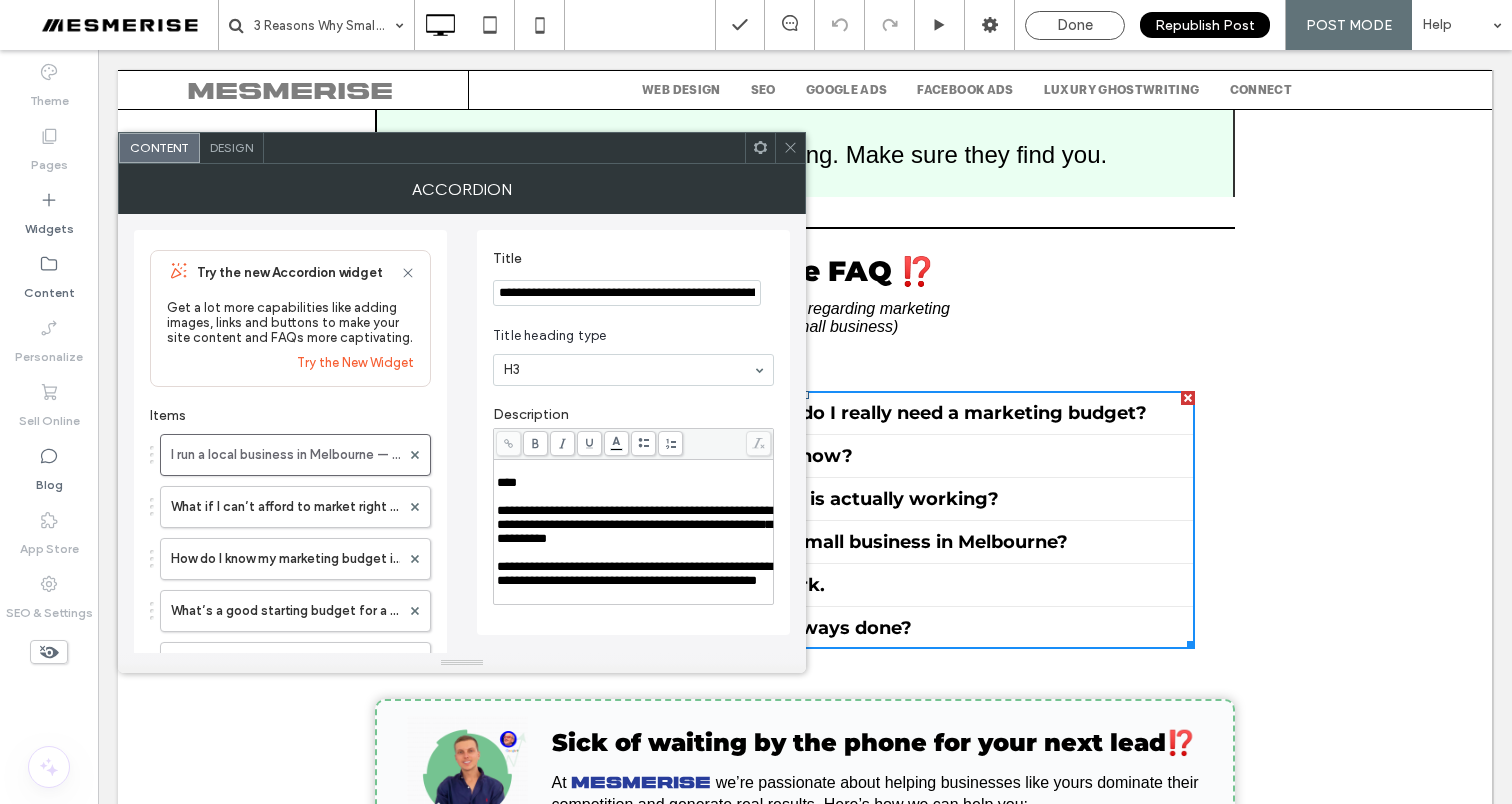 click on "**********" at bounding box center (627, 293) 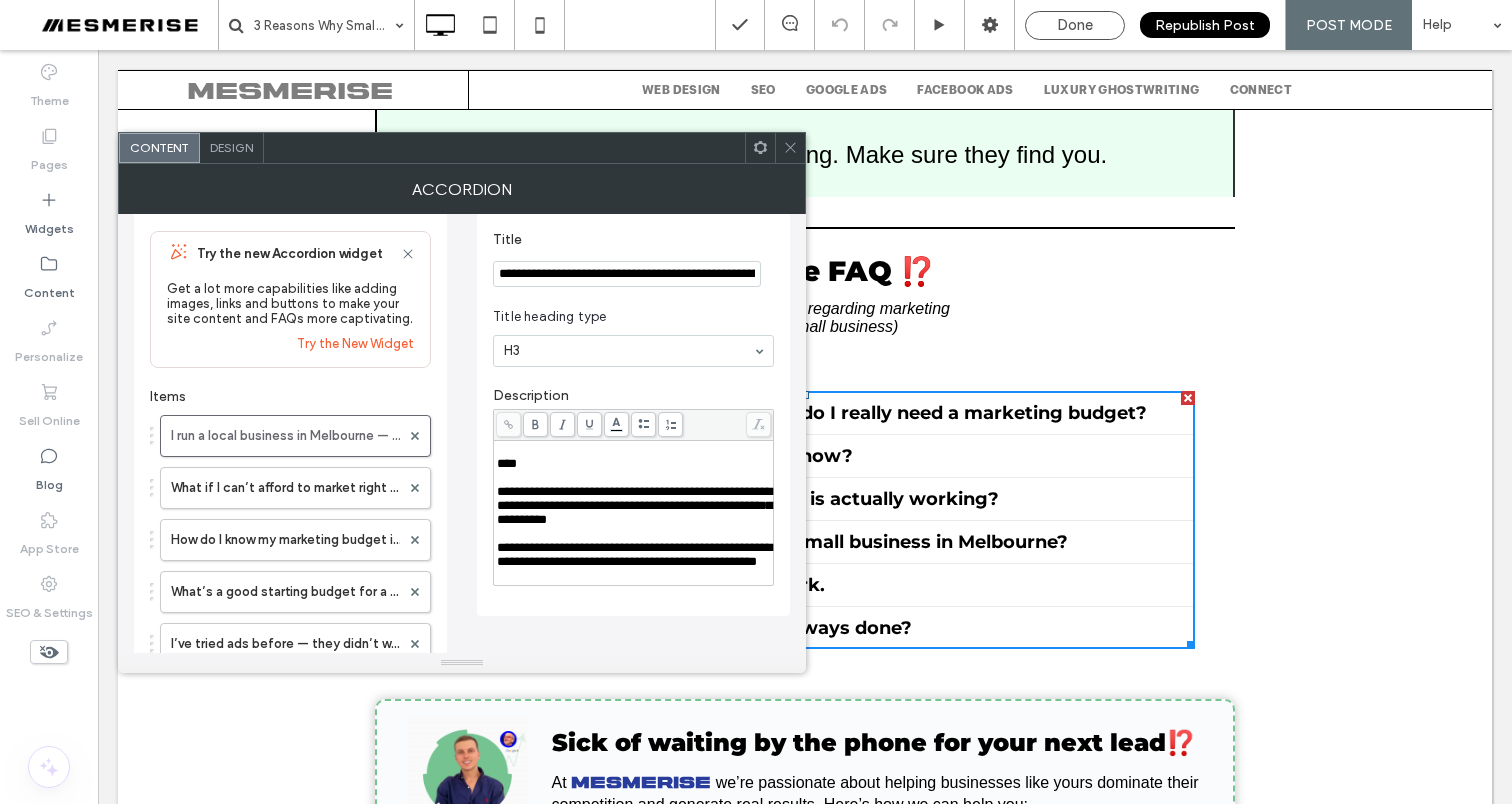click on "****" at bounding box center [507, 463] 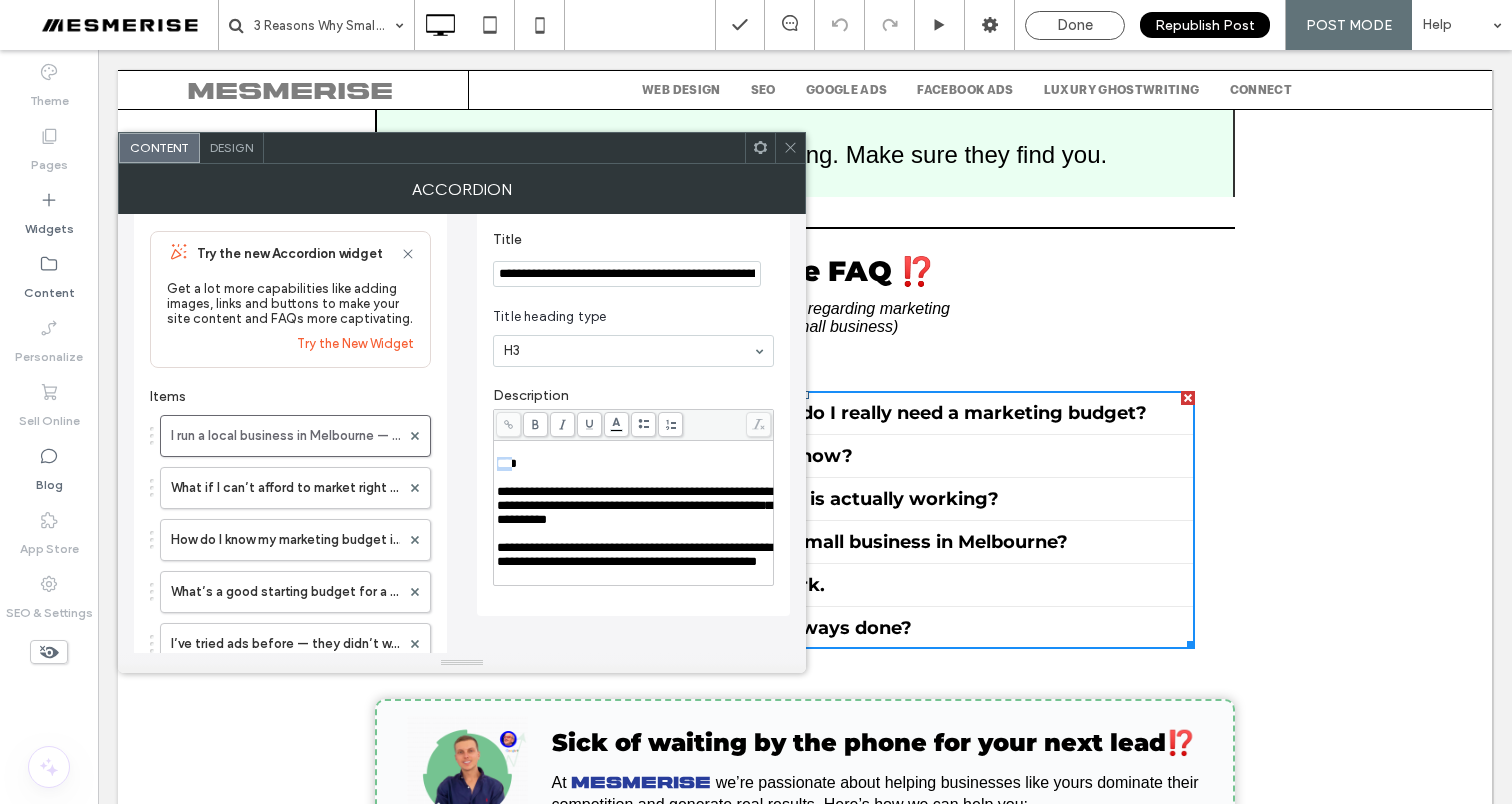 click on "****" at bounding box center [507, 463] 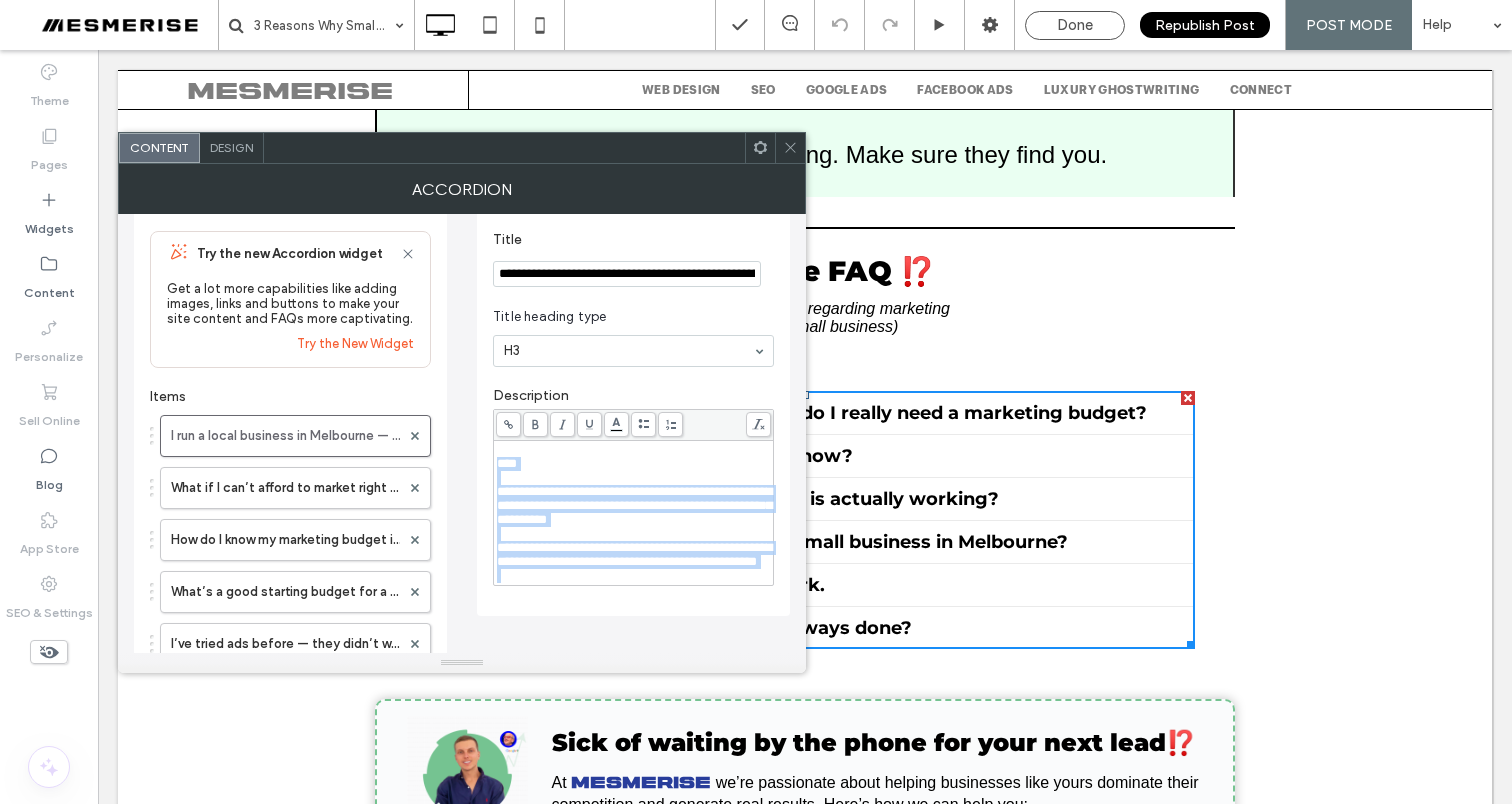copy on "**********" 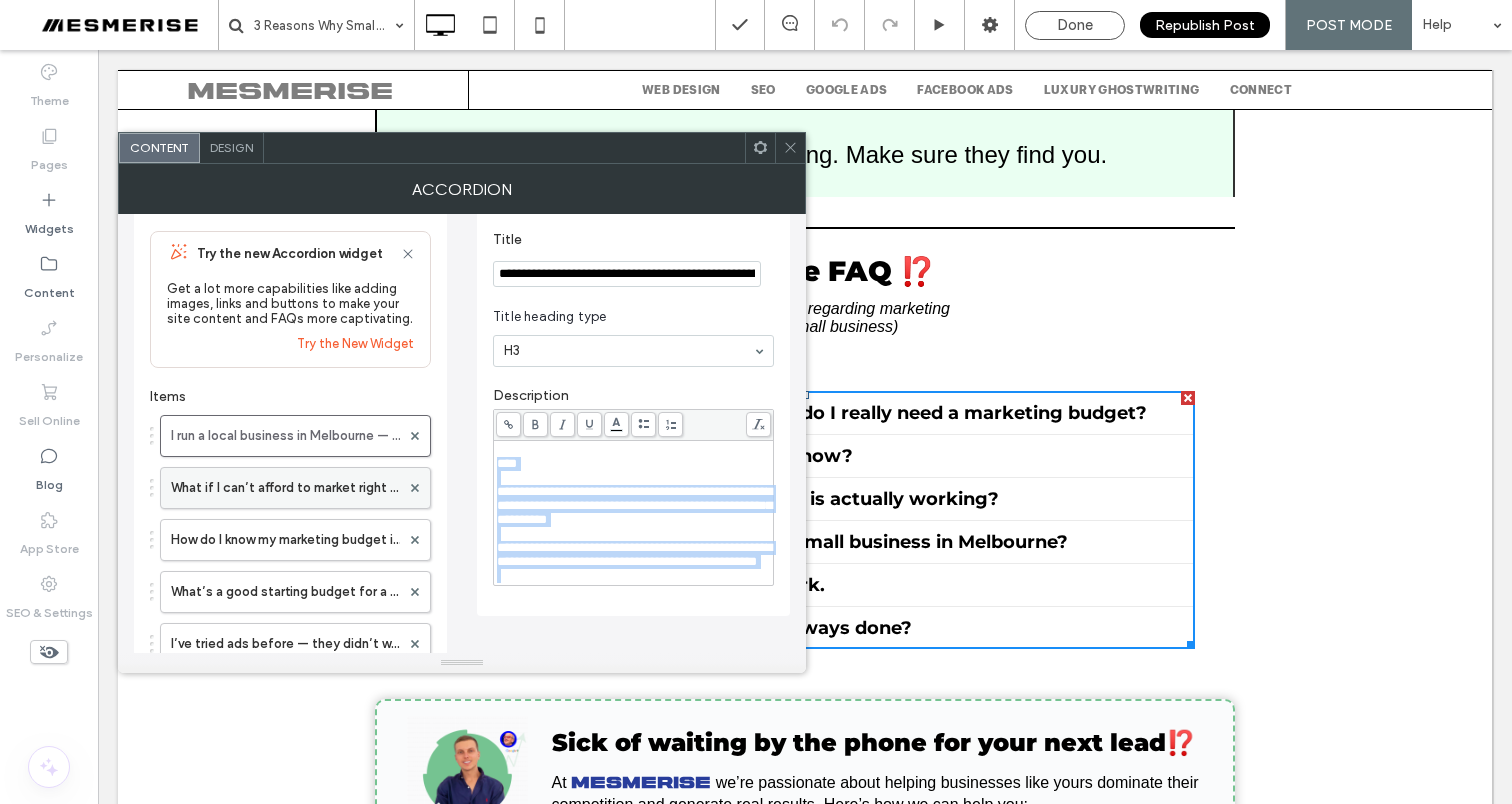 click on "What if I can’t afford to market right now?" at bounding box center [285, 488] 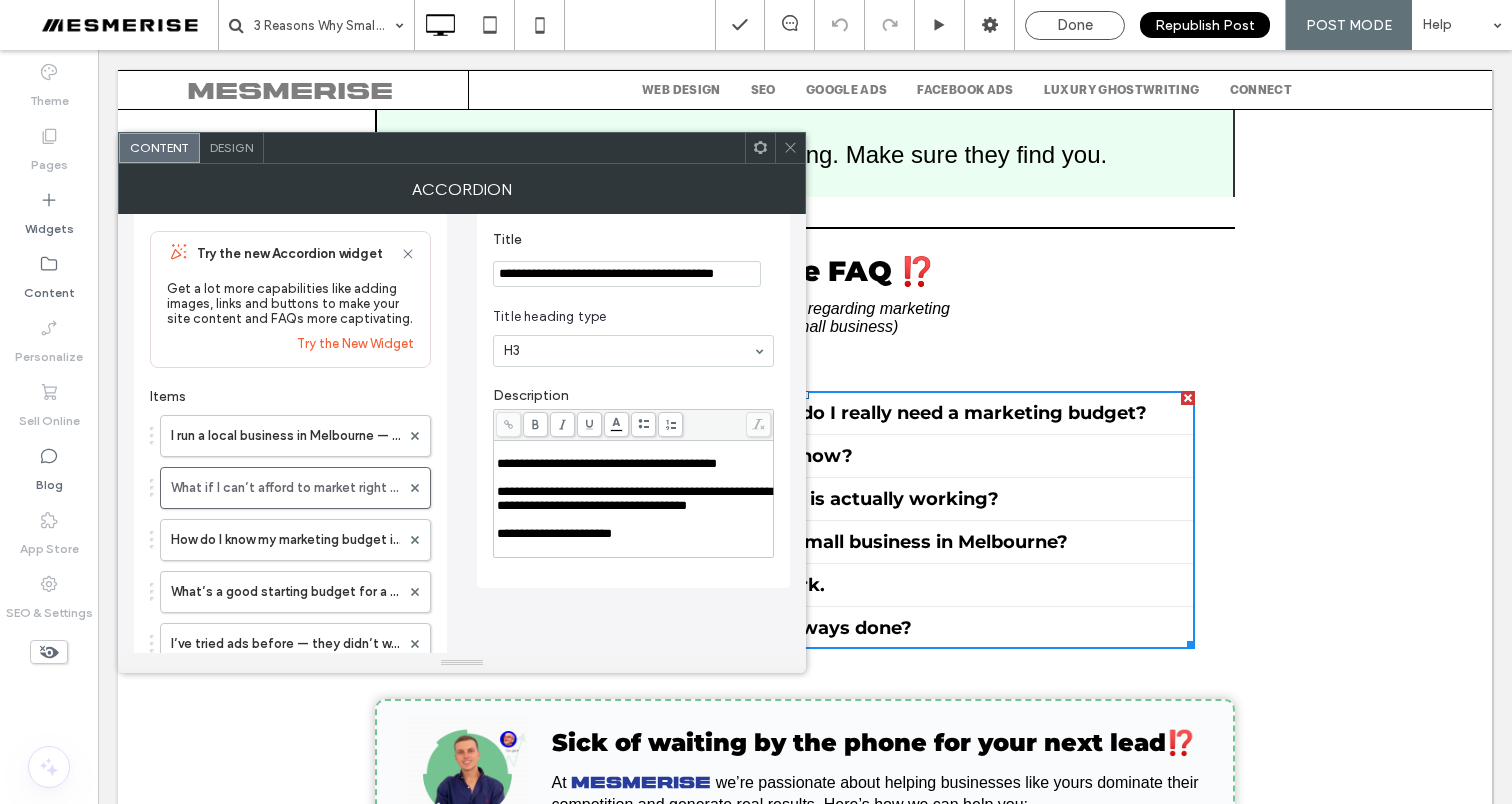 click on "**********" at bounding box center [627, 274] 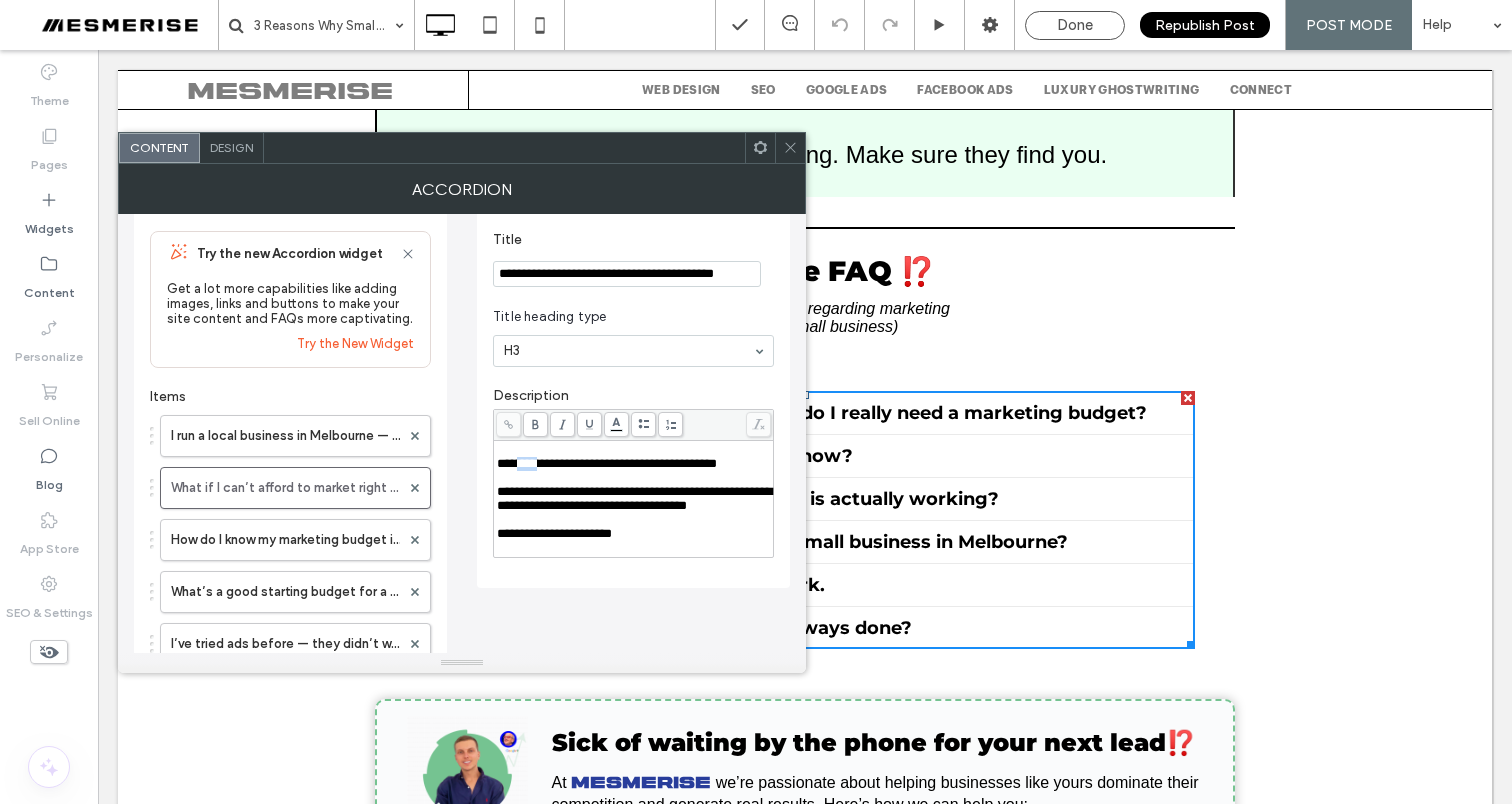 click on "**********" at bounding box center (607, 463) 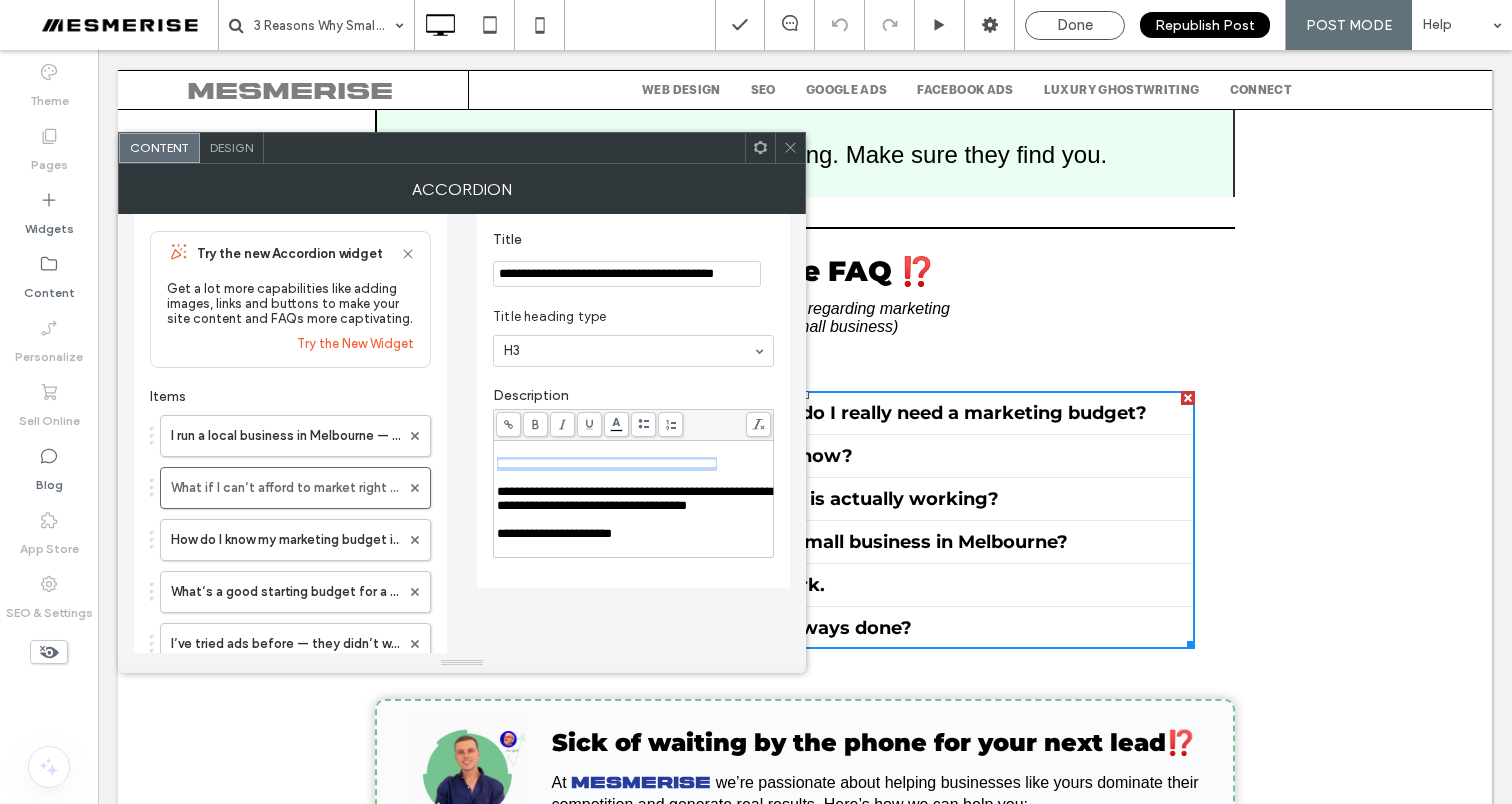 click on "**********" at bounding box center (607, 463) 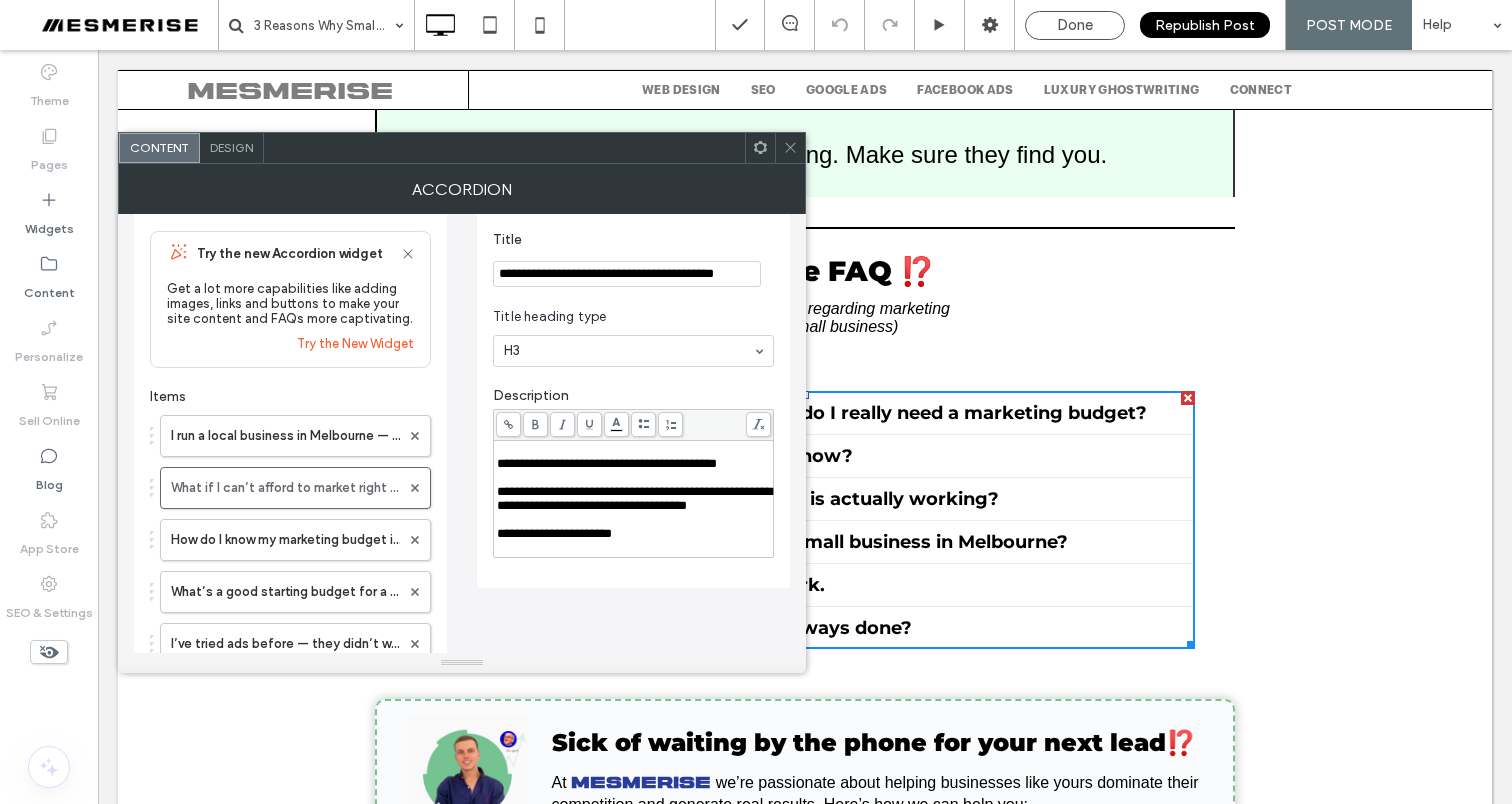 click at bounding box center (634, 520) 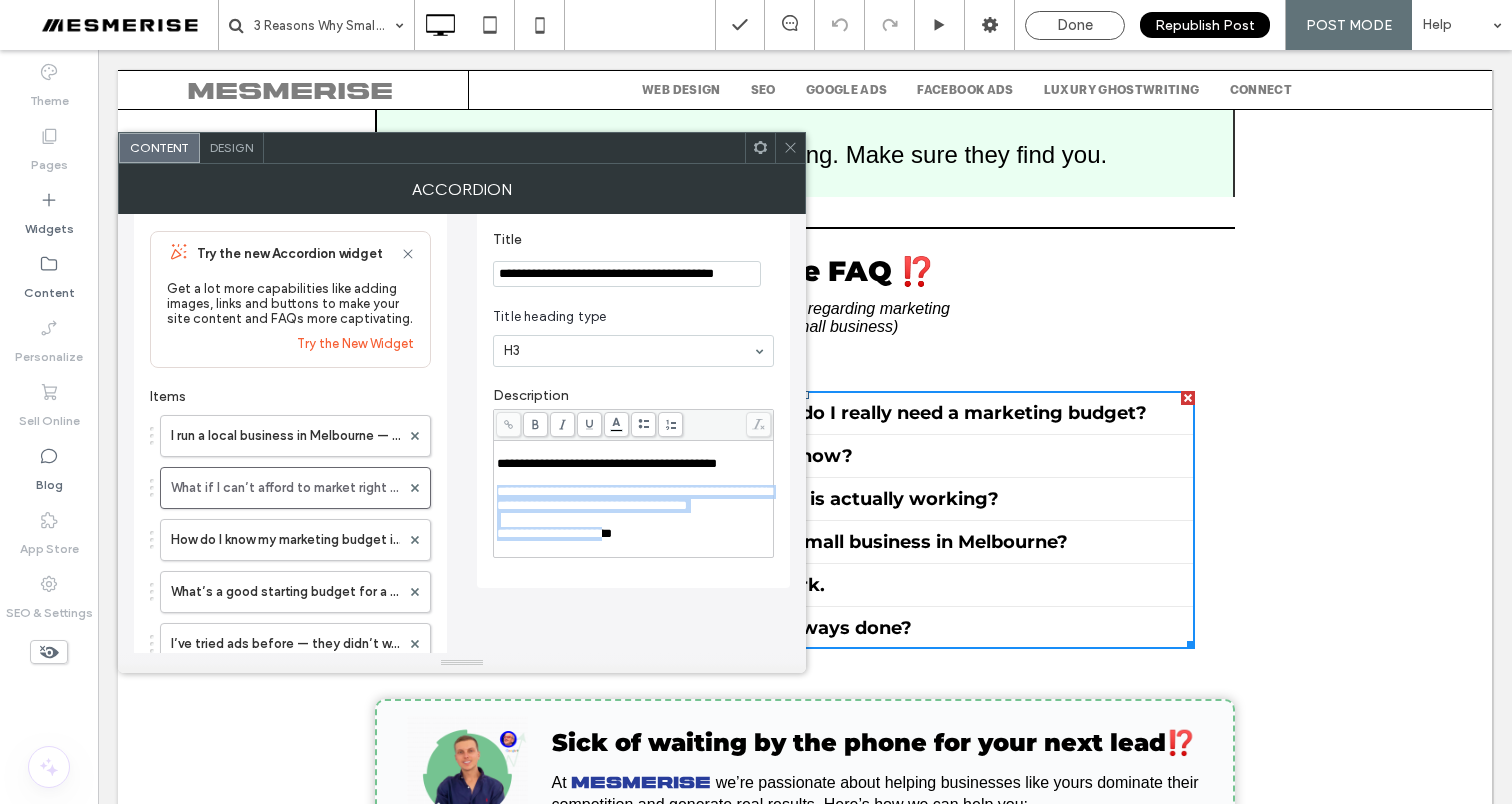 drag, startPoint x: 615, startPoint y: 564, endPoint x: 494, endPoint y: 506, distance: 134.18271 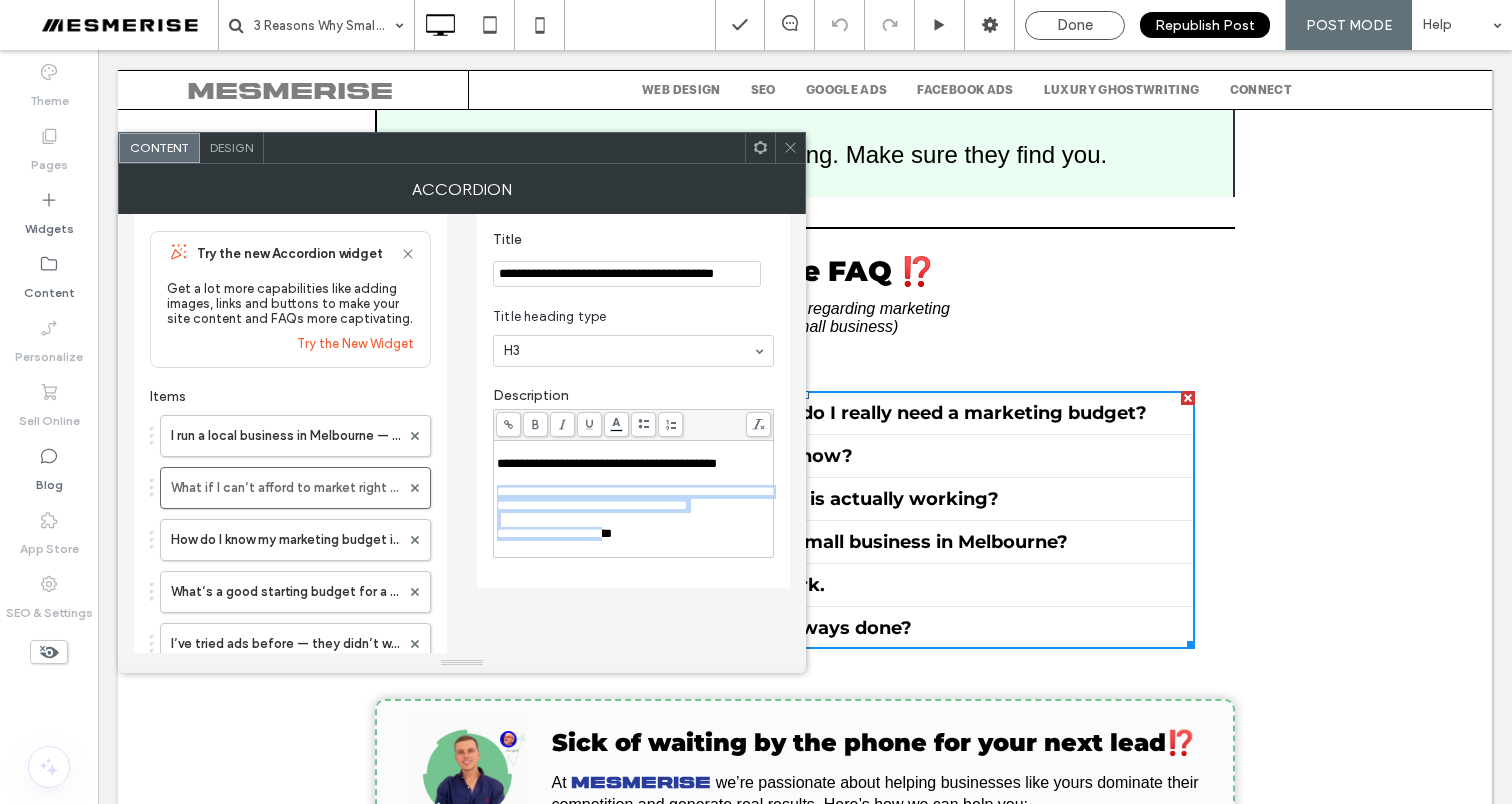 scroll, scrollTop: 34, scrollLeft: 0, axis: vertical 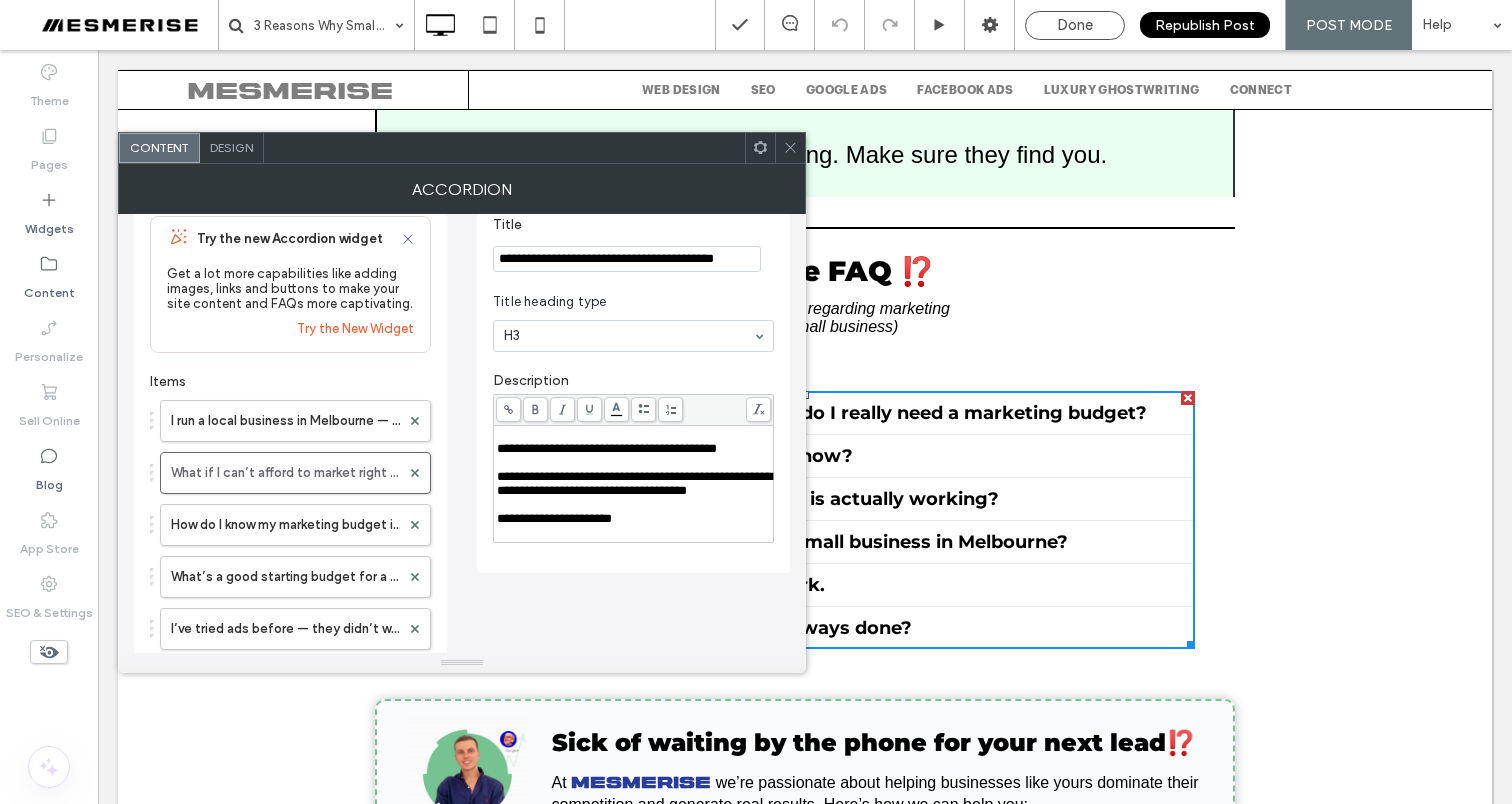 click at bounding box center (634, 505) 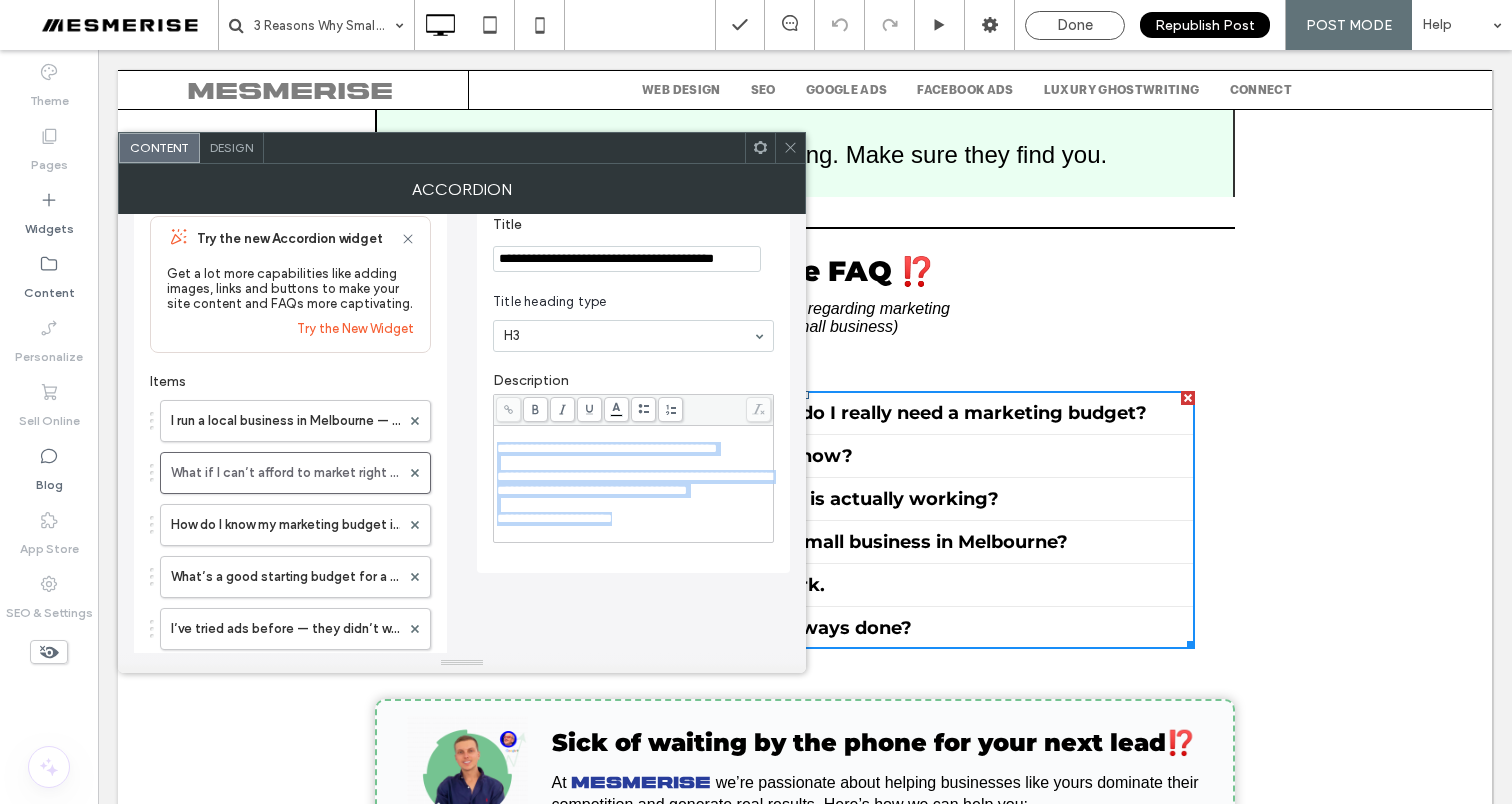 drag, startPoint x: 627, startPoint y: 553, endPoint x: 479, endPoint y: 457, distance: 176.40862 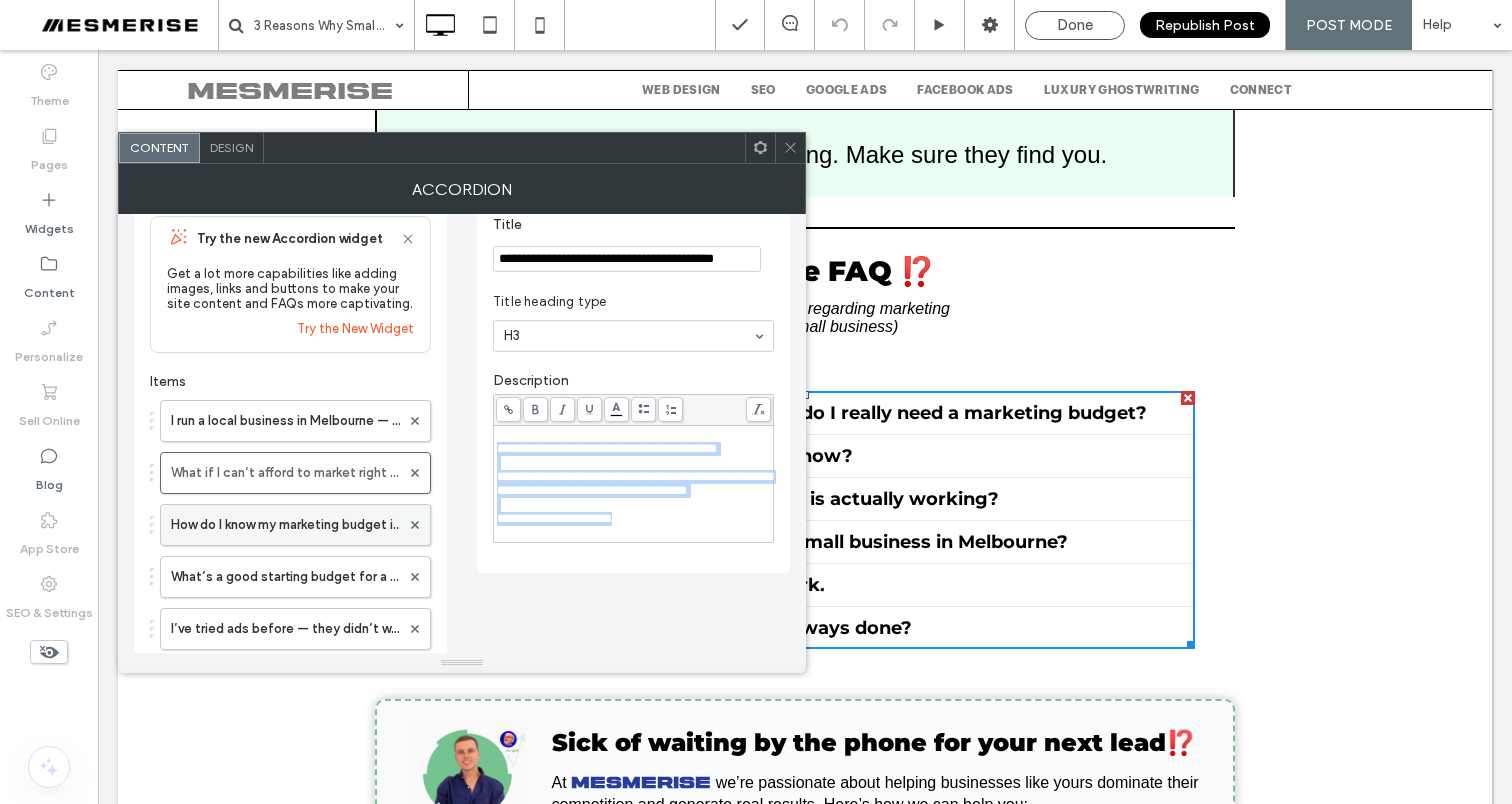 click on "How do I know my marketing budget is actually working?" at bounding box center [285, 525] 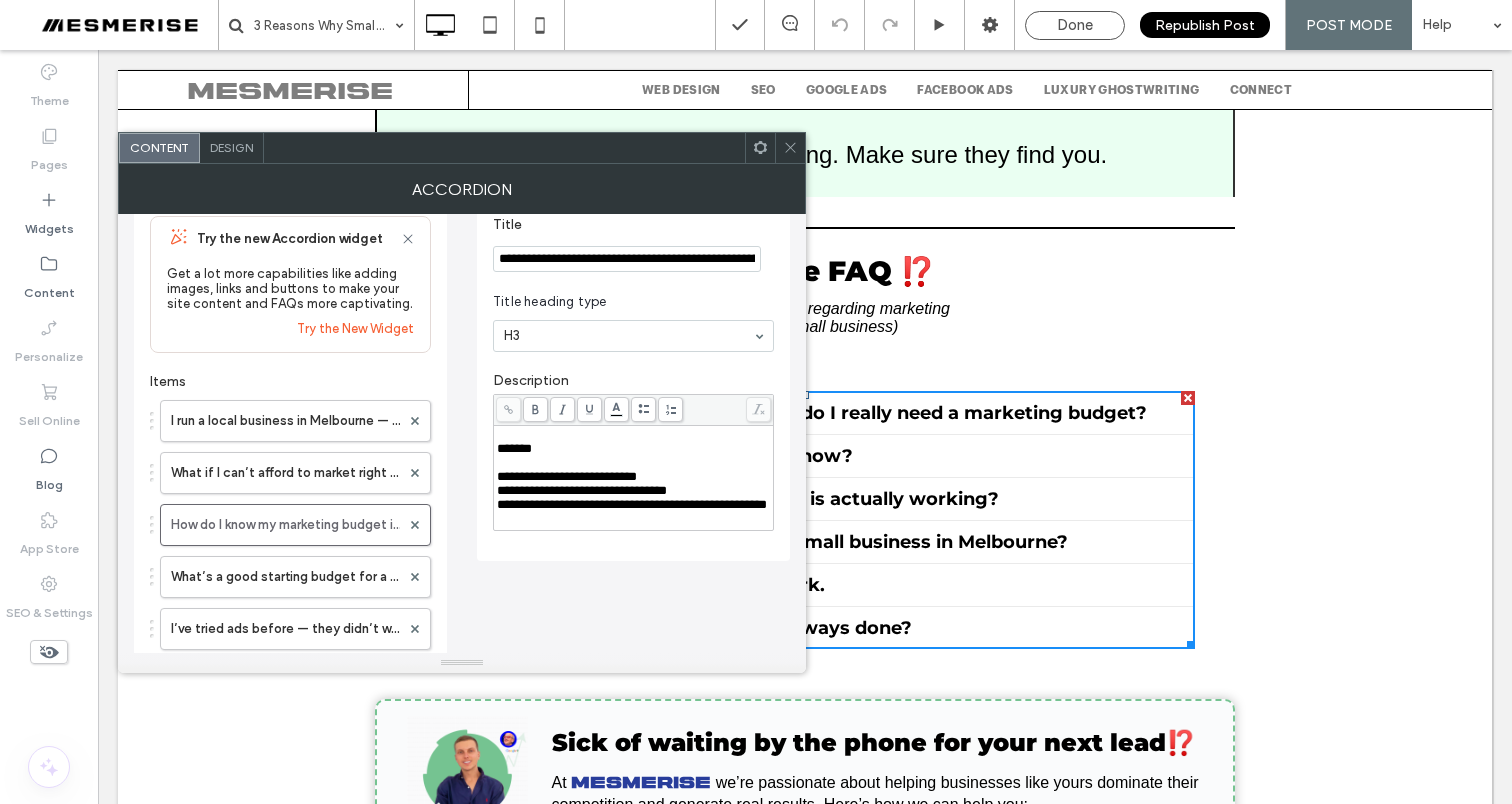 scroll, scrollTop: 0, scrollLeft: 0, axis: both 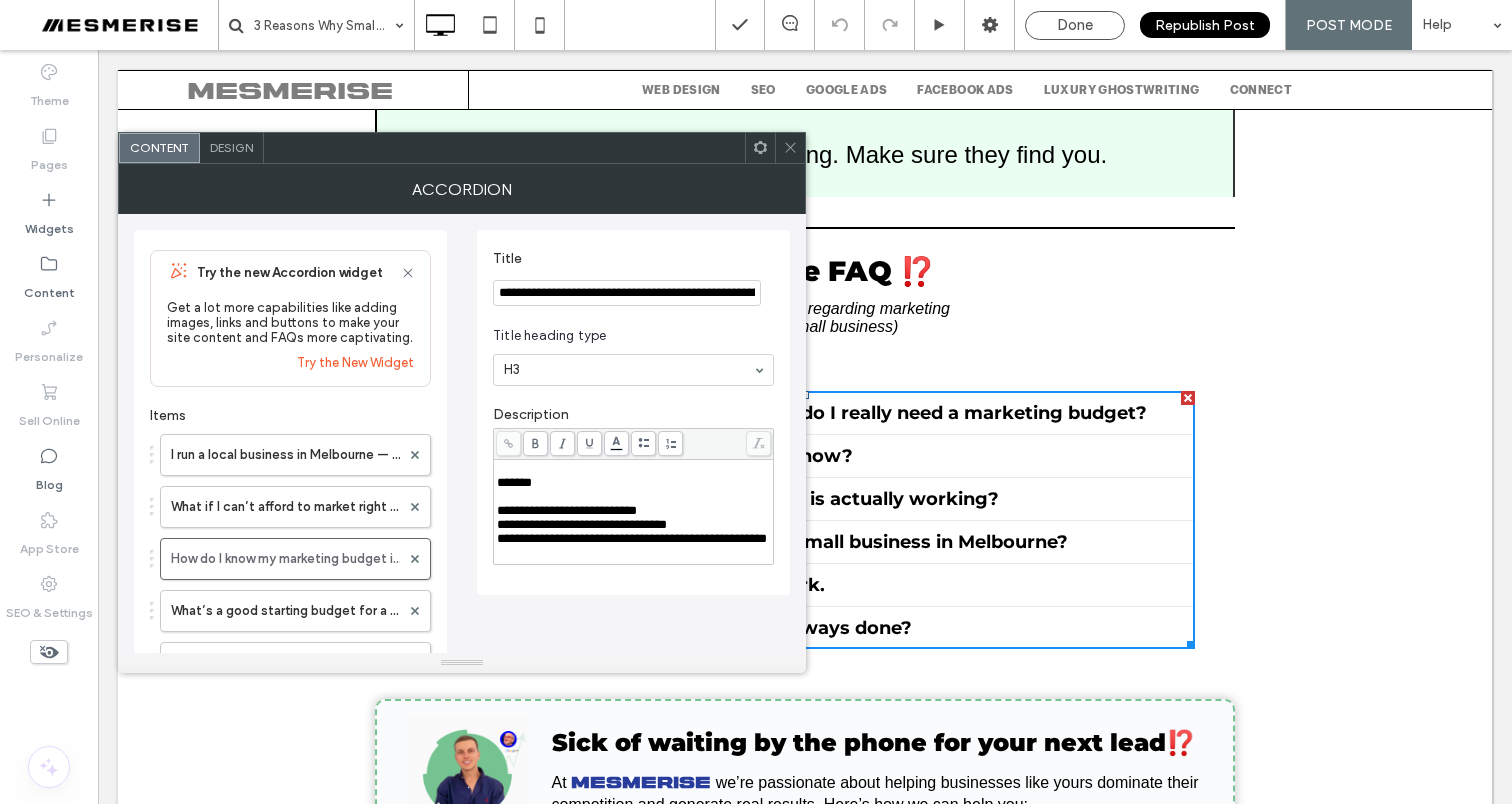 click on "**********" at bounding box center (627, 293) 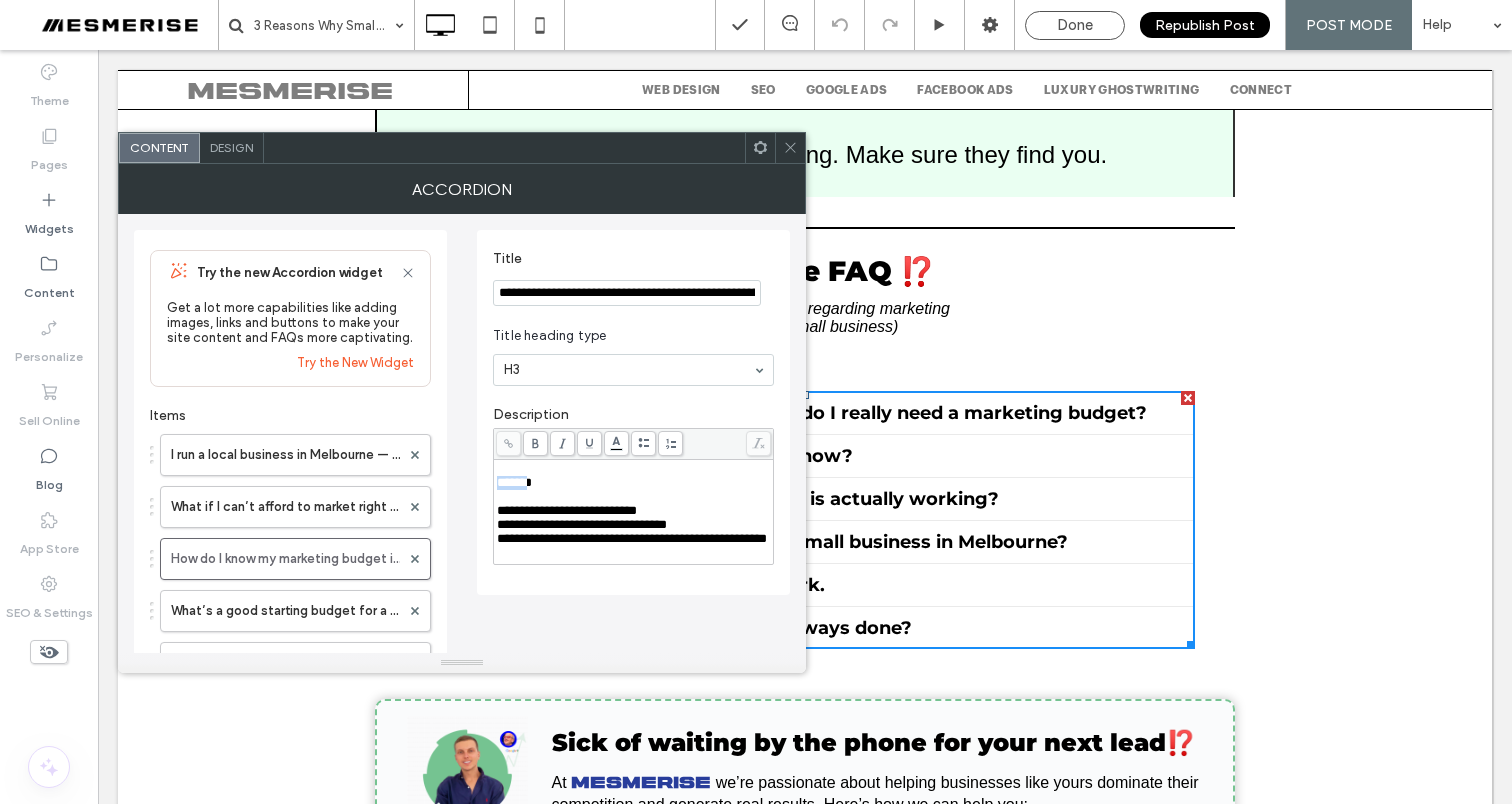 click on "*******" at bounding box center [514, 482] 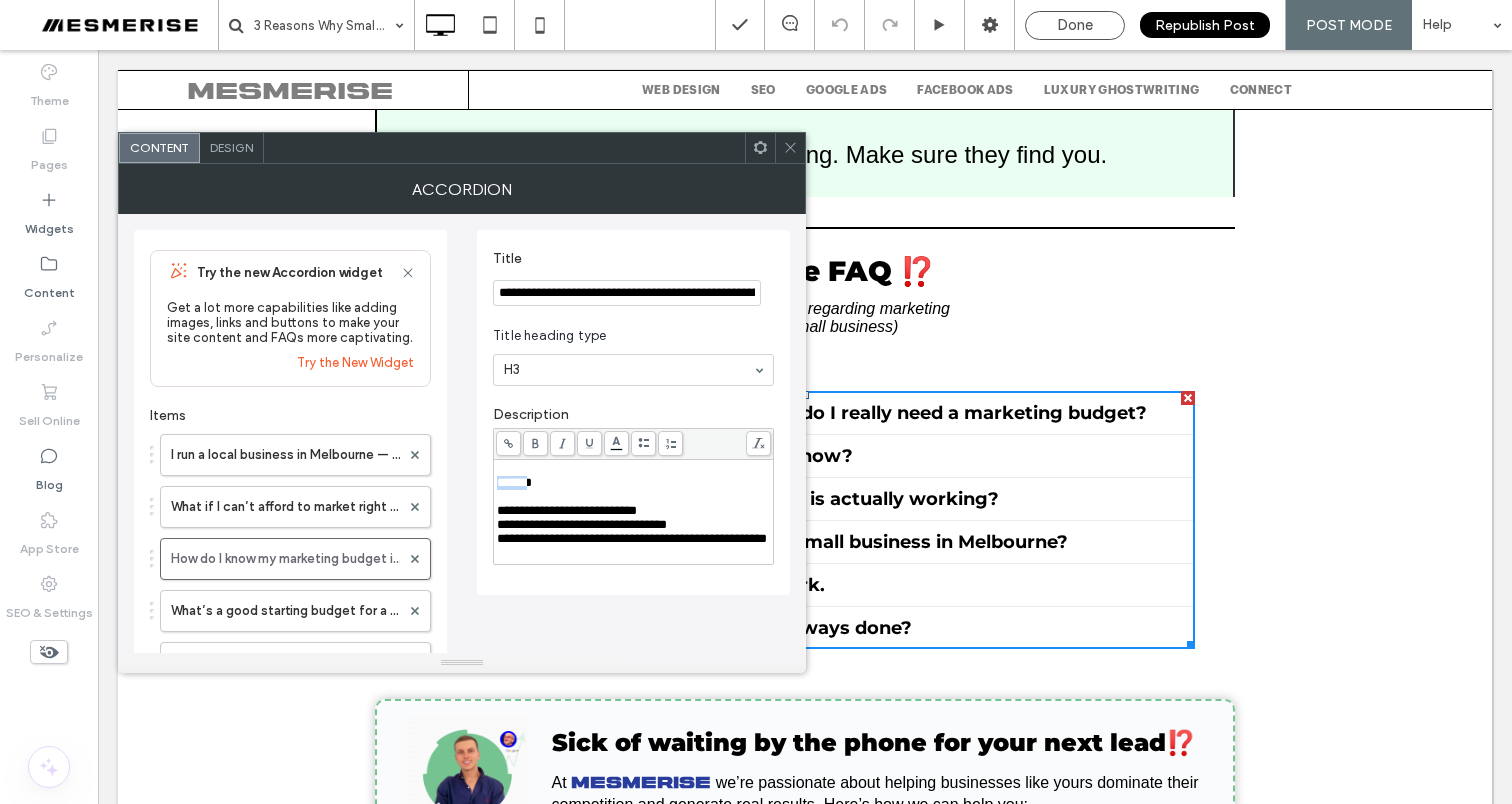 scroll, scrollTop: 12, scrollLeft: 0, axis: vertical 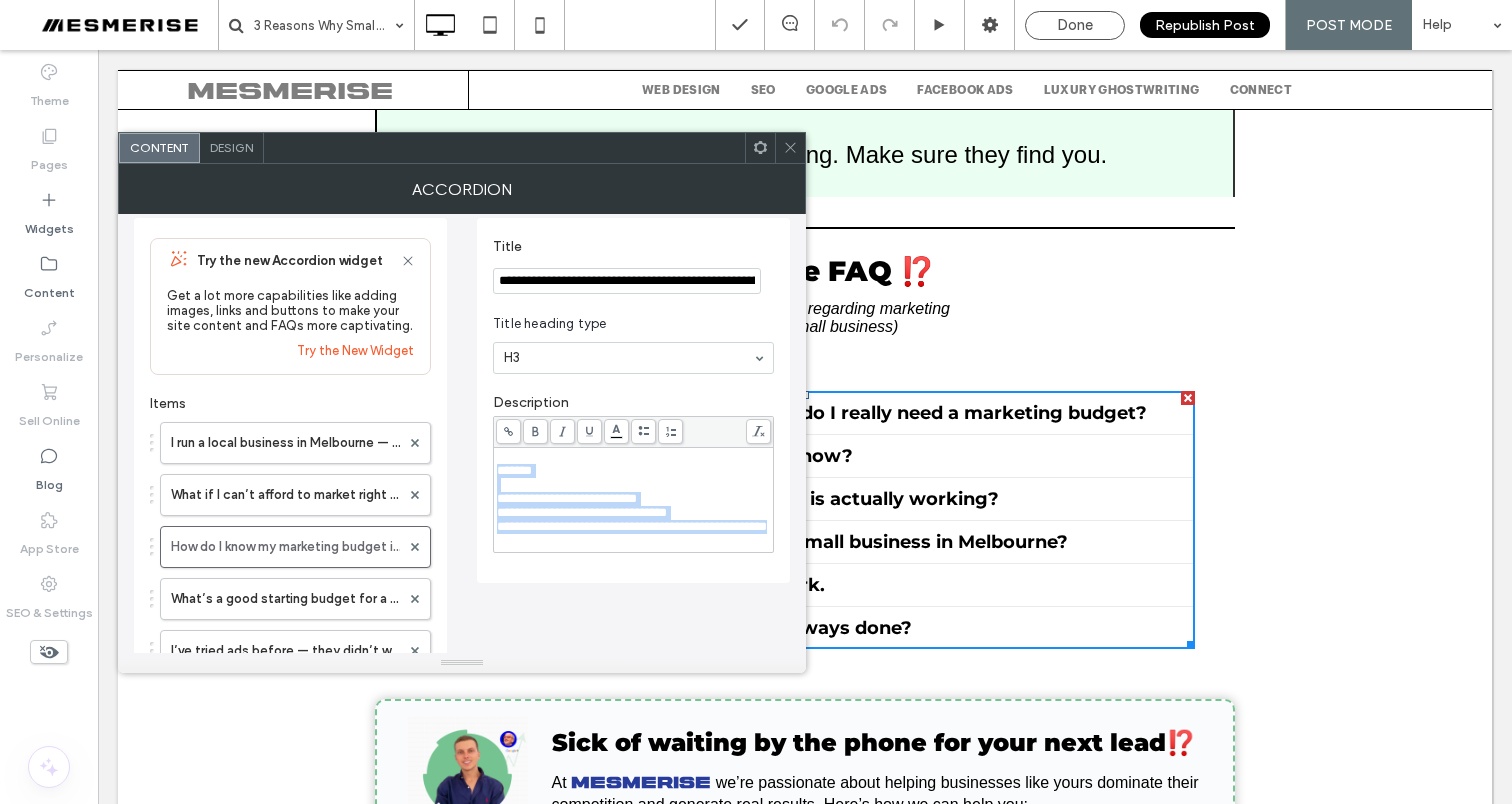 drag, startPoint x: 546, startPoint y: 555, endPoint x: 495, endPoint y: 480, distance: 90.697296 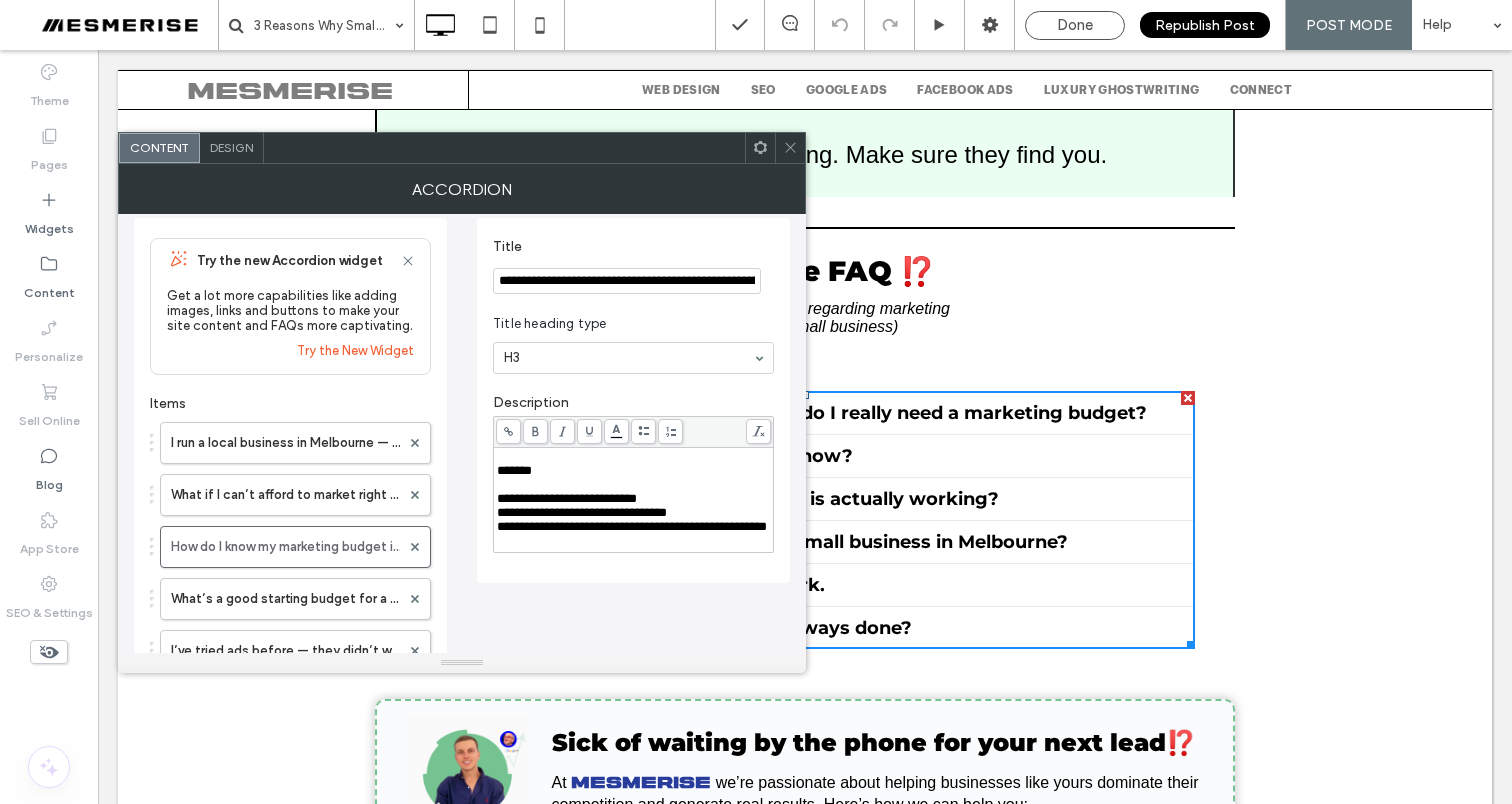 click on "**********" at bounding box center [462, 623] 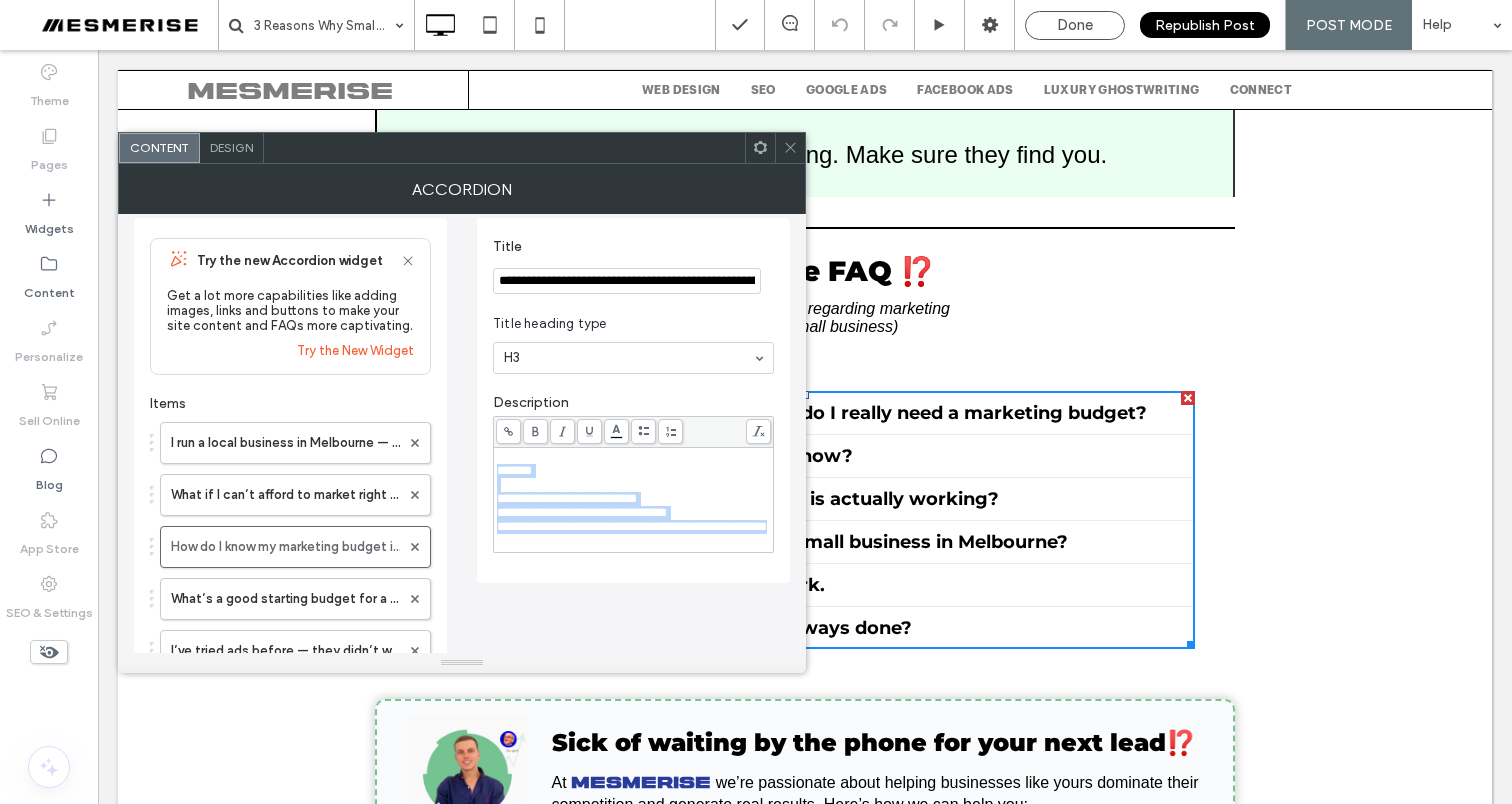 click on "**********" at bounding box center (567, 498) 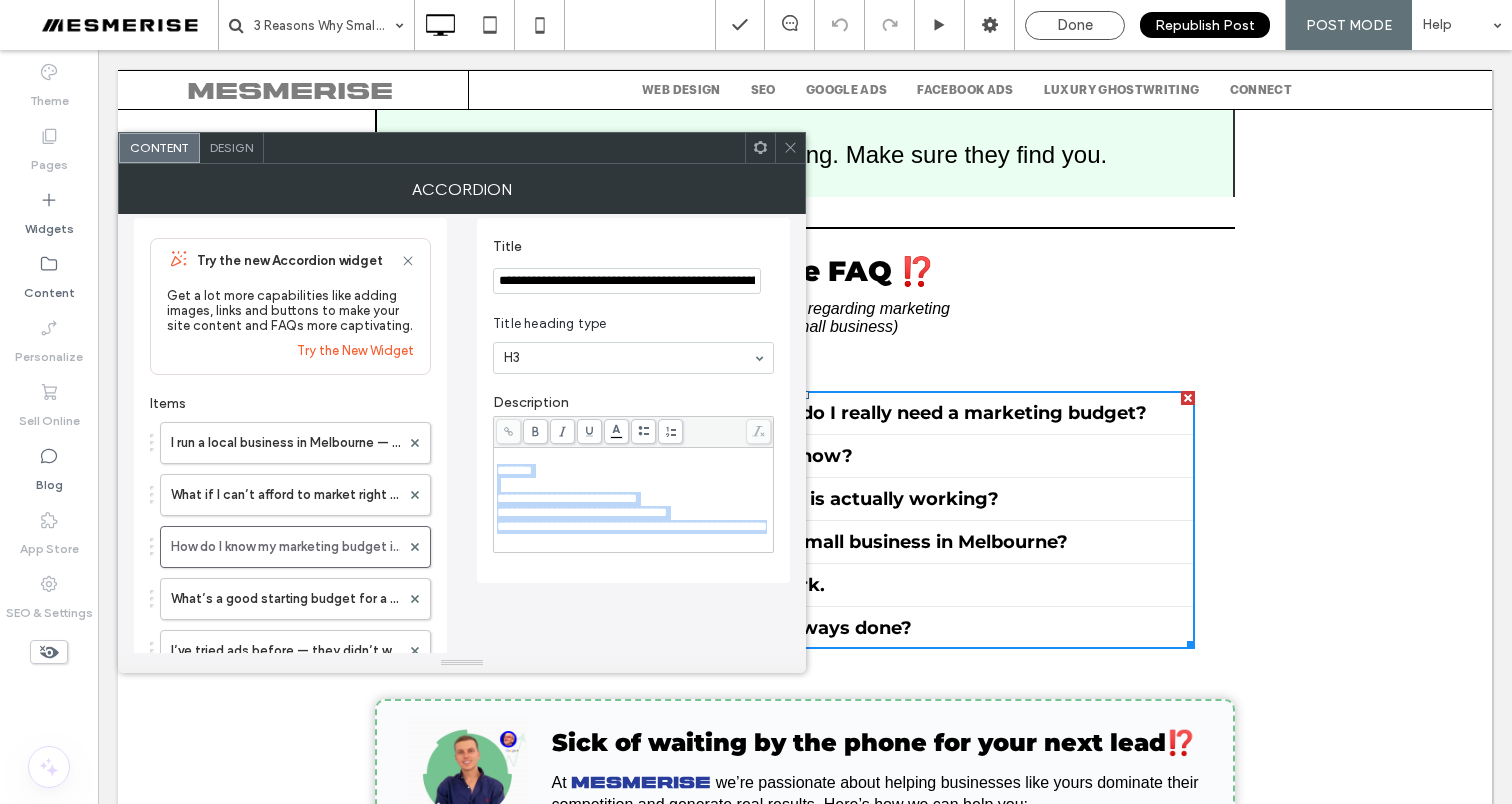 drag, startPoint x: 549, startPoint y: 557, endPoint x: 490, endPoint y: 480, distance: 97.00516 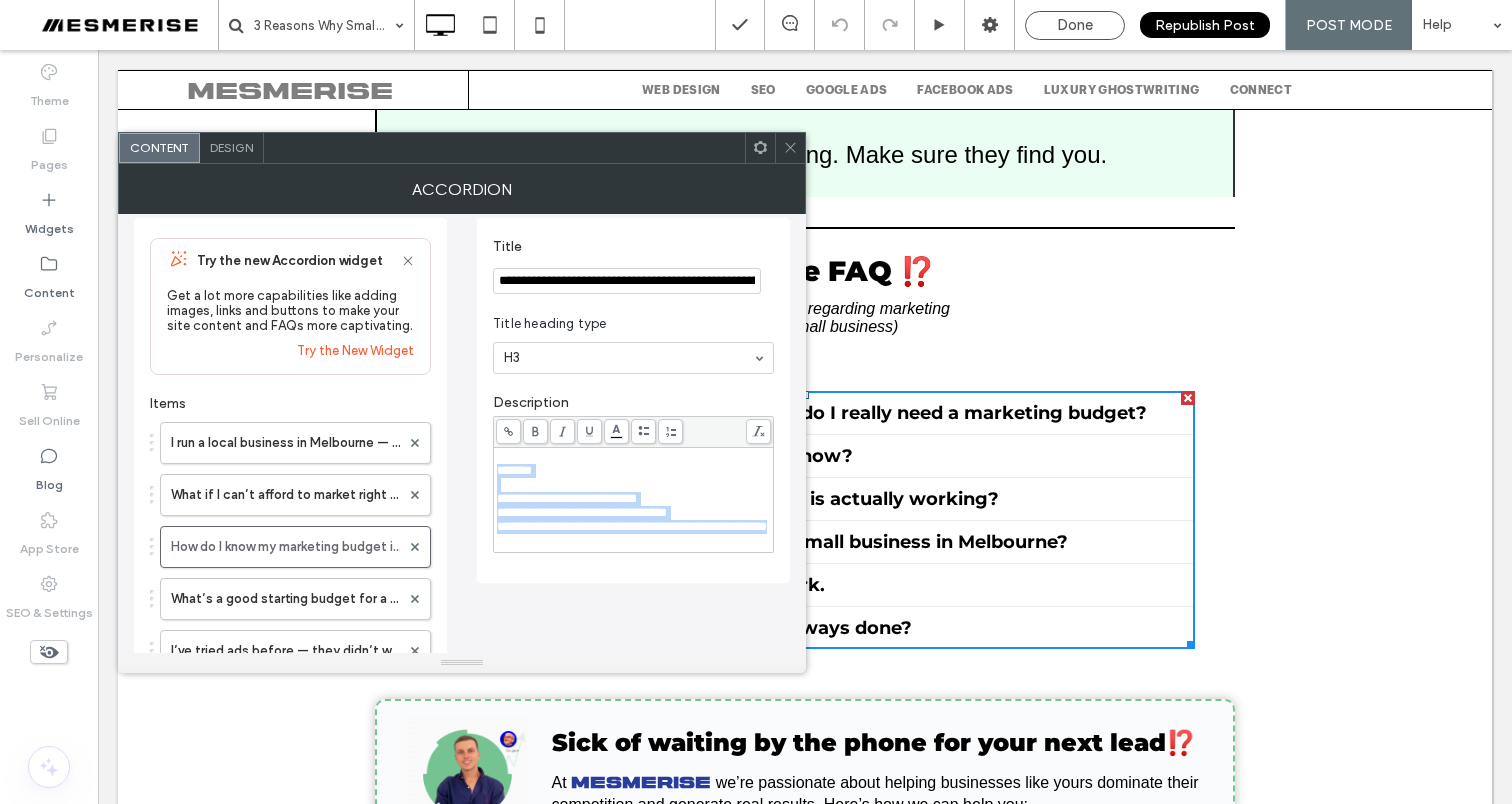 copy on "**********" 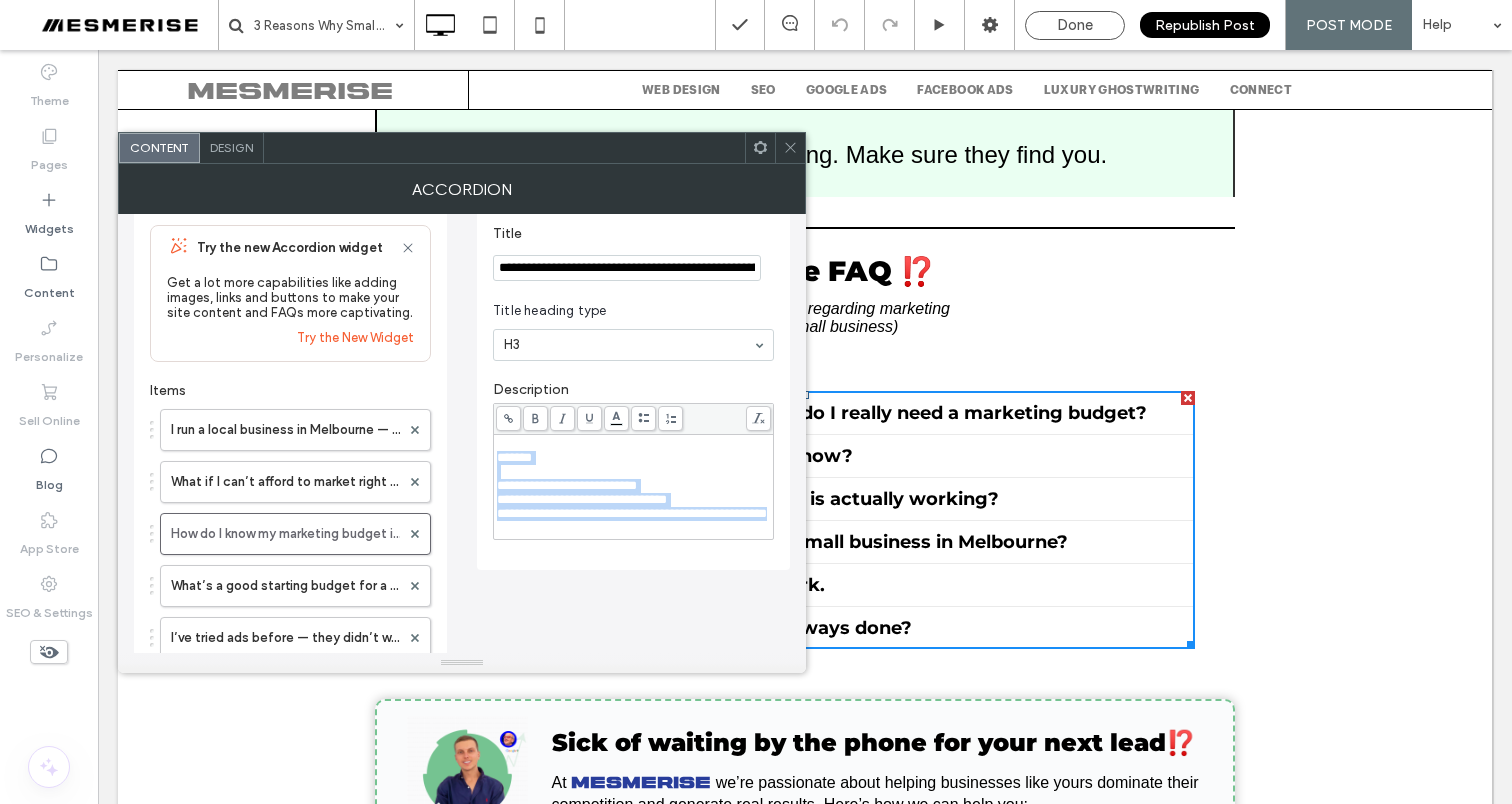 scroll, scrollTop: 25, scrollLeft: 0, axis: vertical 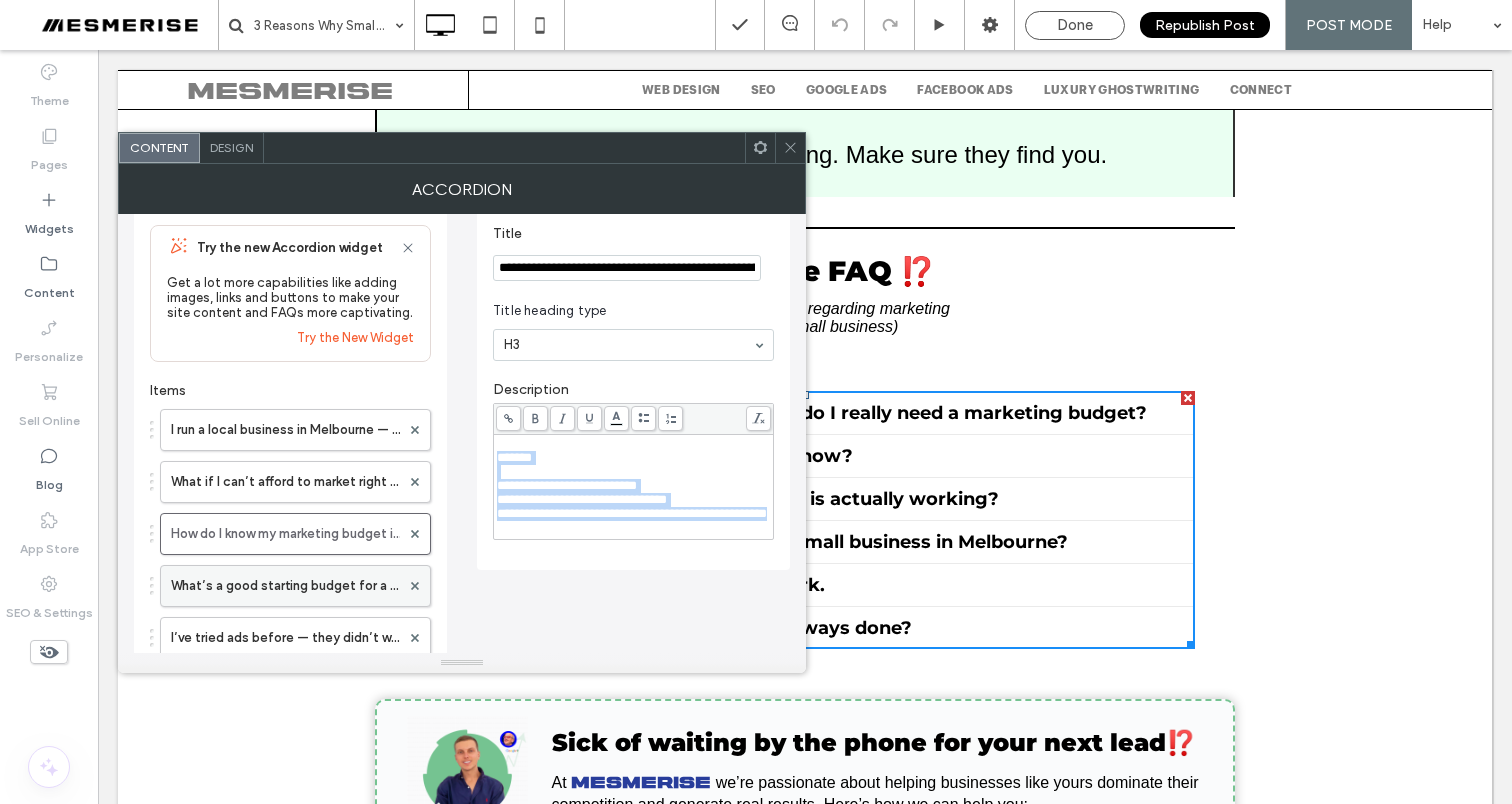 click on "What’s a good starting budget for a small business in Melbourne?" at bounding box center [285, 586] 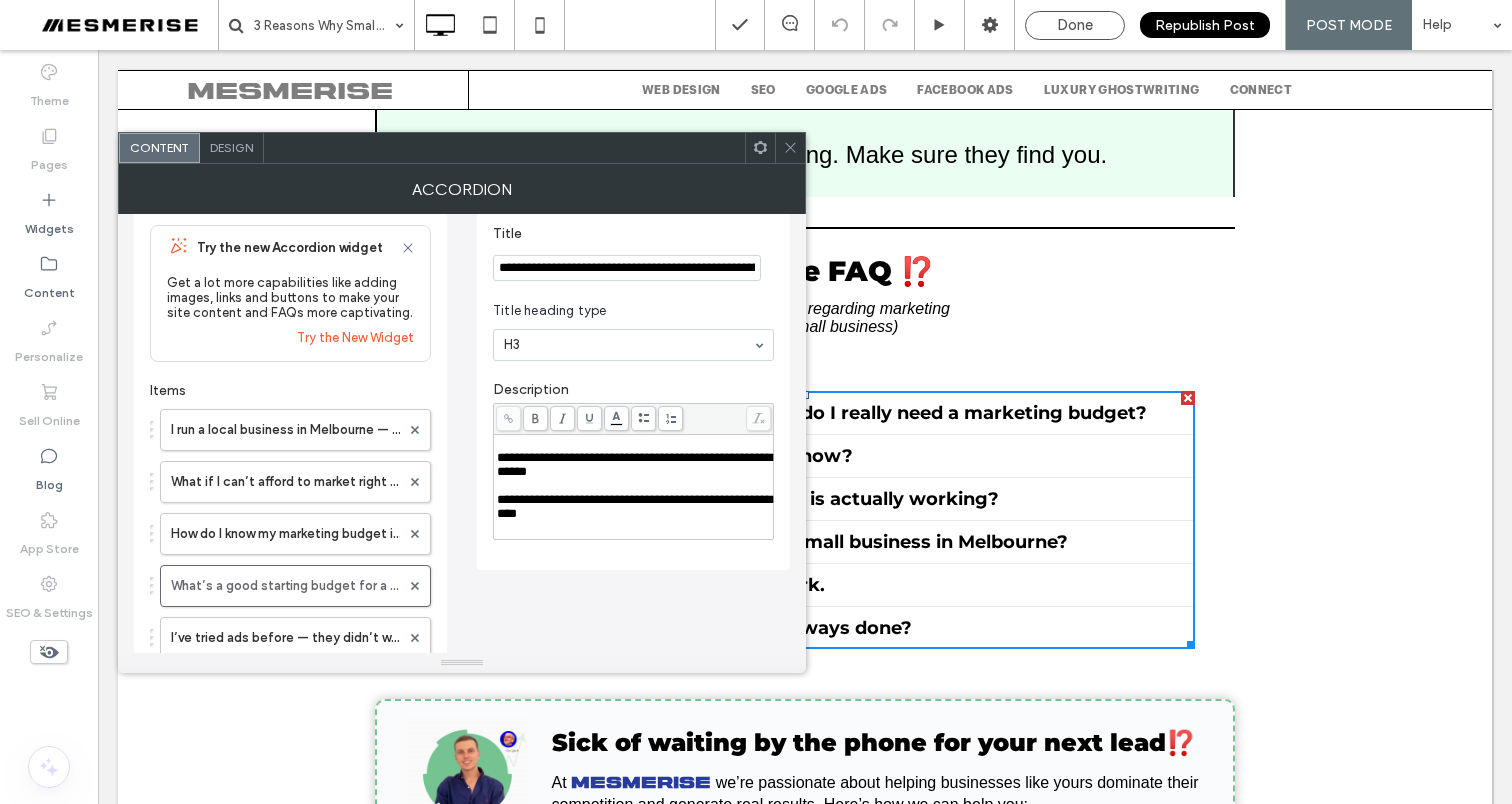 click on "**********" at bounding box center [627, 268] 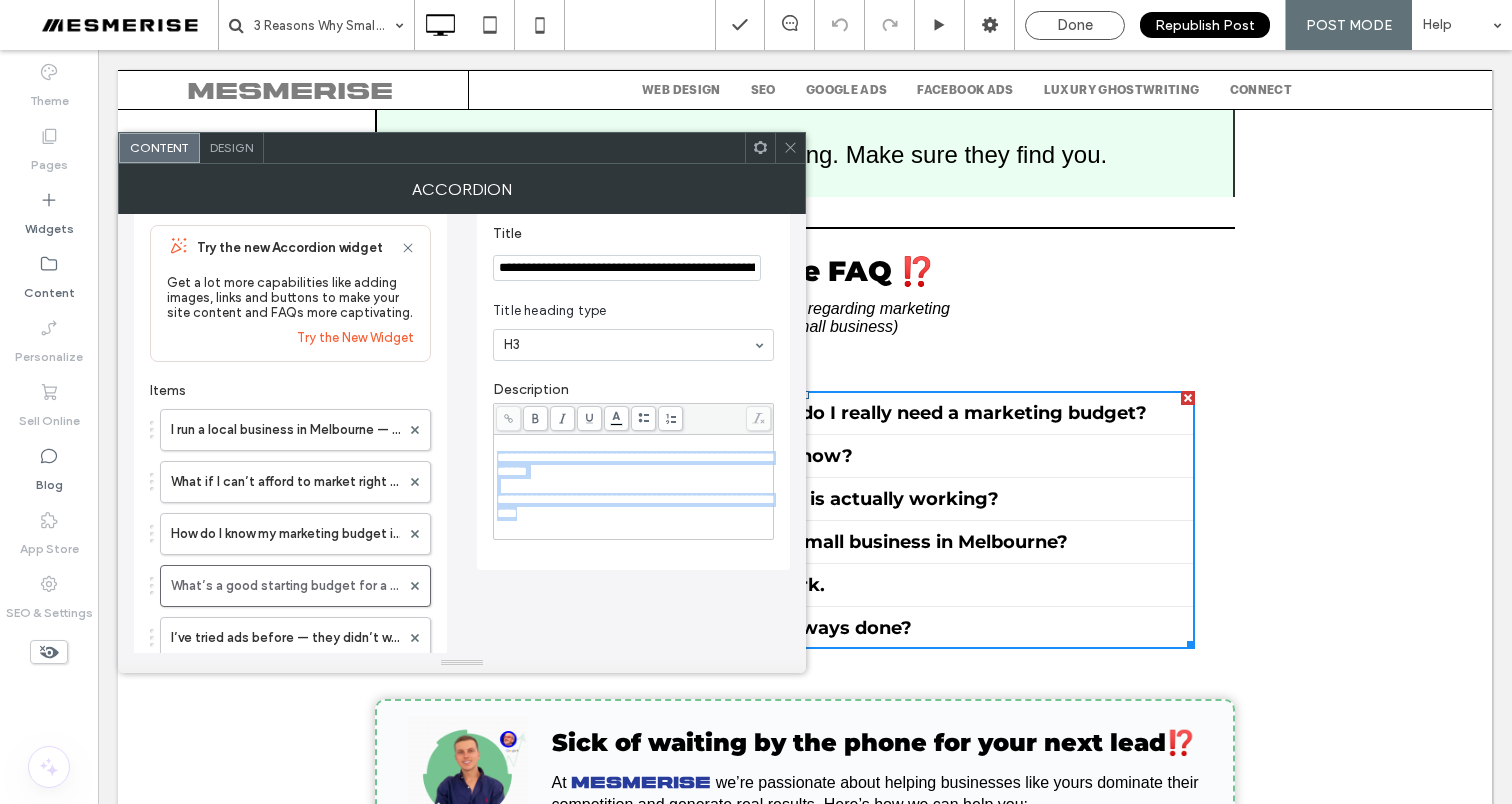drag, startPoint x: 579, startPoint y: 532, endPoint x: 492, endPoint y: 465, distance: 109.80892 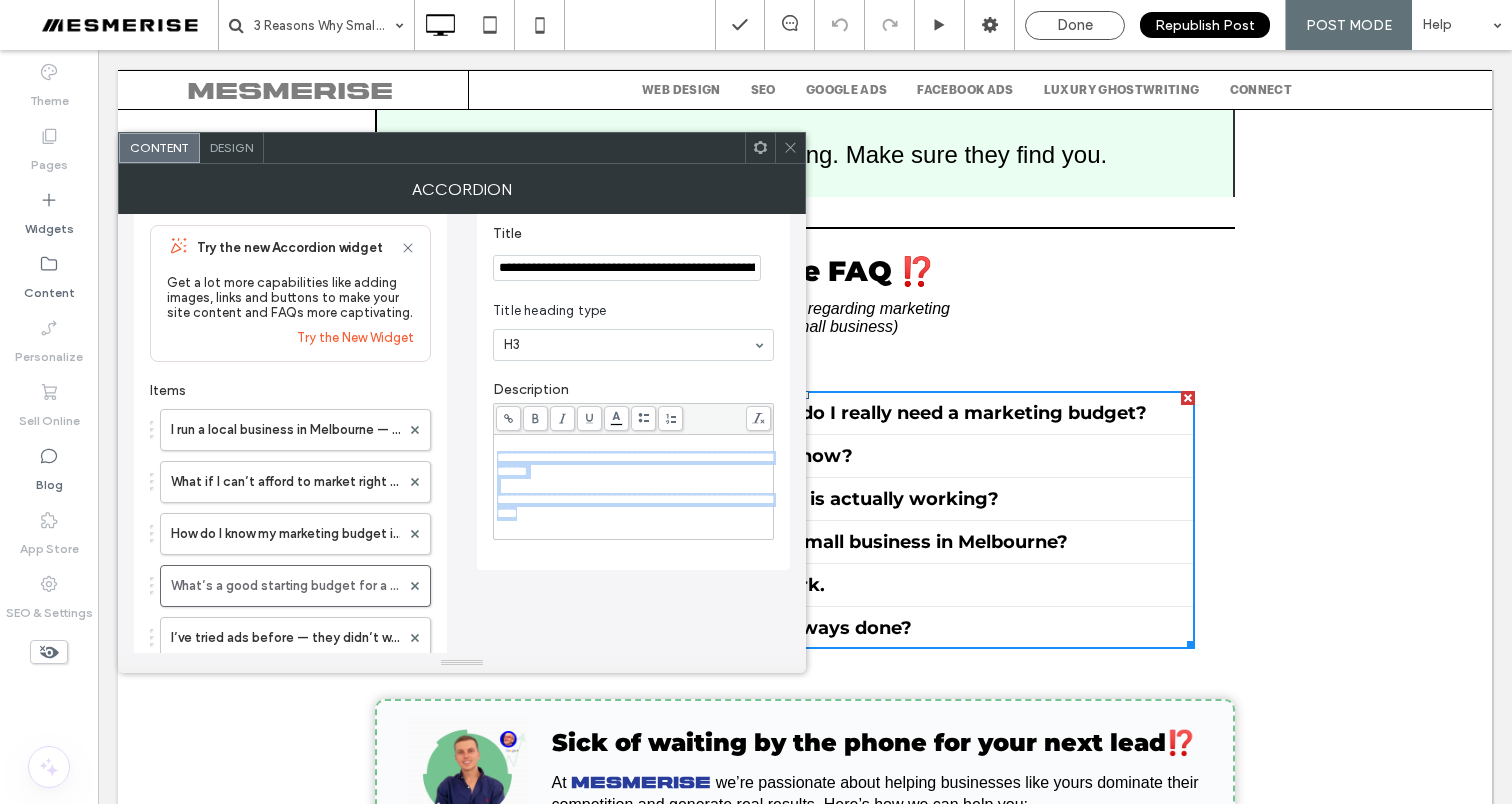 copy on "**********" 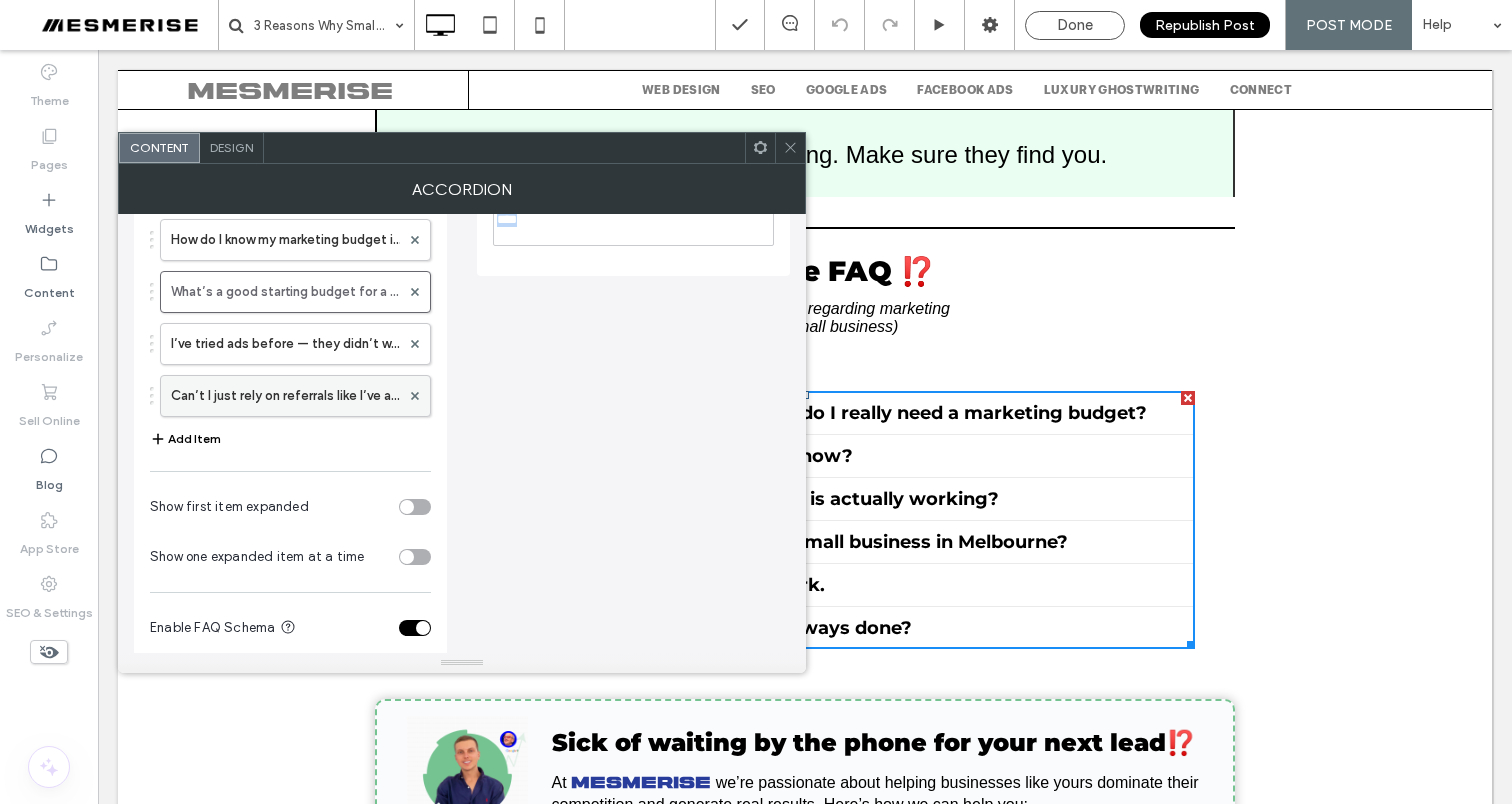 scroll, scrollTop: 317, scrollLeft: 0, axis: vertical 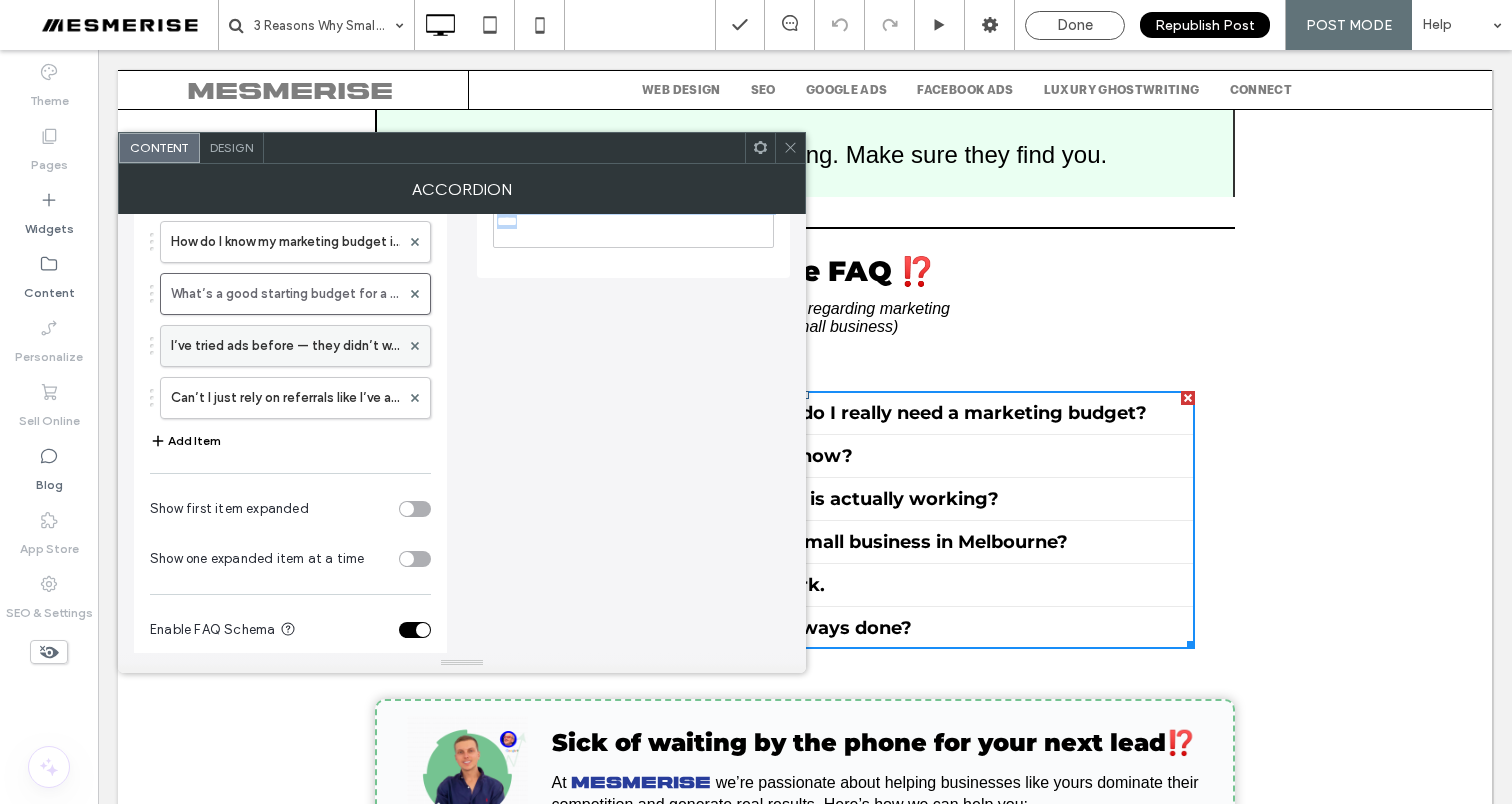 click on "I’ve tried ads before — they didn’t work." at bounding box center (285, 346) 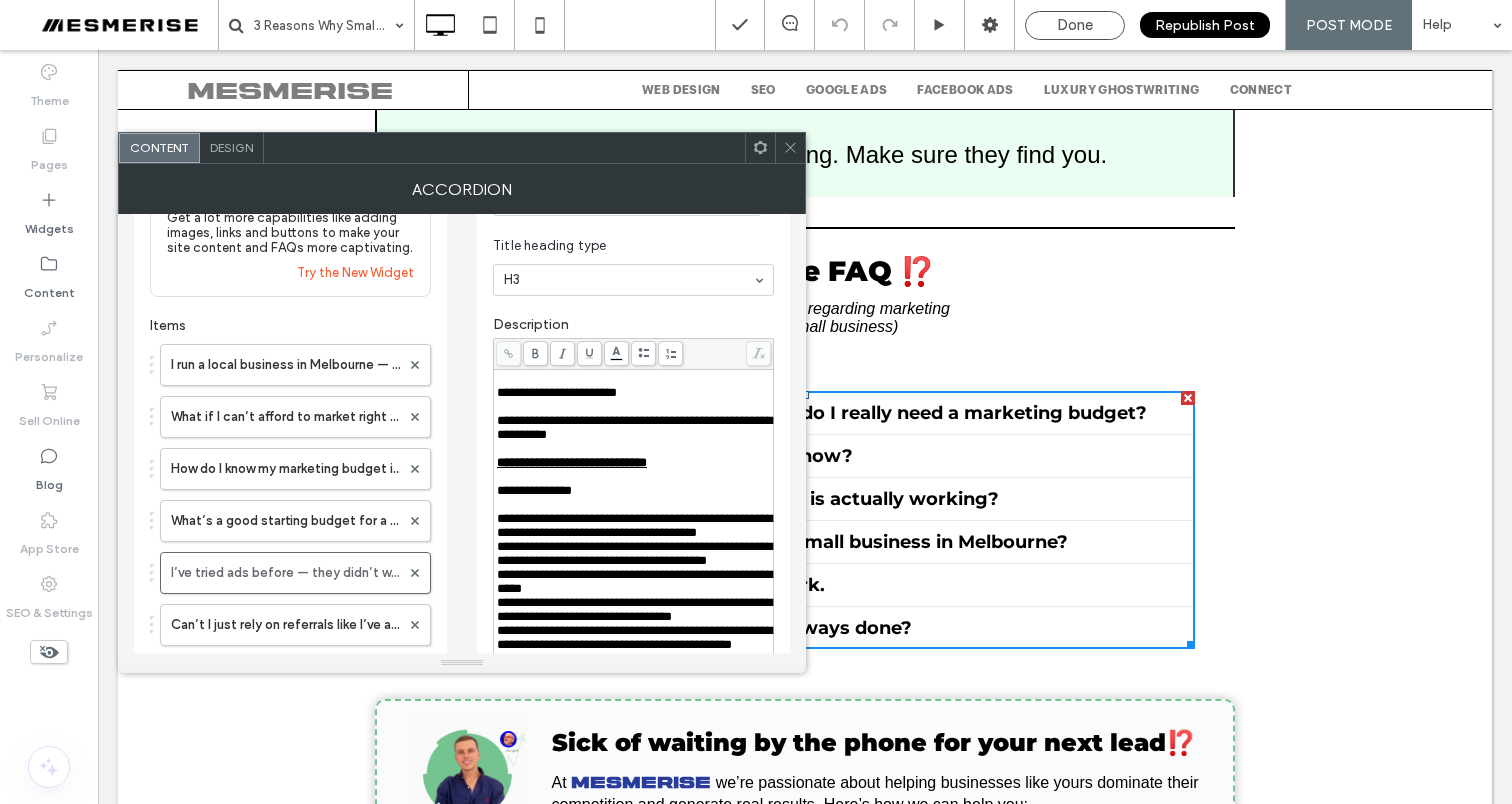 scroll, scrollTop: 0, scrollLeft: 0, axis: both 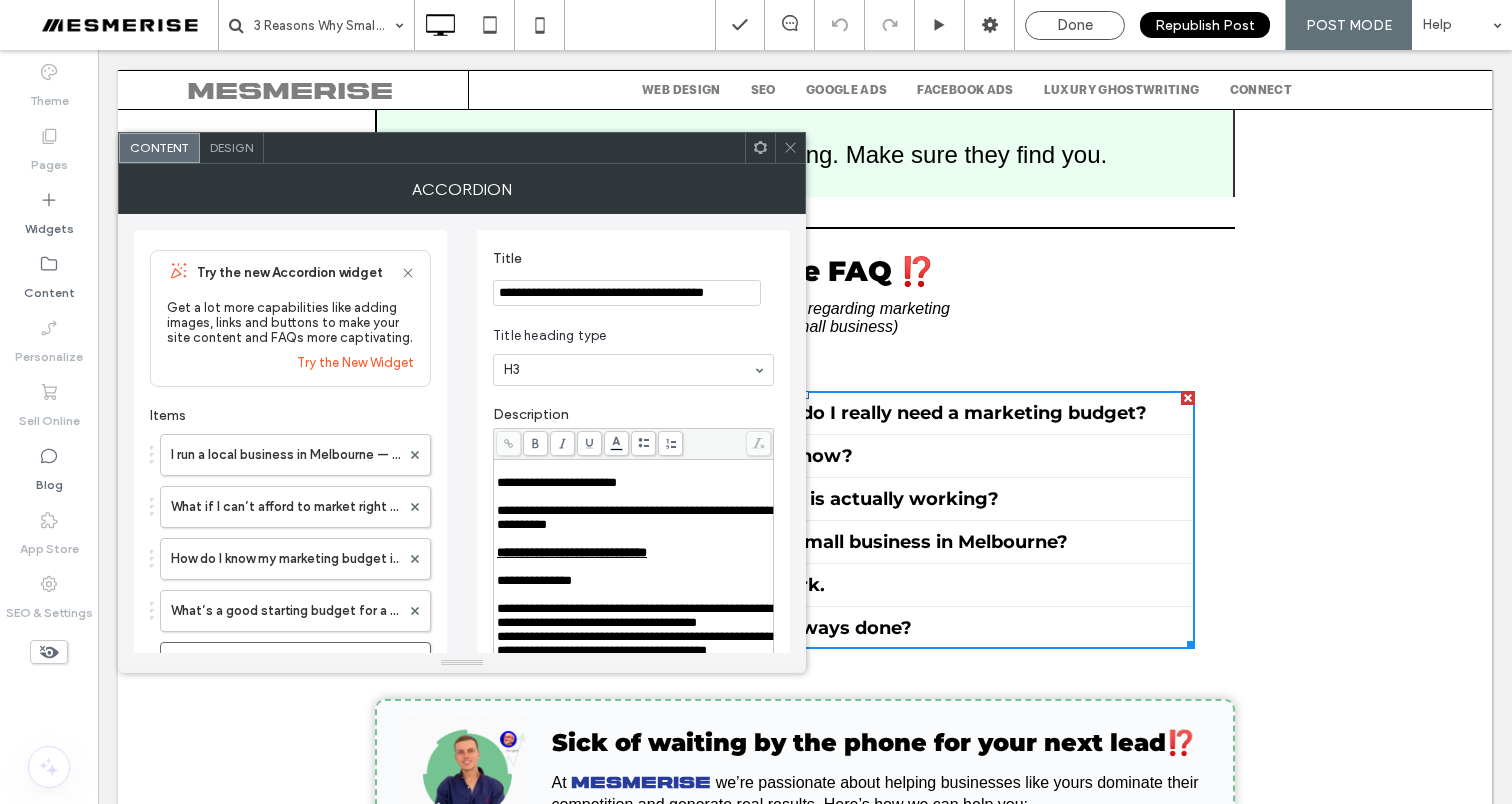 click on "**********" at bounding box center (627, 293) 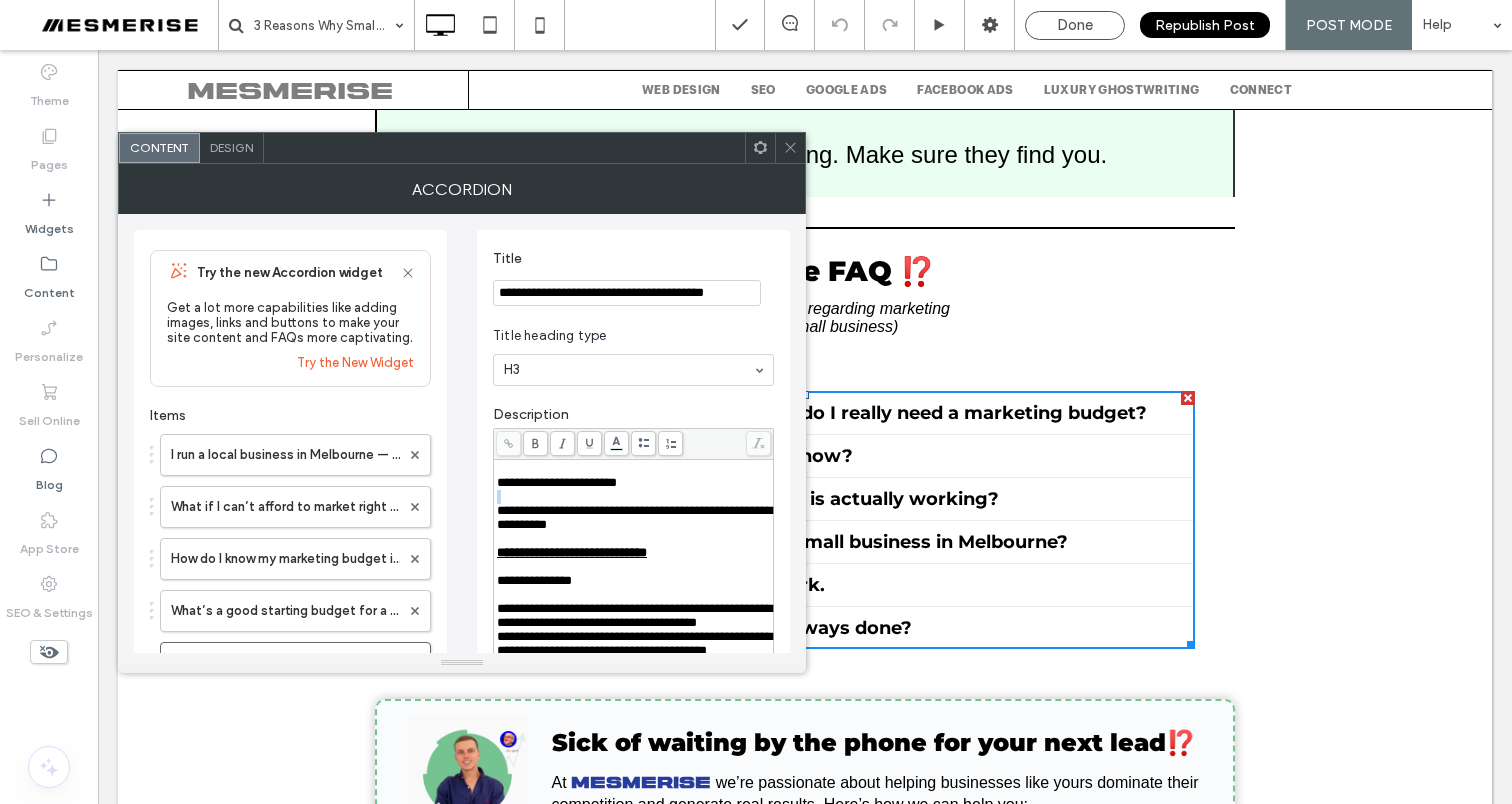 click at bounding box center (634, 497) 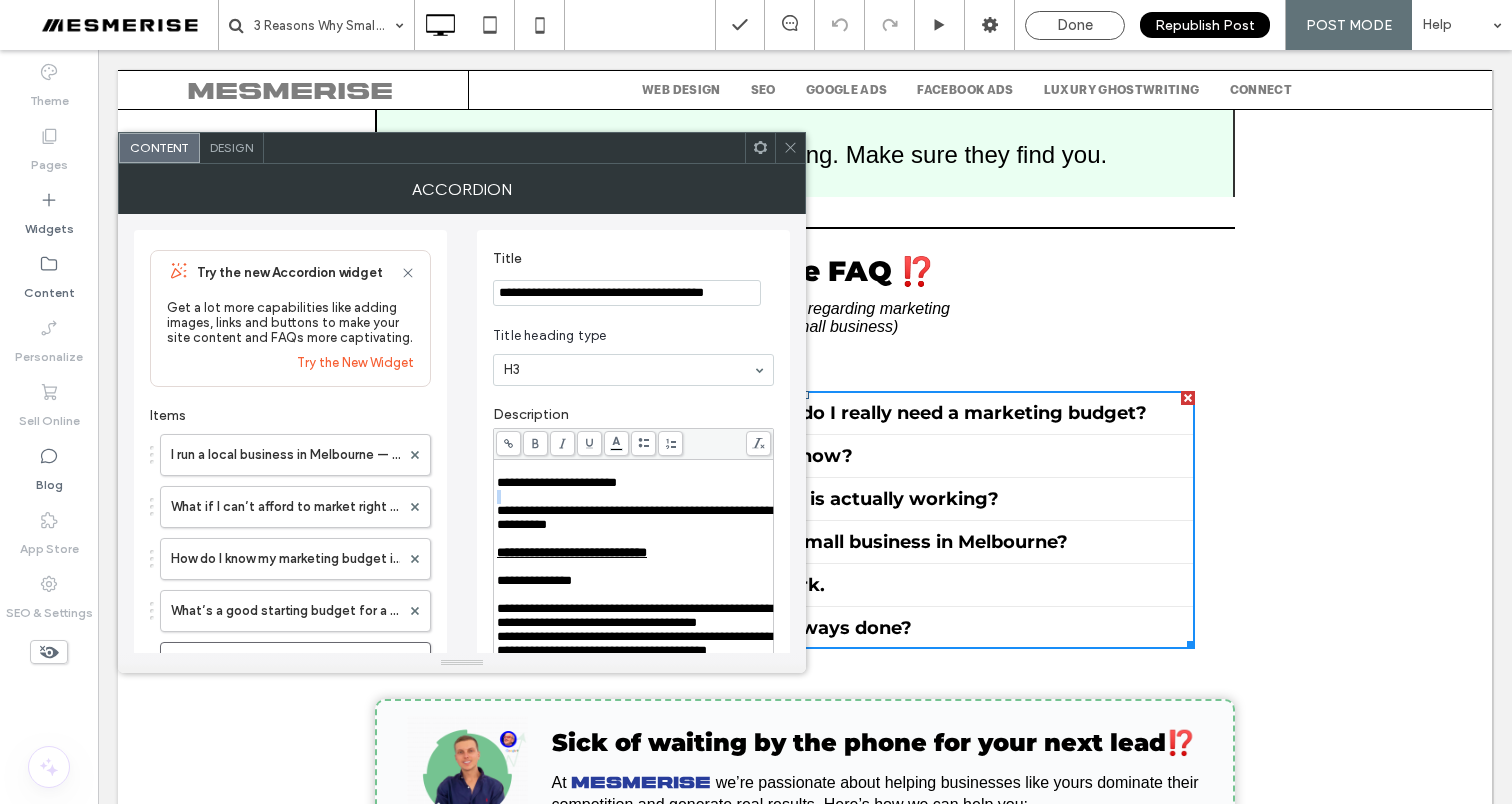 click at bounding box center (634, 497) 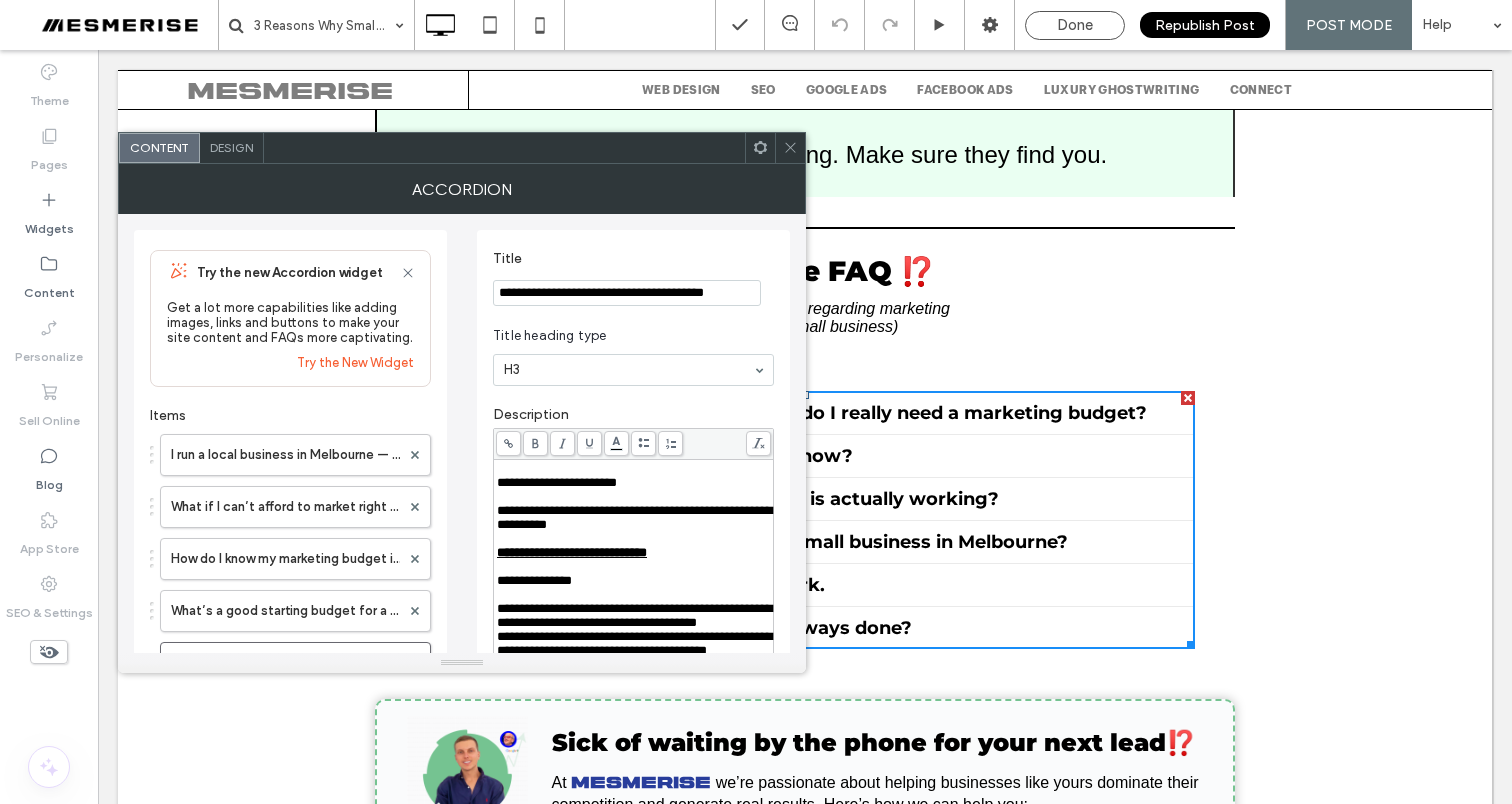 click on "**********" at bounding box center (557, 482) 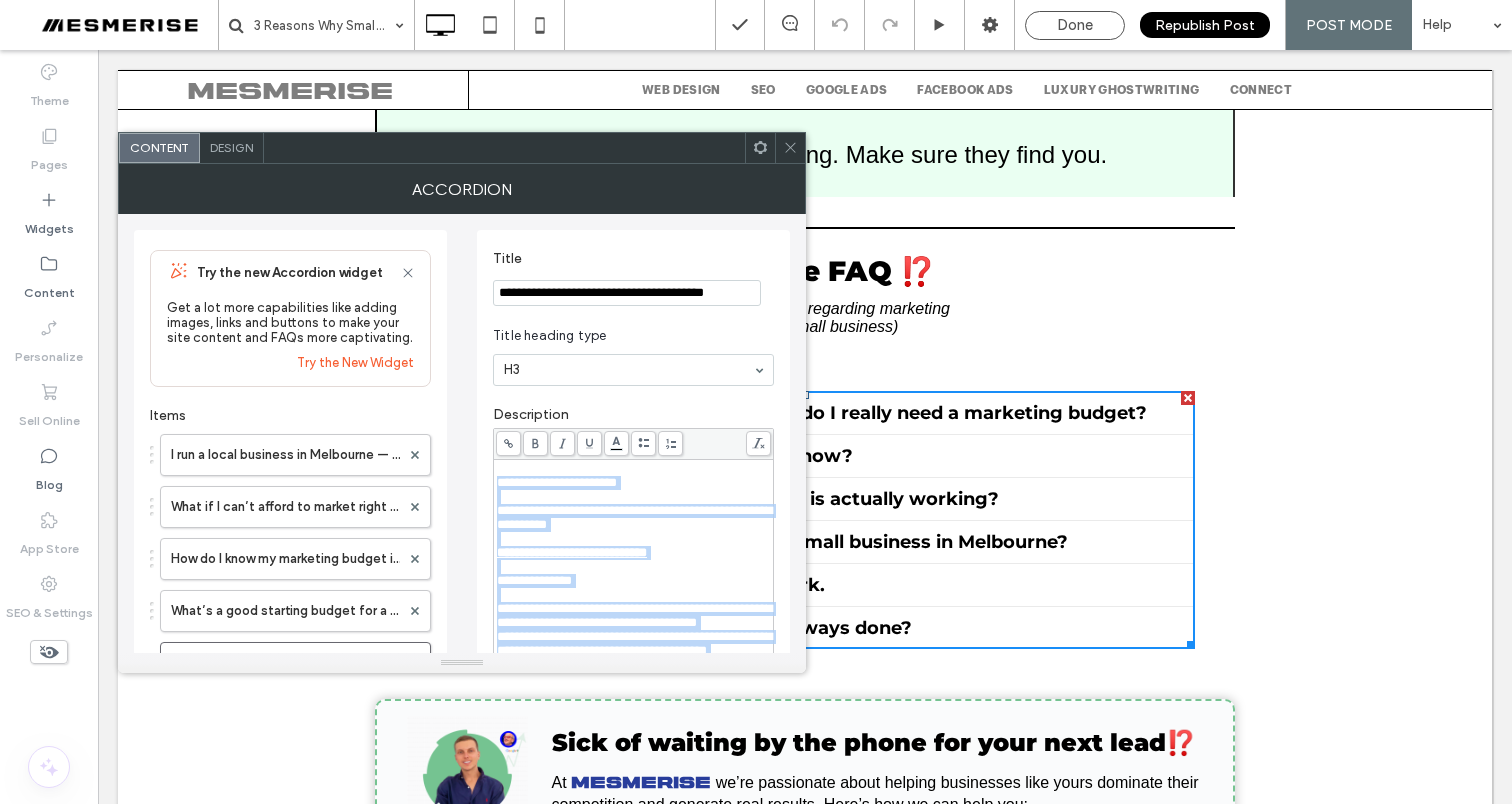 scroll, scrollTop: 412, scrollLeft: 0, axis: vertical 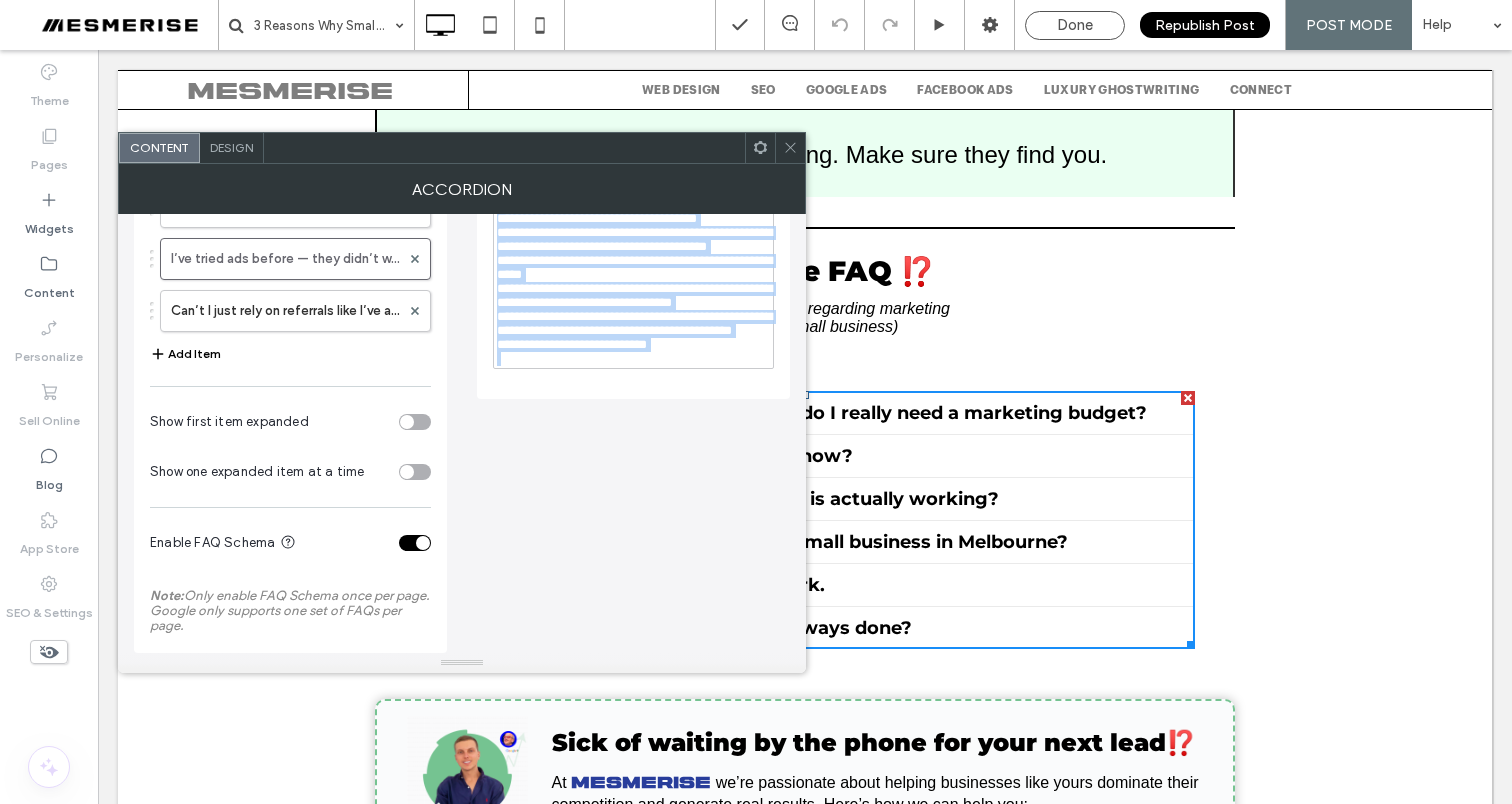 copy on "**********" 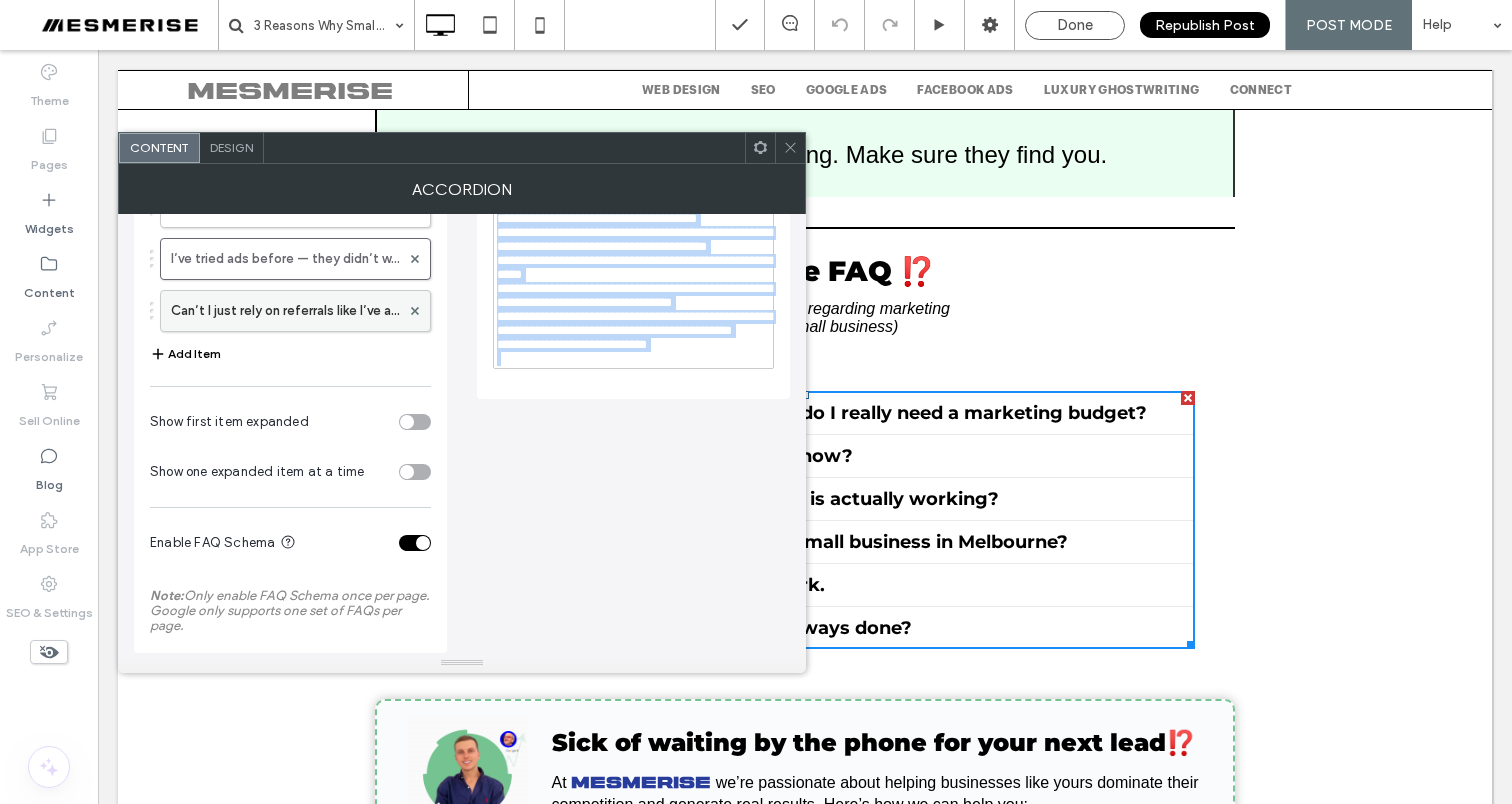 click on "Can’t I just rely on referrals like I’ve always done?" at bounding box center (285, 311) 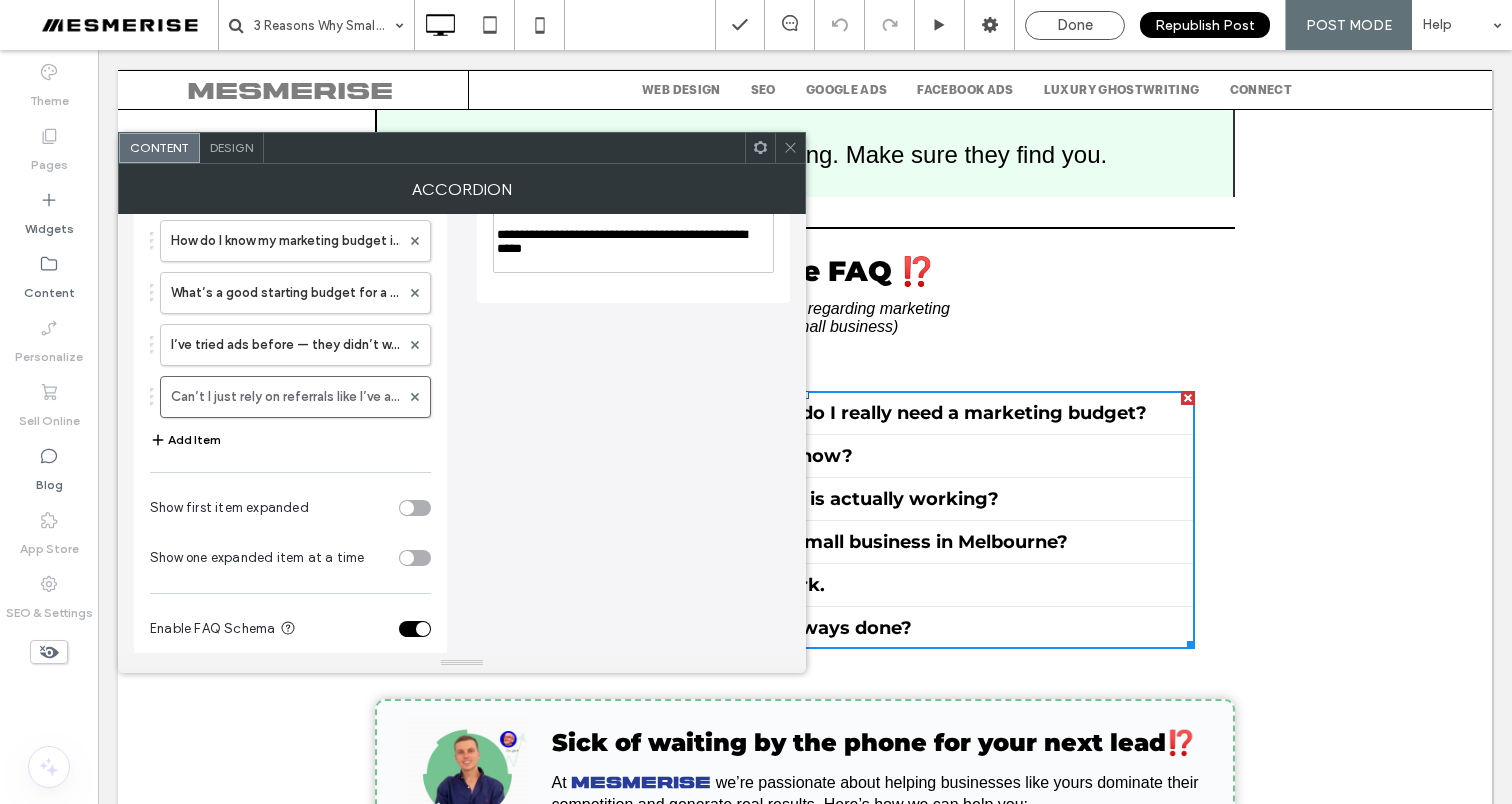 scroll, scrollTop: 0, scrollLeft: 0, axis: both 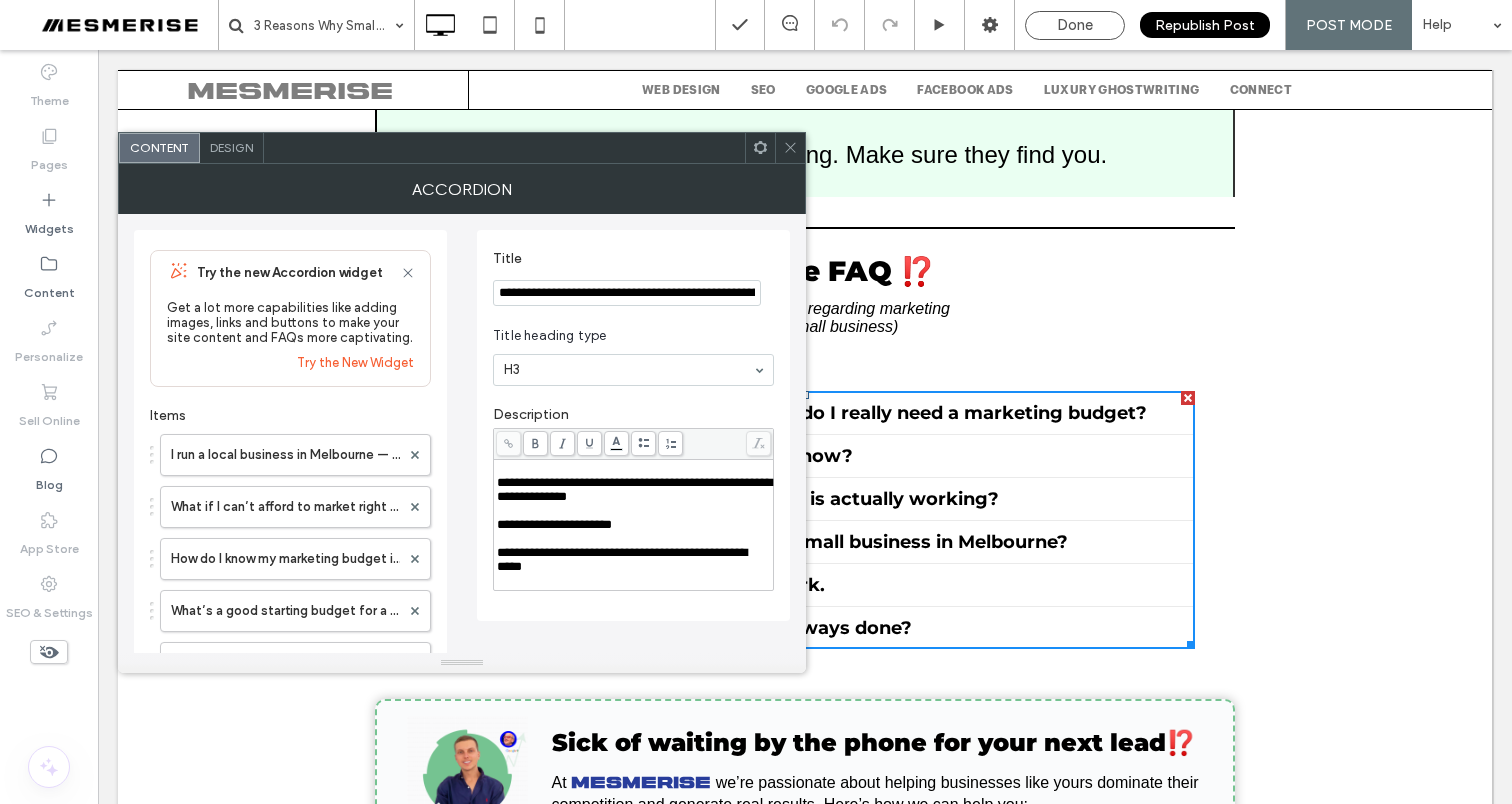 click on "**********" at bounding box center [627, 293] 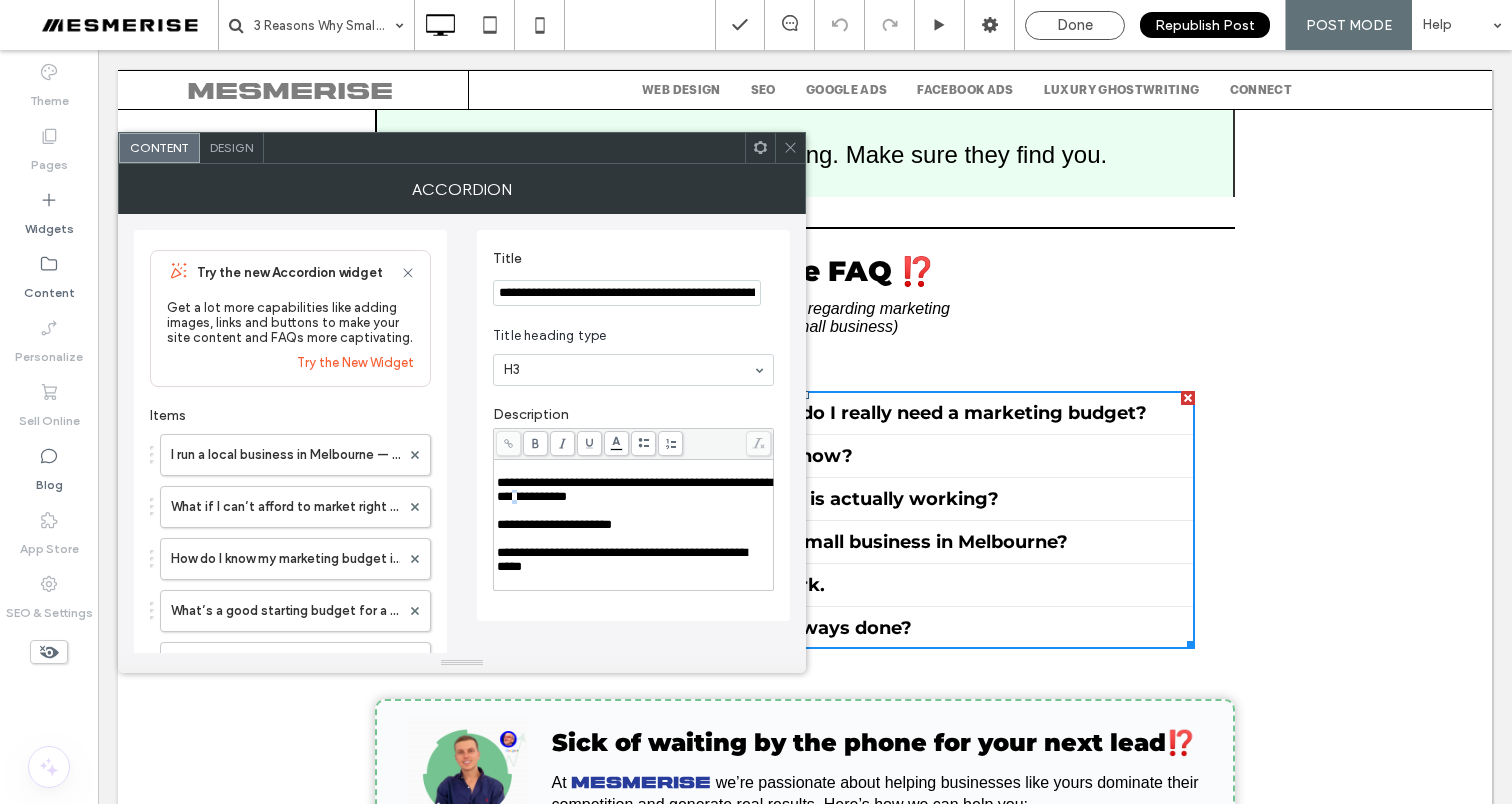click on "**********" at bounding box center (634, 489) 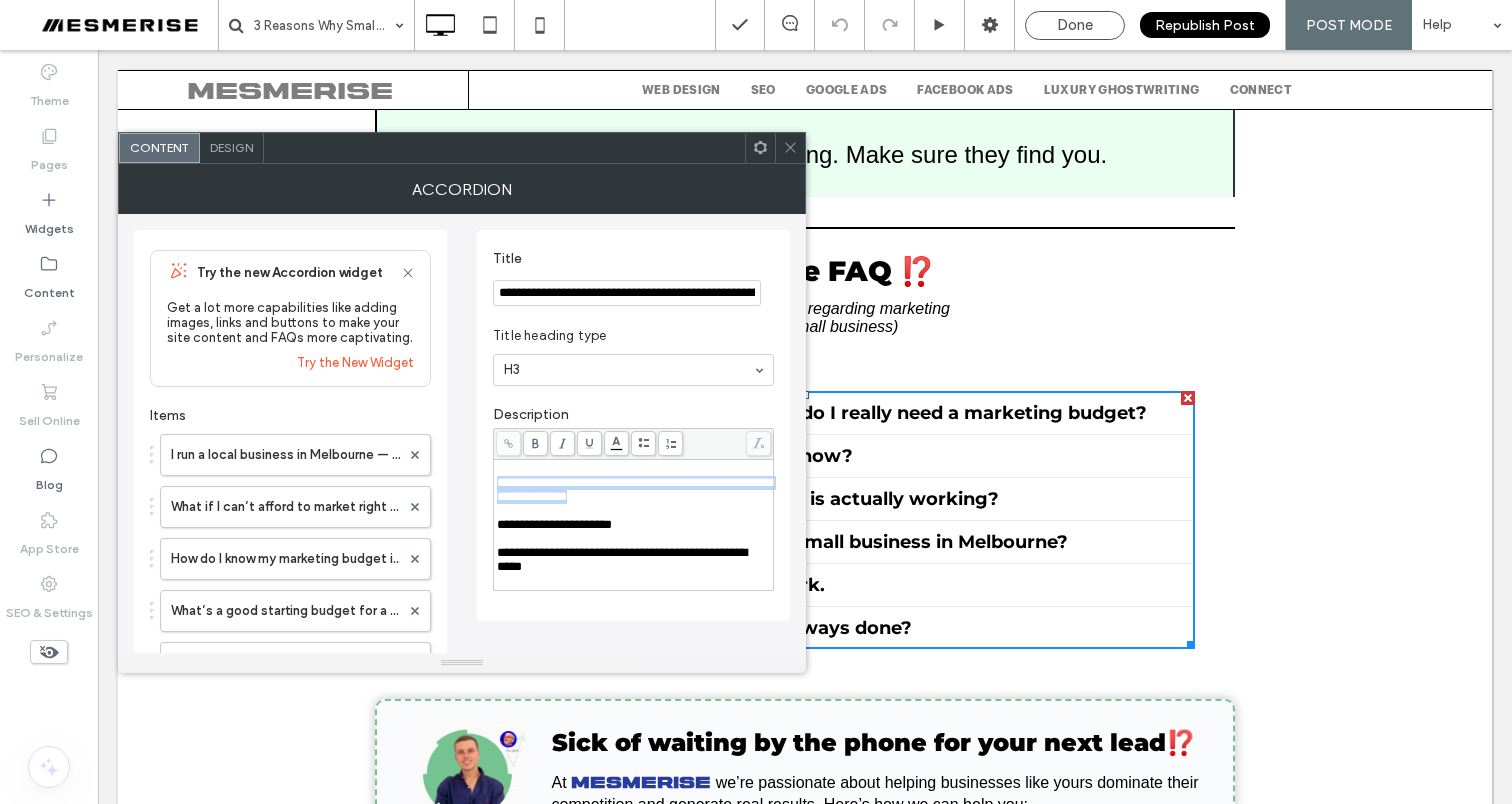 click on "**********" at bounding box center [634, 489] 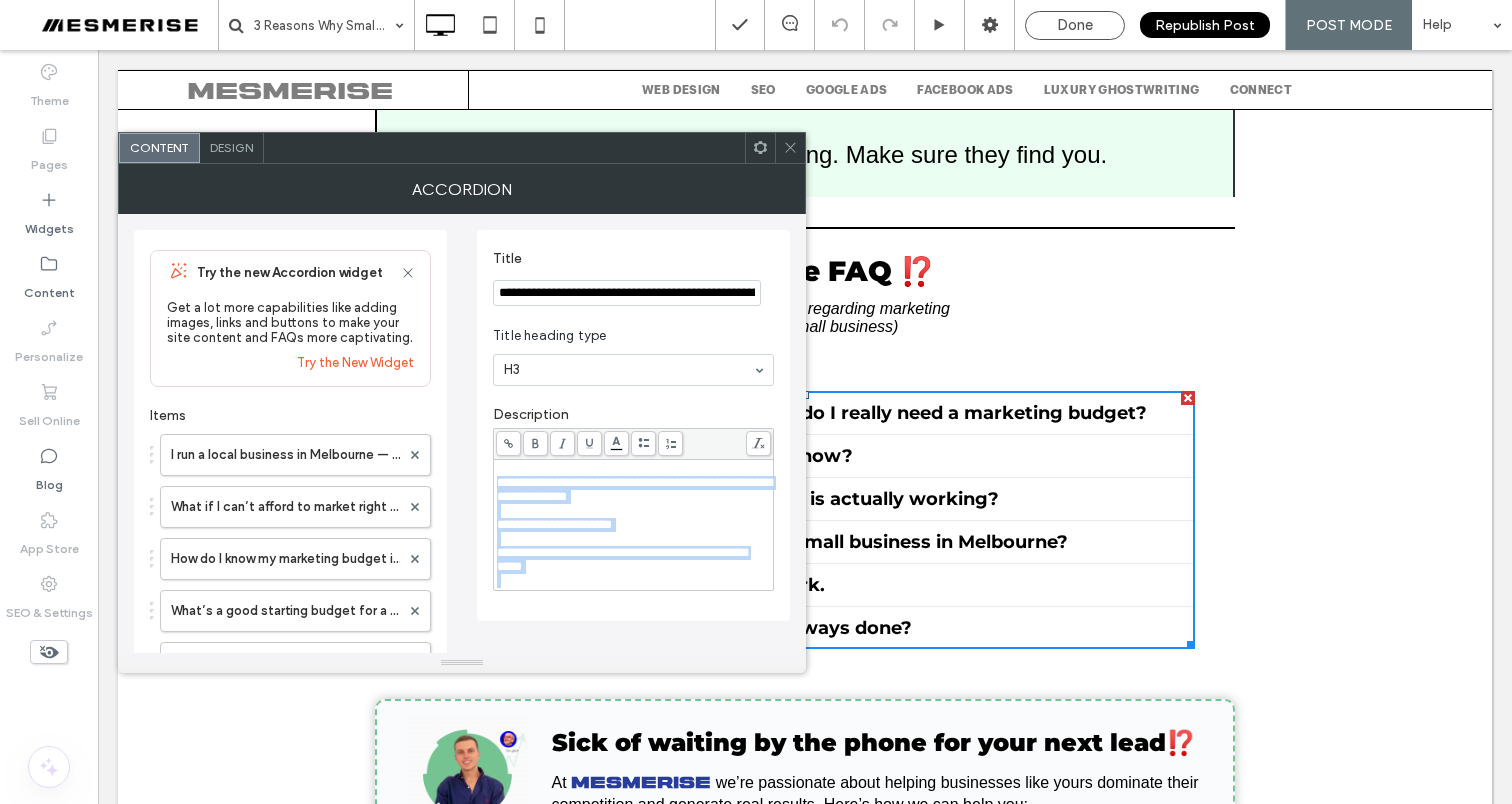 copy on "**********" 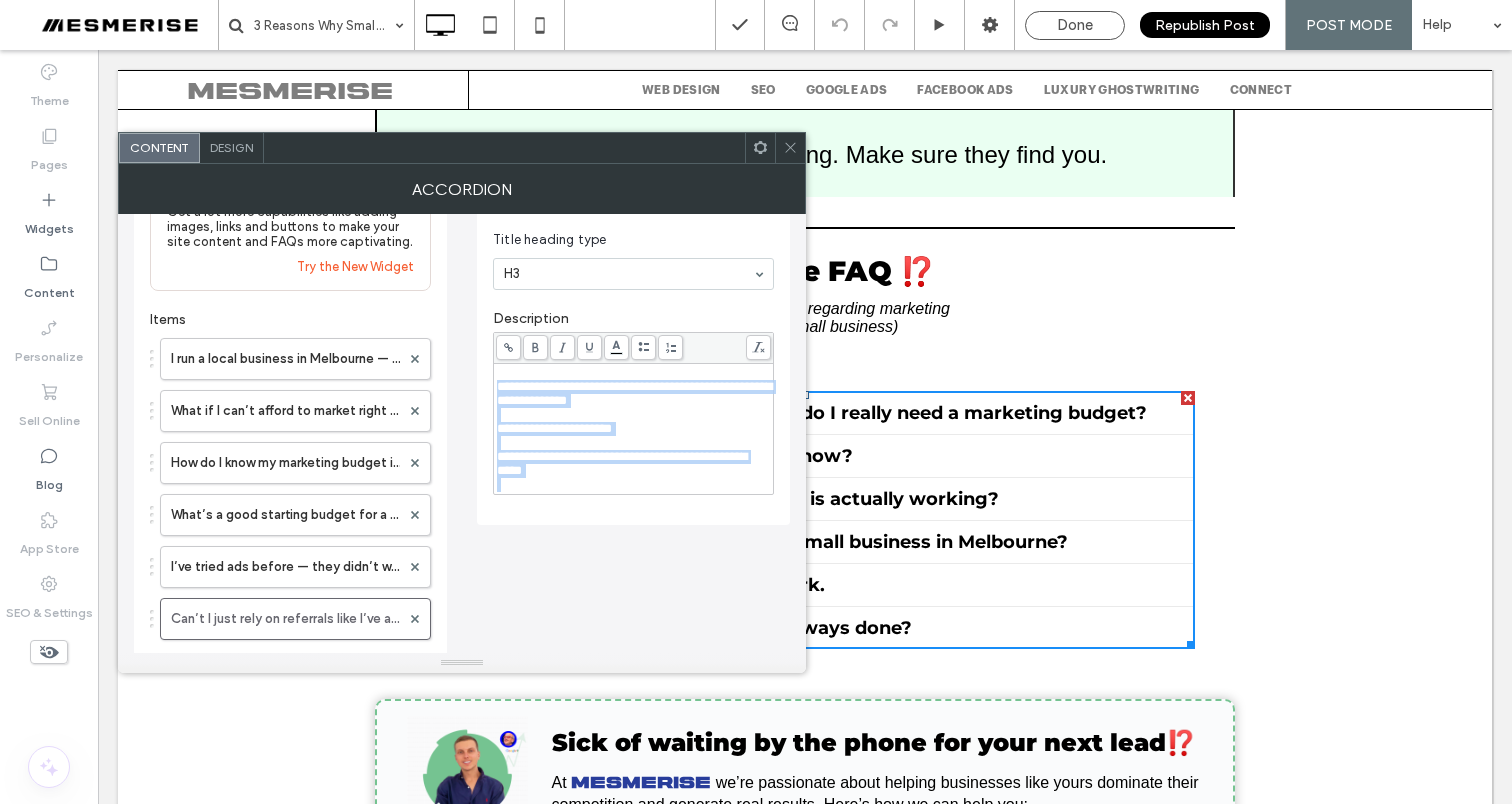 scroll, scrollTop: 157, scrollLeft: 0, axis: vertical 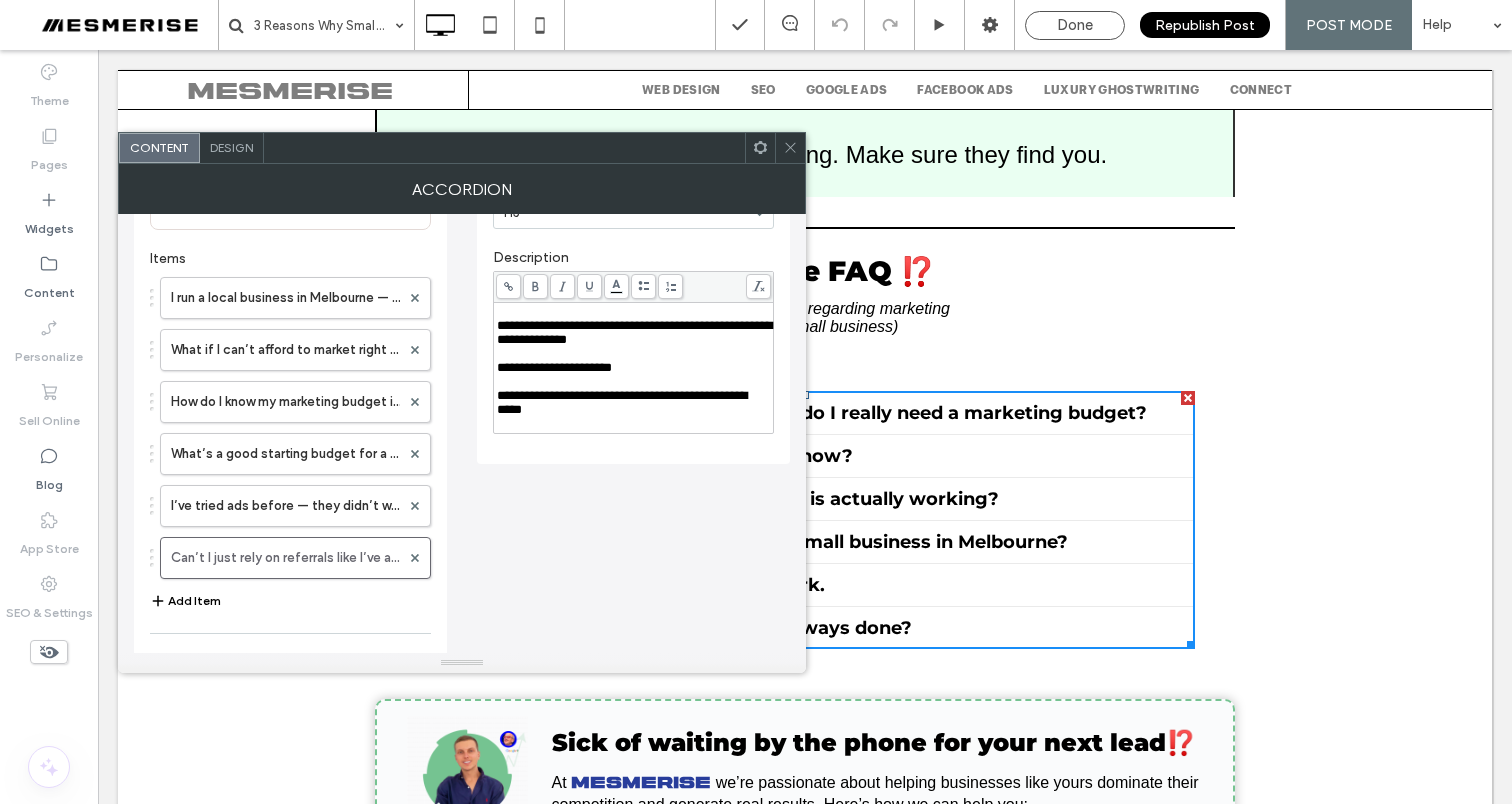 click at bounding box center (790, 148) 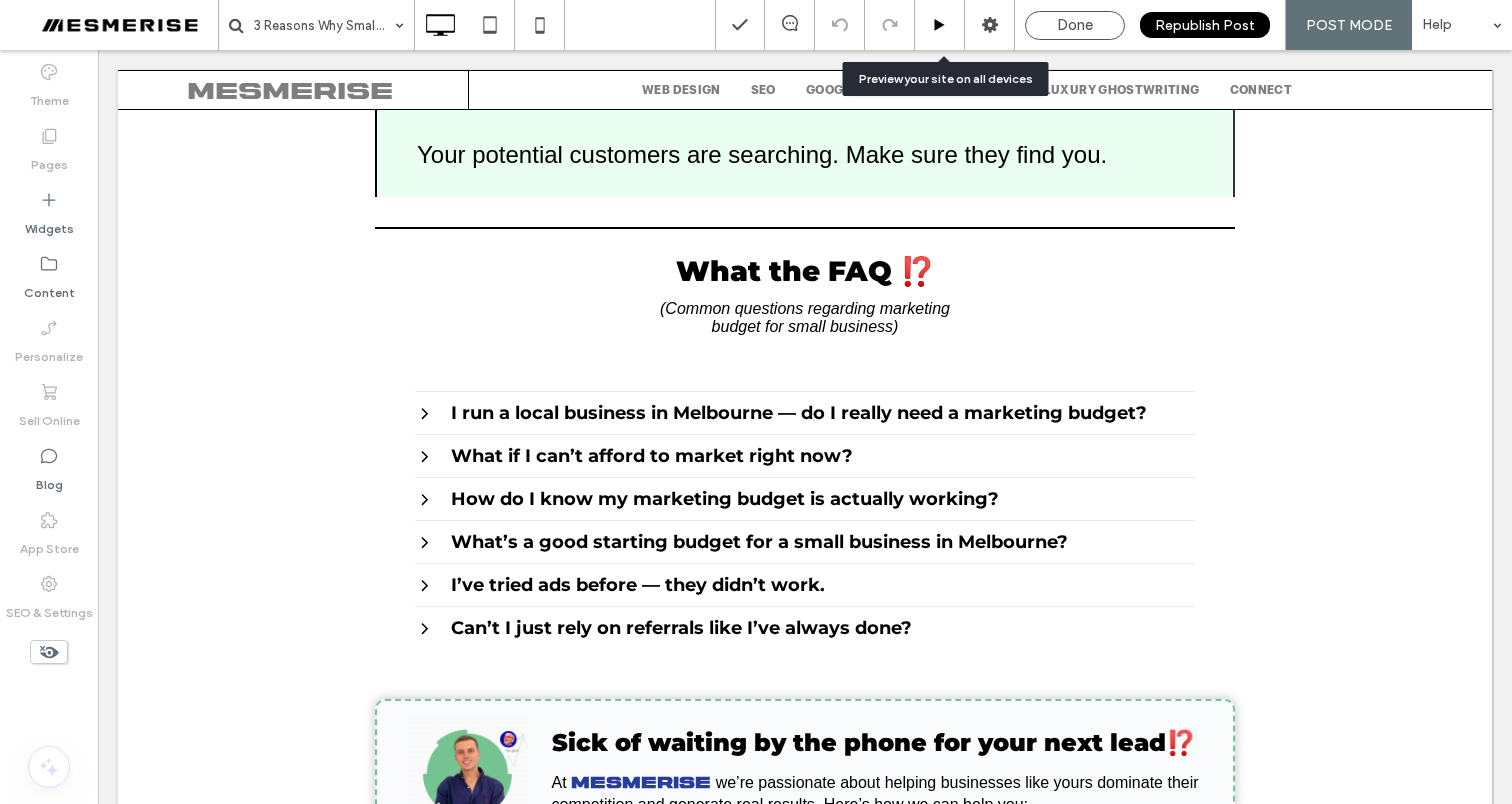 click at bounding box center [940, 25] 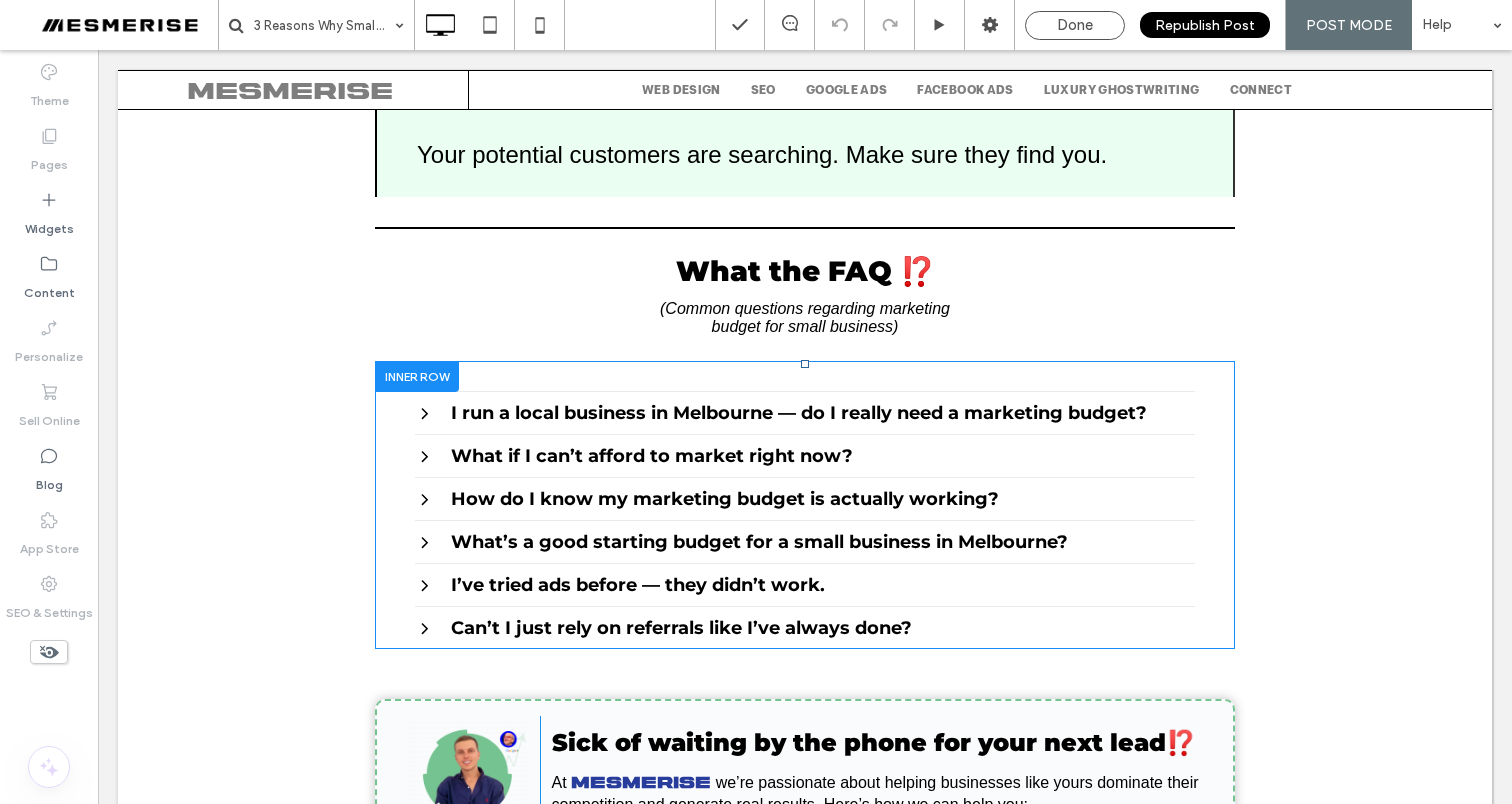 scroll, scrollTop: 7456, scrollLeft: 0, axis: vertical 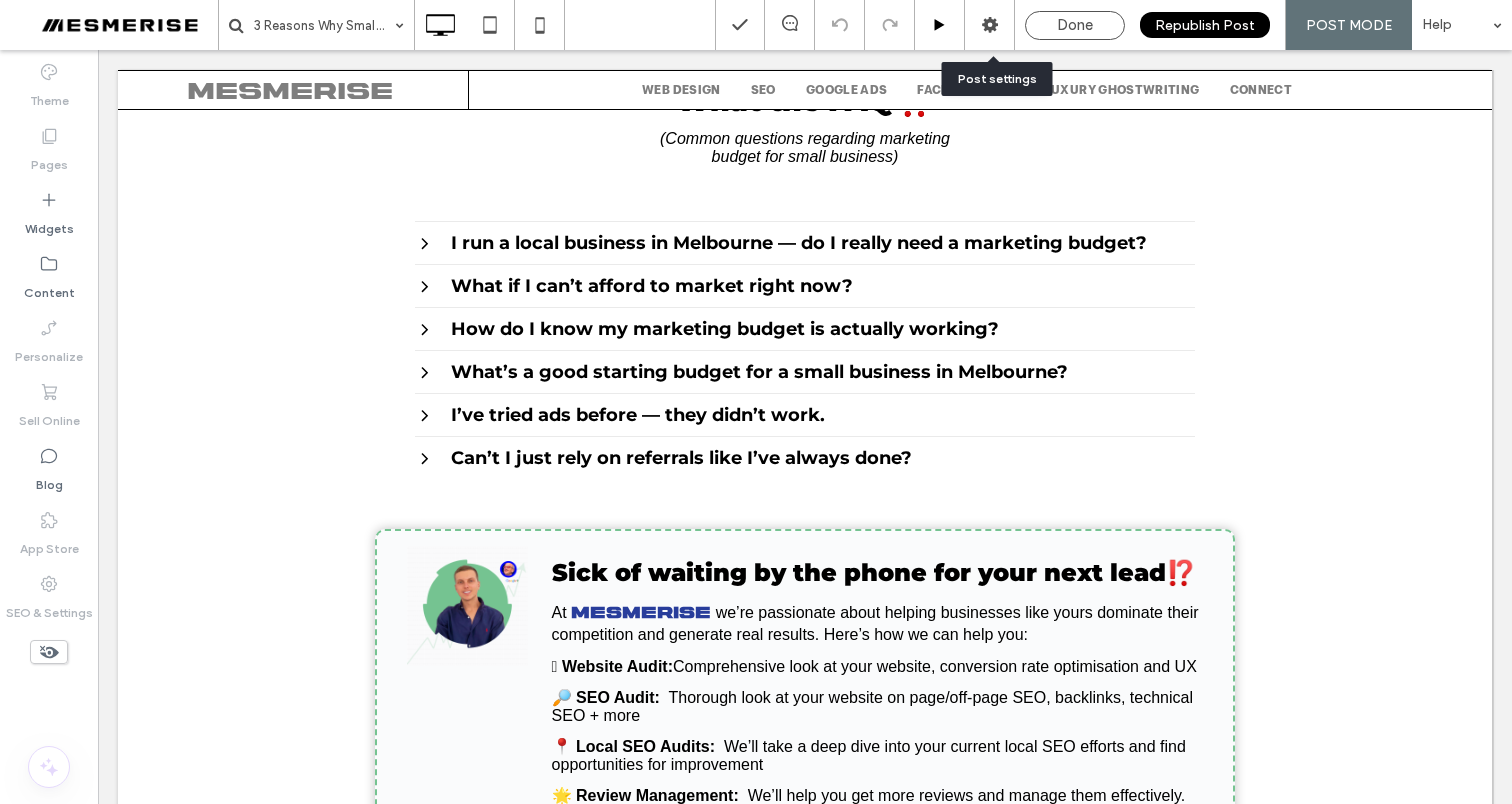 click 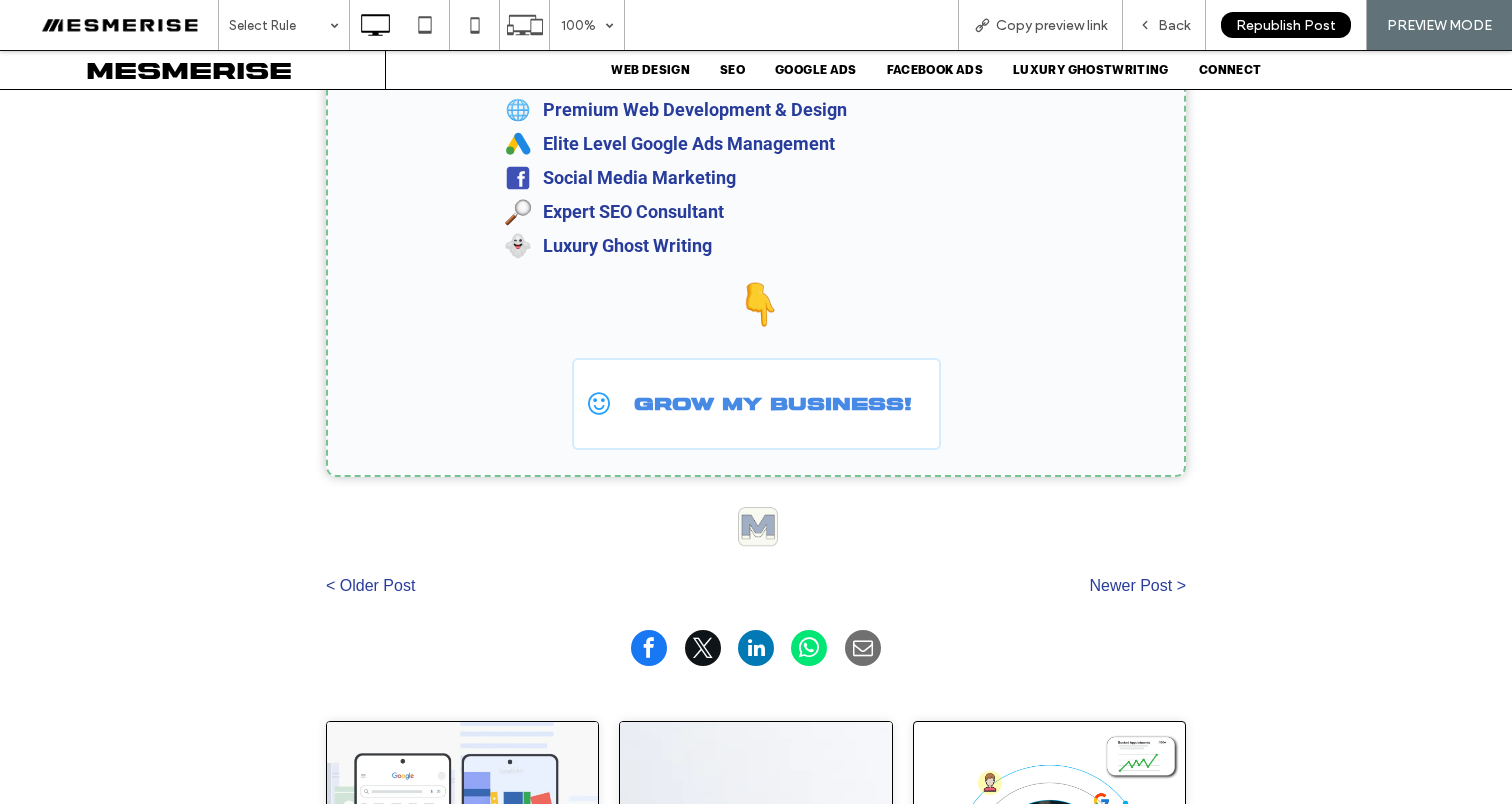 scroll, scrollTop: 8763, scrollLeft: 0, axis: vertical 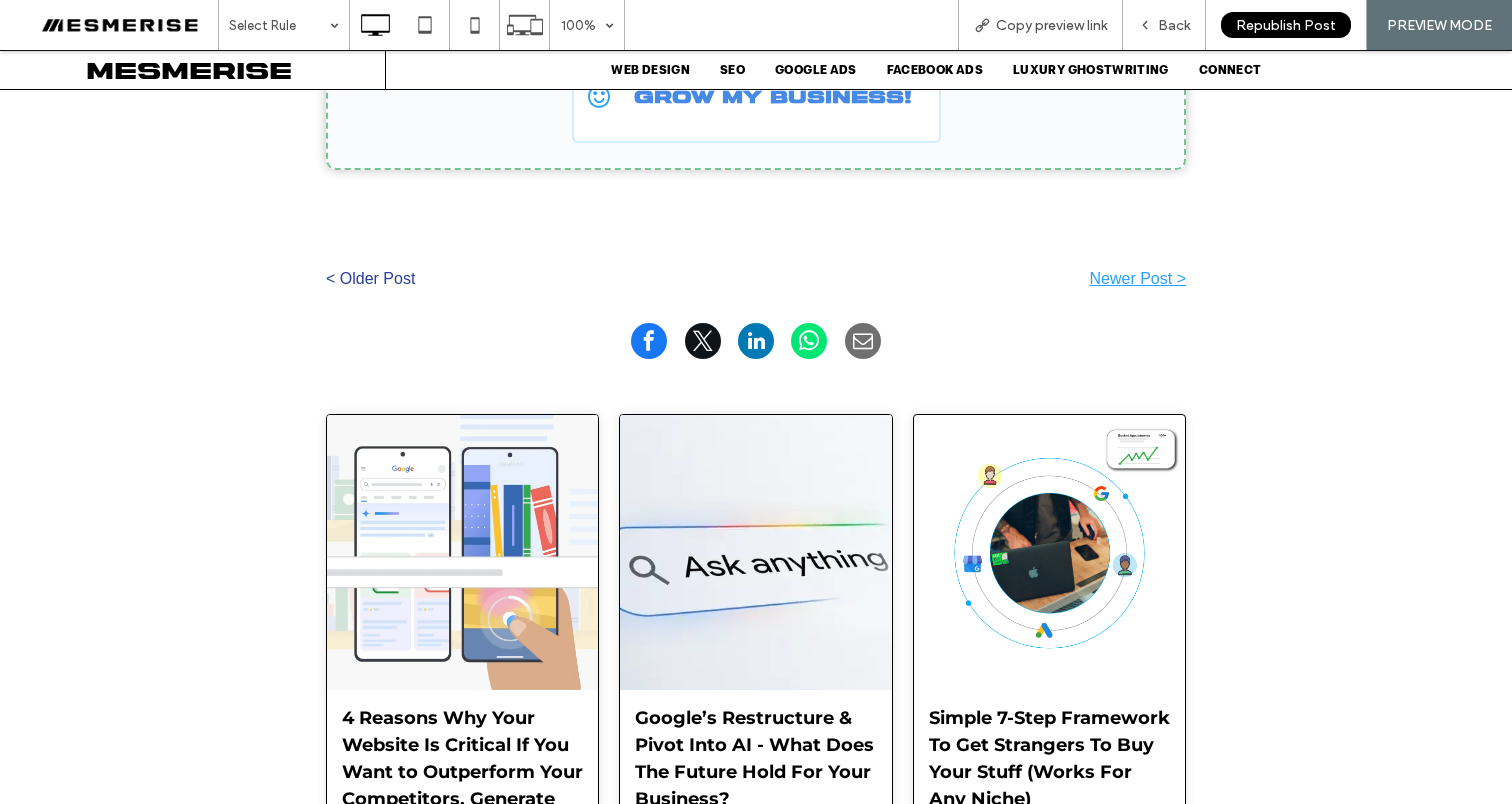 click on "Newer Post >" at bounding box center (971, 279) 